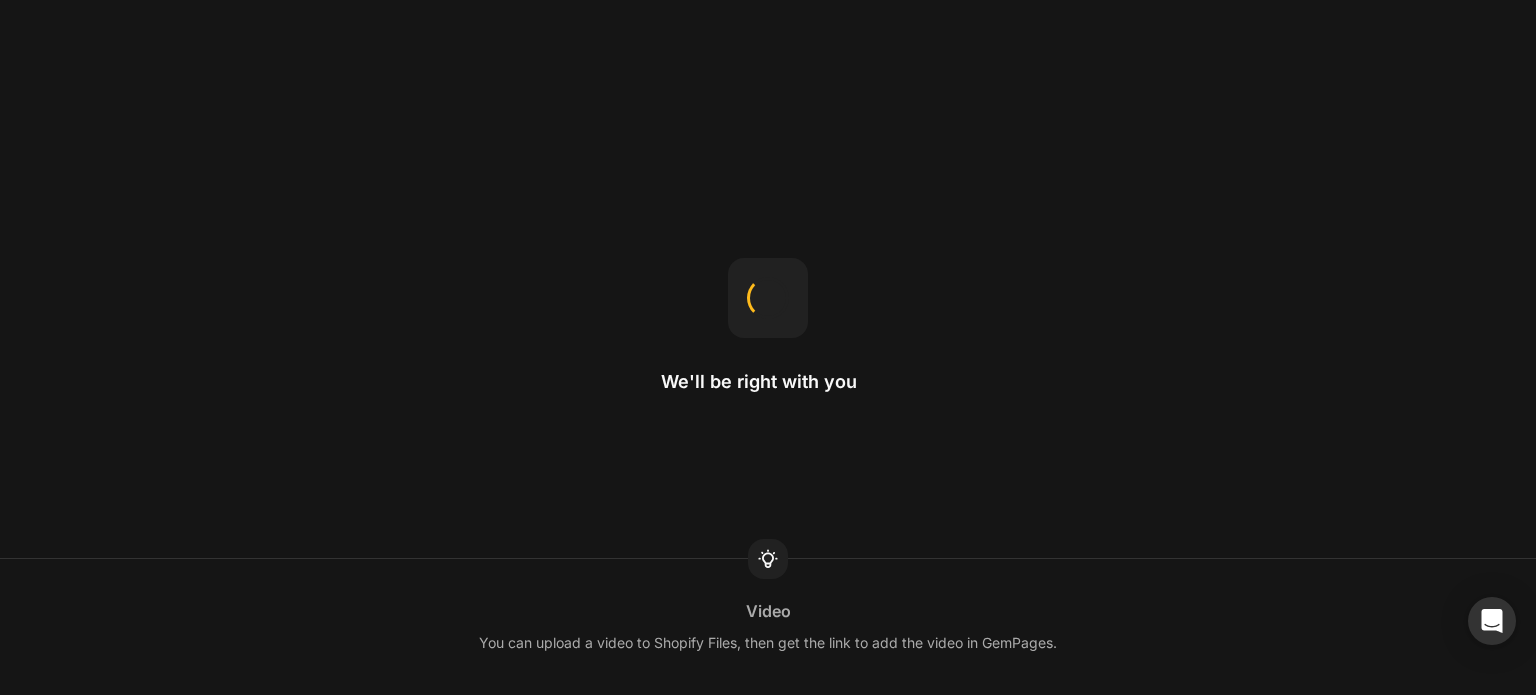scroll, scrollTop: 0, scrollLeft: 0, axis: both 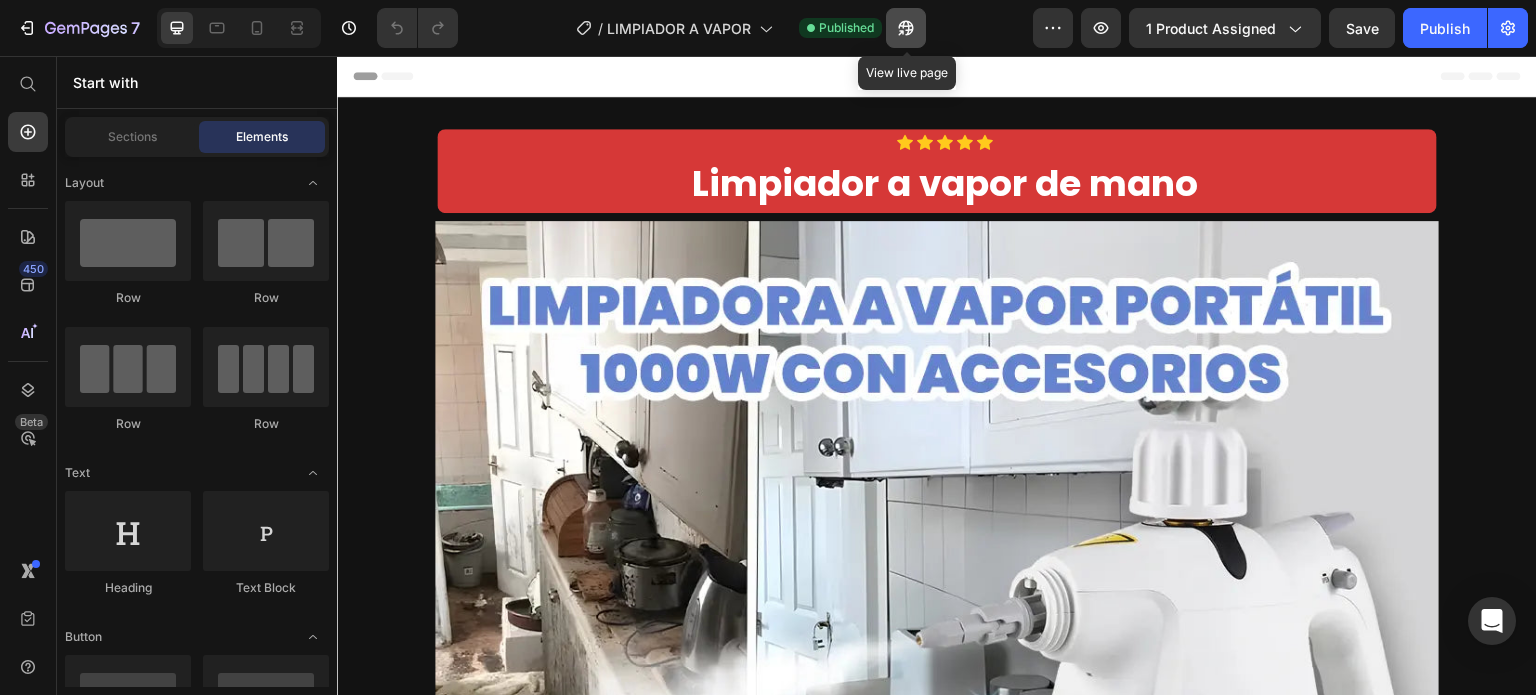 click 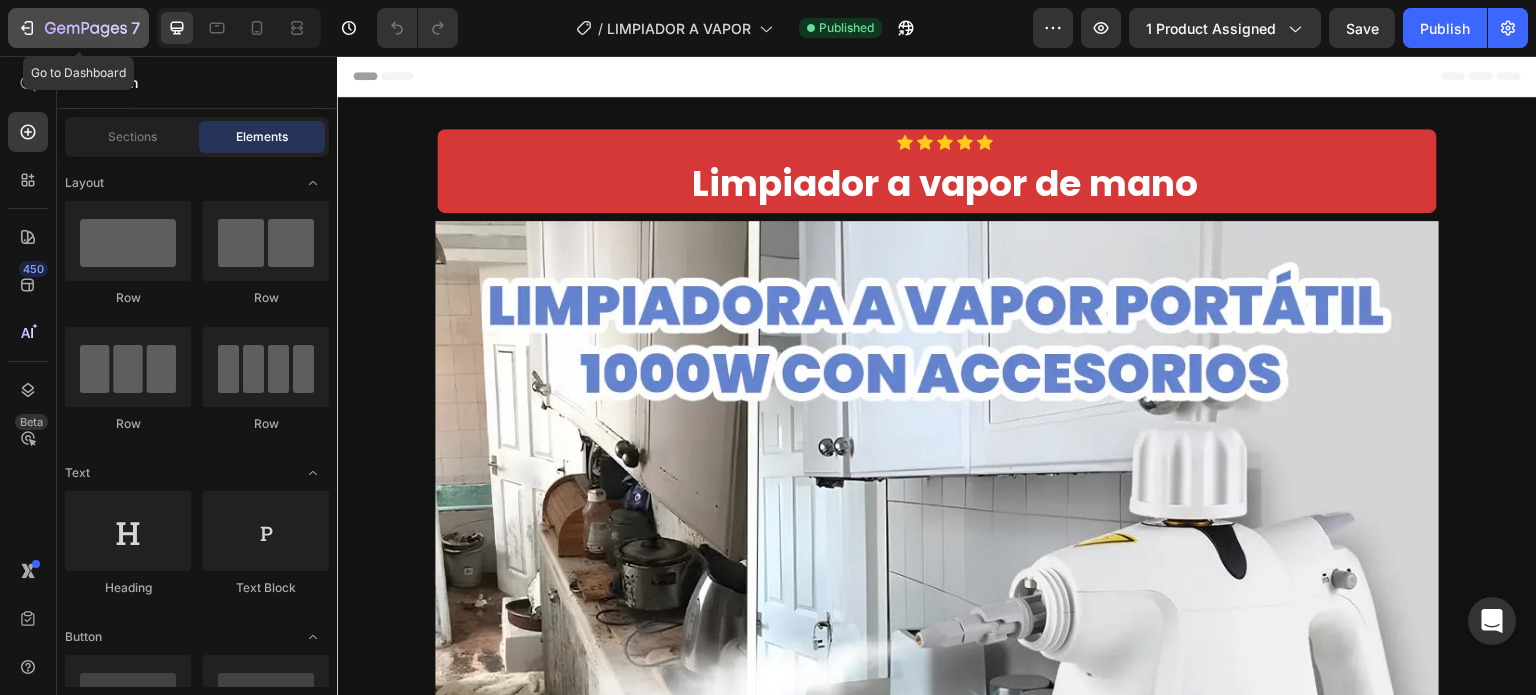 click 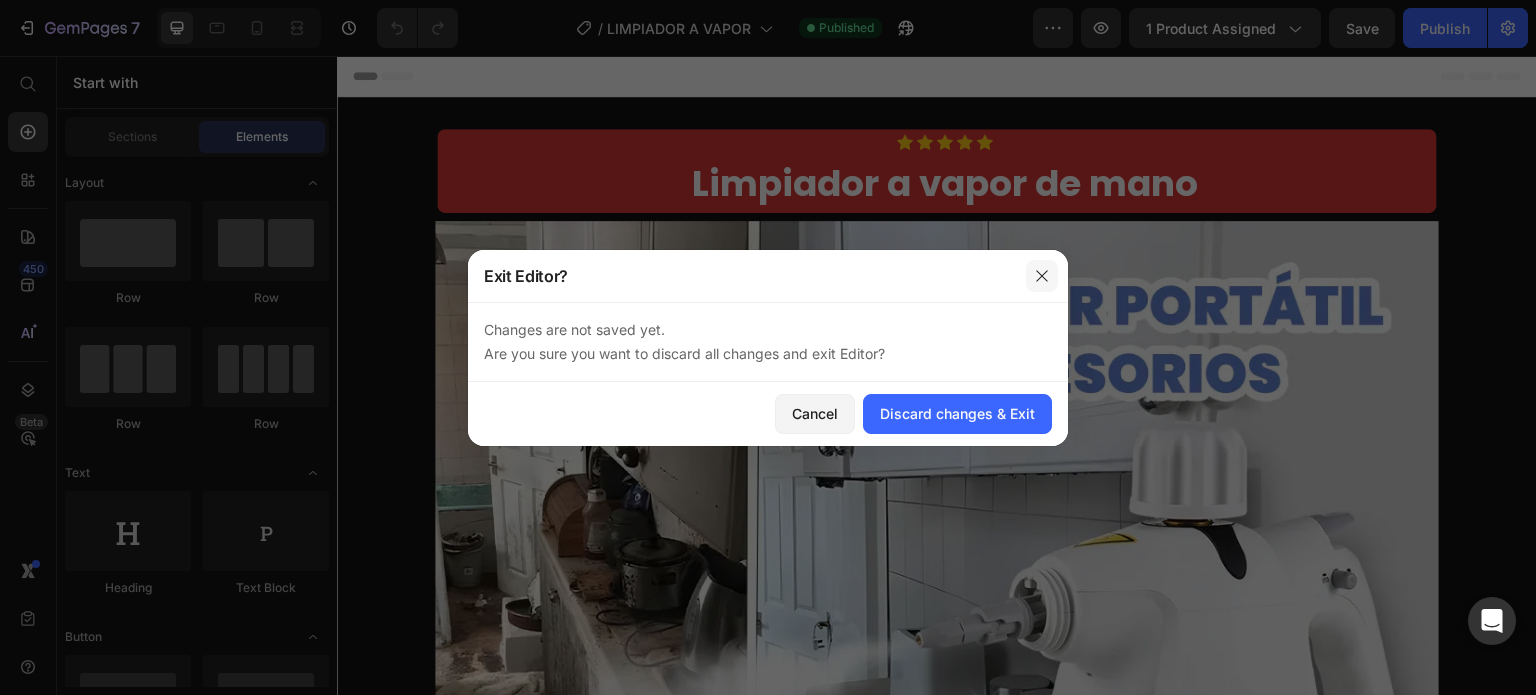 drag, startPoint x: 1040, startPoint y: 275, endPoint x: 771, endPoint y: 124, distance: 308.4834 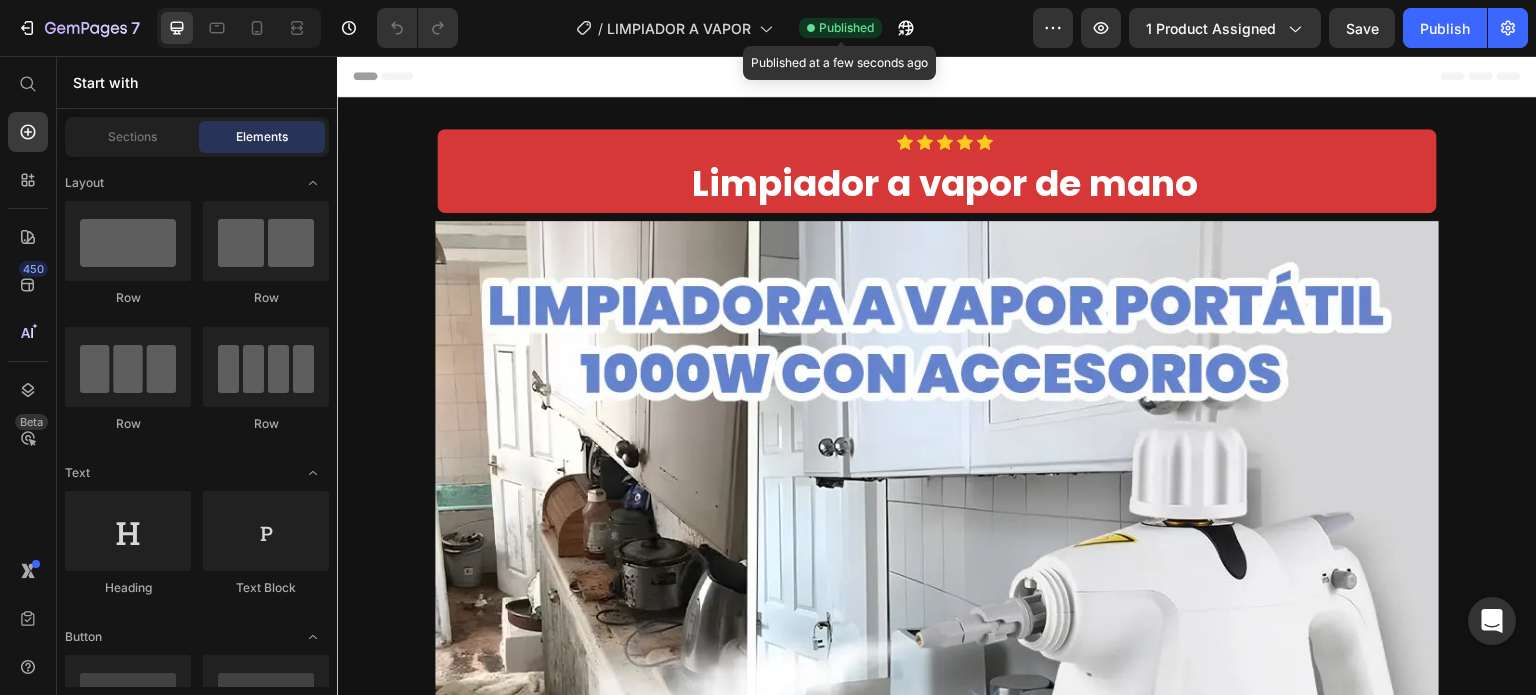 click on "Published" at bounding box center (846, 28) 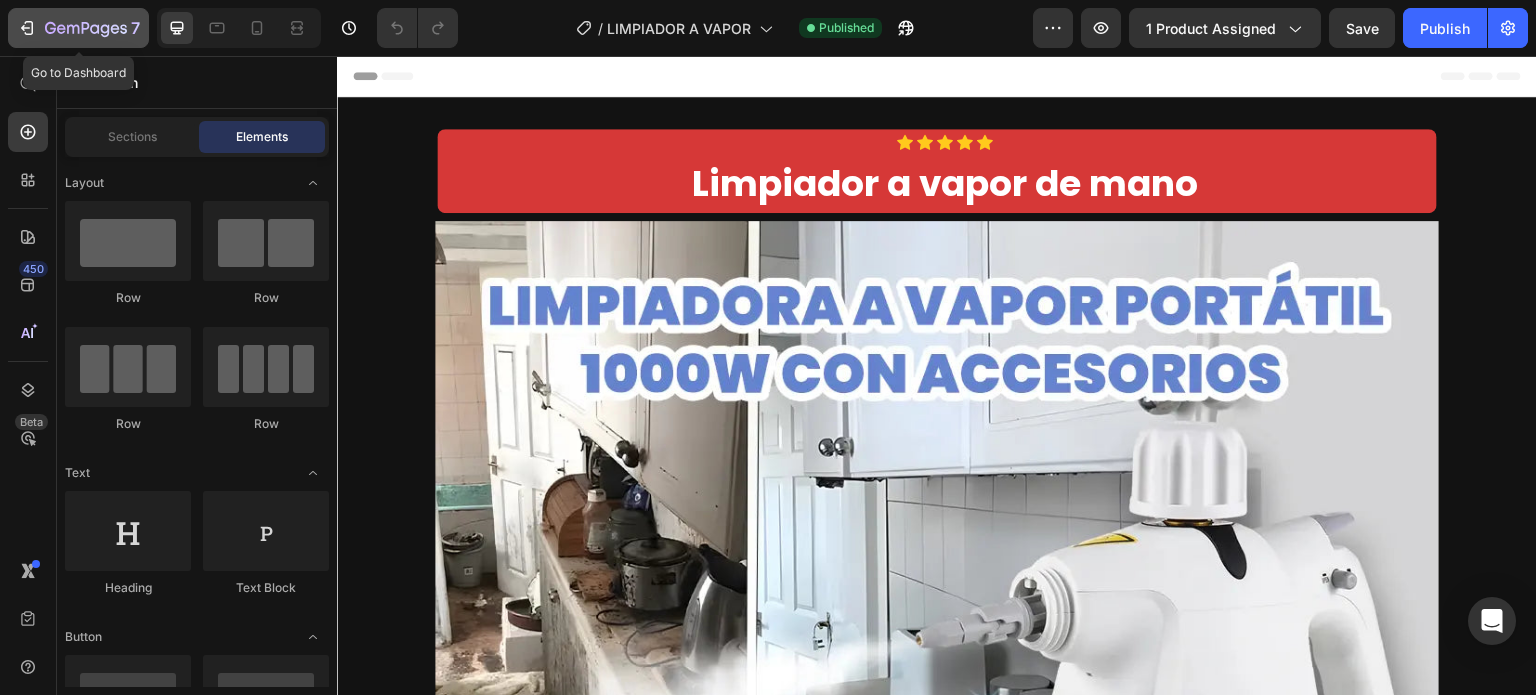 click on "7" 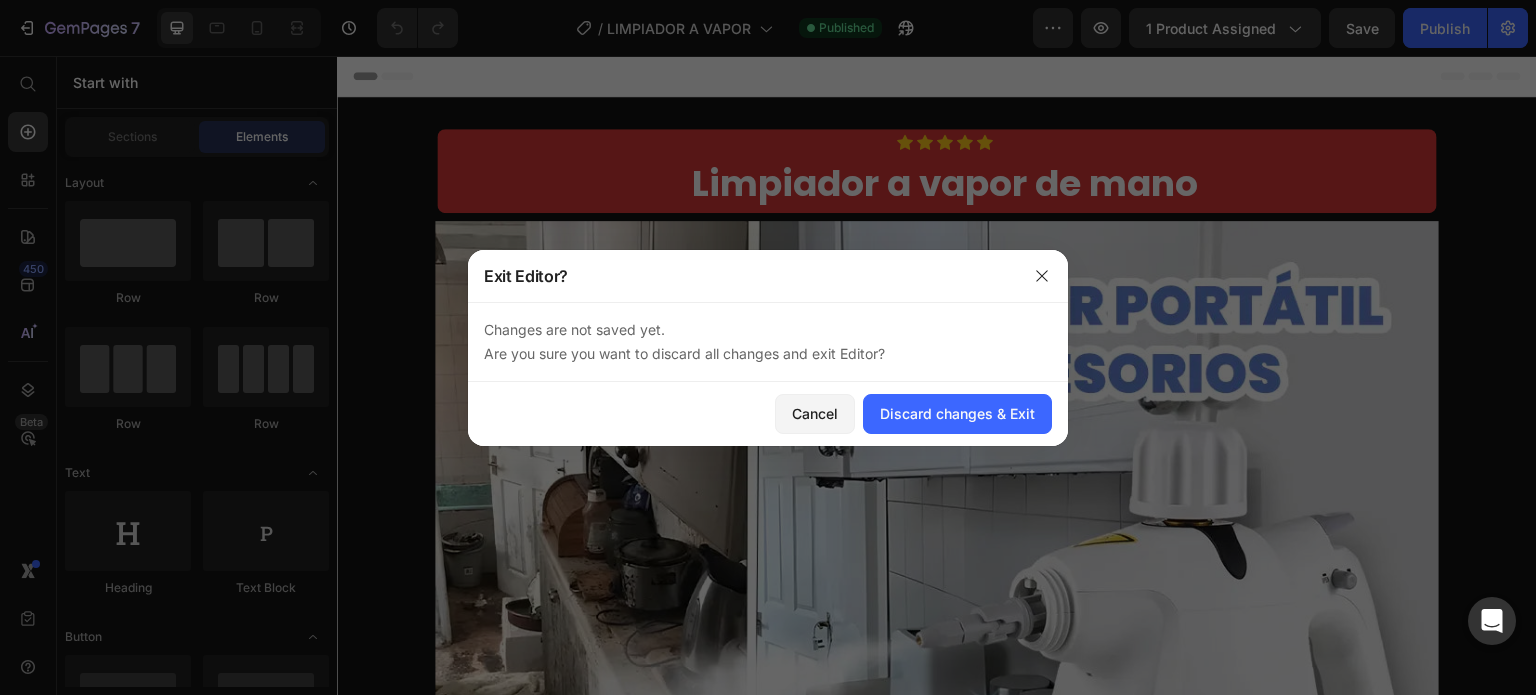 click at bounding box center [768, 347] 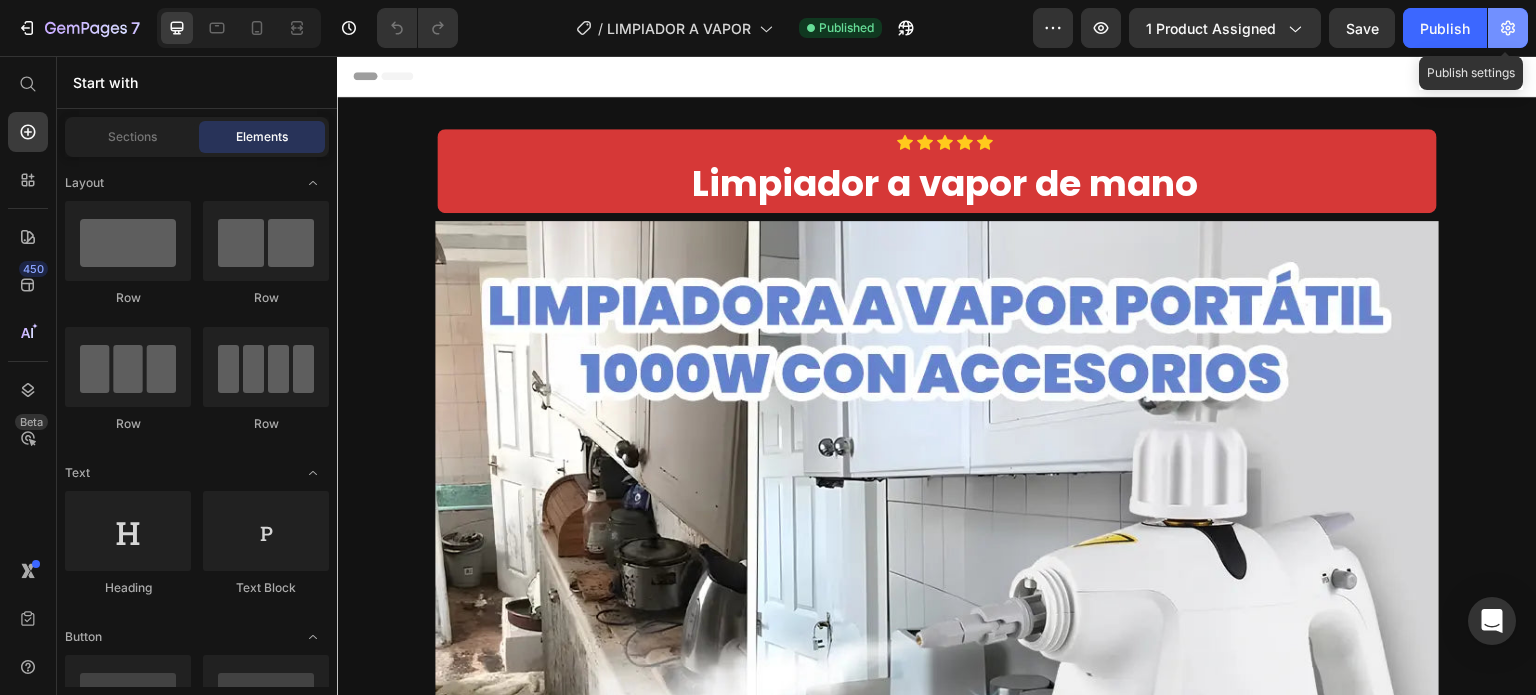 click 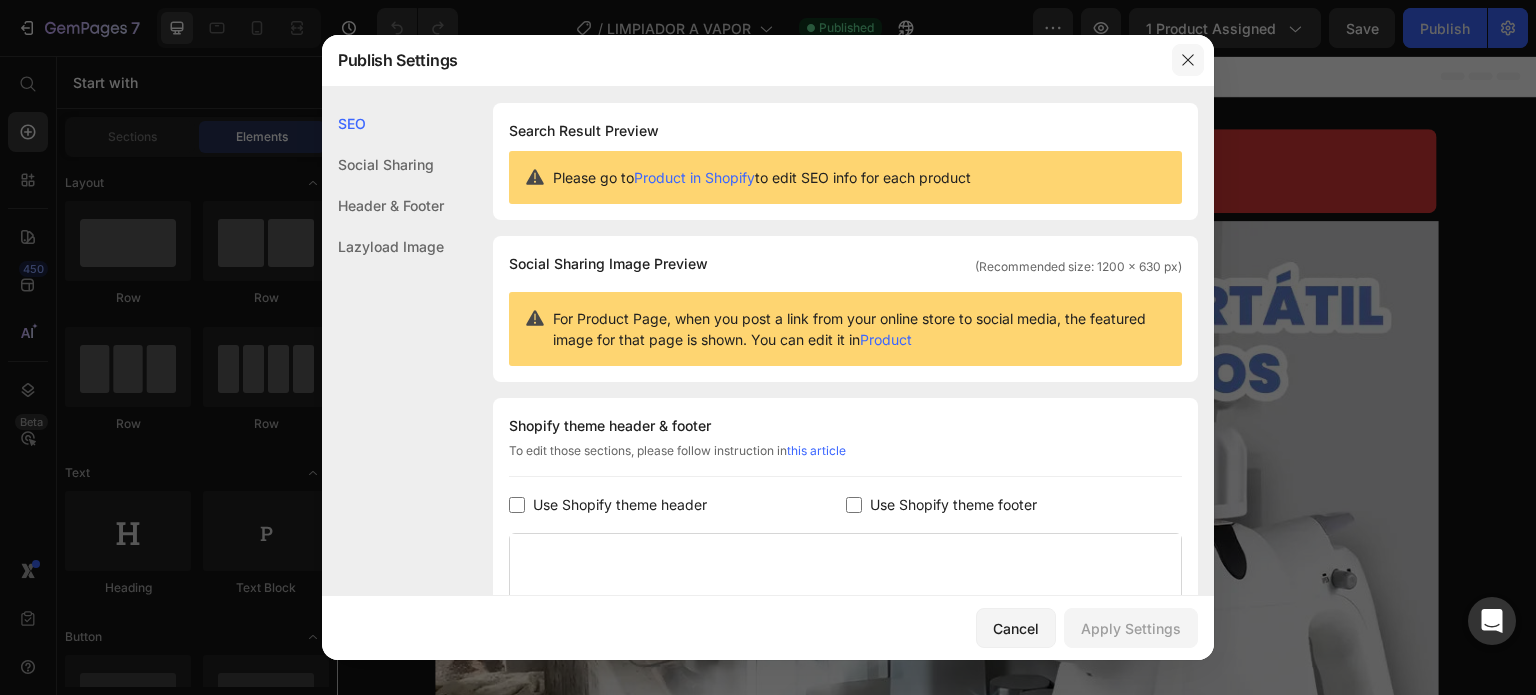click 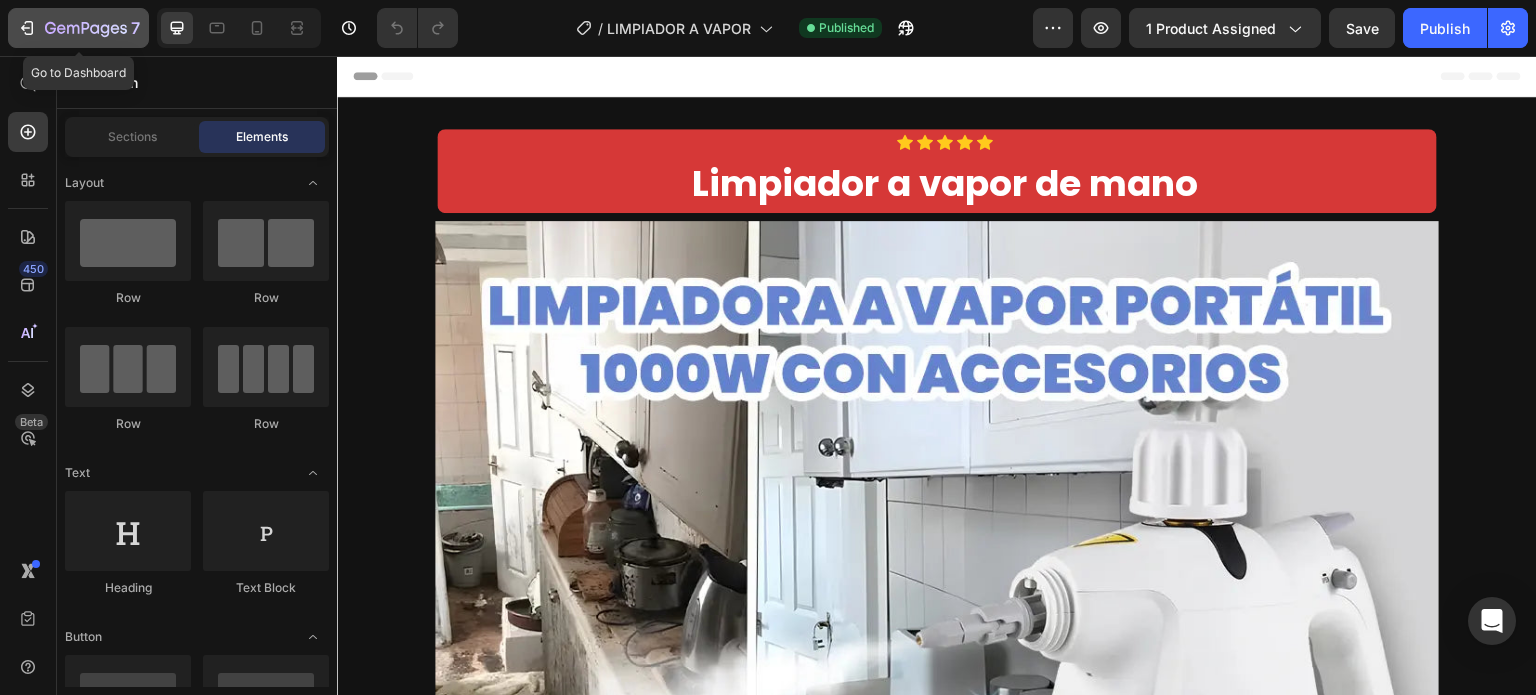 click 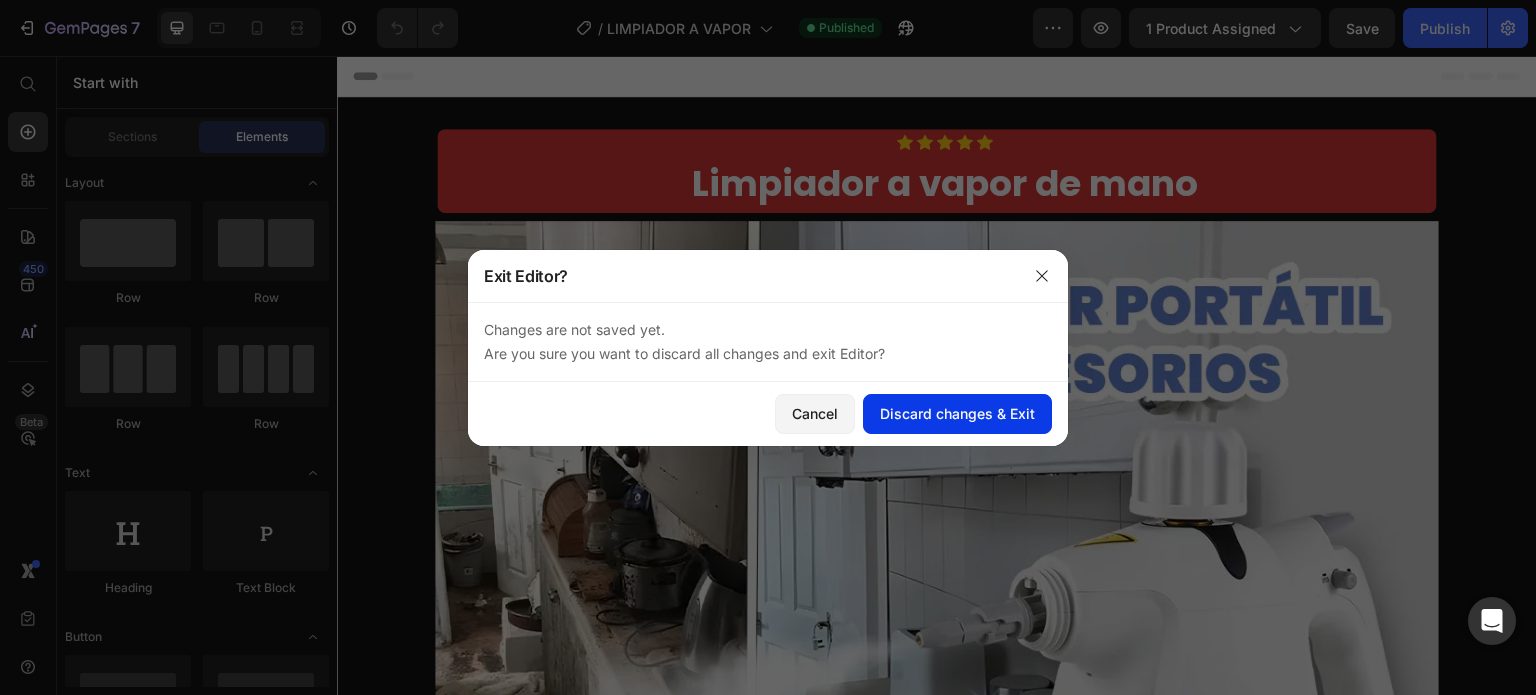 click on "Discard changes & Exit" at bounding box center (957, 413) 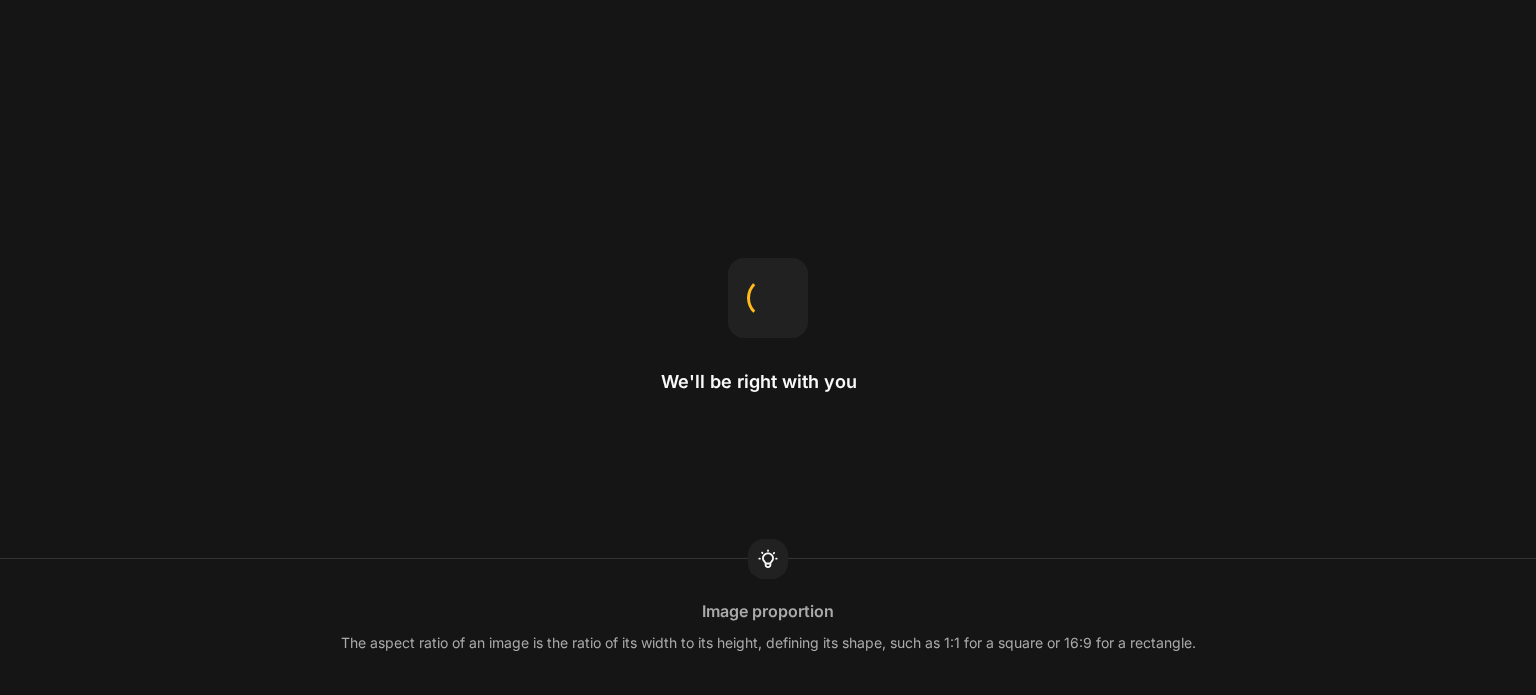 scroll, scrollTop: 0, scrollLeft: 0, axis: both 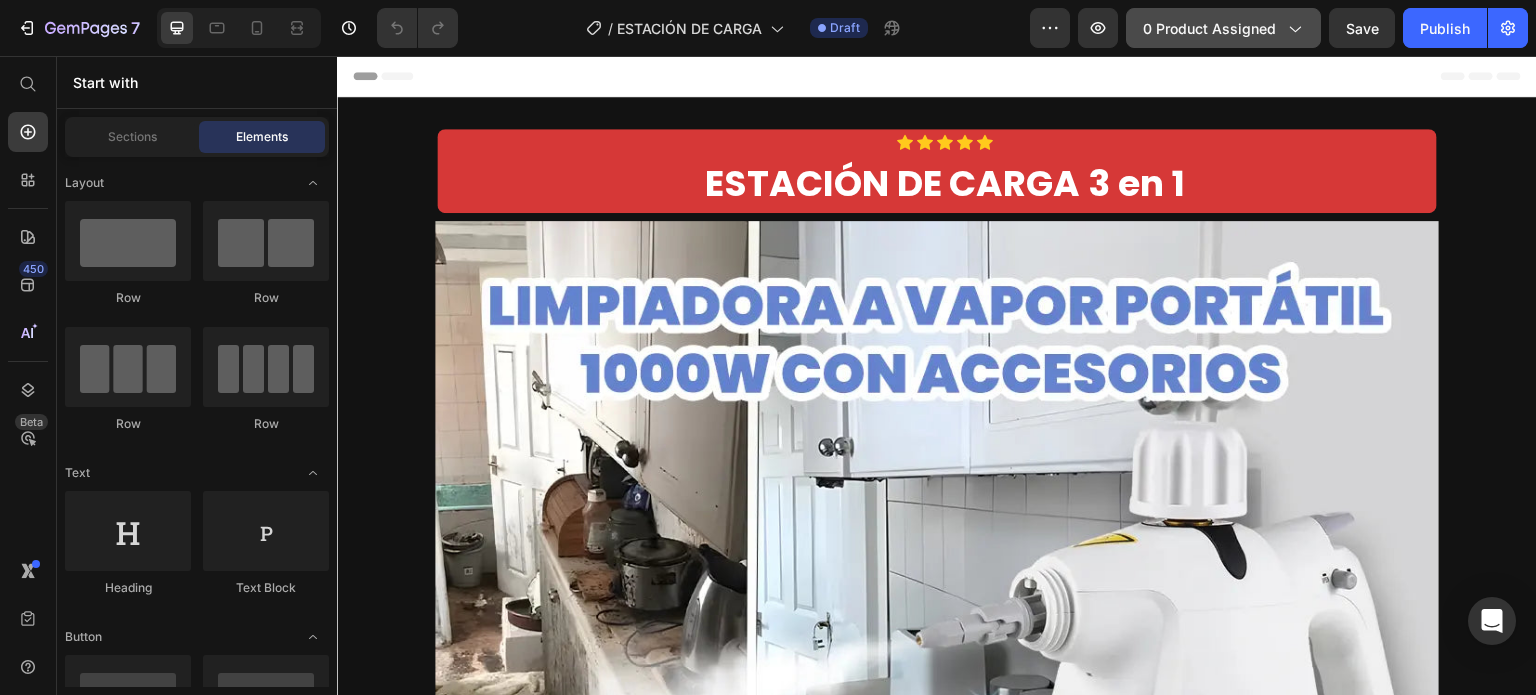 click on "0 product assigned" 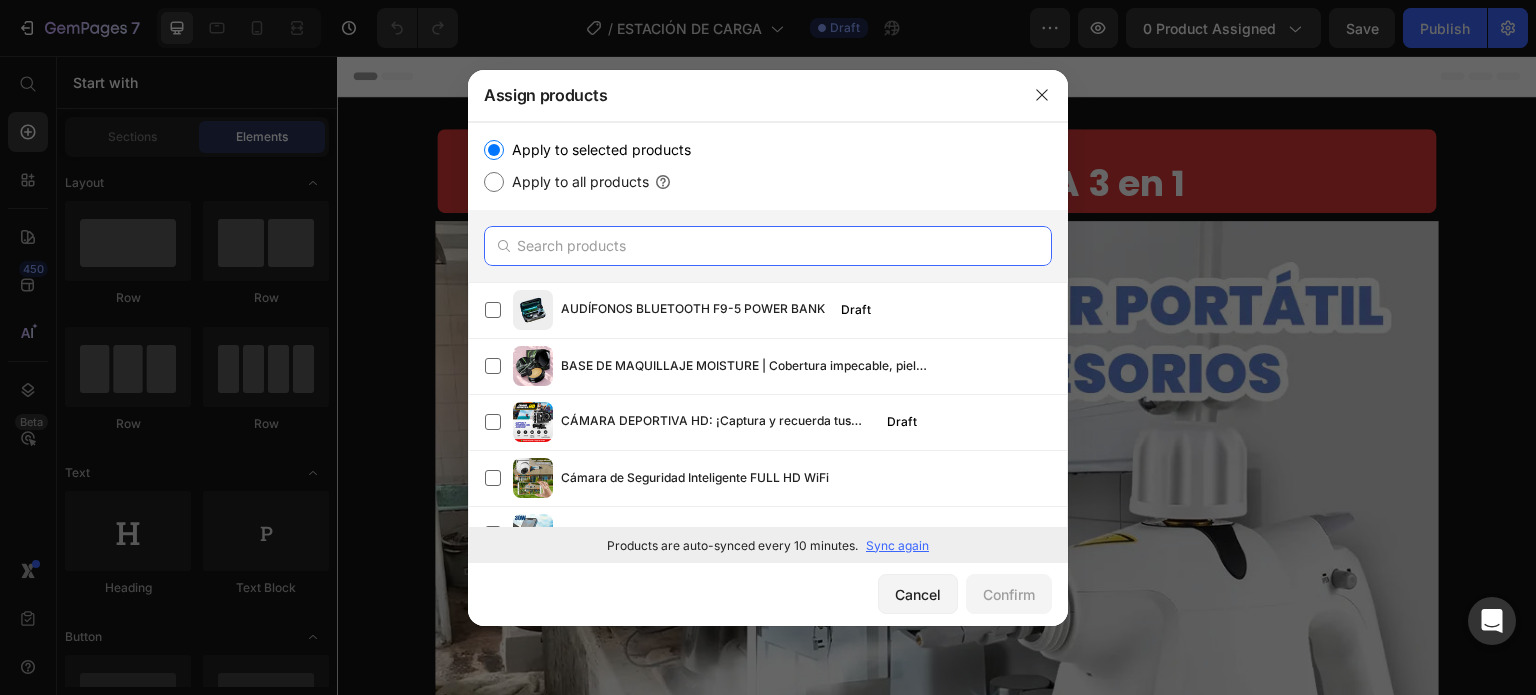 click at bounding box center [768, 246] 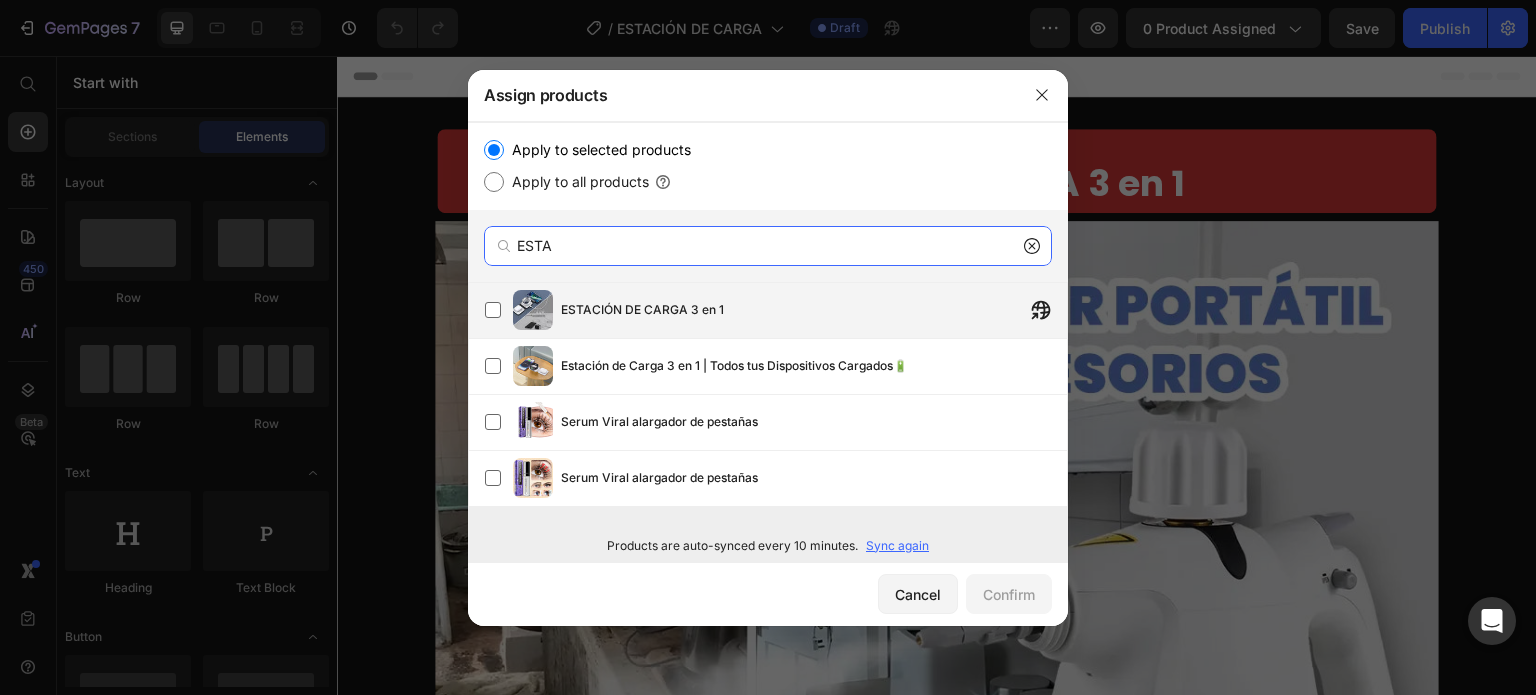 type on "ESTA" 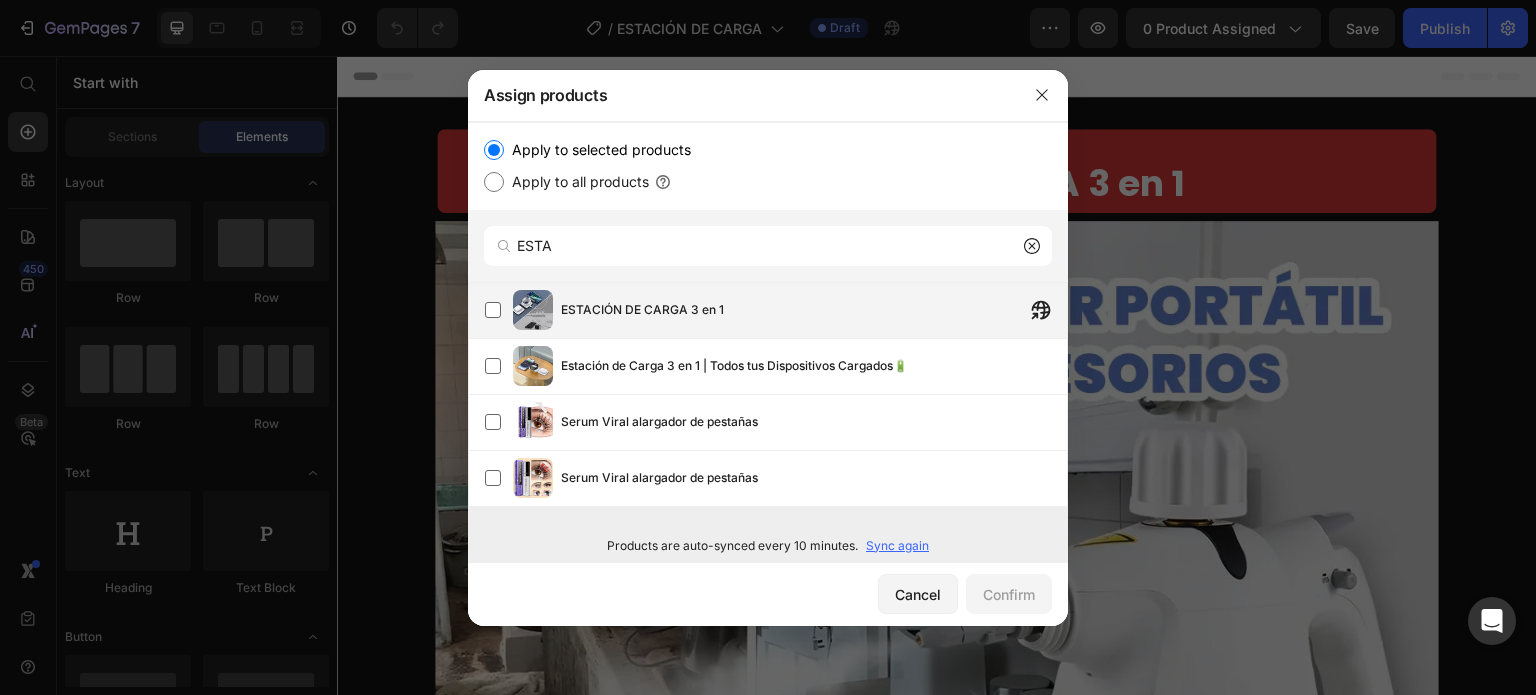 click on "ESTACIÓN DE CARGA 3 en 1" at bounding box center [642, 310] 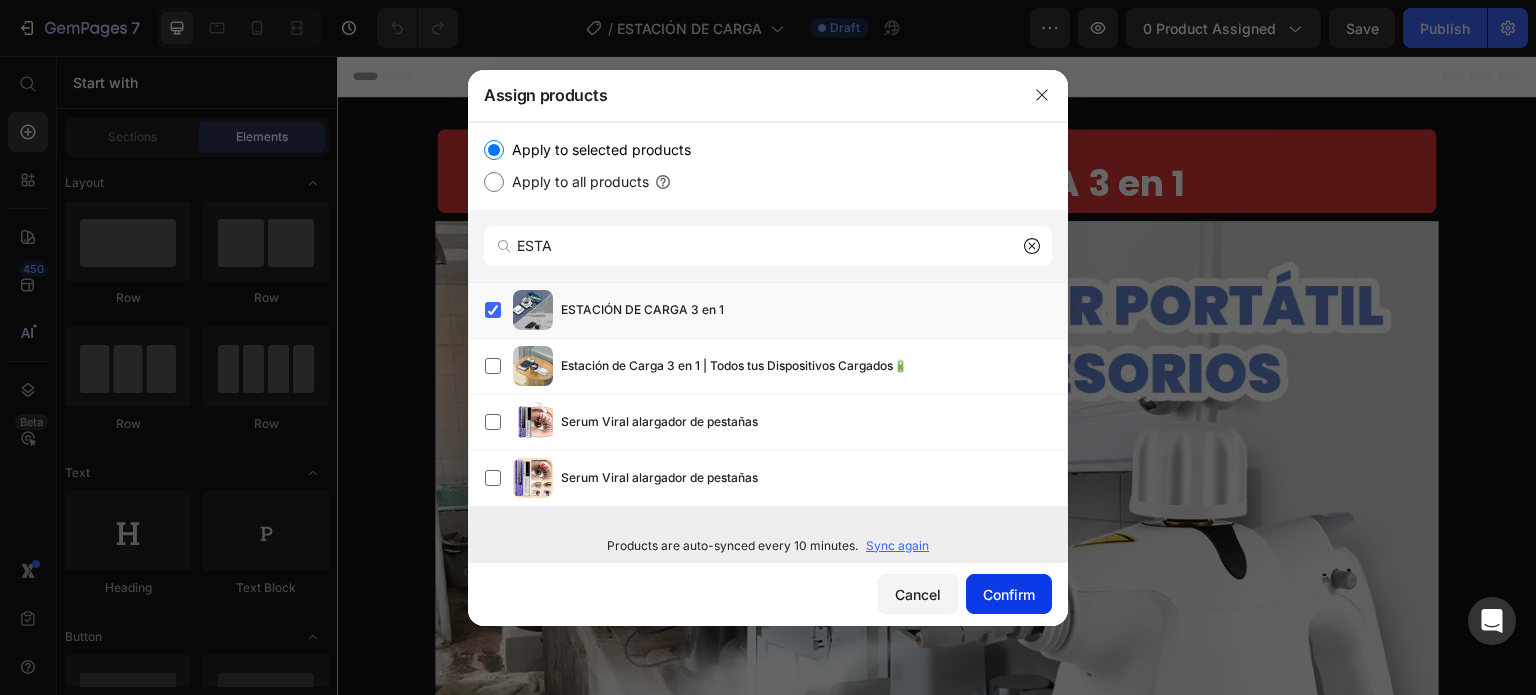 click on "Confirm" at bounding box center (1009, 594) 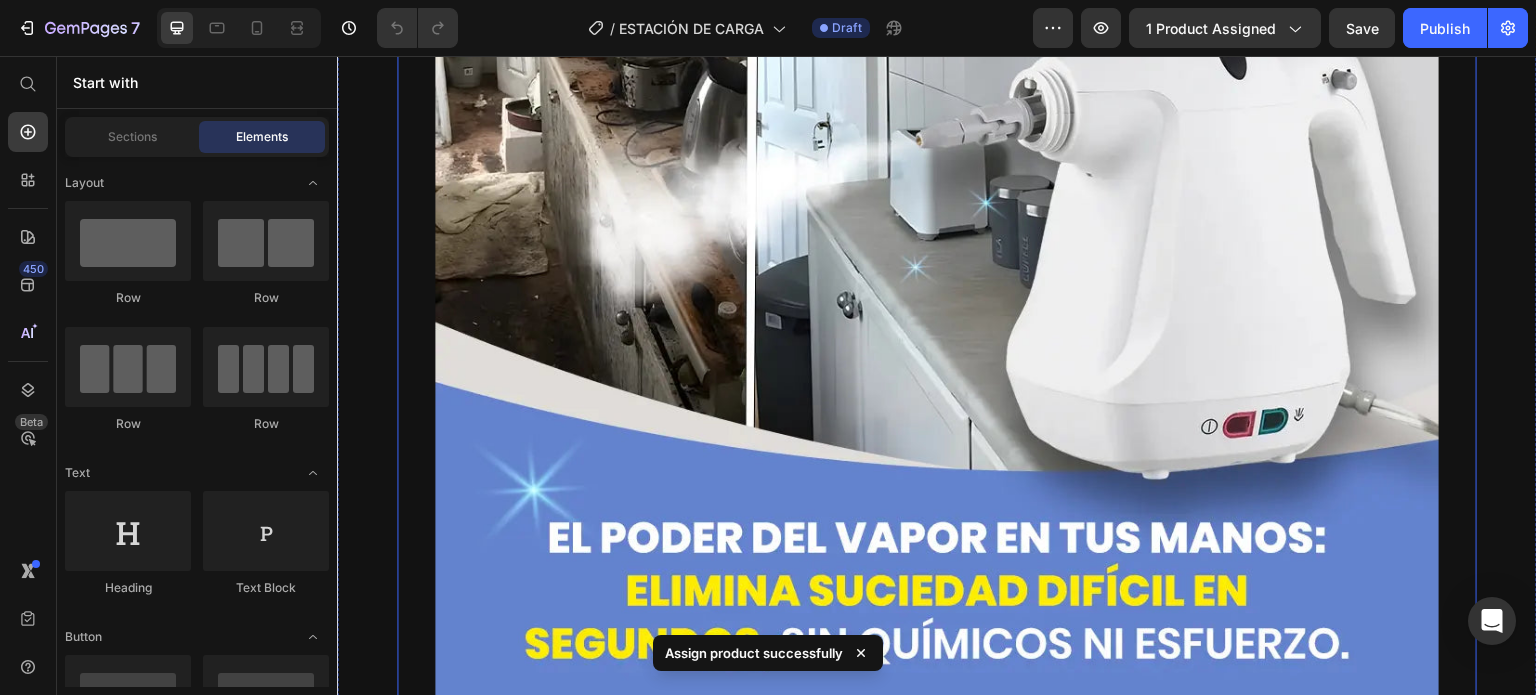 scroll, scrollTop: 1000, scrollLeft: 0, axis: vertical 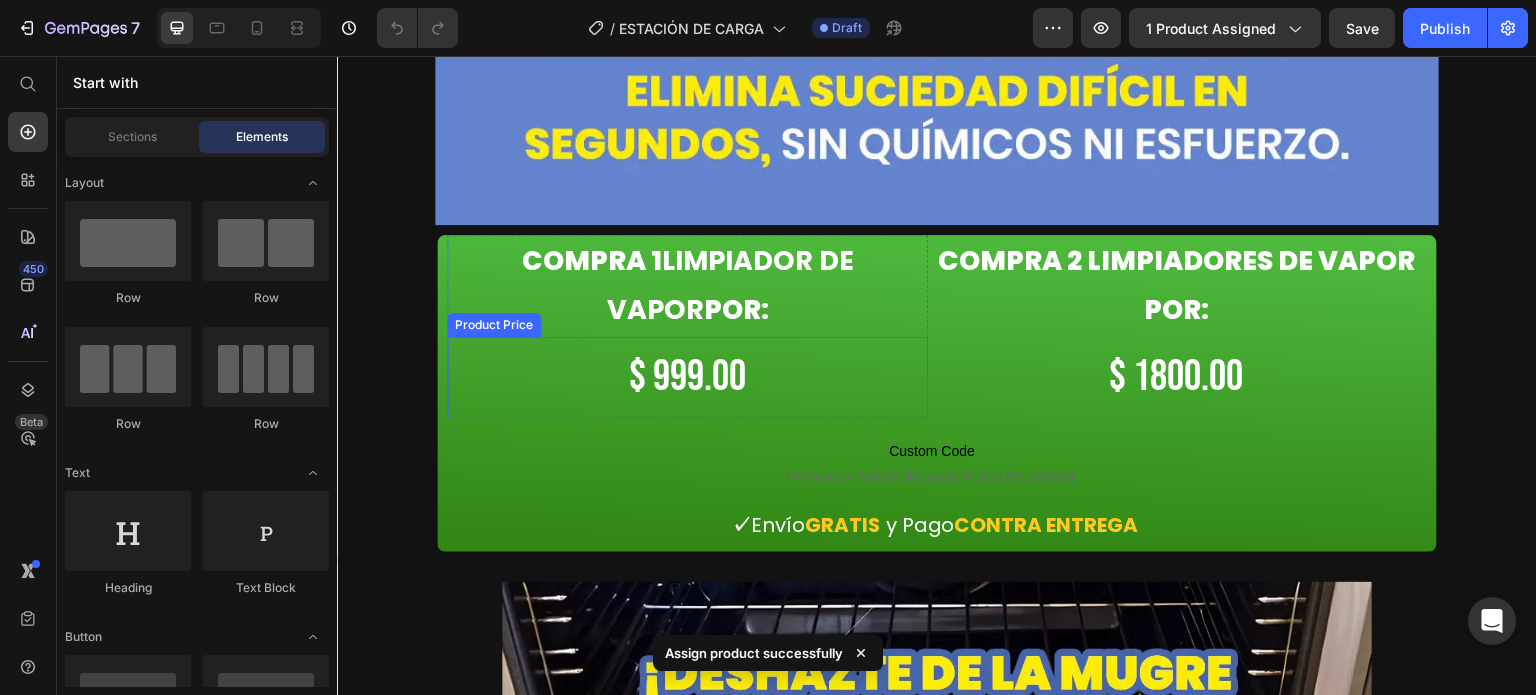 click on "$ 999.00" at bounding box center [687, 377] 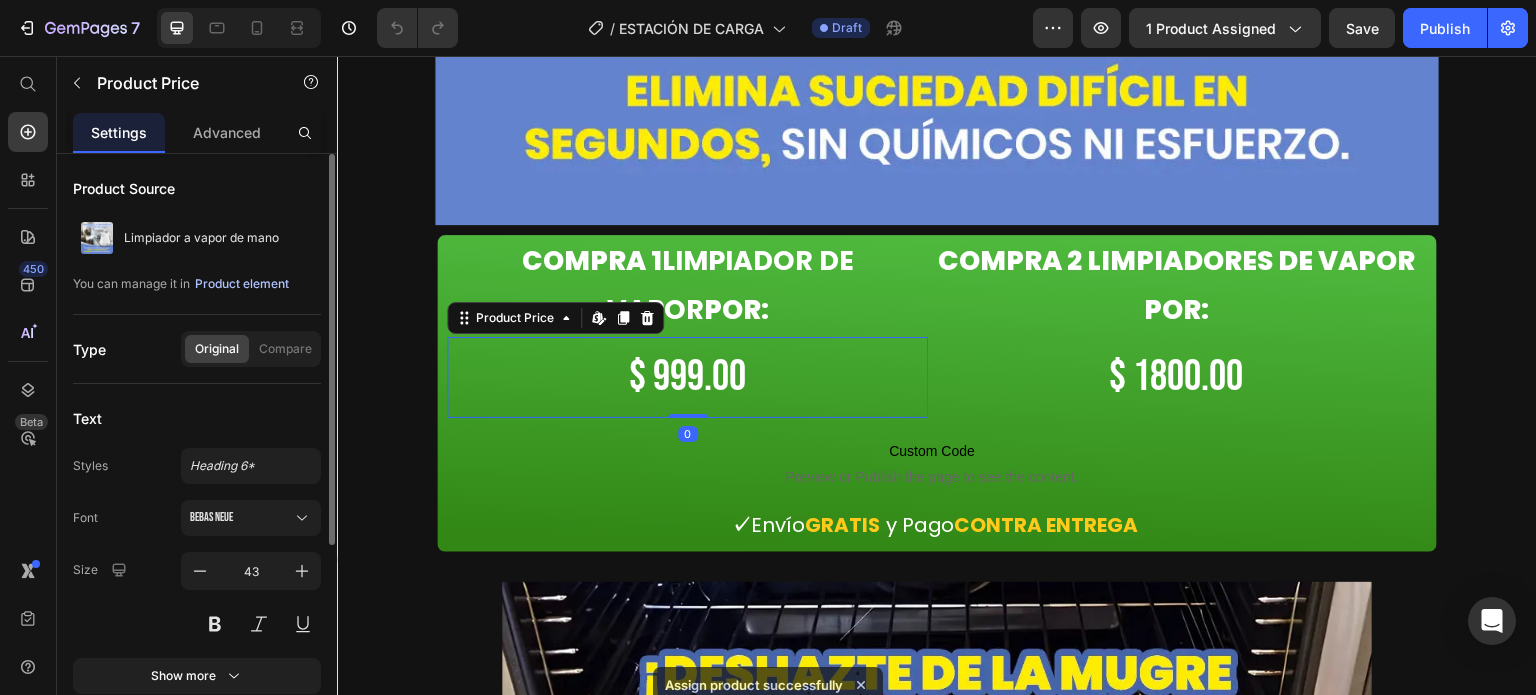 click on "Product element" at bounding box center (242, 284) 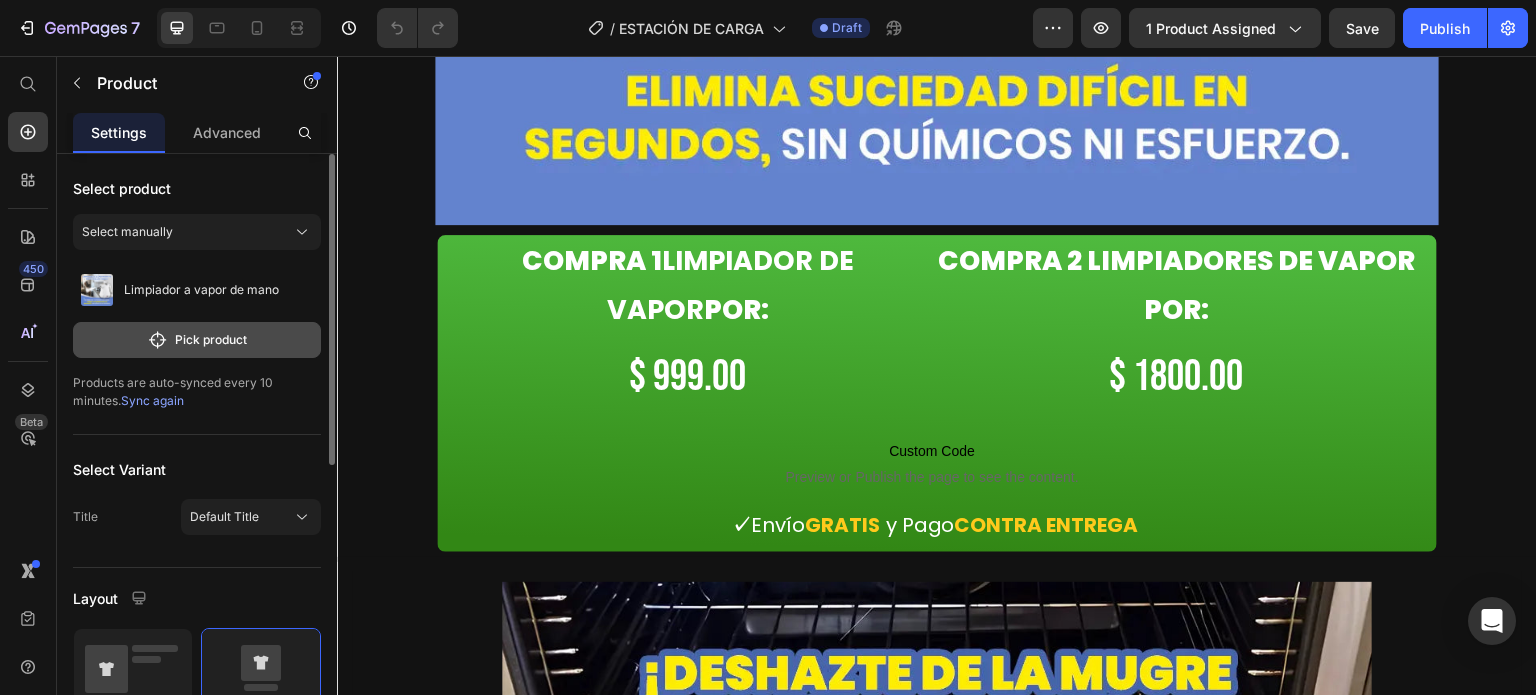 click on "Pick product" at bounding box center (197, 340) 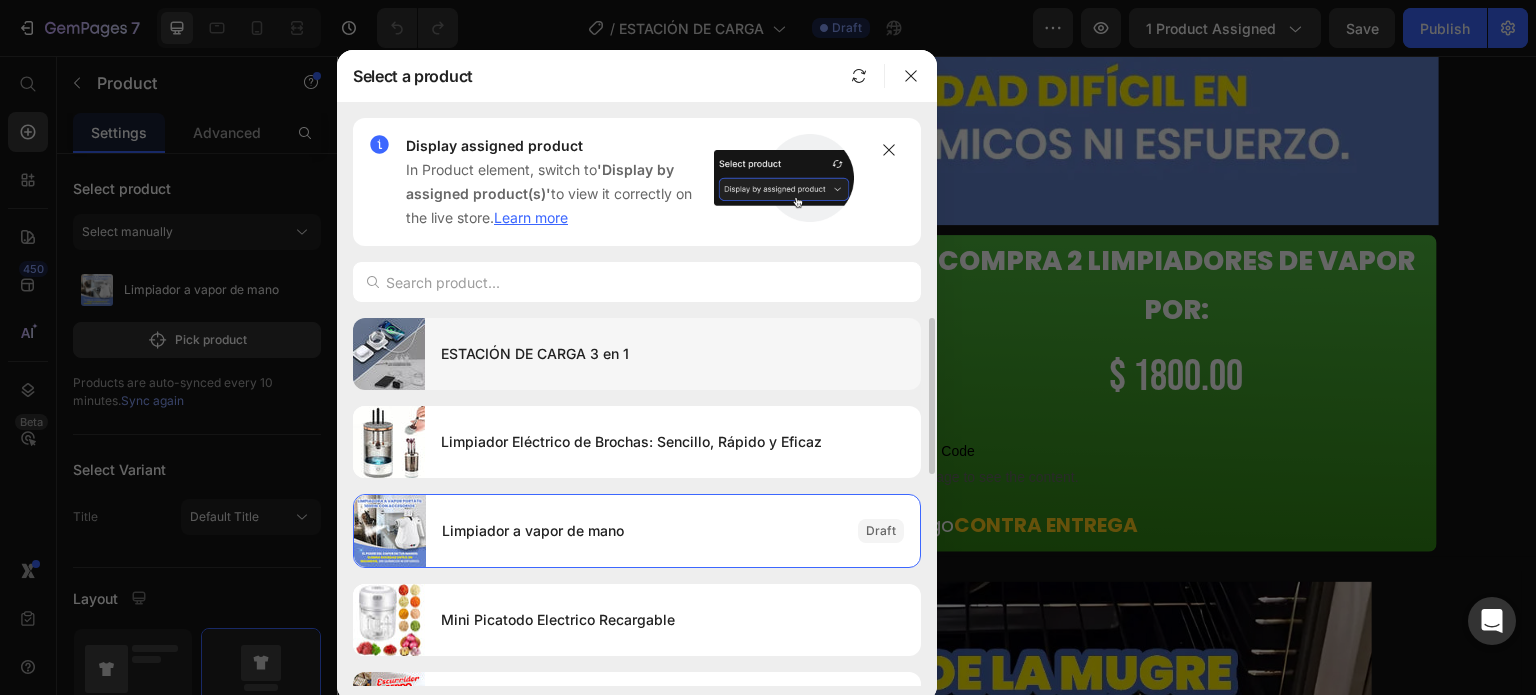 click on "ESTACIÓN DE CARGA 3 en 1" at bounding box center [673, 354] 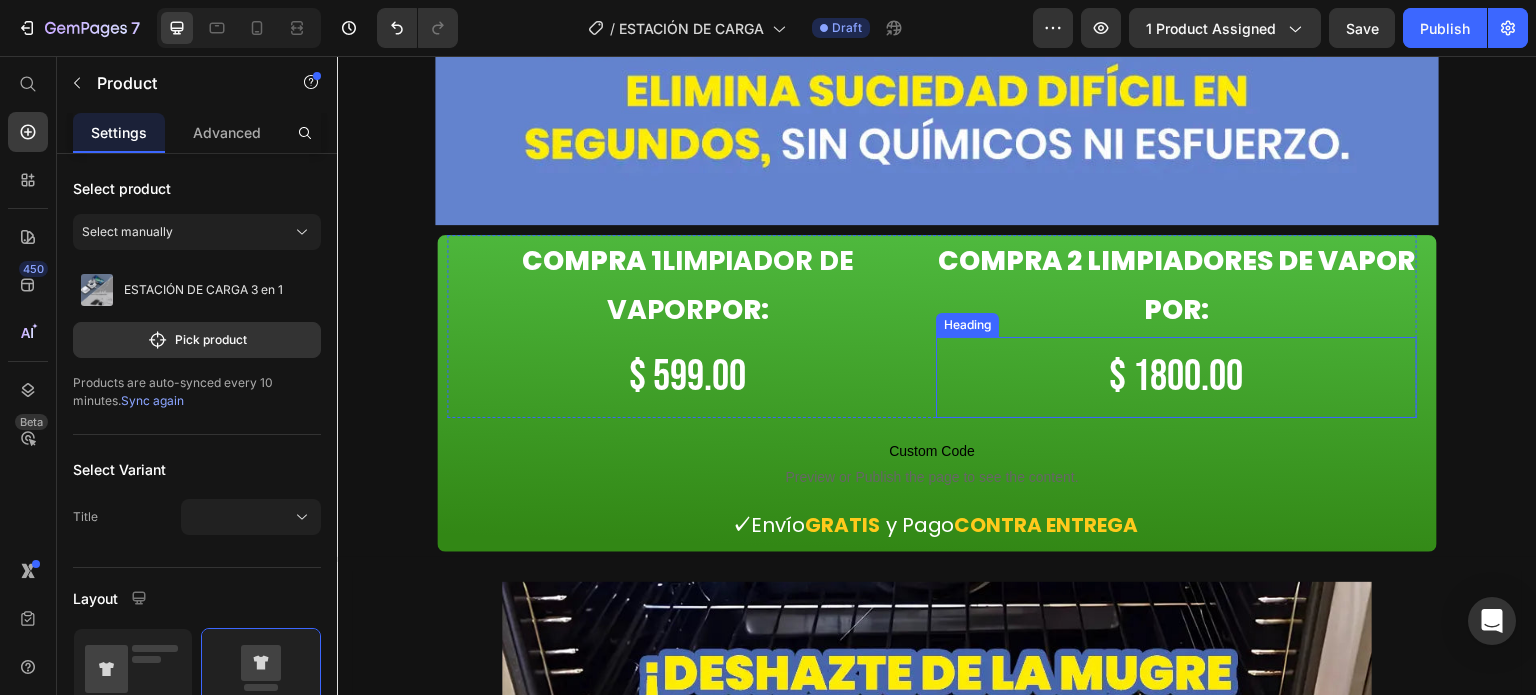 click on "$ 1800.00" at bounding box center [1176, 377] 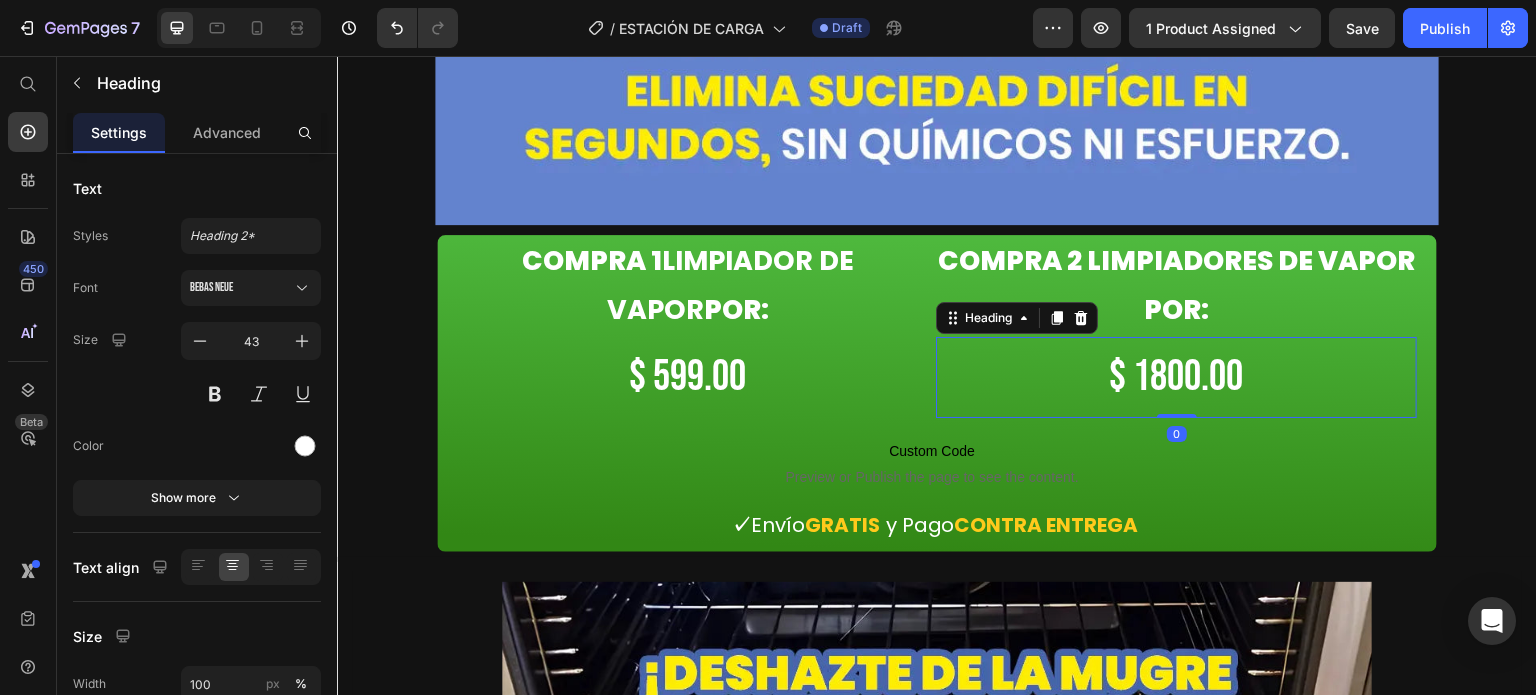 click on "$ 1800.00" at bounding box center (1176, 377) 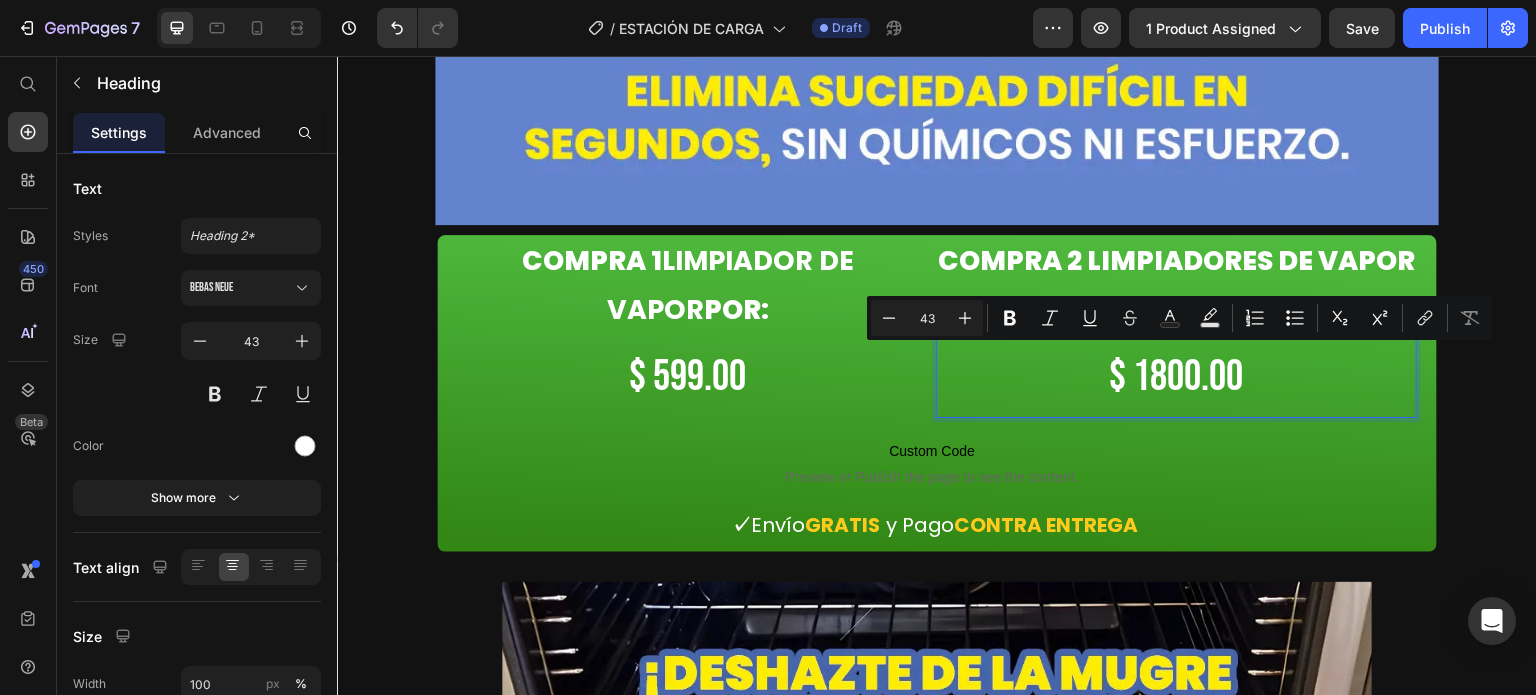 click on "$ 1800.00" at bounding box center (1176, 377) 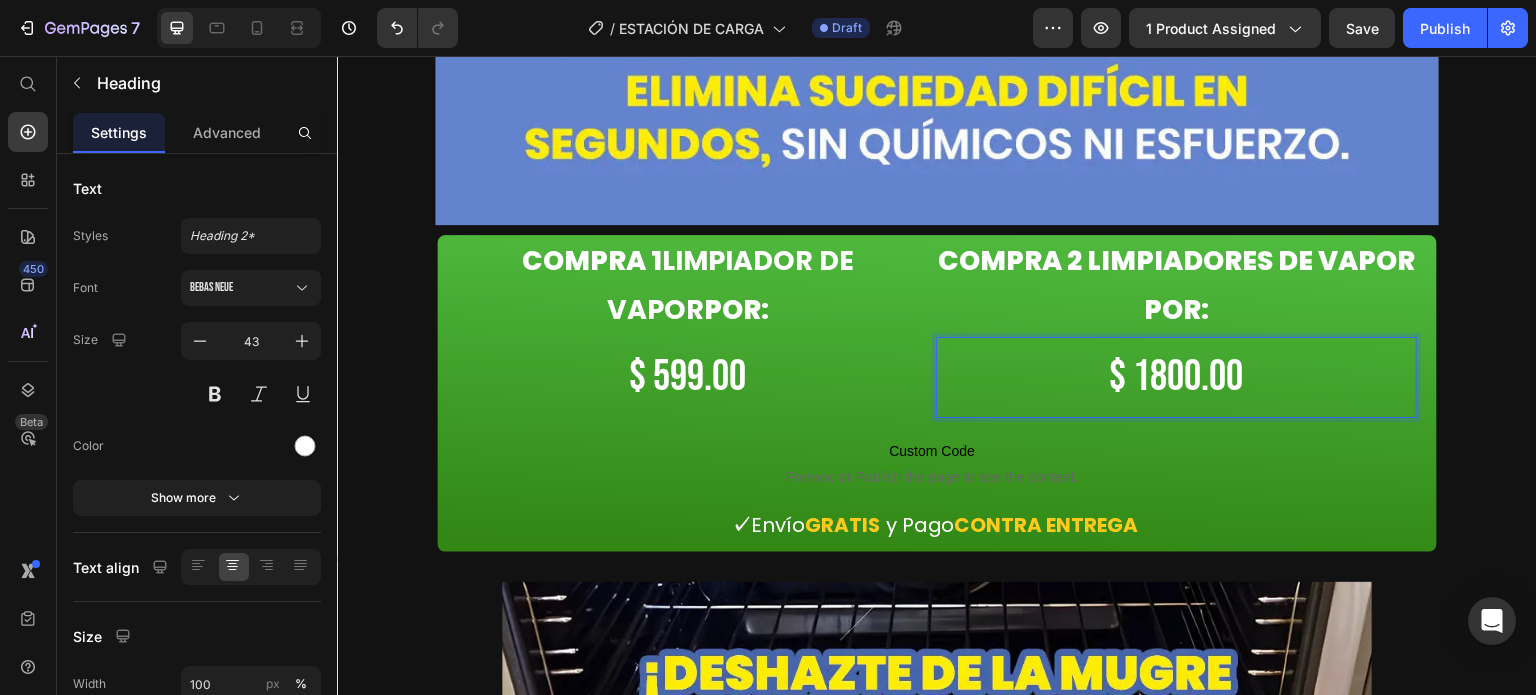 click on "$ 1800.00" at bounding box center [1176, 377] 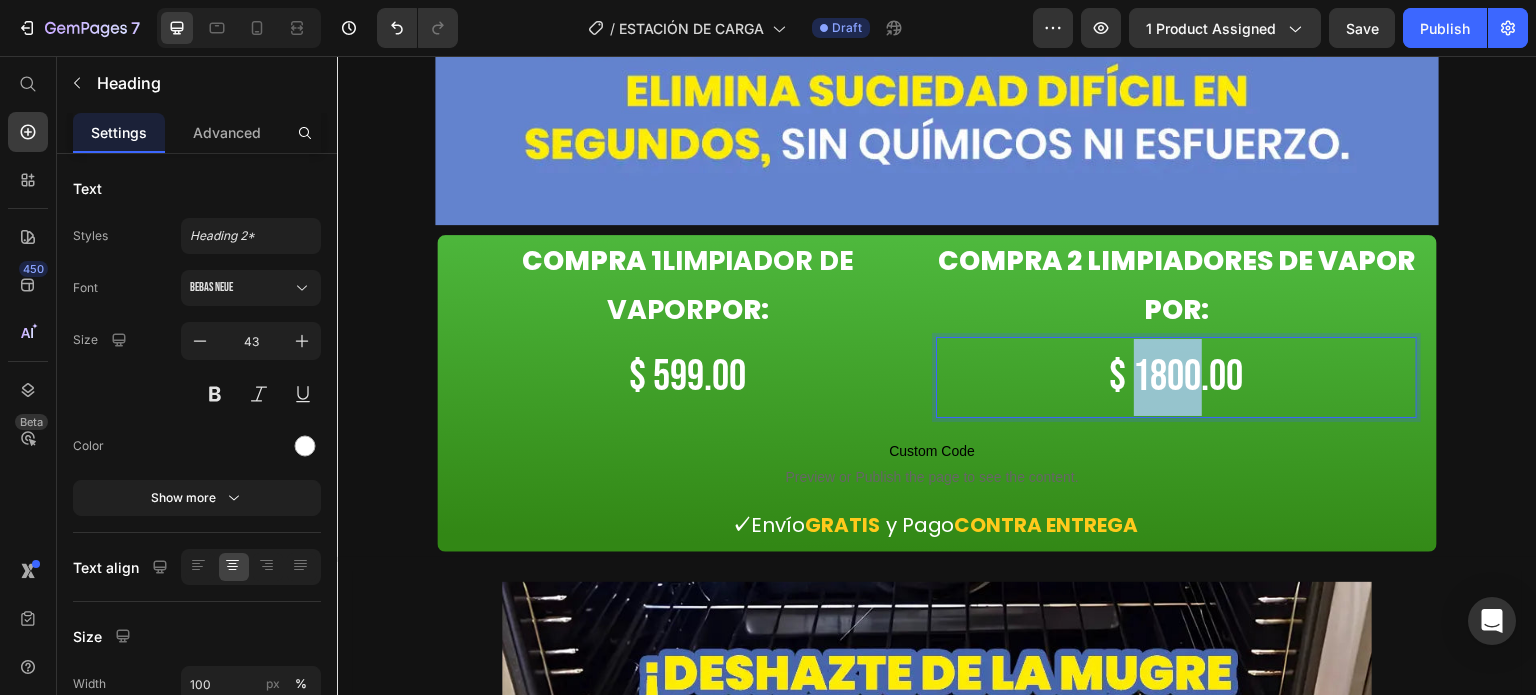 drag, startPoint x: 1187, startPoint y: 377, endPoint x: 1131, endPoint y: 376, distance: 56.008926 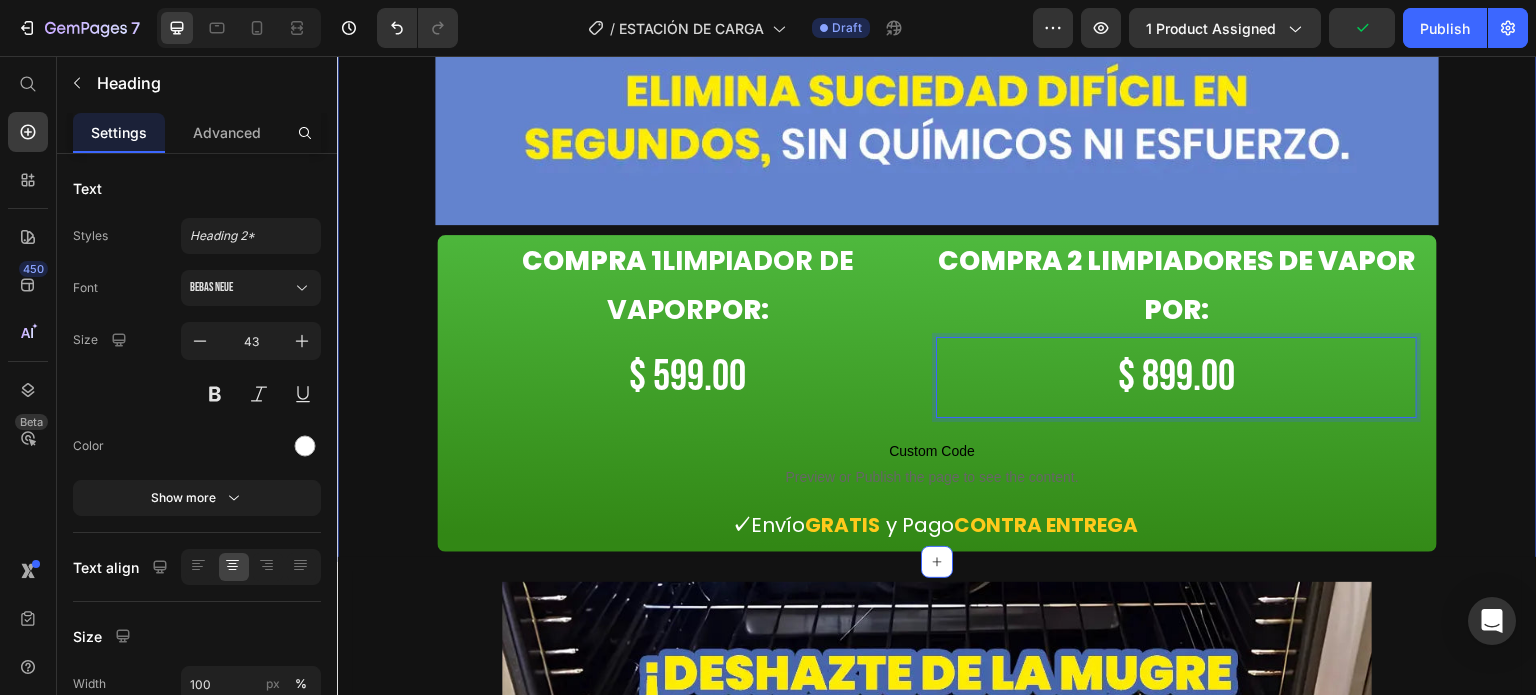 click on "Icon Icon Icon Icon Icon Icon List Row ESTACIÓN DE CARGA 3 en 1 Product Title Product Row Image compra 1  LIMPIADOR DE VAPOR  por: Heading $ 599.00 Product Price Row compra 2 LIMPIADORES DE VAPOR por: Heading $ 899.00 Heading   0 Row Row
Custom Code
Preview or Publish the page to see the content. Custom Code   ✓  Envío  GRATIS   y Pago  CONTRA   ENTREGA Text block Product Row" at bounding box center [937, -155] 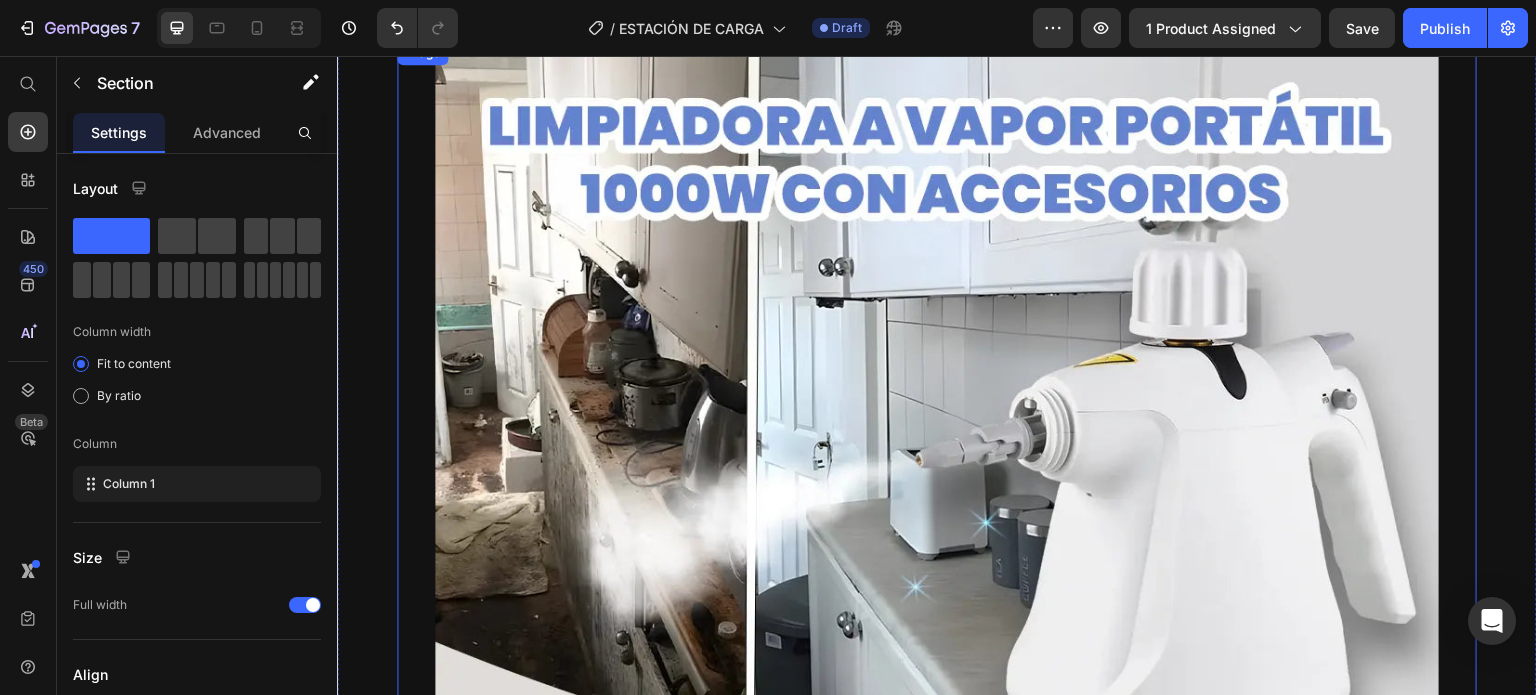 scroll, scrollTop: 0, scrollLeft: 0, axis: both 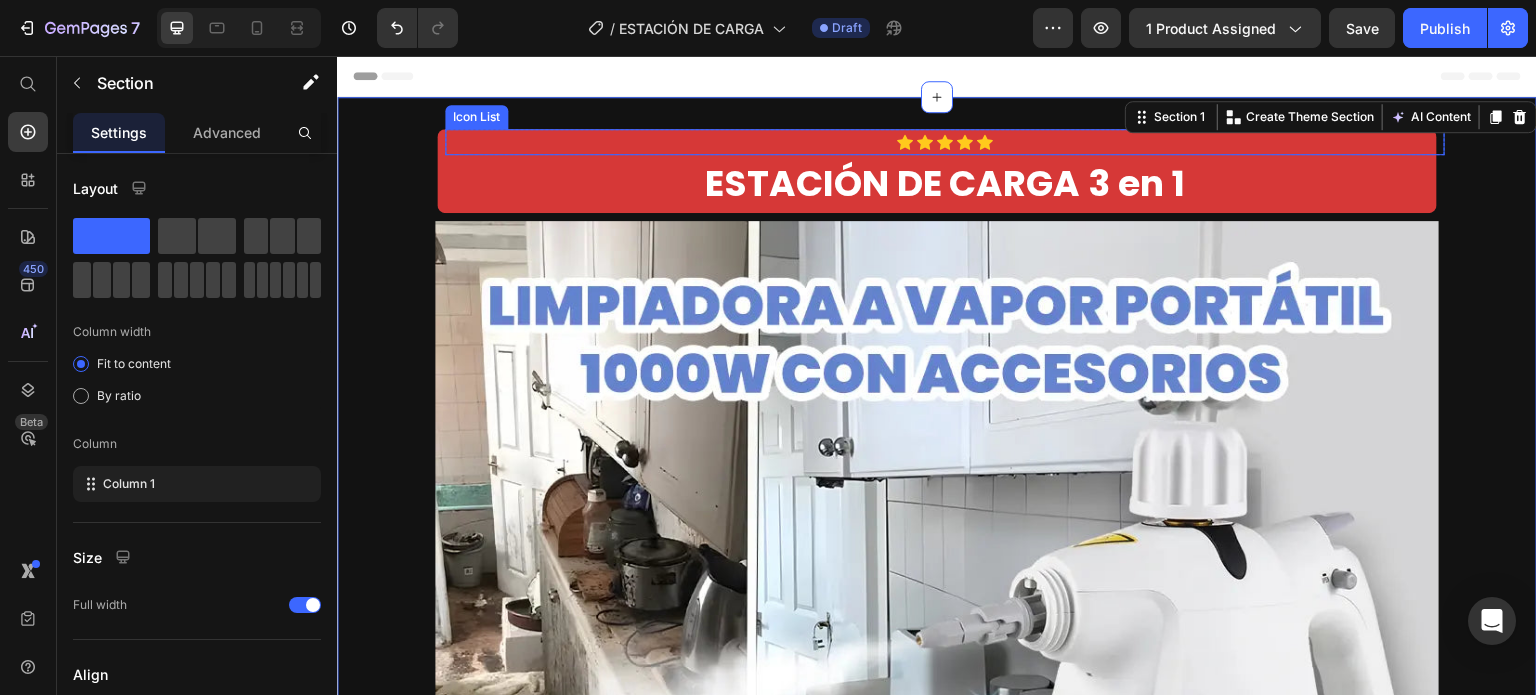 click on "Icon Icon Icon Icon Icon" at bounding box center [945, 142] 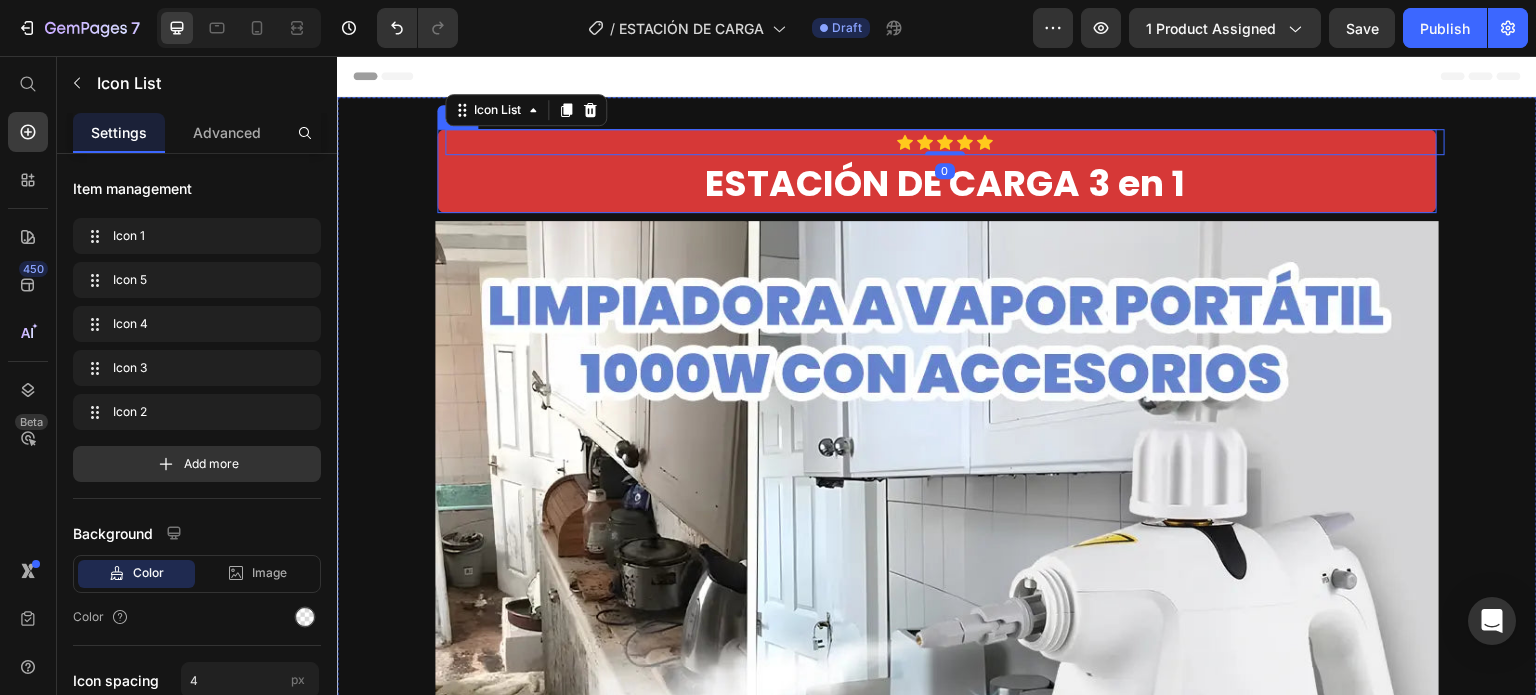 click on "Icon Icon Icon Icon Icon Icon List   0 Row ESTACIÓN DE CARGA 3 en 1 Product Title Product" at bounding box center [937, 171] 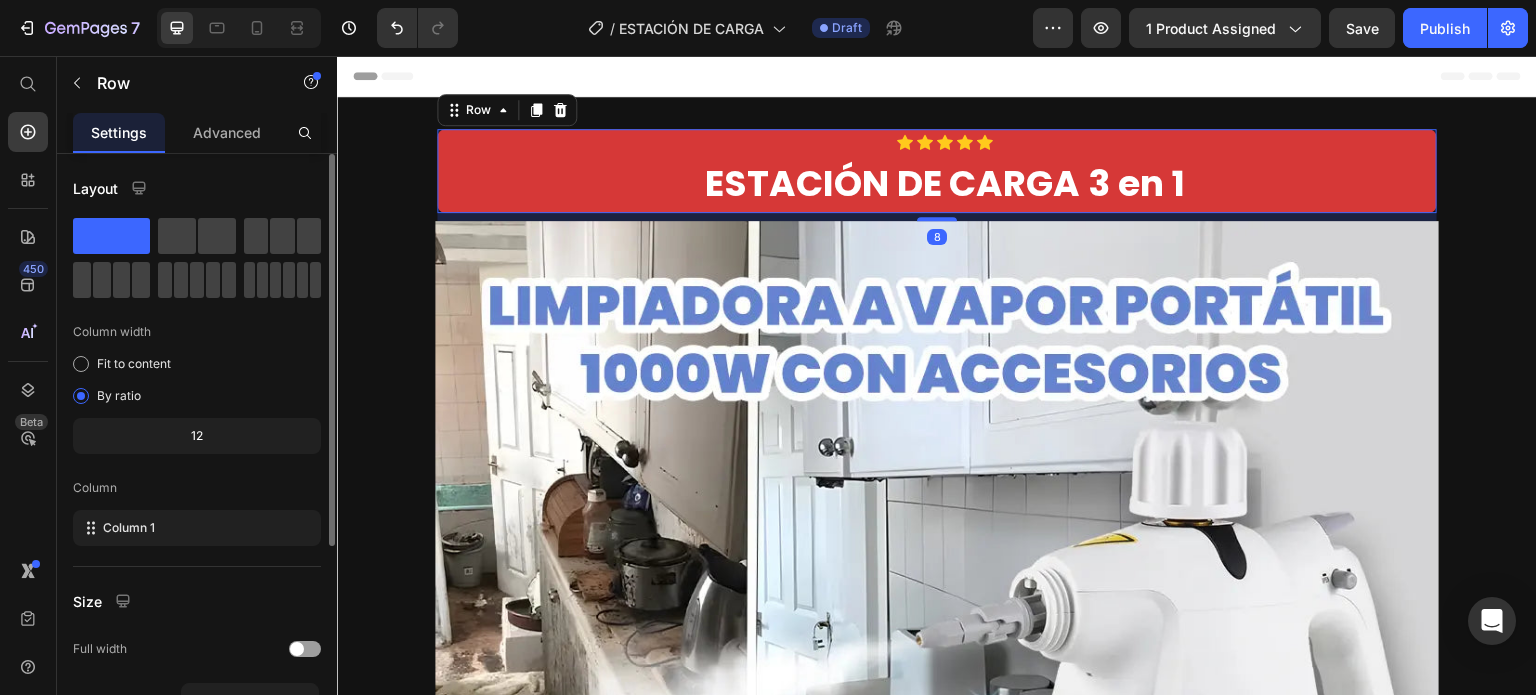 scroll, scrollTop: 312, scrollLeft: 0, axis: vertical 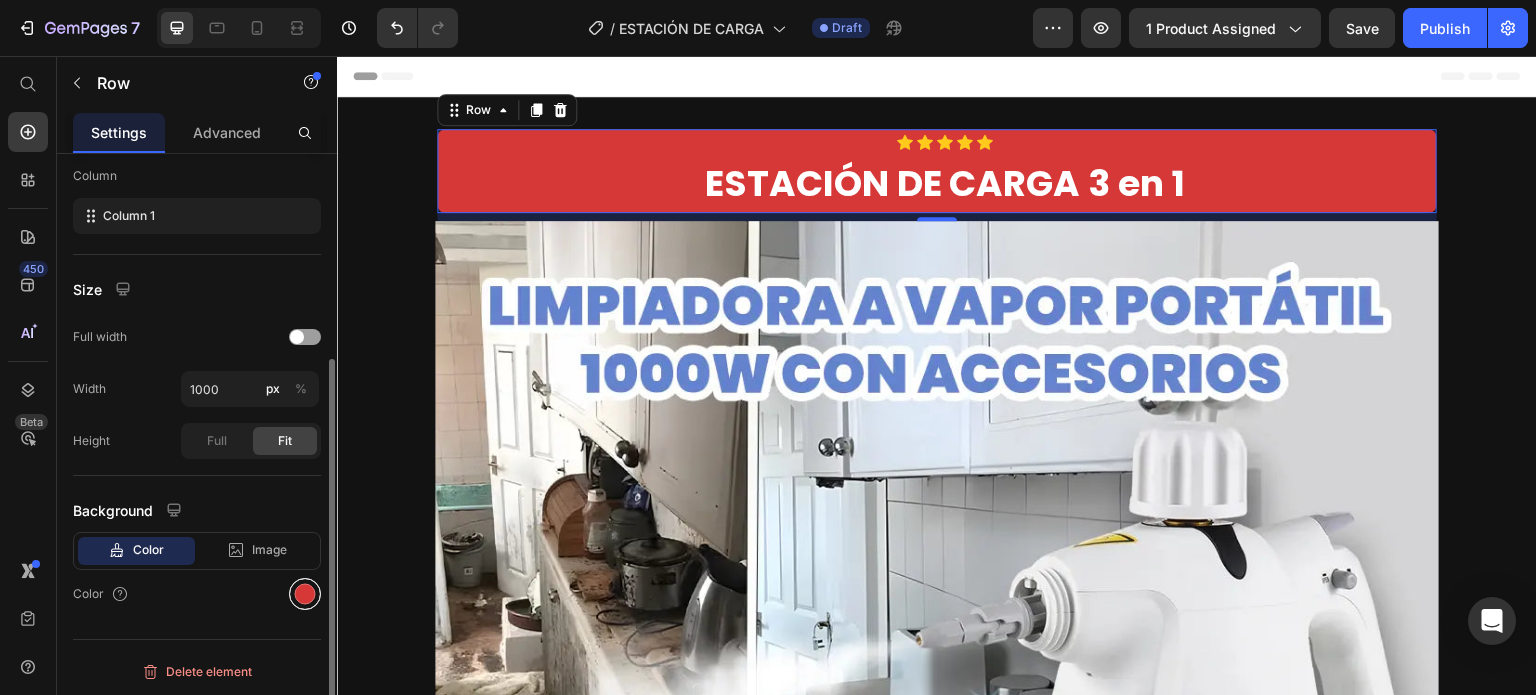 click at bounding box center (305, 594) 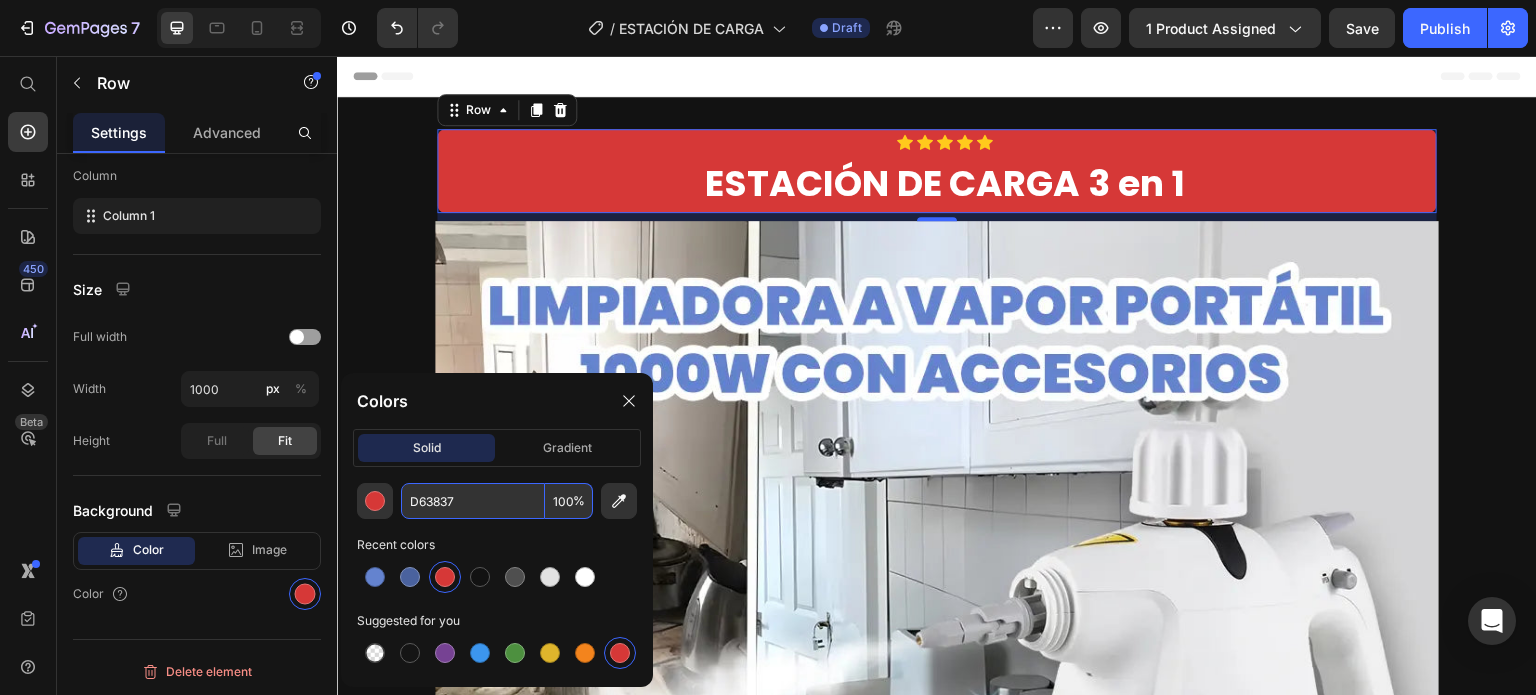 click on "D63837" at bounding box center (473, 501) 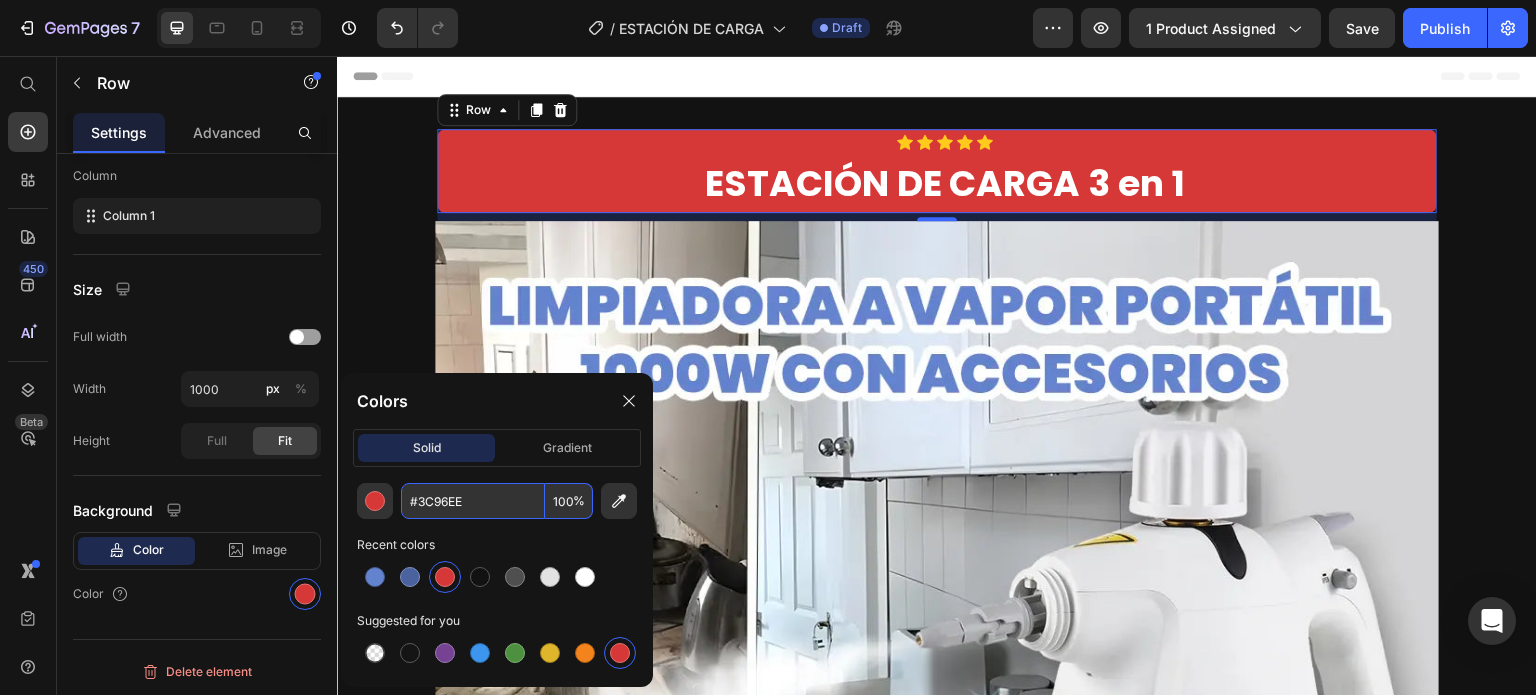 type on "3C96EE" 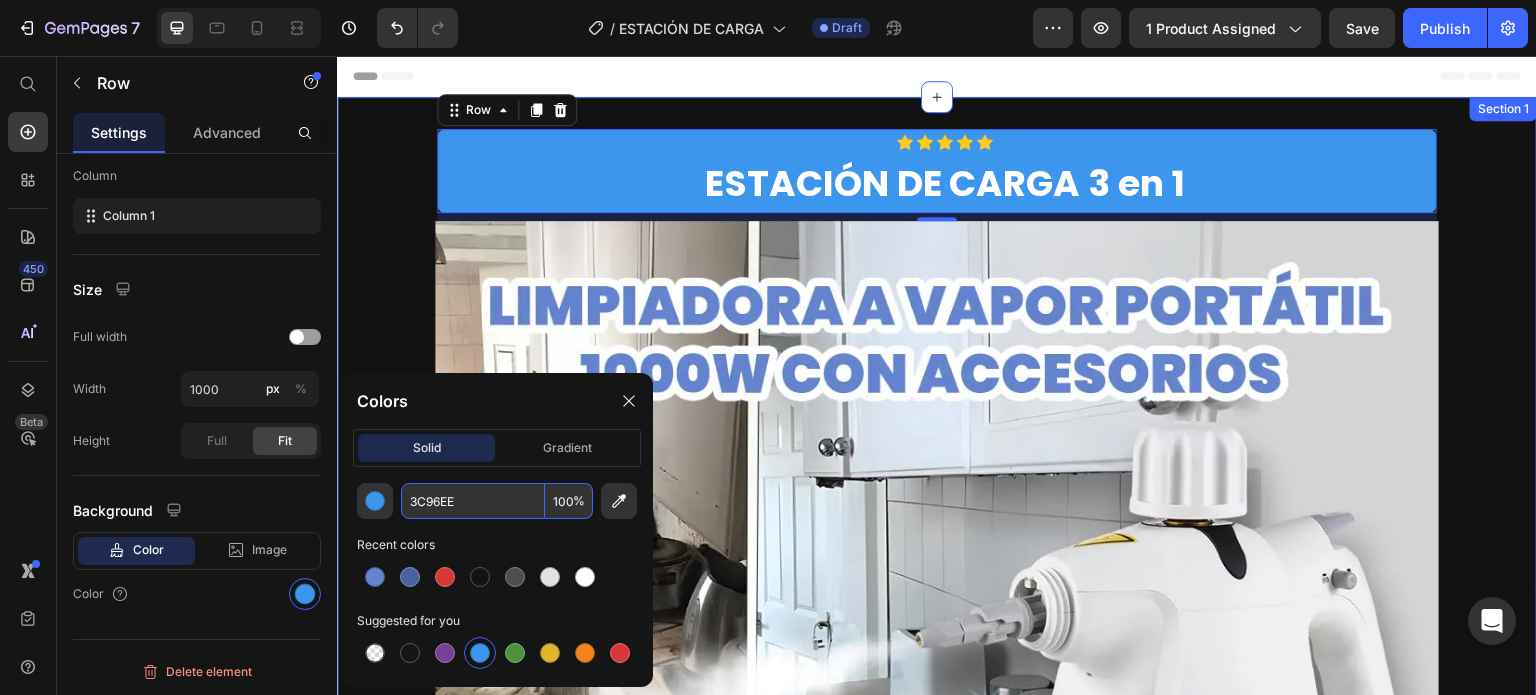 click on "Icon Icon Icon Icon Icon Icon List Row ESTACIÓN DE CARGA 3 en 1 Product Title Product Row   8 Image compra 1  LIMPIADOR DE VAPOR  por: Heading $ 599.00 Product Price Row compra 2 LIMPIADORES DE VAPOR por: Heading $ 899.00 Heading Row Row
Custom Code
Preview or Publish the page to see the content. Custom Code   ✓  Envío  GRATIS   y Pago  CONTRA   ENTREGA Text block Product Row Section 1" at bounding box center (937, 829) 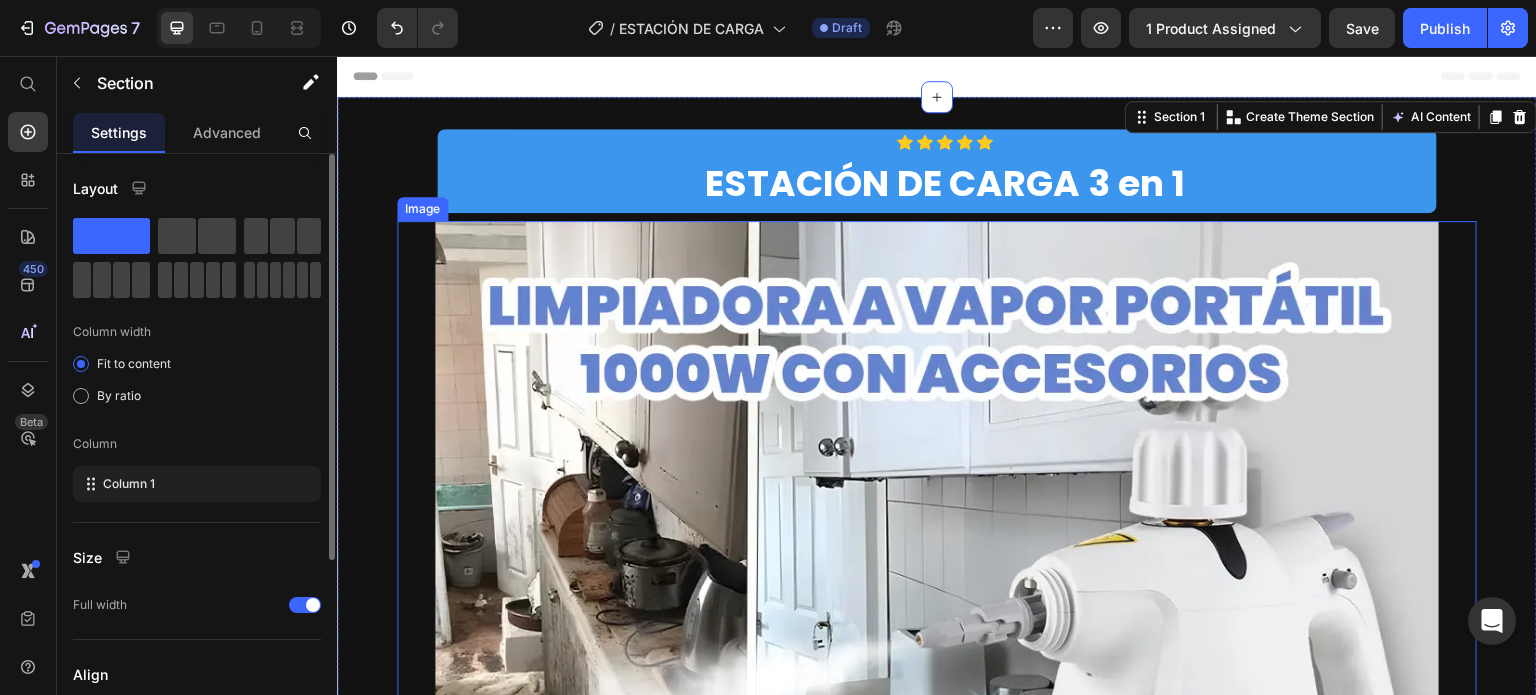click at bounding box center [937, 723] 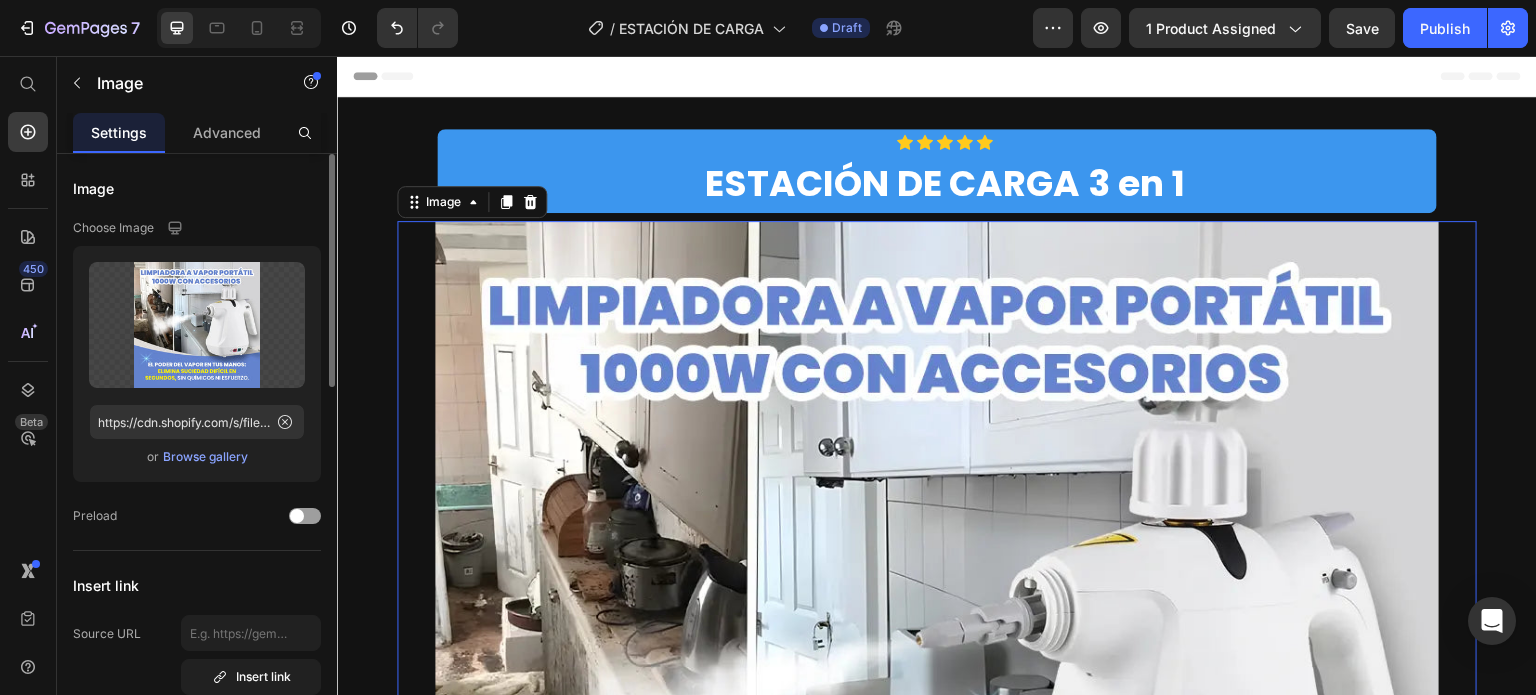 click on "Browse gallery" at bounding box center (205, 457) 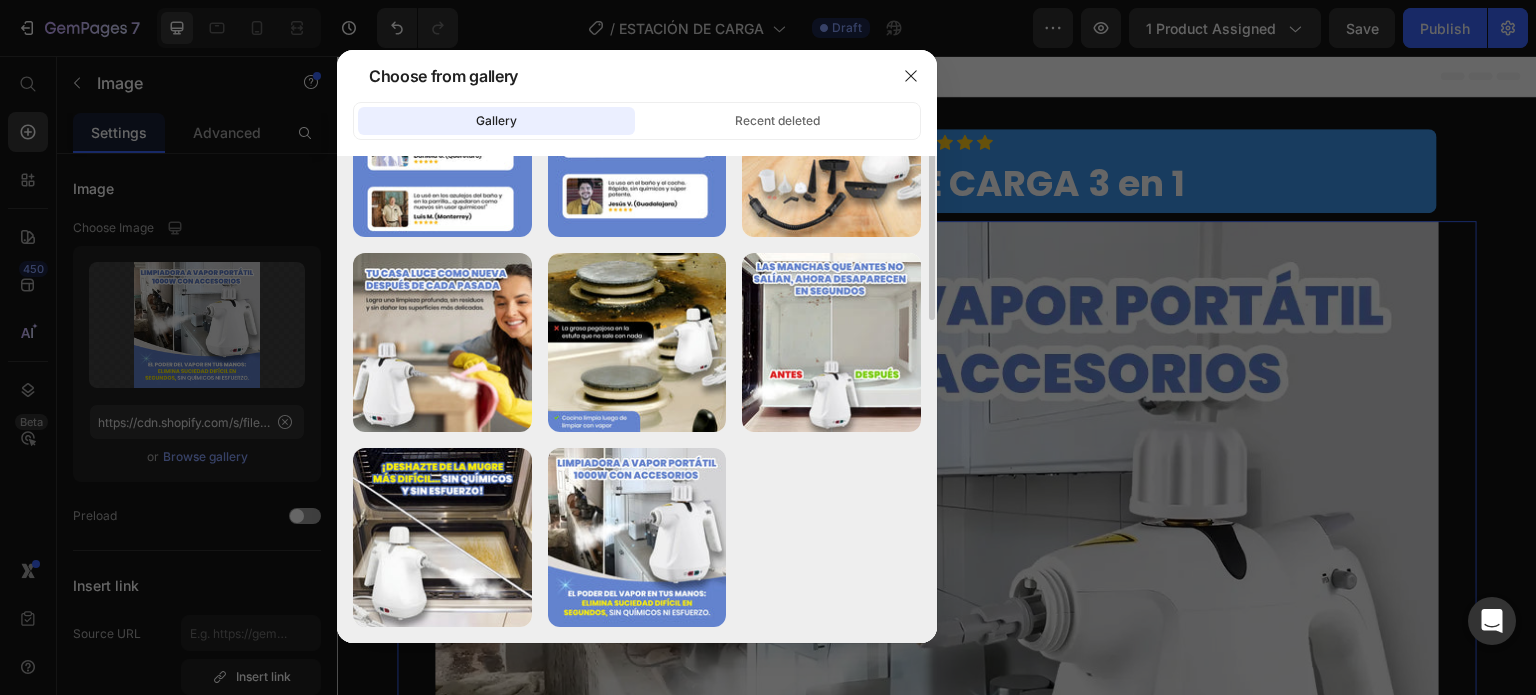 scroll, scrollTop: 0, scrollLeft: 0, axis: both 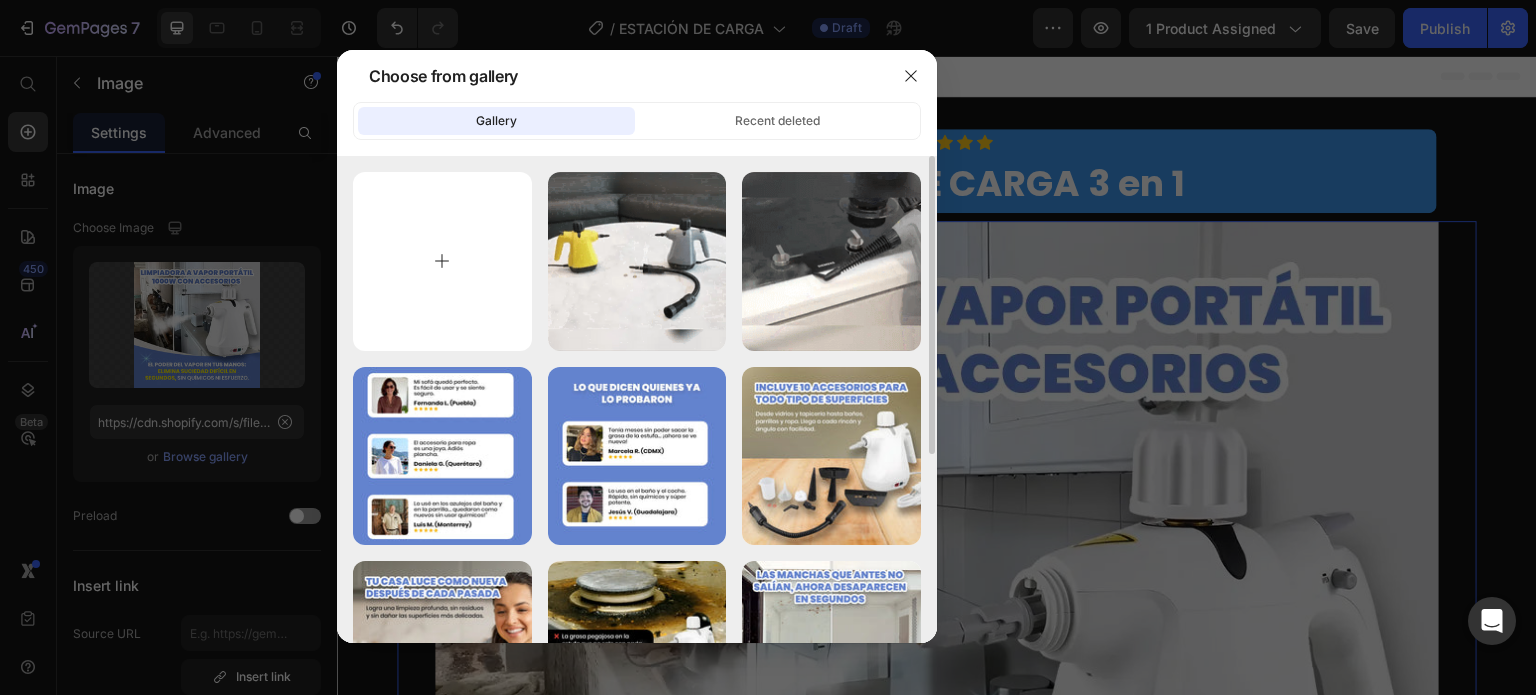 click at bounding box center (442, 261) 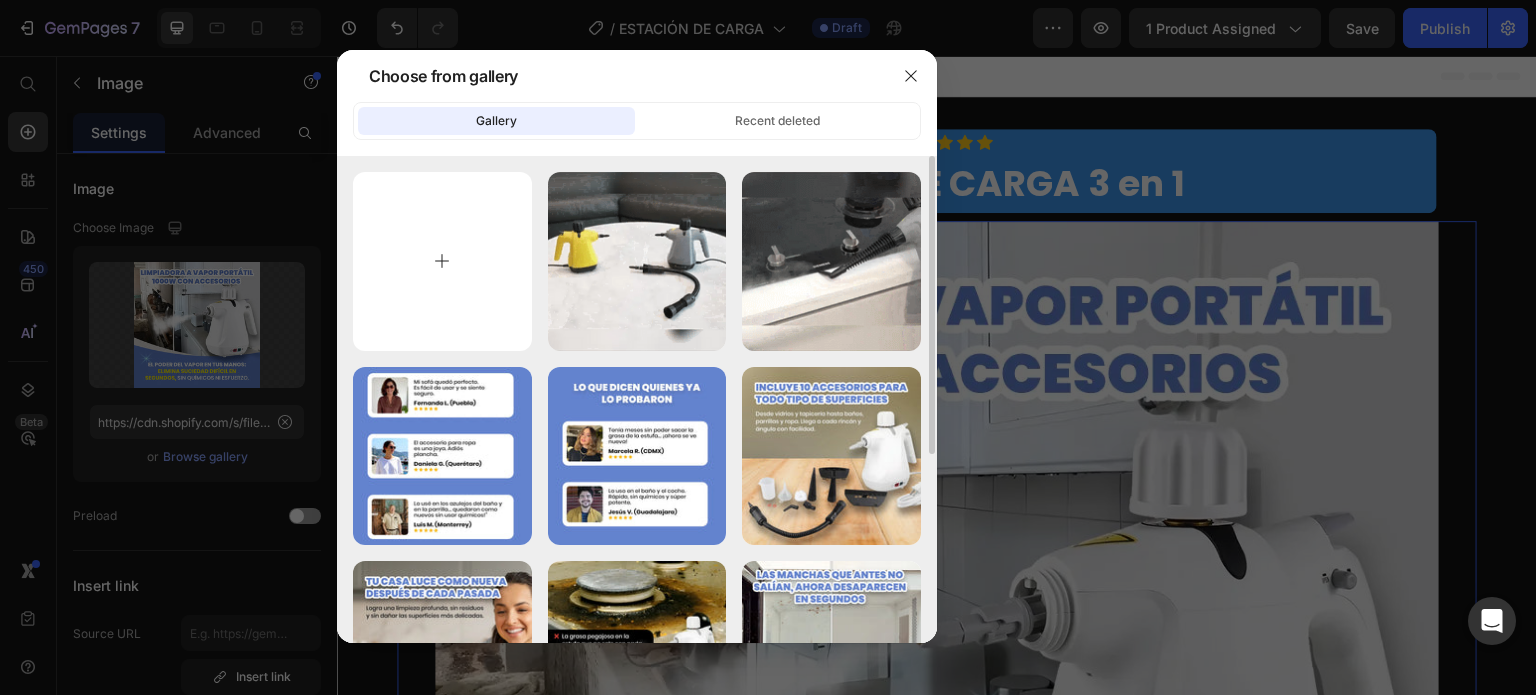 type on "C:\fakepath\Mesa de trabajo 2.png" 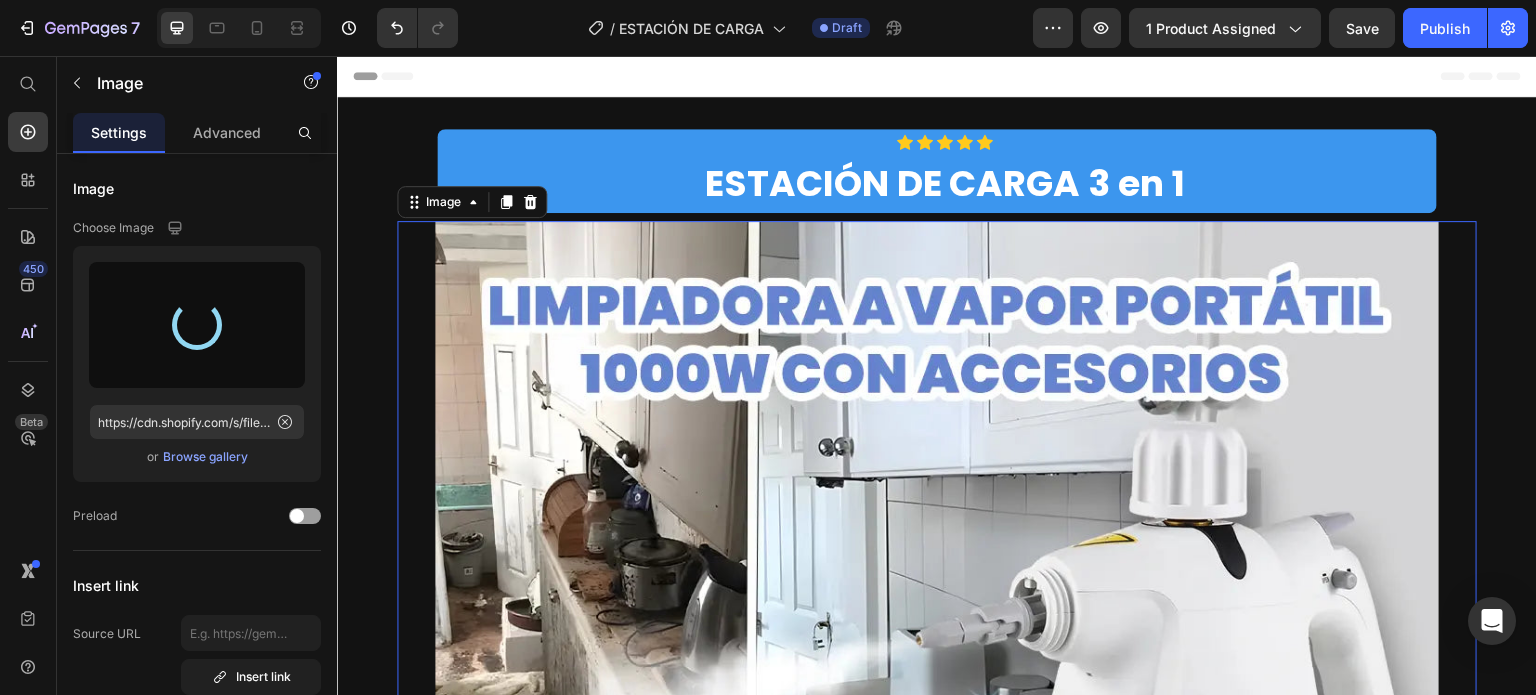 type on "https://cdn.shopify.com/s/files/1/0660/1965/5761/files/gempages_572093959329809560-51930929-eaf5-437a-873a-184d09c89779.png" 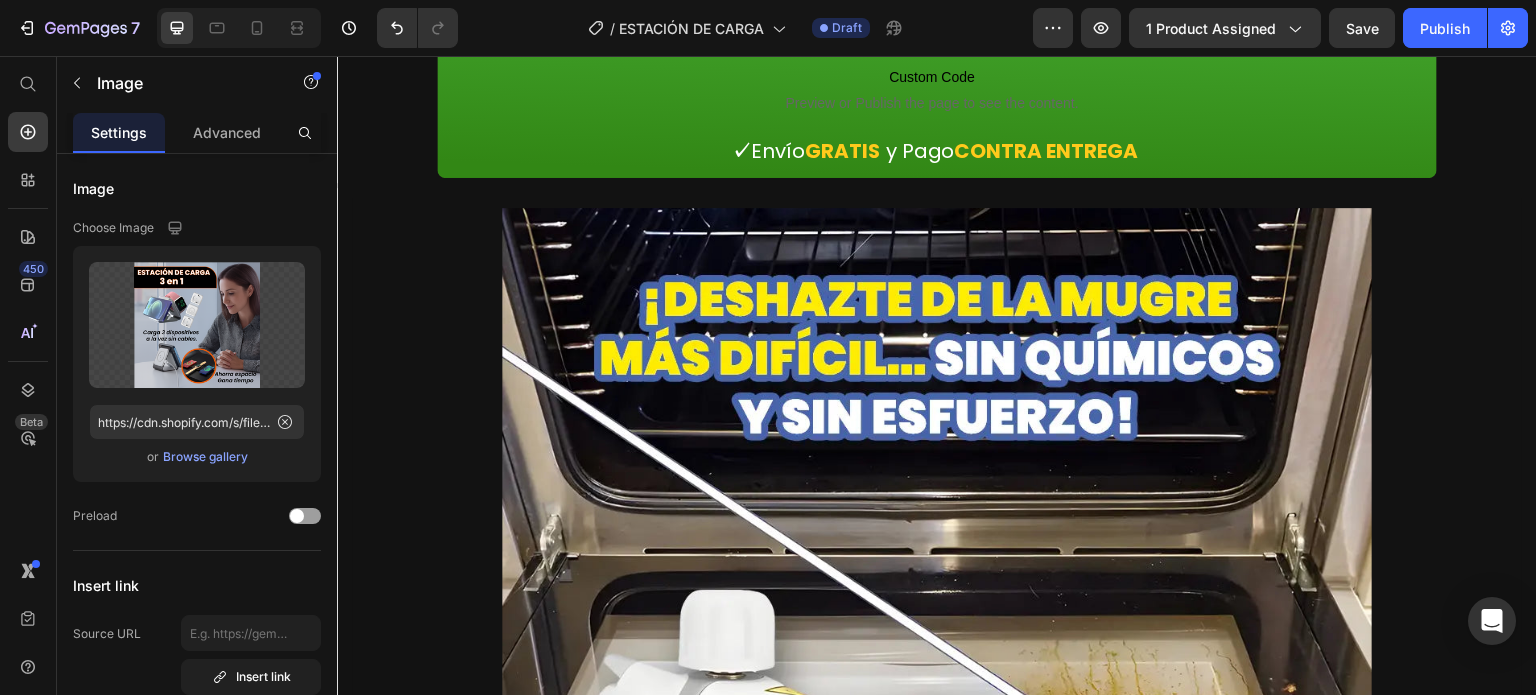 scroll, scrollTop: 1400, scrollLeft: 0, axis: vertical 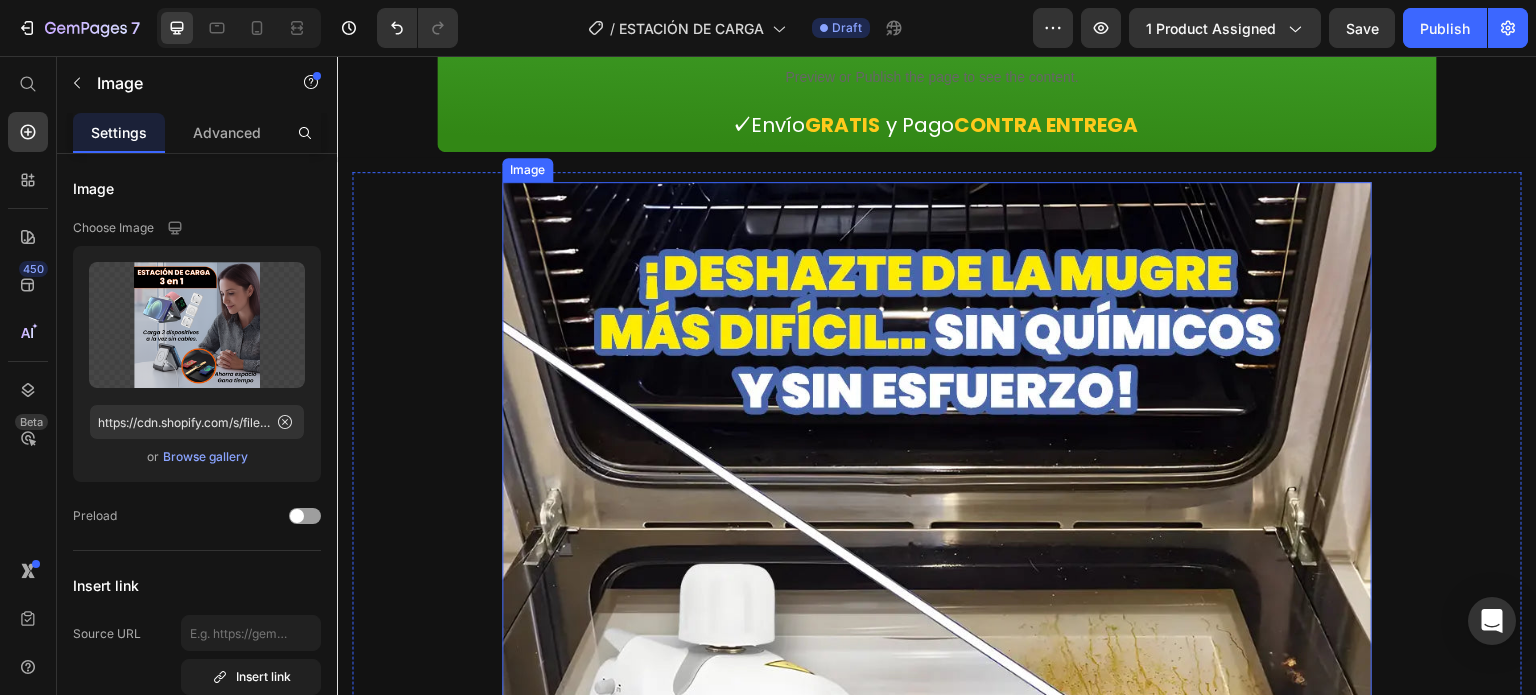 click at bounding box center [937, 617] 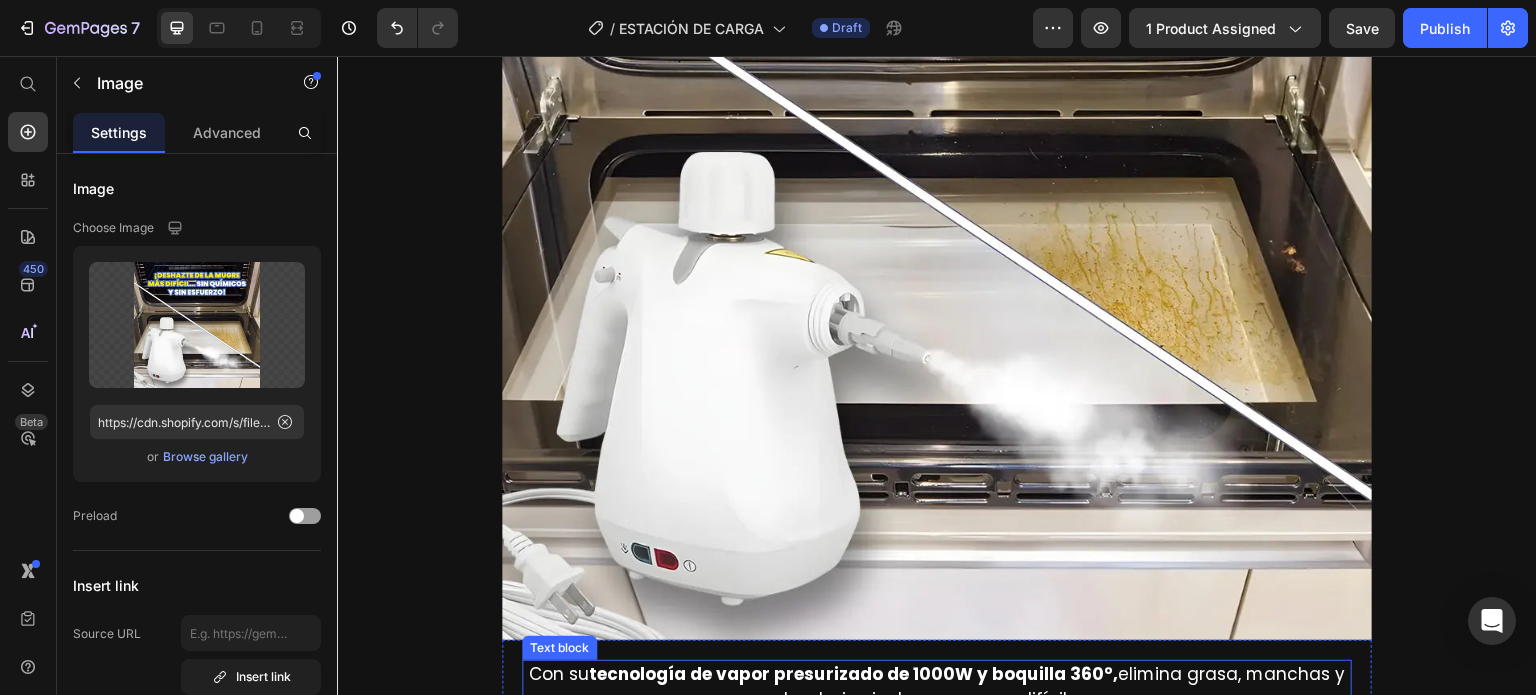 scroll, scrollTop: 1800, scrollLeft: 0, axis: vertical 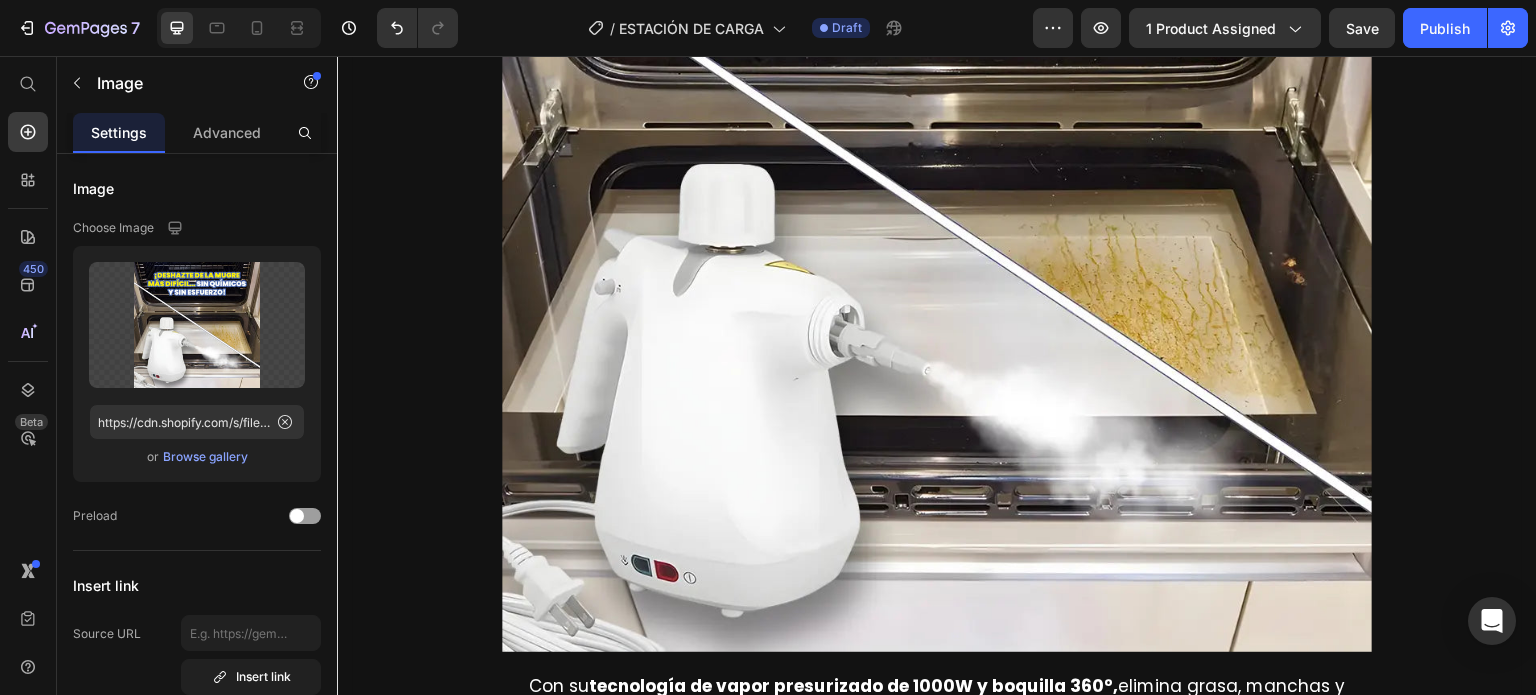 click at bounding box center (937, 217) 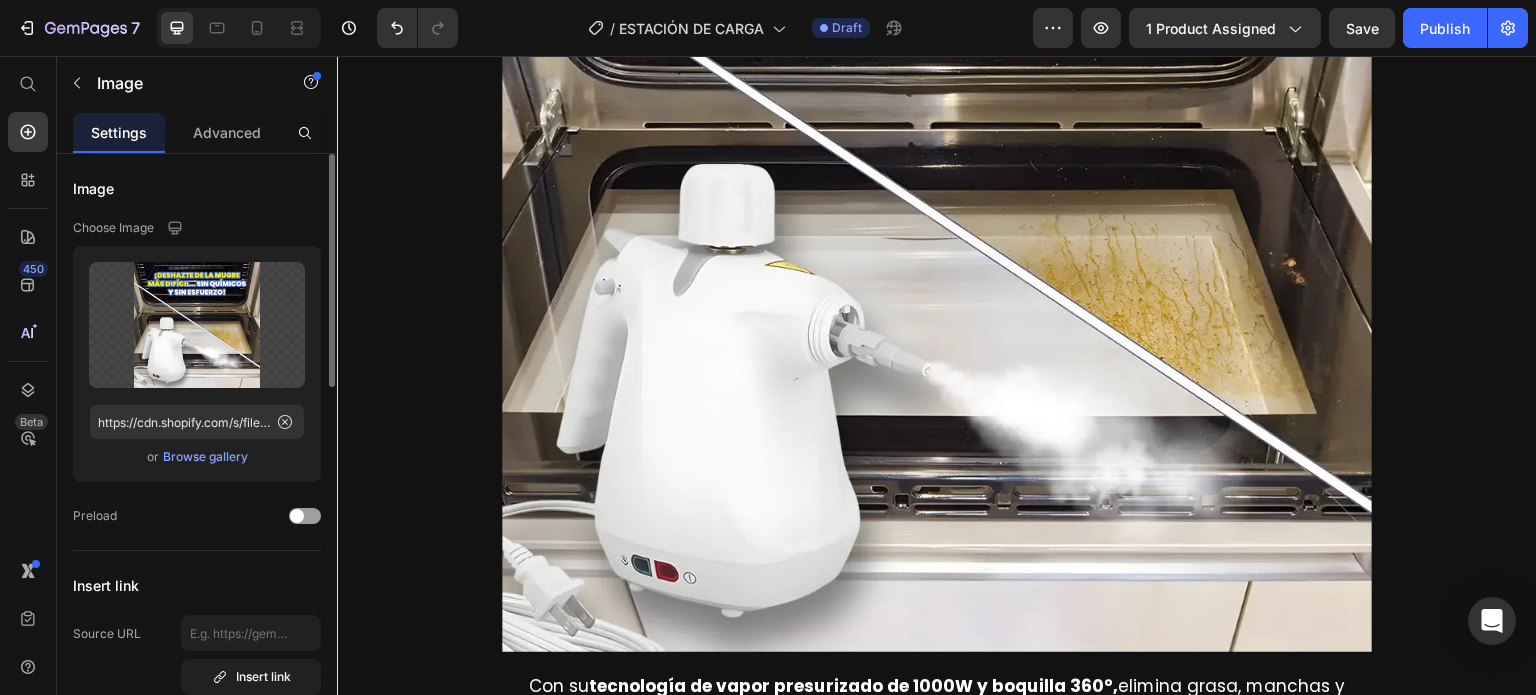 click on "Browse gallery" at bounding box center (205, 457) 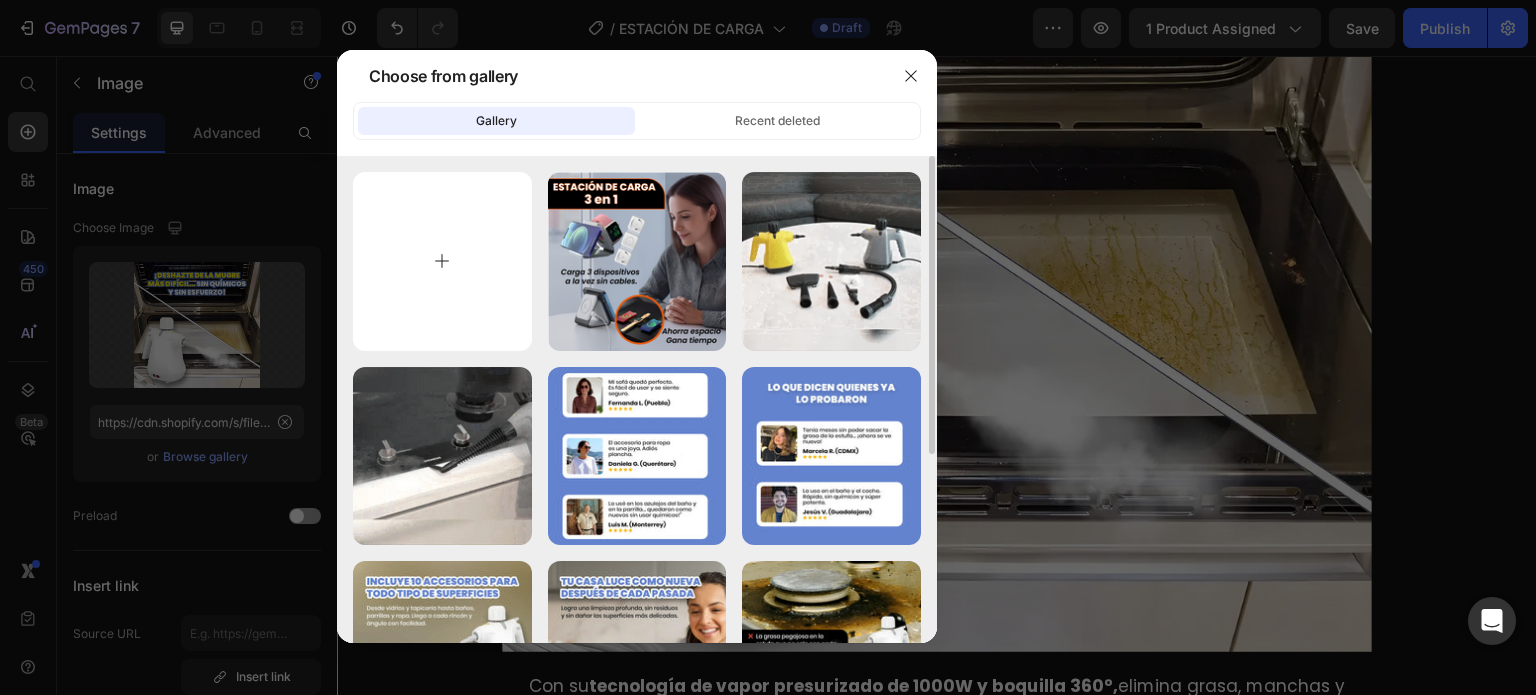 click at bounding box center [442, 261] 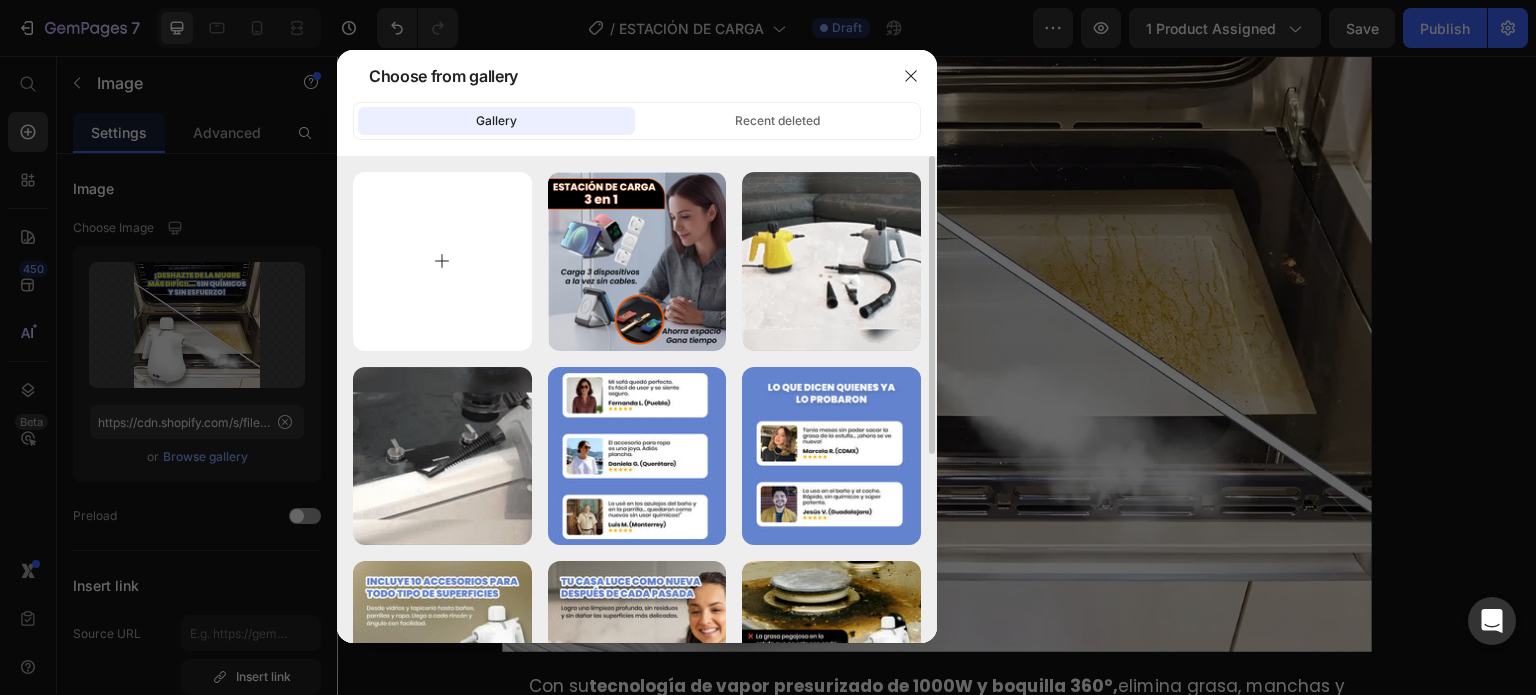 type on "C:\fakepath\Mesa de trabajo 1.webp" 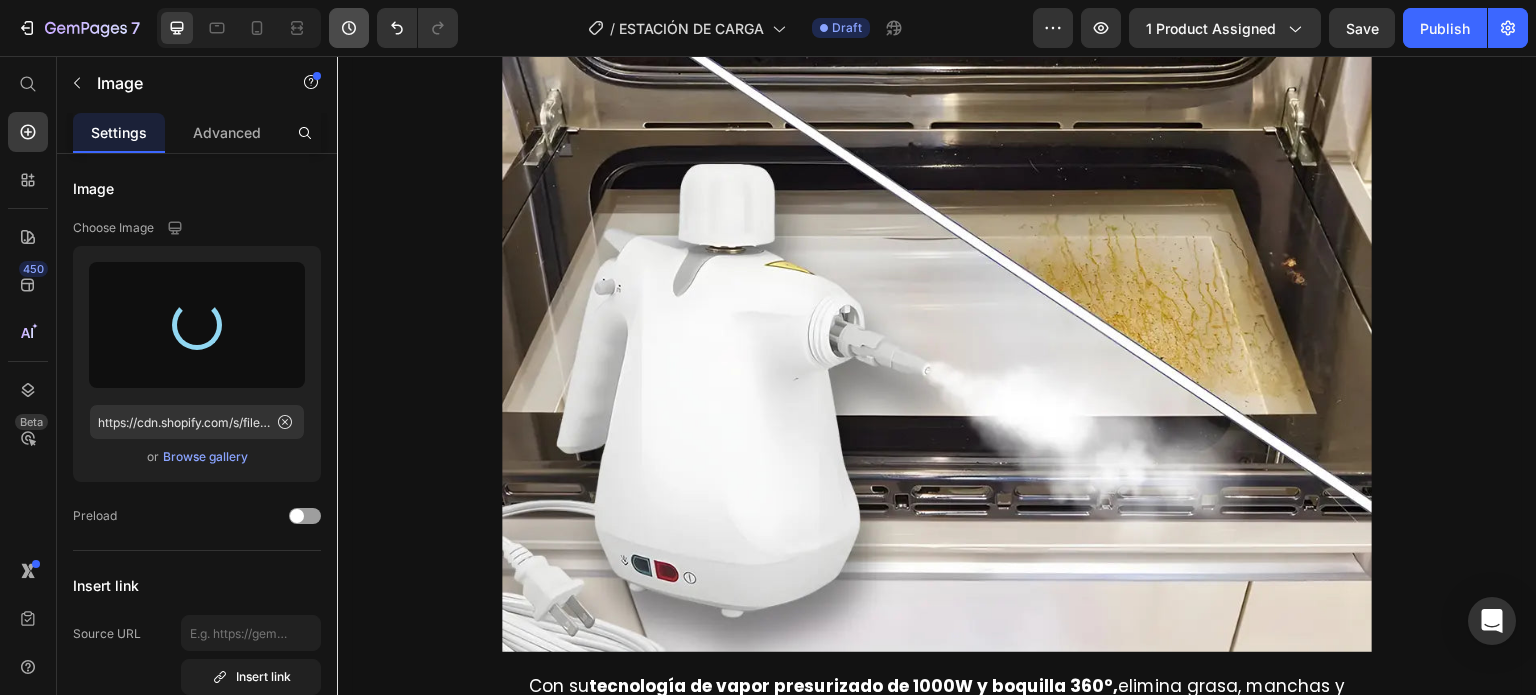 type on "https://cdn.shopify.com/s/files/1/0660/1965/5761/files/gempages_572093959329809560-dae30552-b3bd-462f-84b0-47360b4ecdf3.webp" 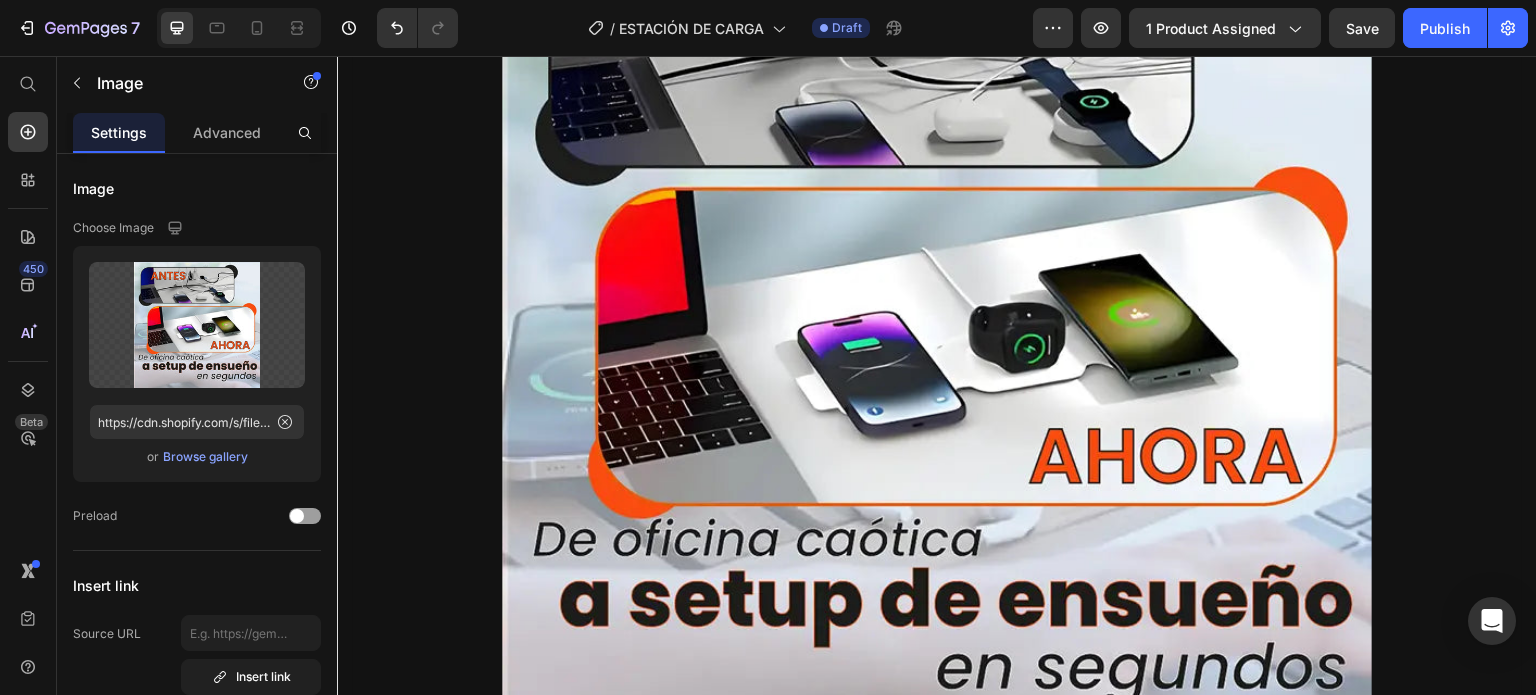 scroll, scrollTop: 2200, scrollLeft: 0, axis: vertical 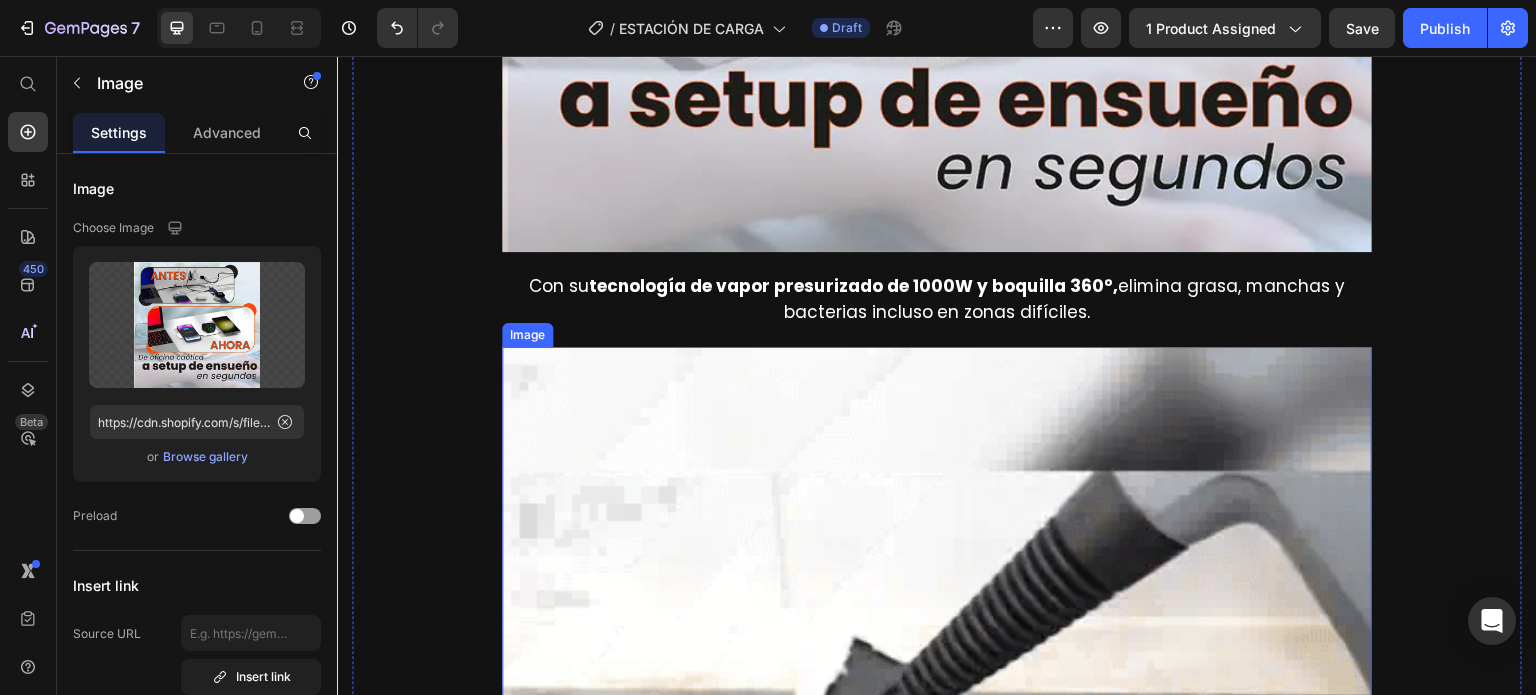 click at bounding box center [937, 782] 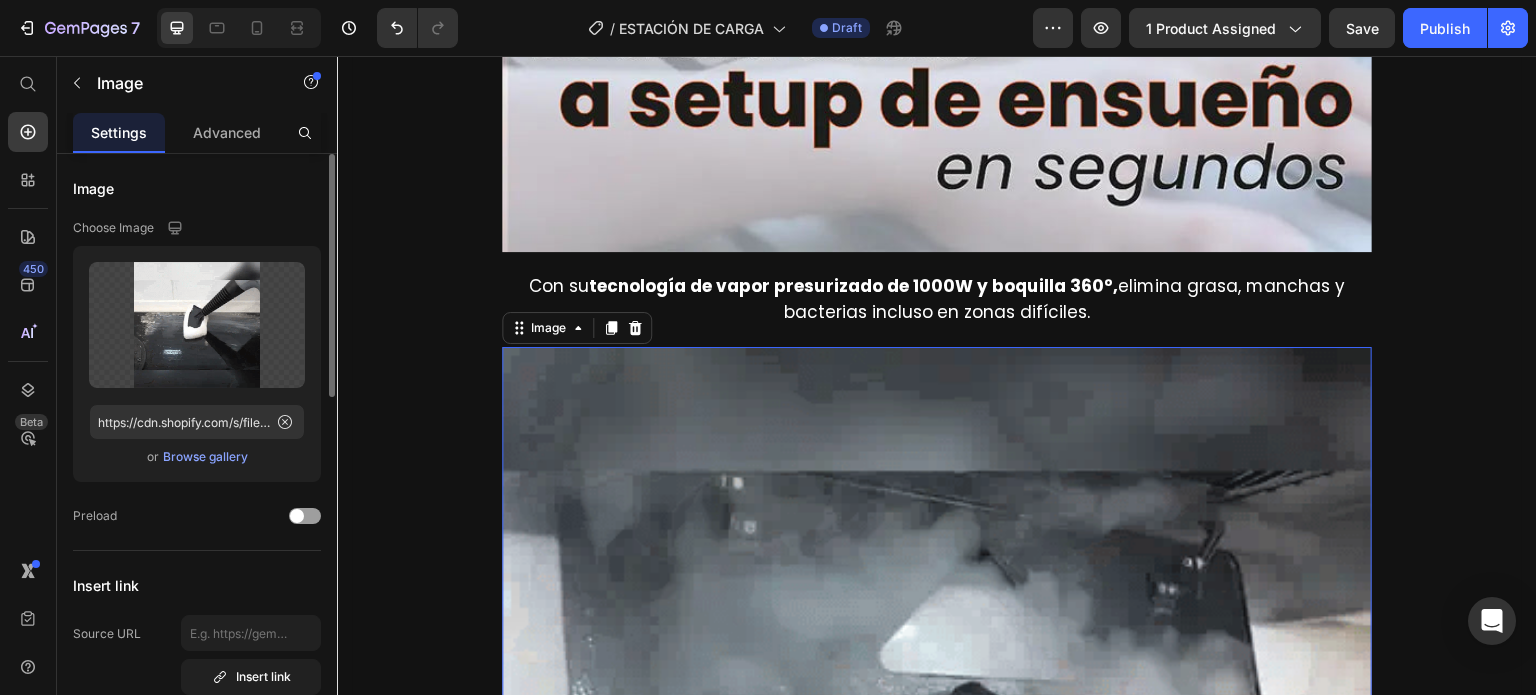 click on "Browse gallery" at bounding box center [205, 457] 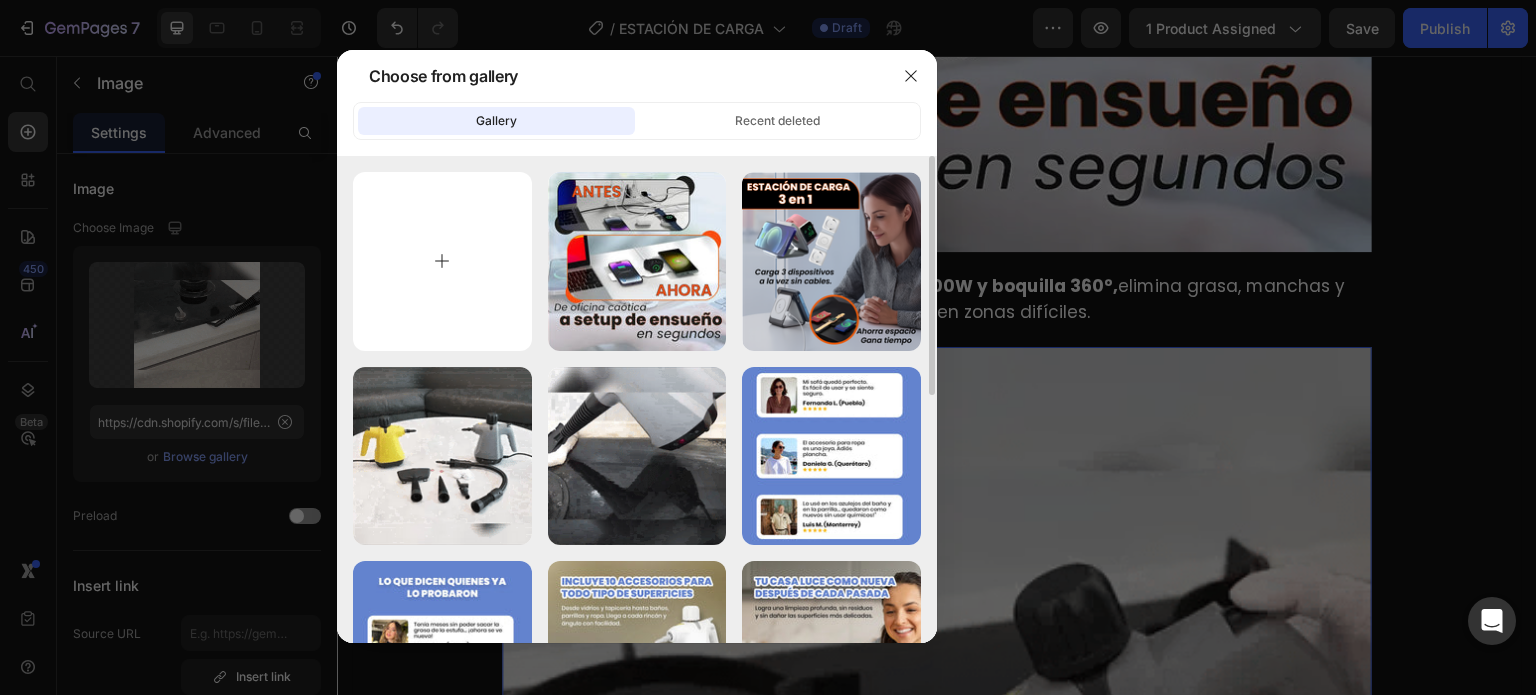 click at bounding box center (442, 261) 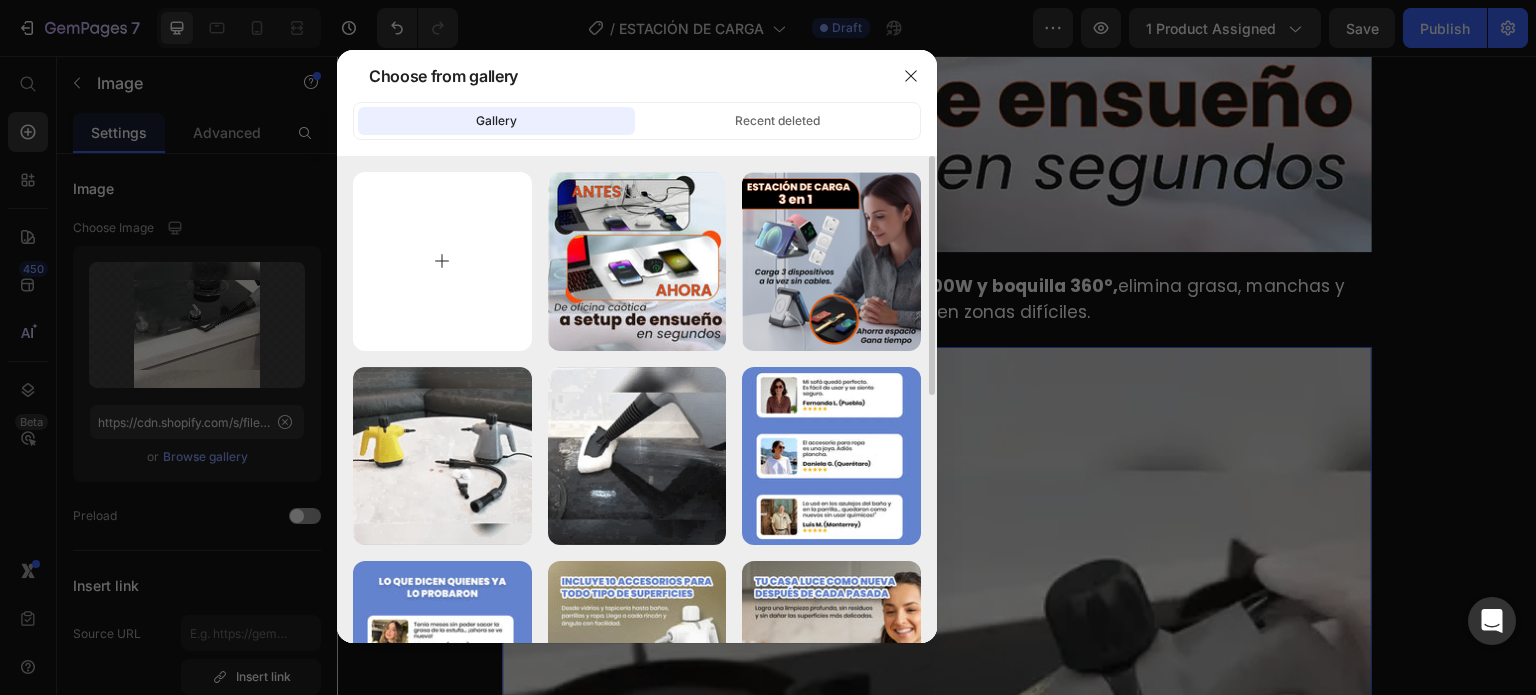type on "C:\fakepath\ezgif-1597f4af33ec1f.webp" 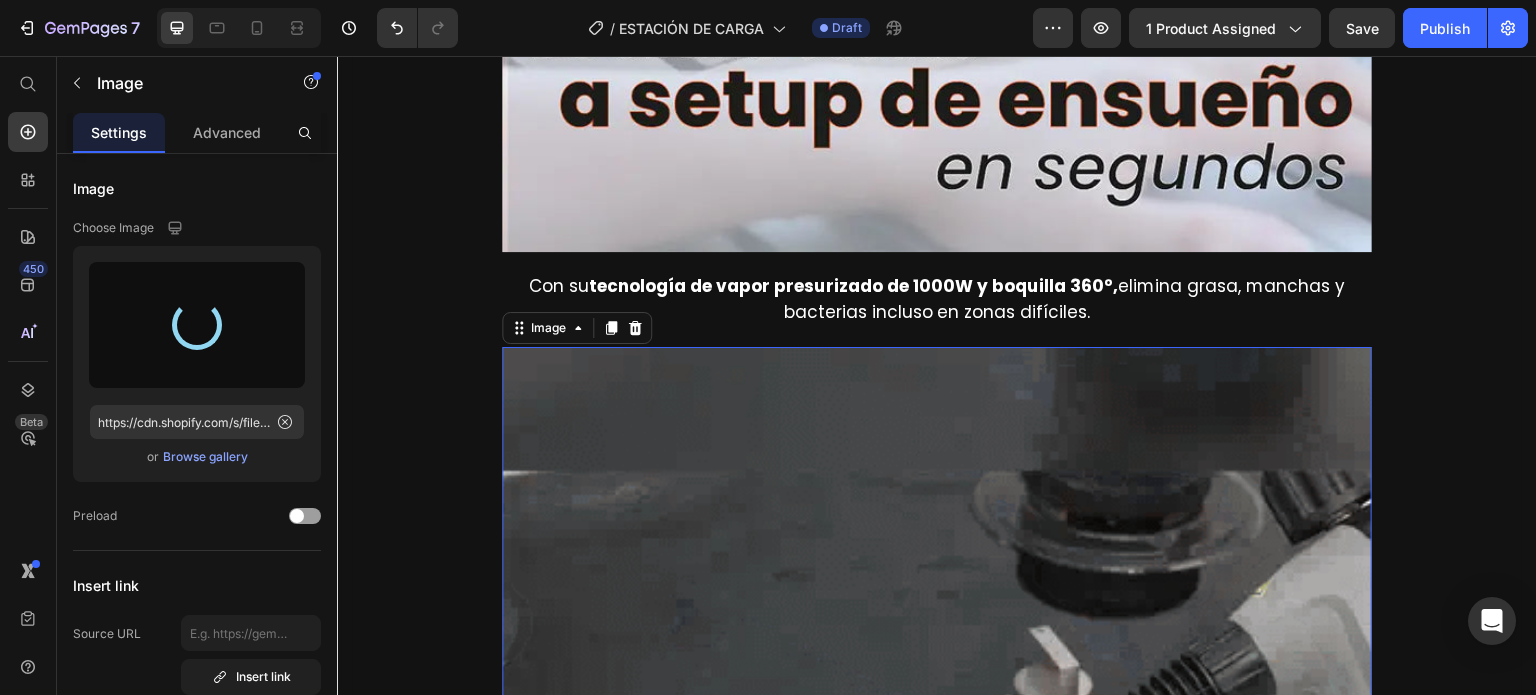 type on "https://cdn.shopify.com/s/files/1/0660/1965/5761/files/gempages_572093959329809560-10f83887-99cb-478e-8405-a0a367e52a05.webp" 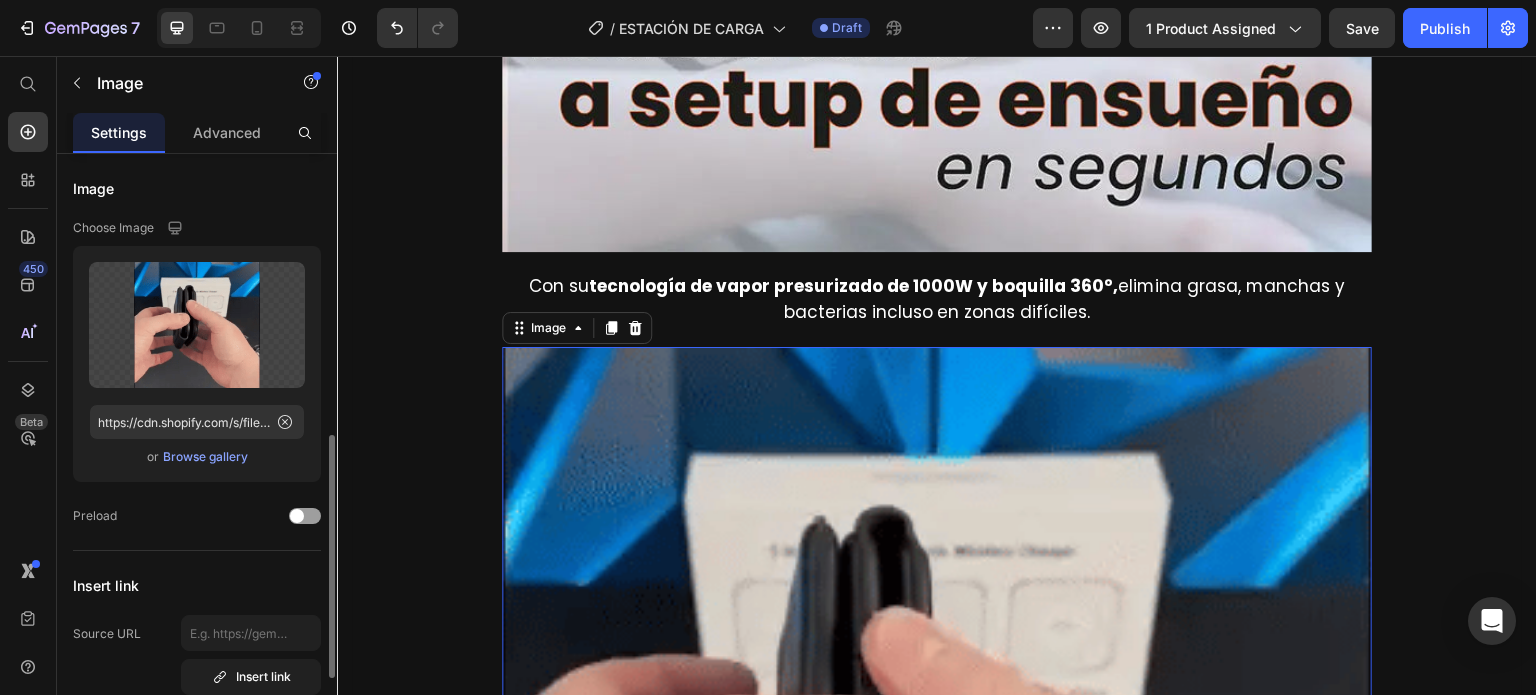 scroll, scrollTop: 400, scrollLeft: 0, axis: vertical 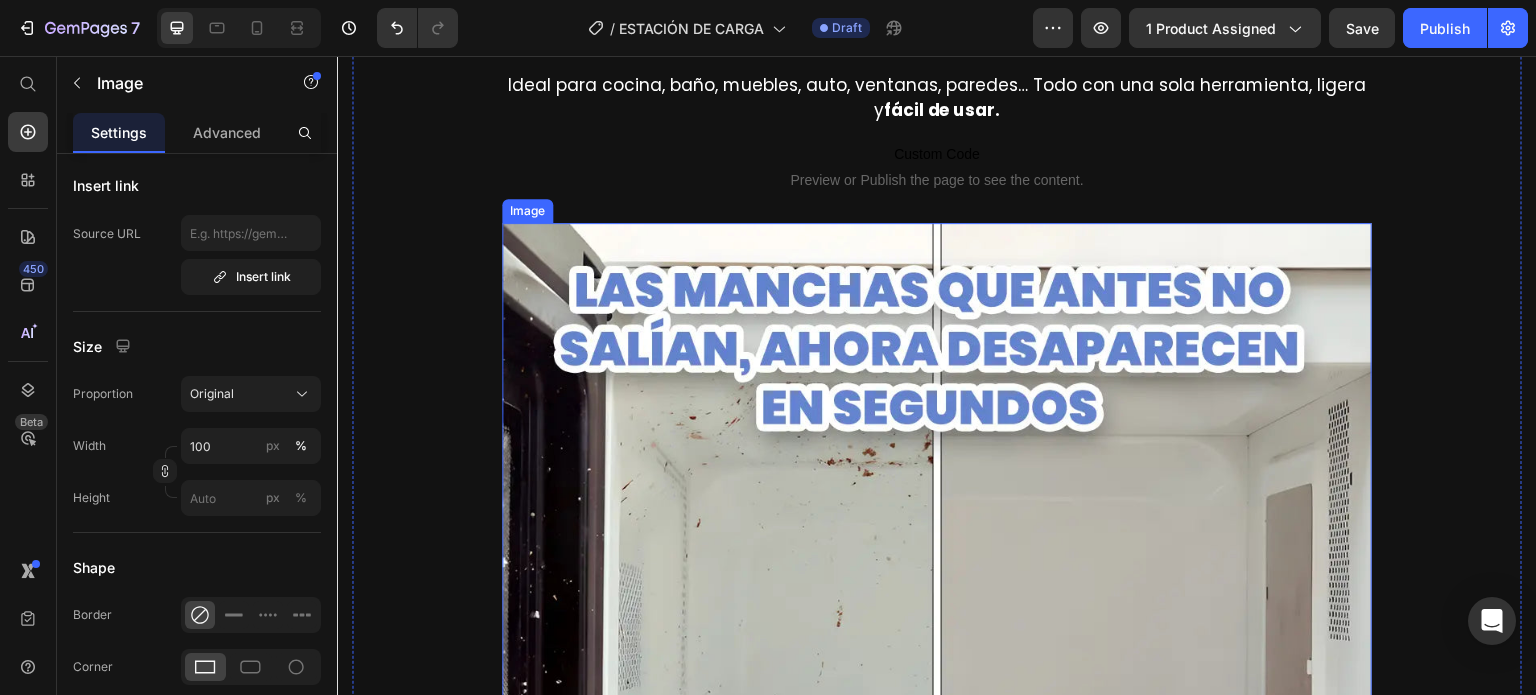 click at bounding box center [937, 658] 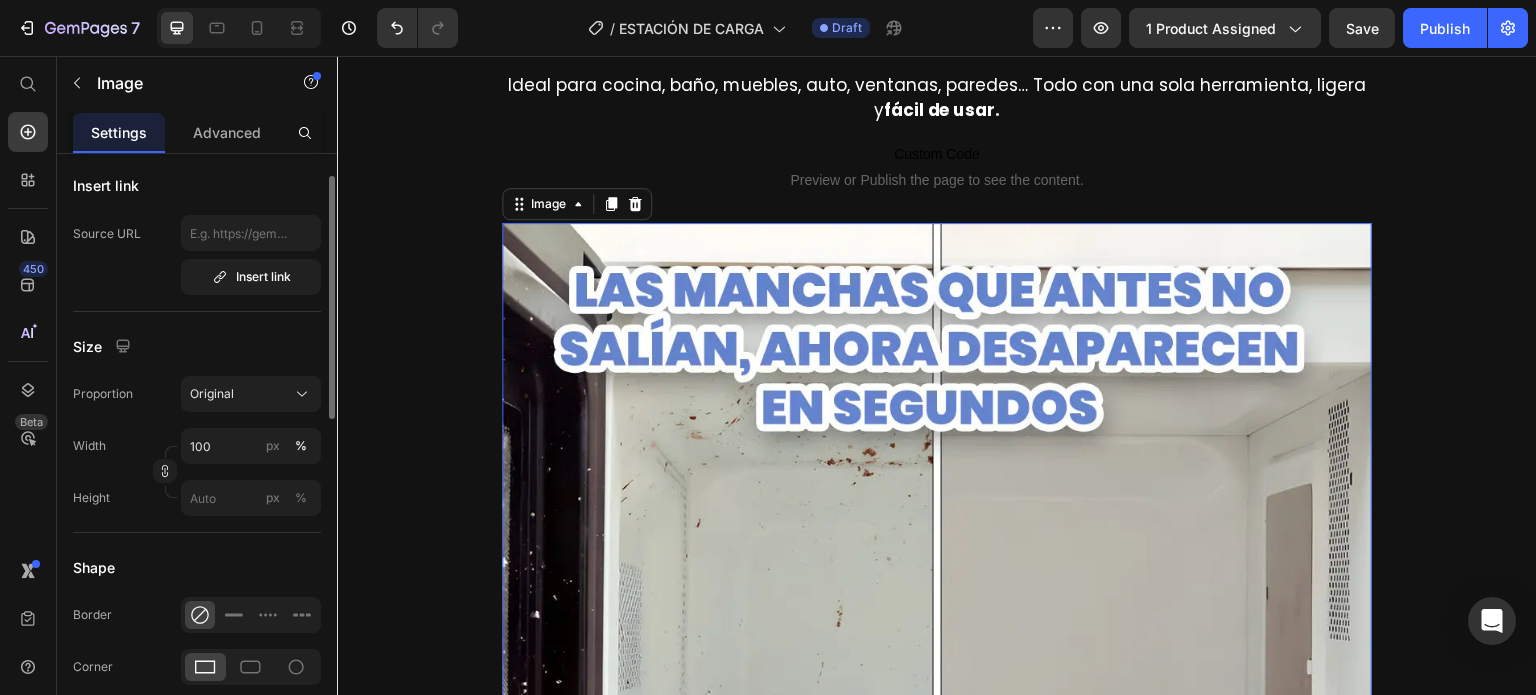 scroll, scrollTop: 0, scrollLeft: 0, axis: both 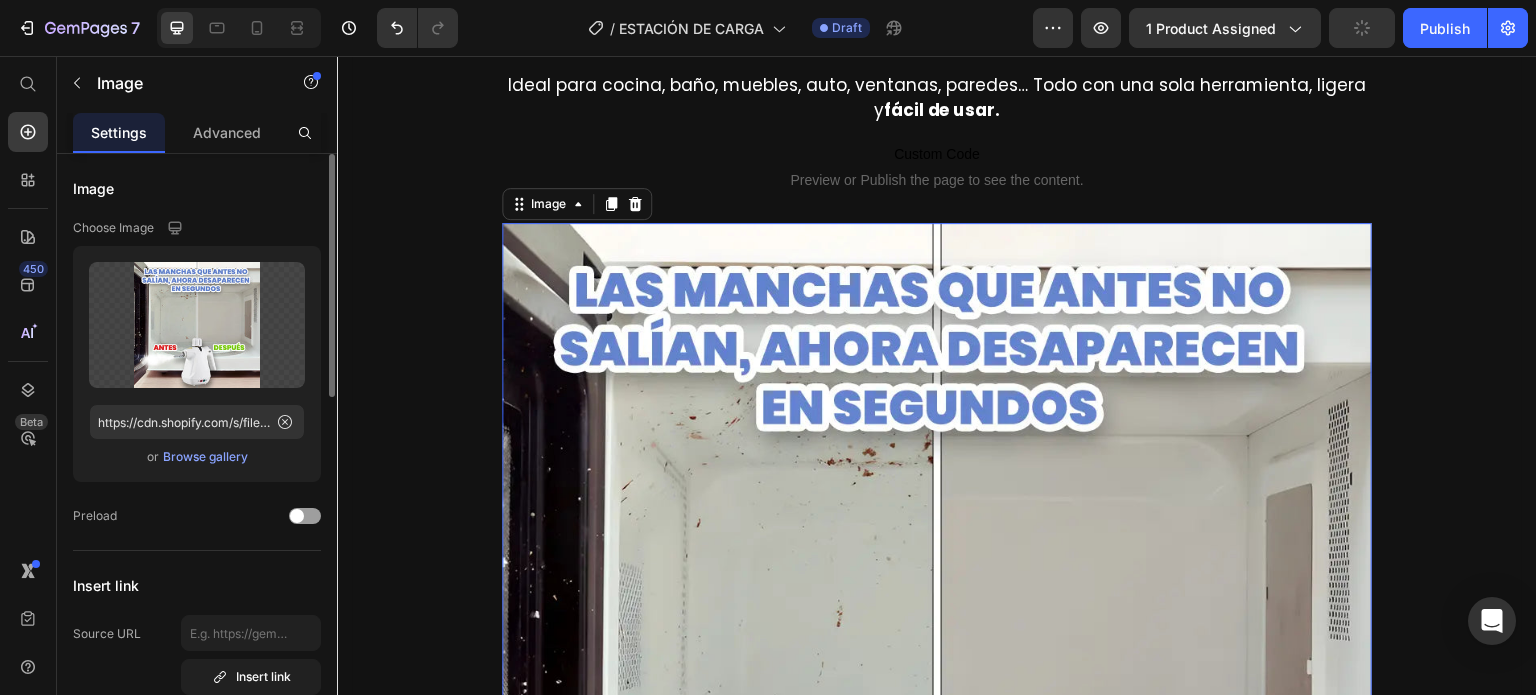 click on "Browse gallery" at bounding box center (205, 457) 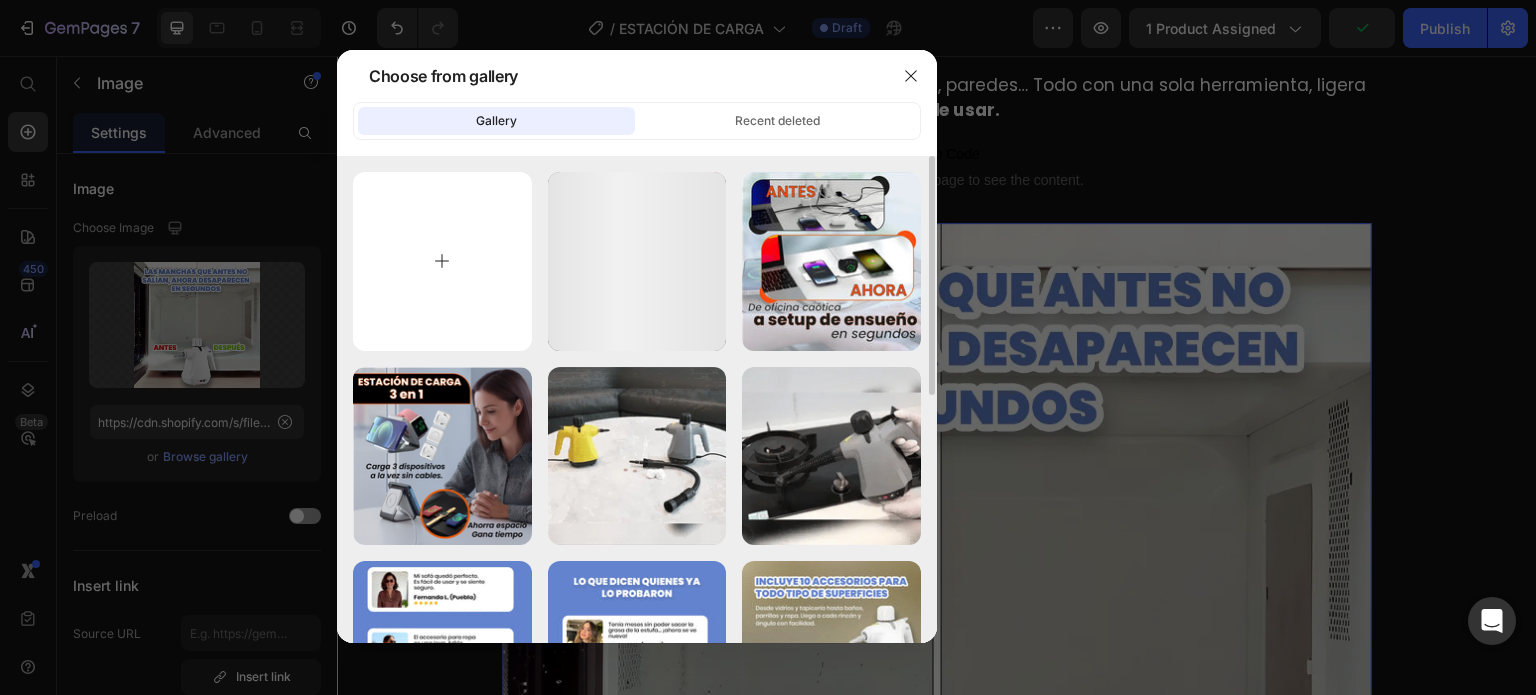 click at bounding box center (442, 261) 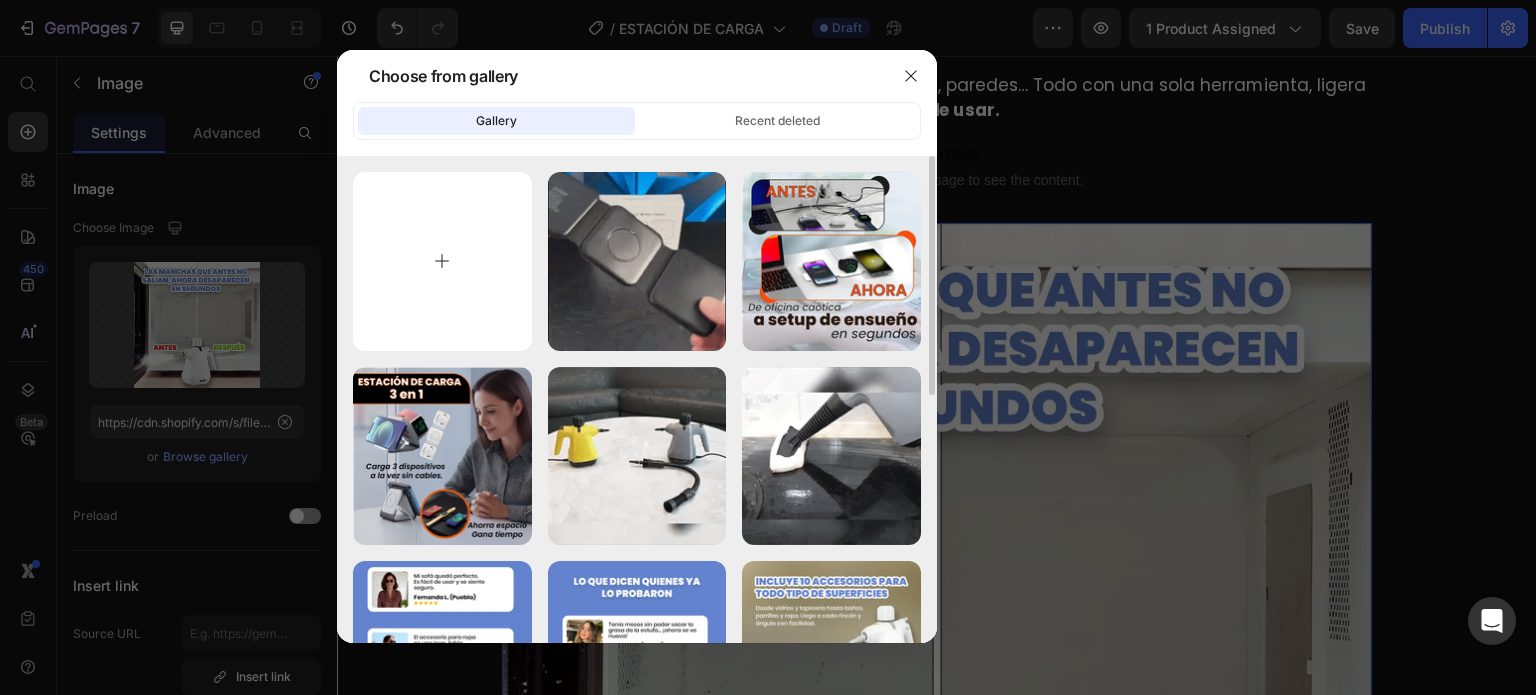 type on "C:\fakepath\8 (3).webp" 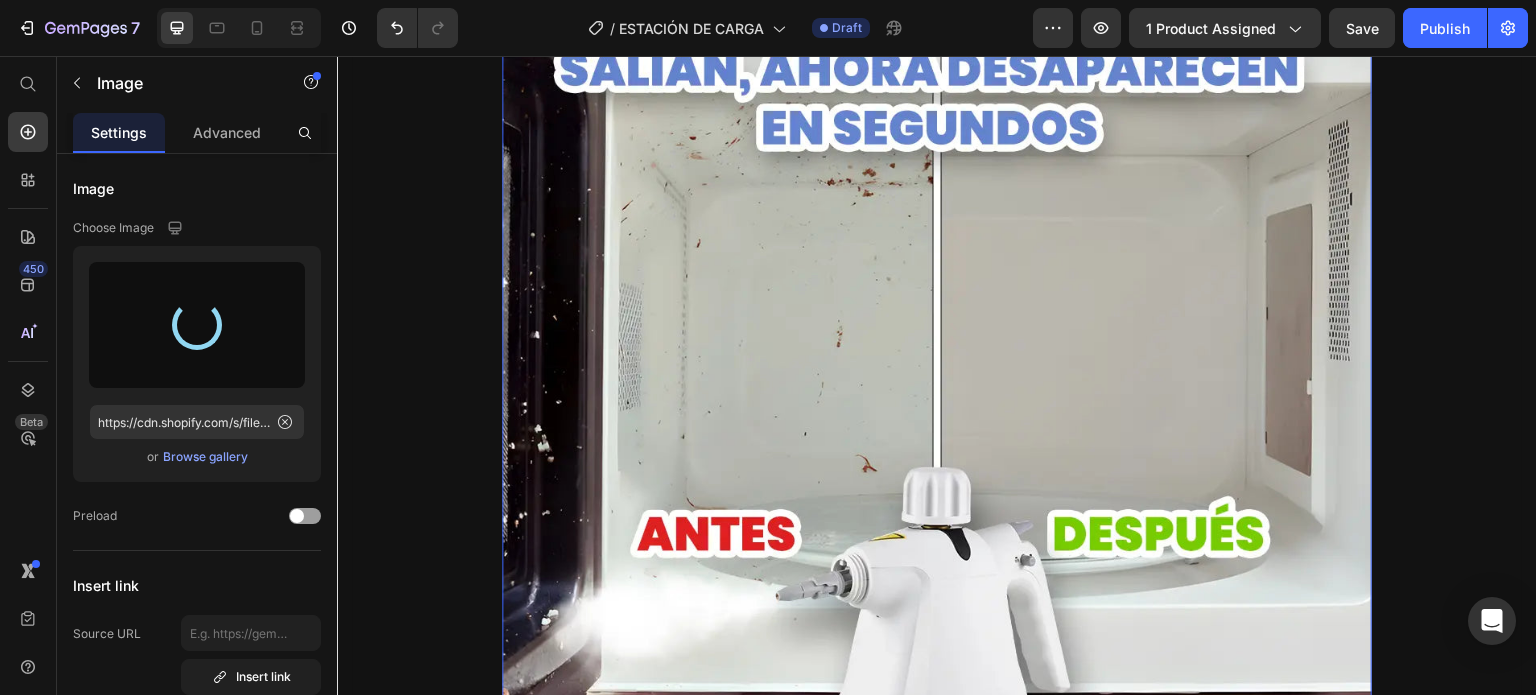 scroll, scrollTop: 3400, scrollLeft: 0, axis: vertical 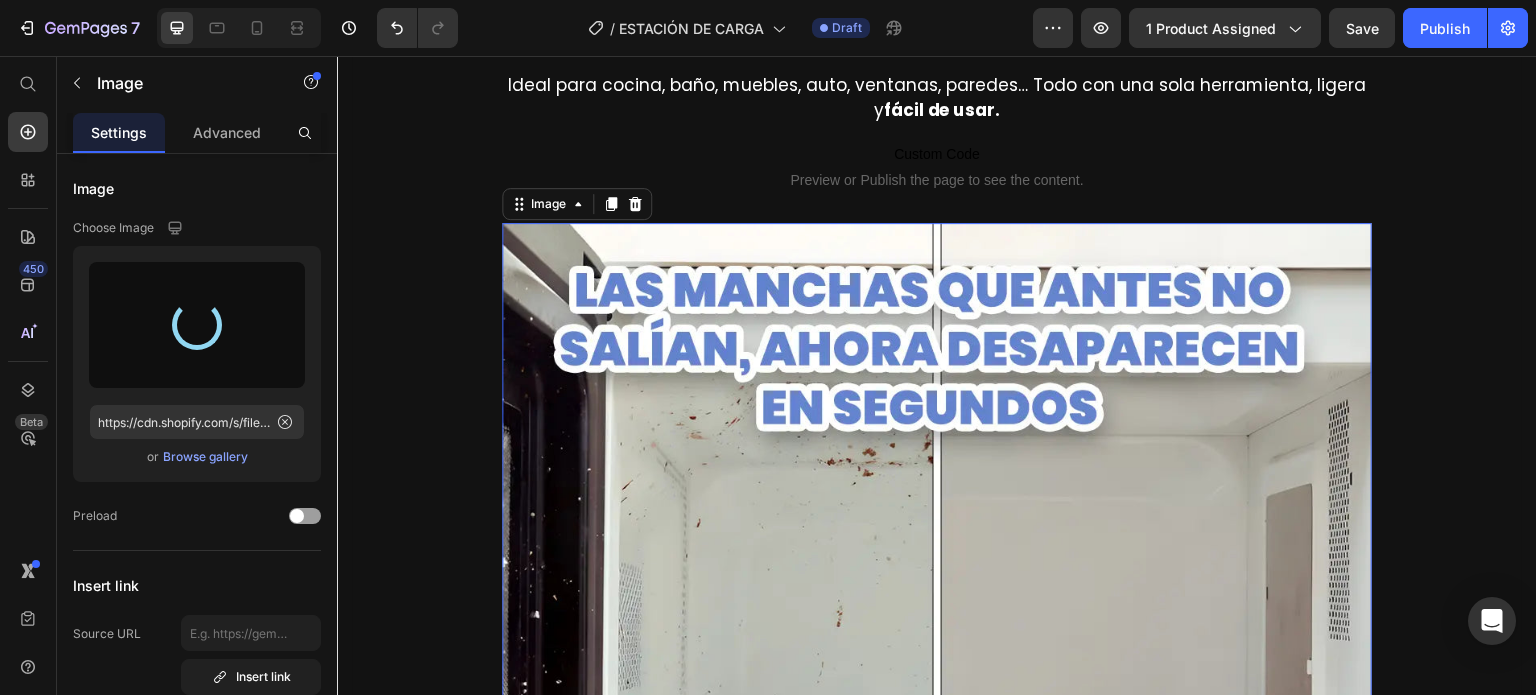 type on "https://cdn.shopify.com/s/files/1/0660/1965/5761/files/gempages_572093959329809560-4b5ca1a4-18fc-4b0a-928c-f5a9fff8b85f.webp" 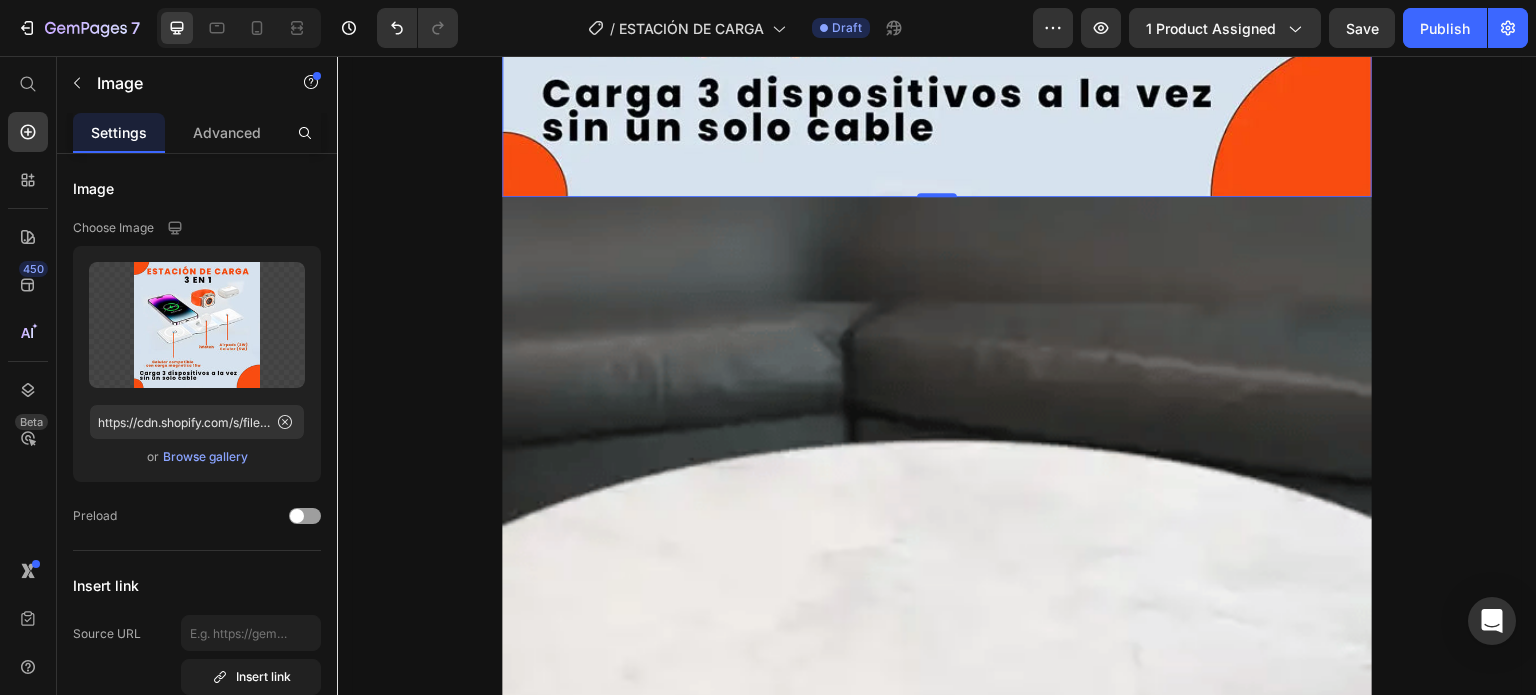 scroll, scrollTop: 4300, scrollLeft: 0, axis: vertical 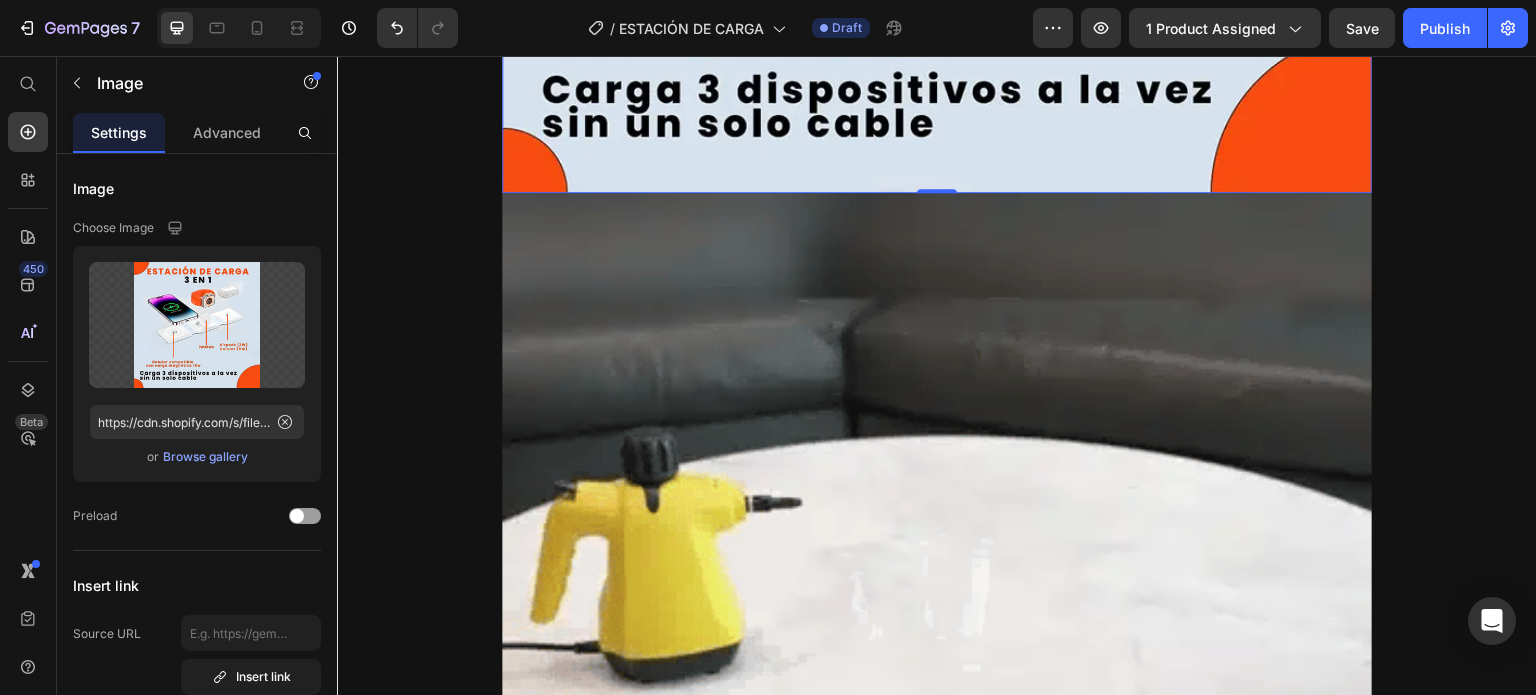 click at bounding box center (937, 628) 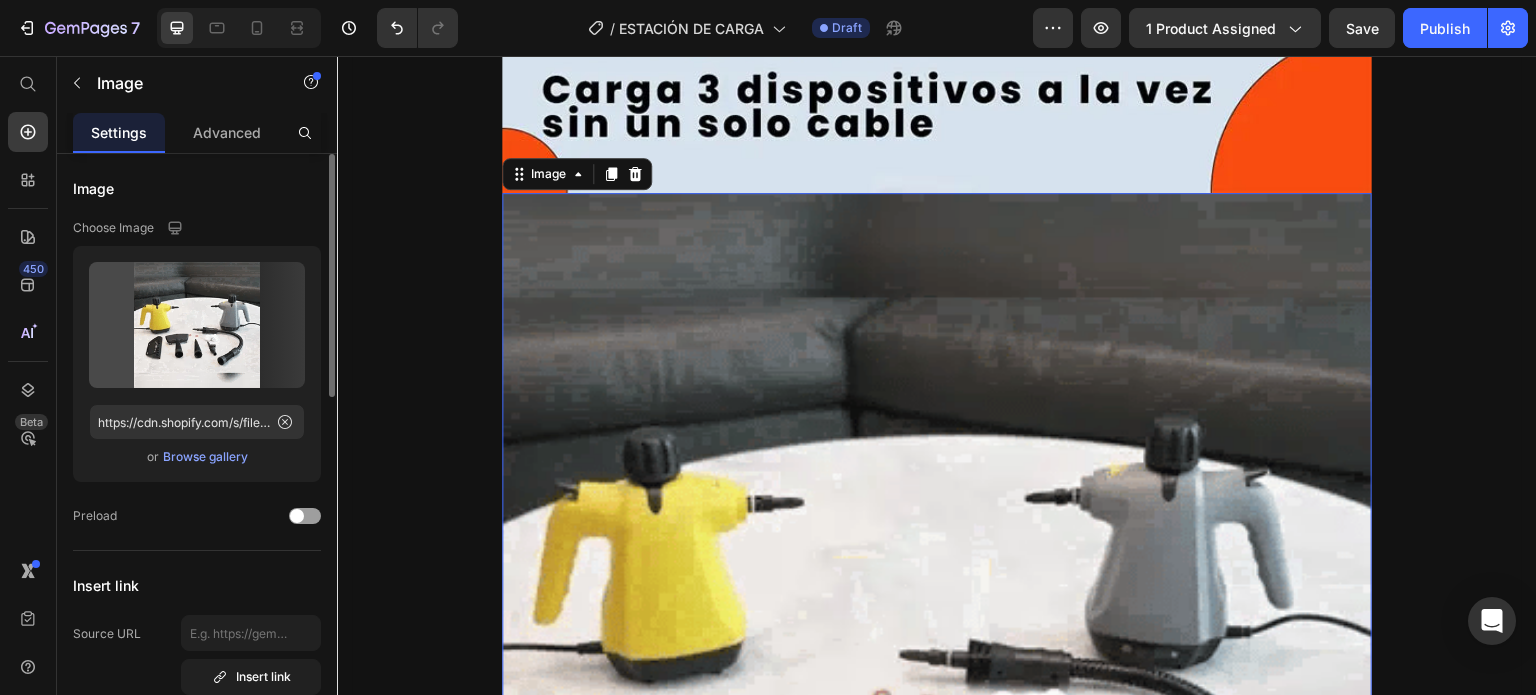 click on "Browse gallery" at bounding box center [205, 457] 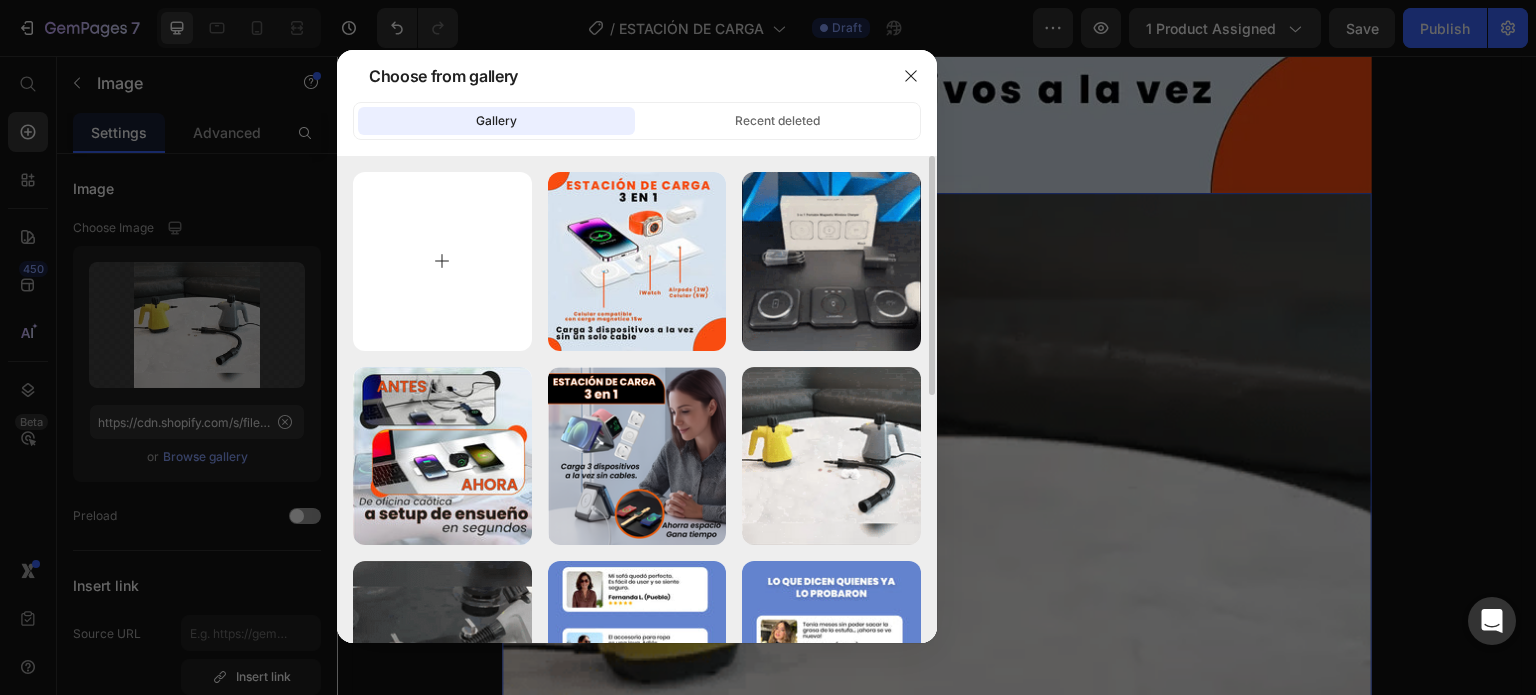 click at bounding box center [442, 261] 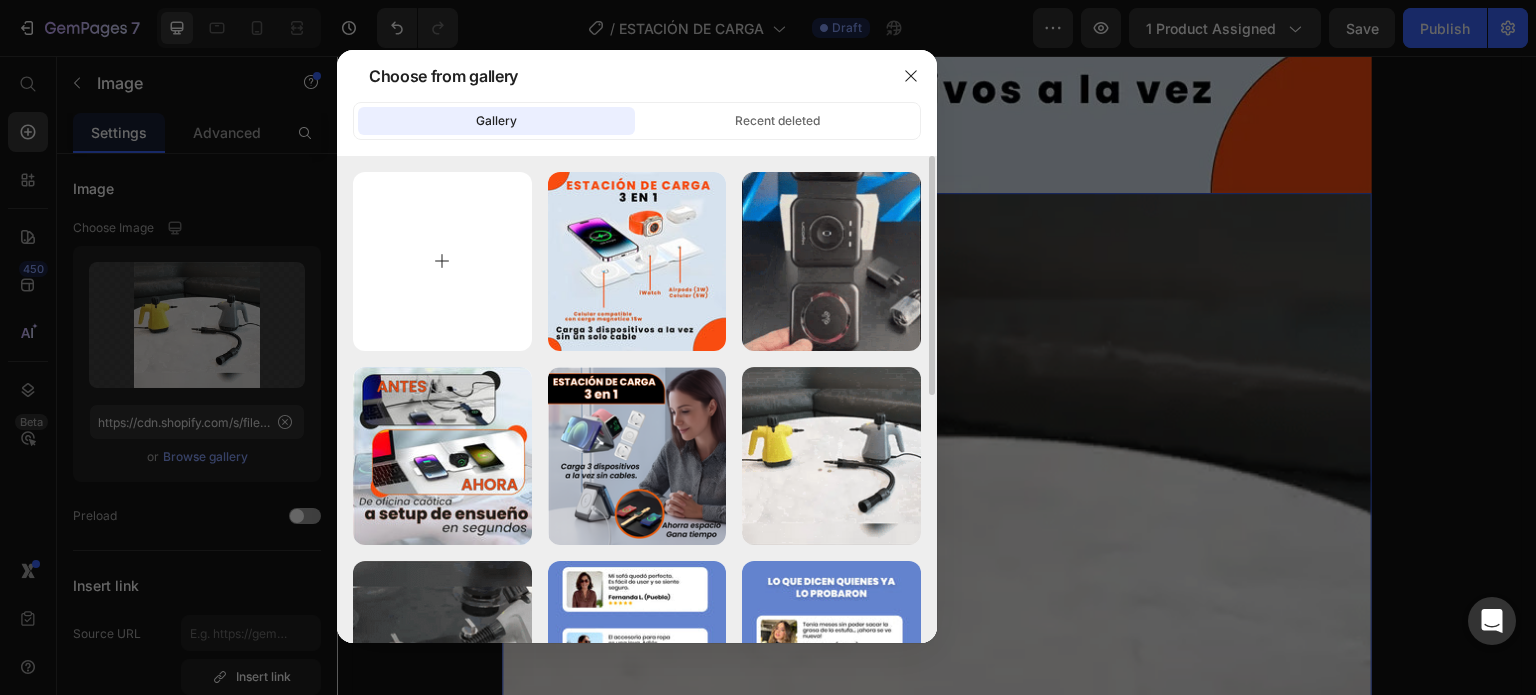type on "C:\fakepath\ezgif-14188e47f0cbcd.webp" 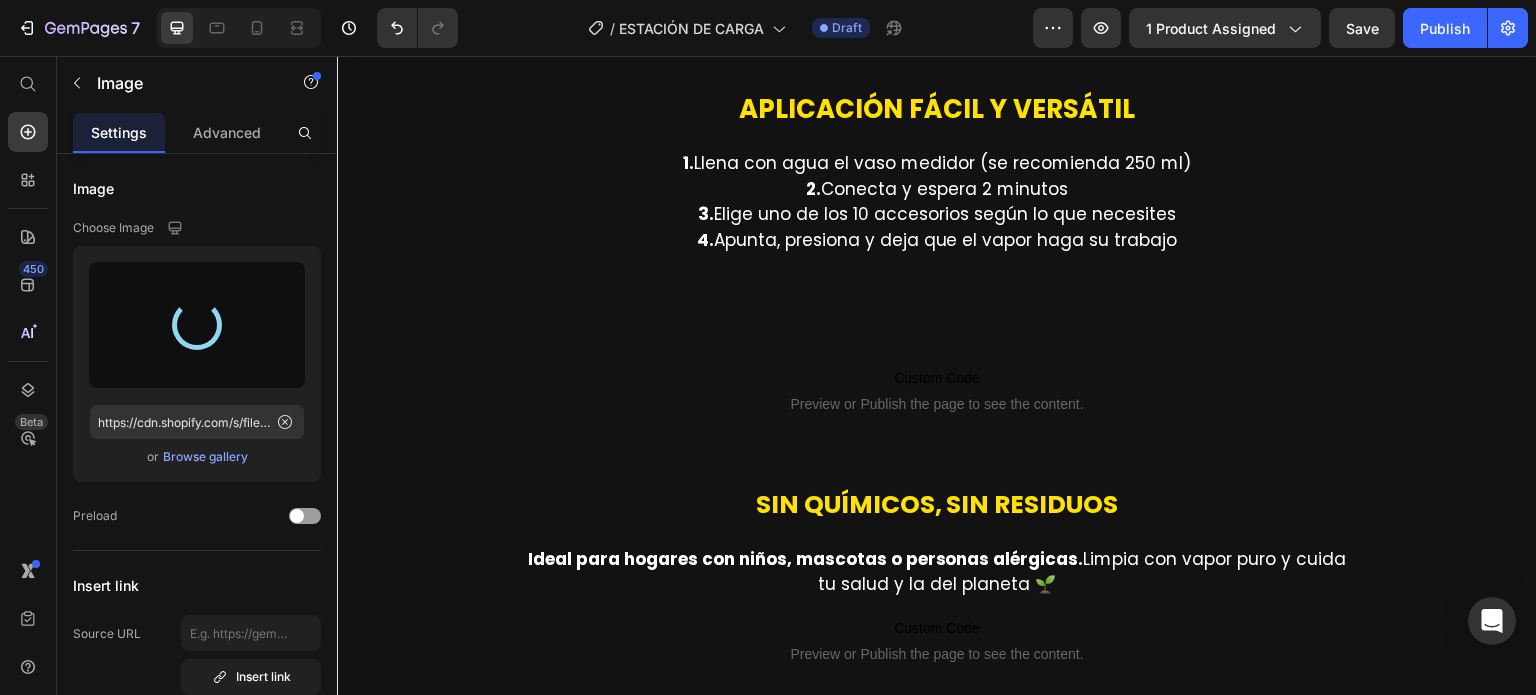scroll, scrollTop: 5700, scrollLeft: 0, axis: vertical 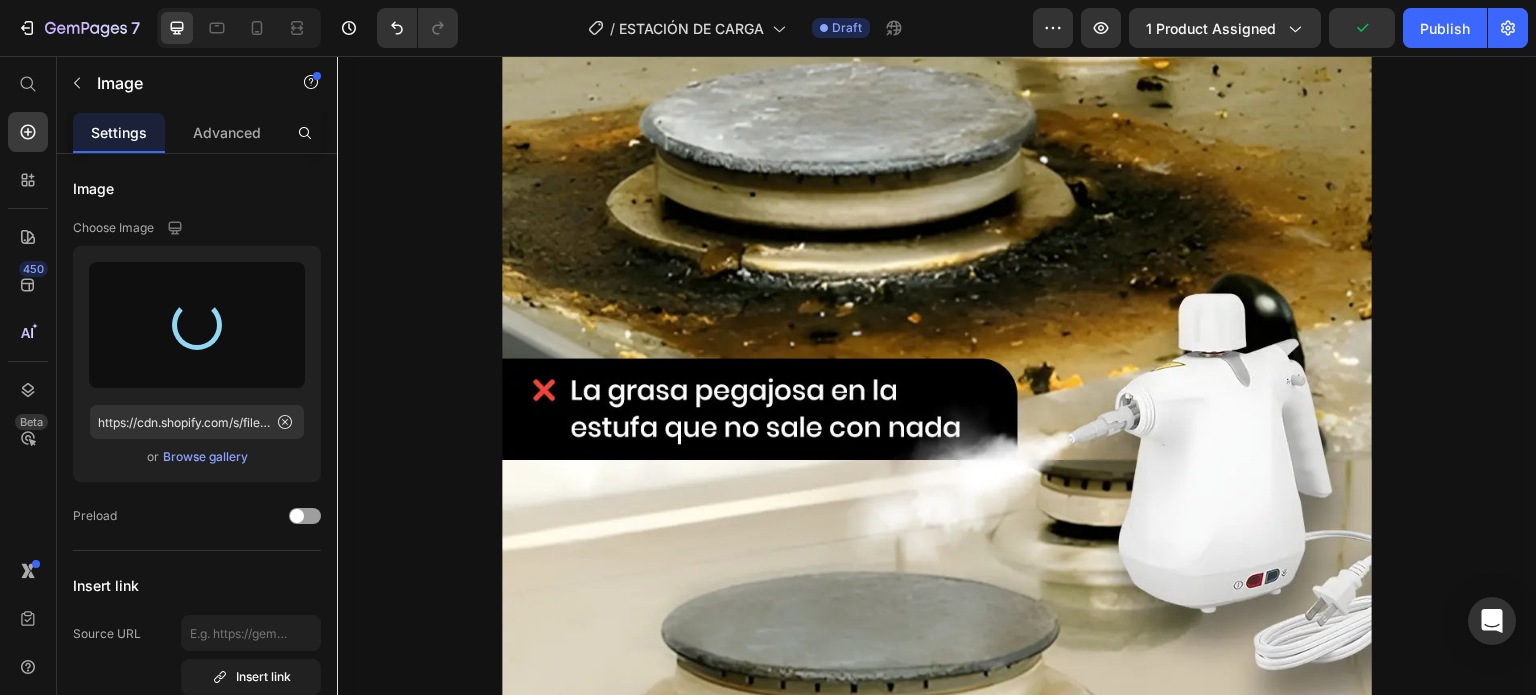 type on "https://cdn.shopify.com/s/files/1/0660/1965/5761/files/gempages_572093959329809560-eea3cc2f-1f13-4bd1-a2f4-4220097f0900.webp" 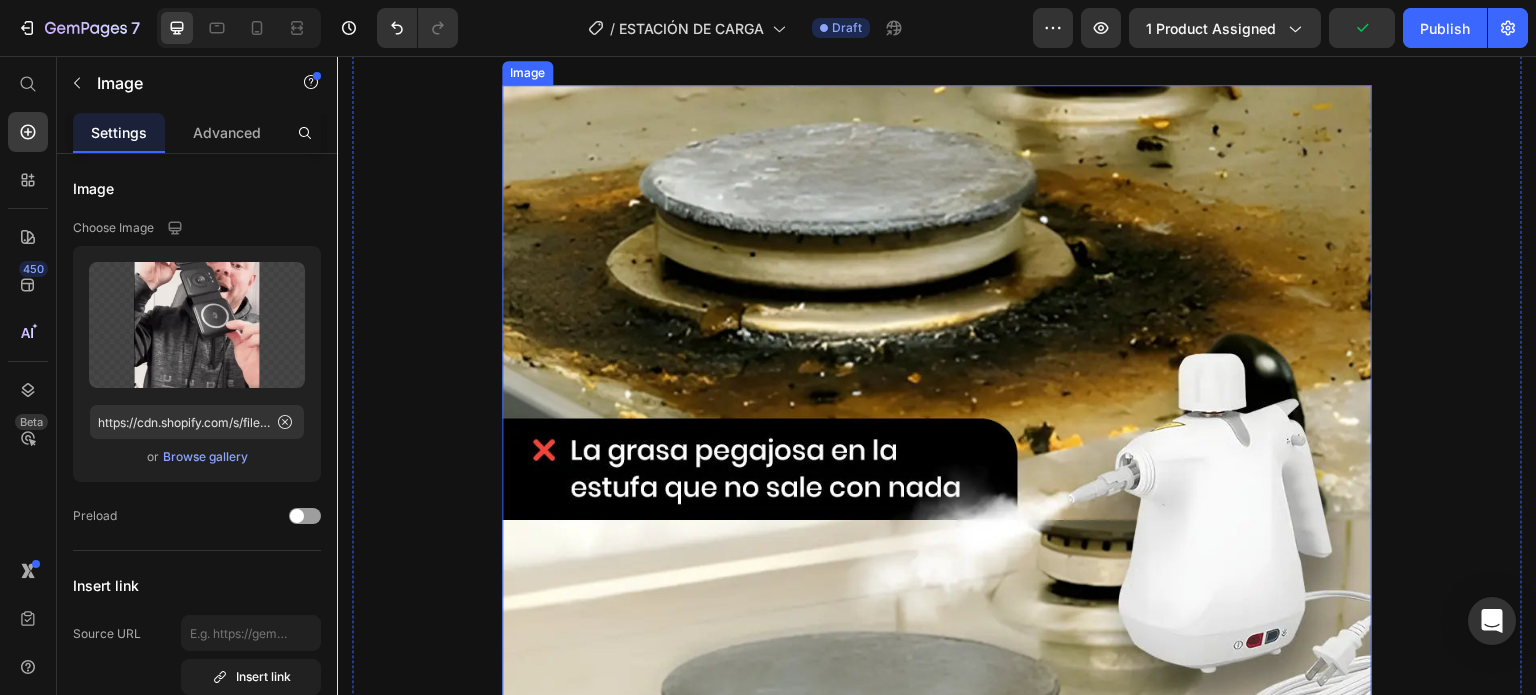 scroll, scrollTop: 5900, scrollLeft: 0, axis: vertical 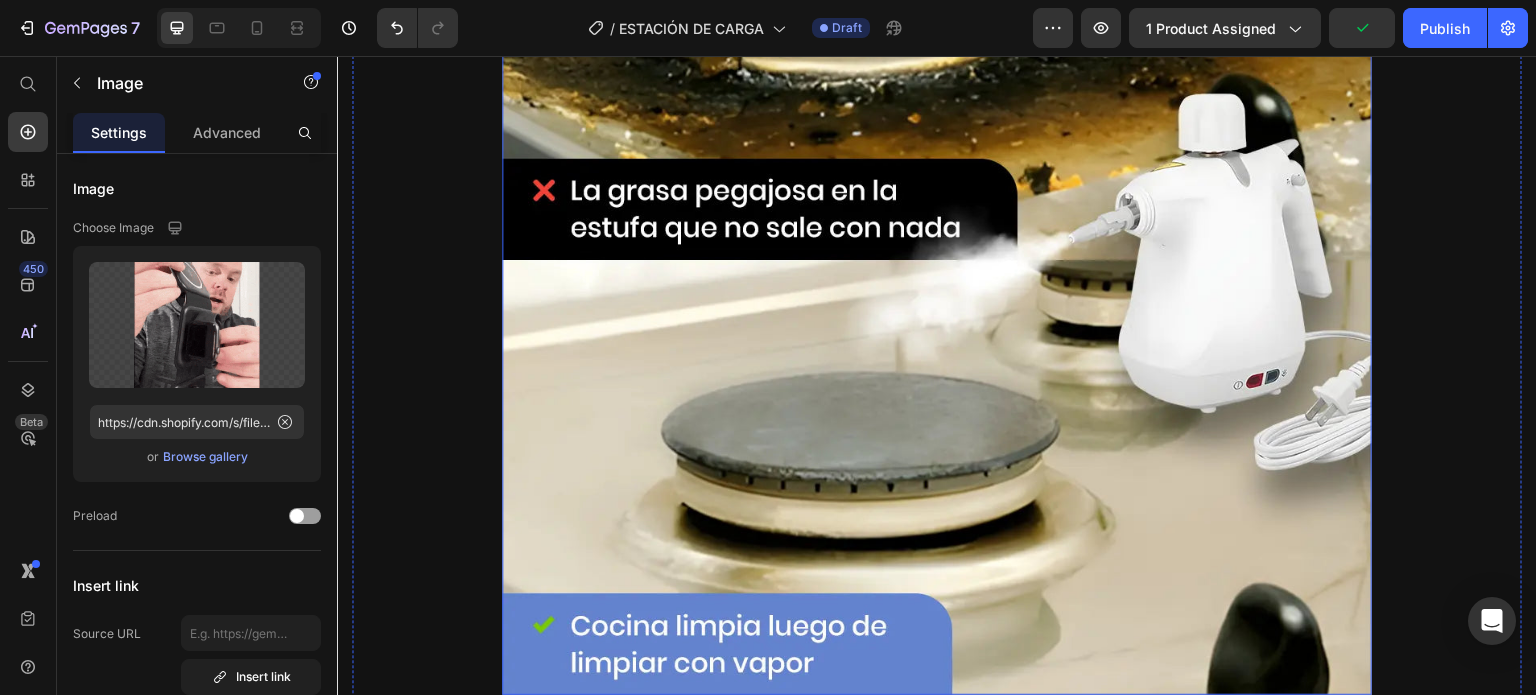click at bounding box center (937, 260) 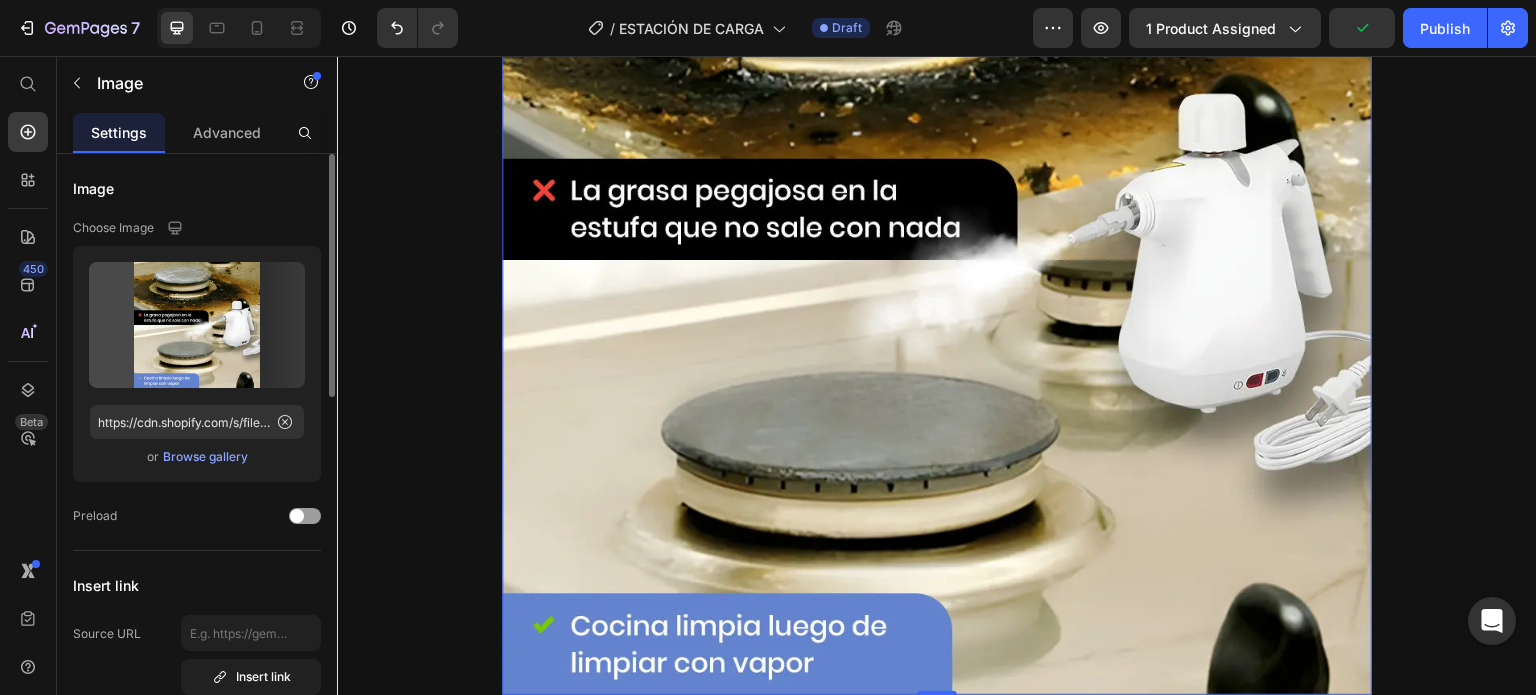 click on "Browse gallery" at bounding box center [205, 457] 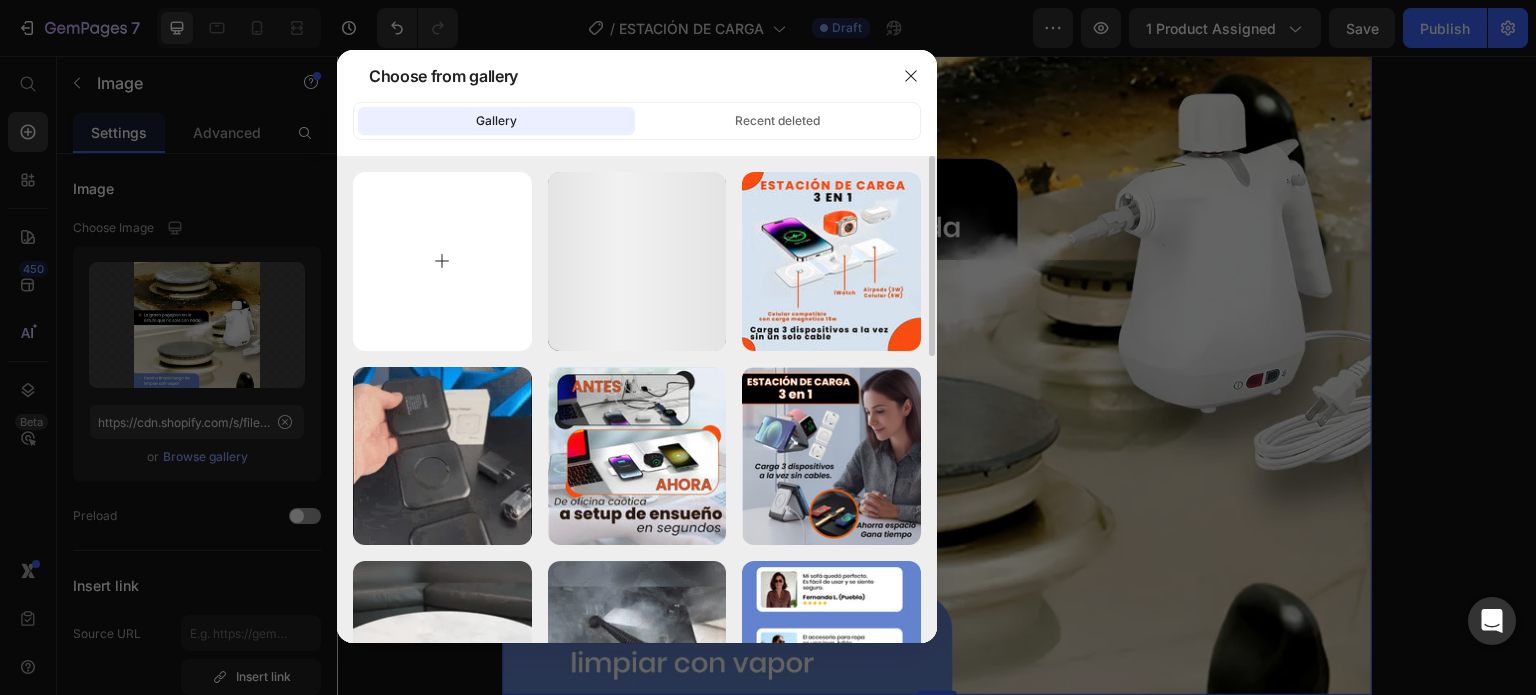 click at bounding box center [442, 261] 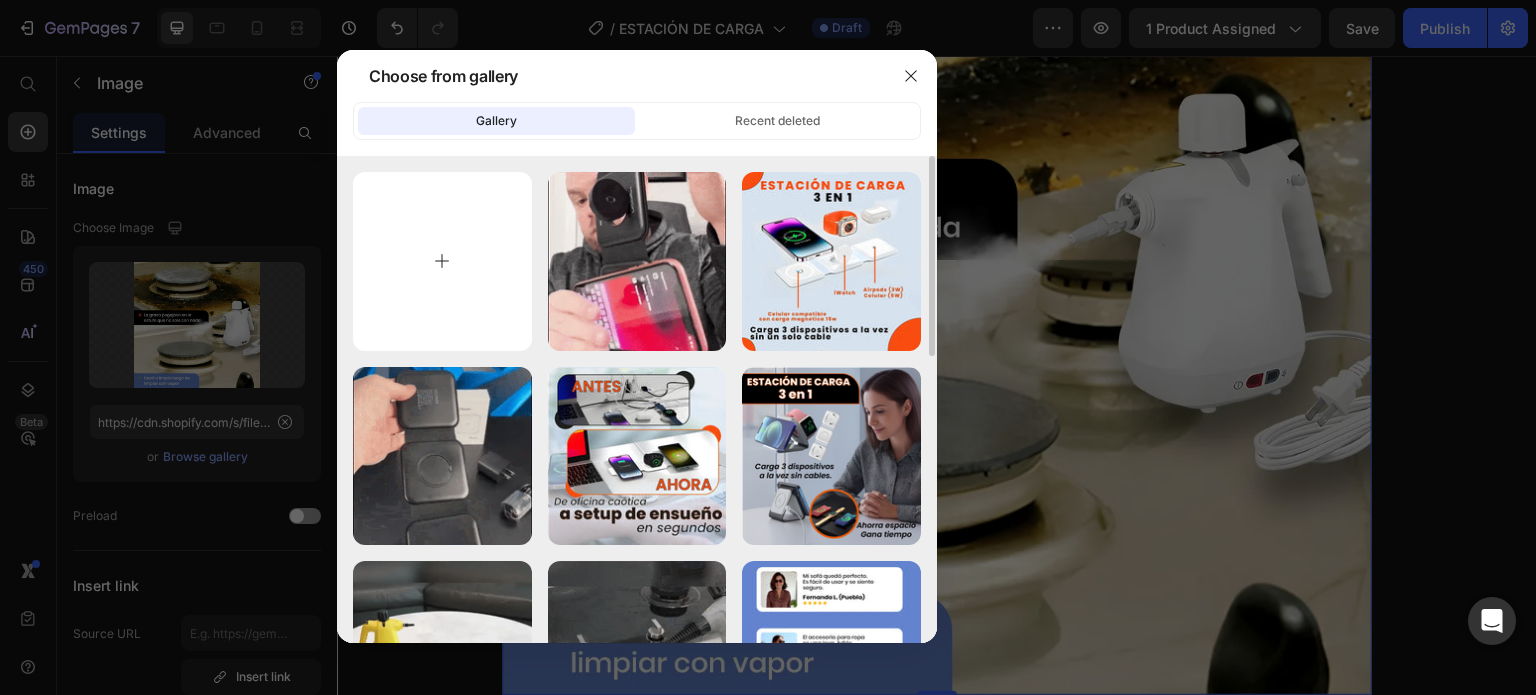 type on "C:\fakepath\Mesa de trabajo 3.webp" 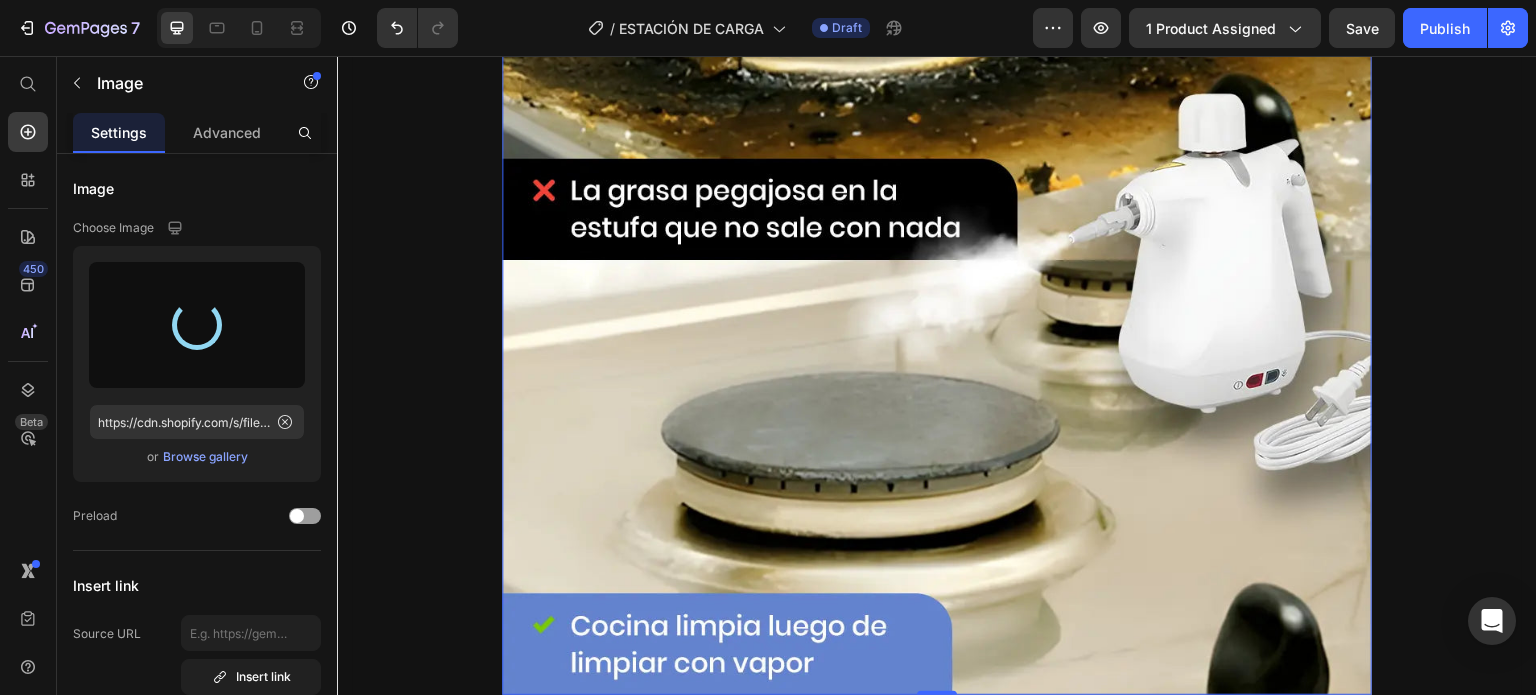 type on "https://cdn.shopify.com/s/files/1/0660/1965/5761/files/gempages_572093959329809560-12c61223-18b5-4d71-aac6-e5d782fabd71.webp" 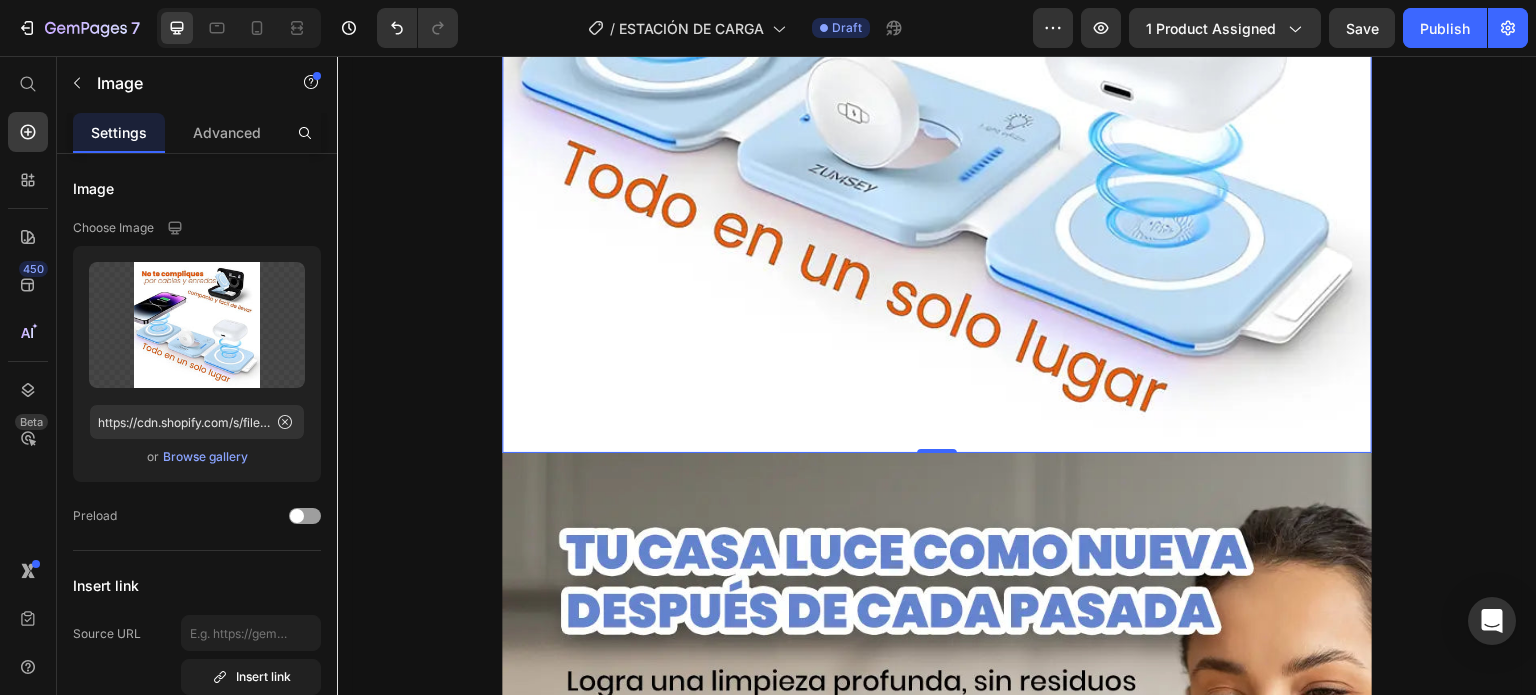 scroll, scrollTop: 6400, scrollLeft: 0, axis: vertical 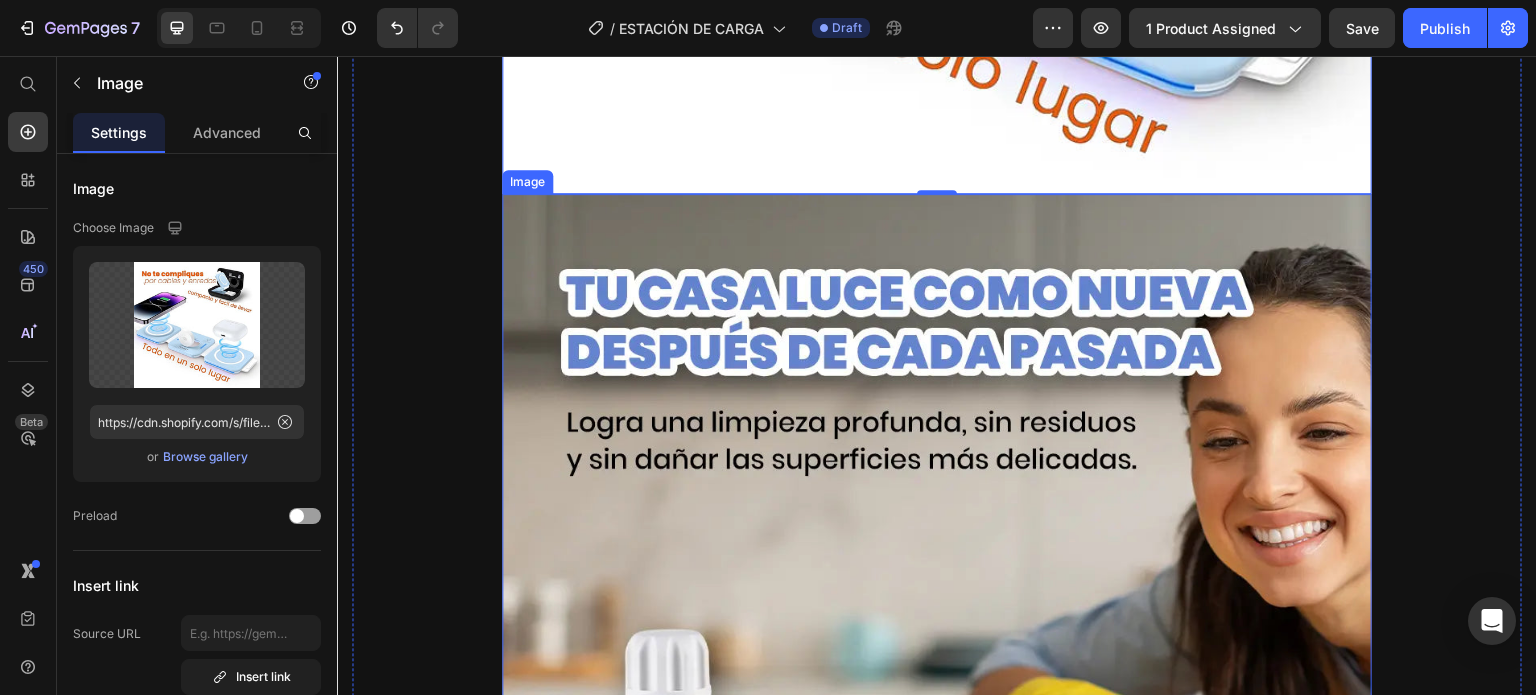 click at bounding box center [937, 629] 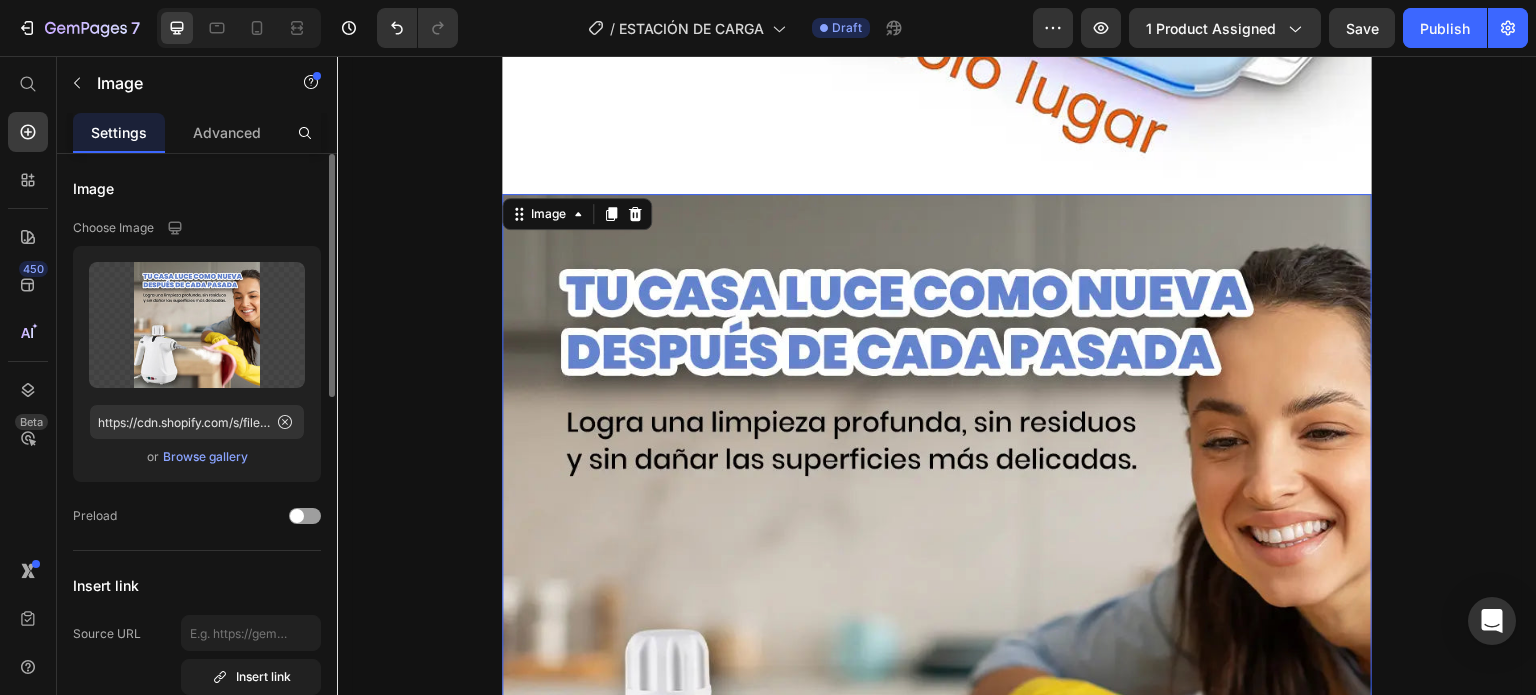 click on "Browse gallery" at bounding box center [205, 457] 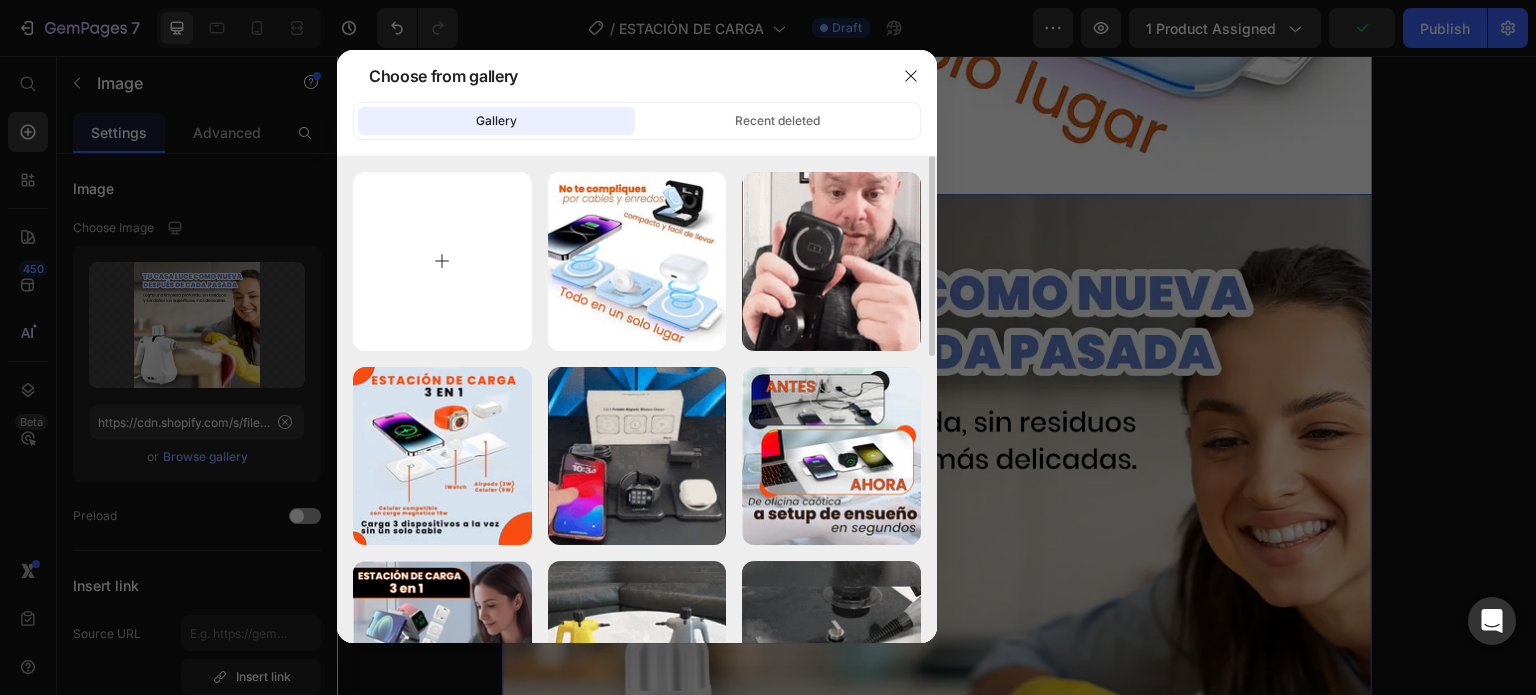 click at bounding box center [442, 261] 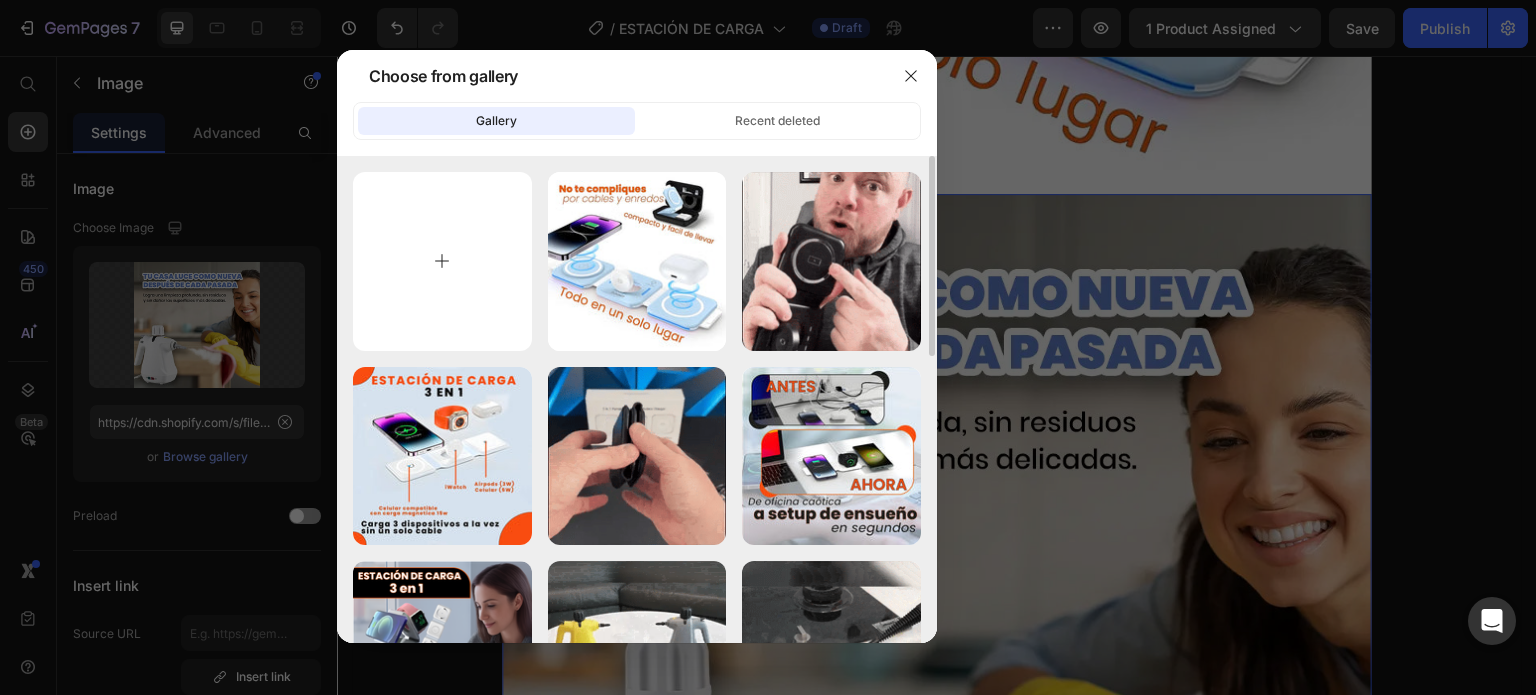 type on "C:\fakepath\Mesa de trabajo 4.webp" 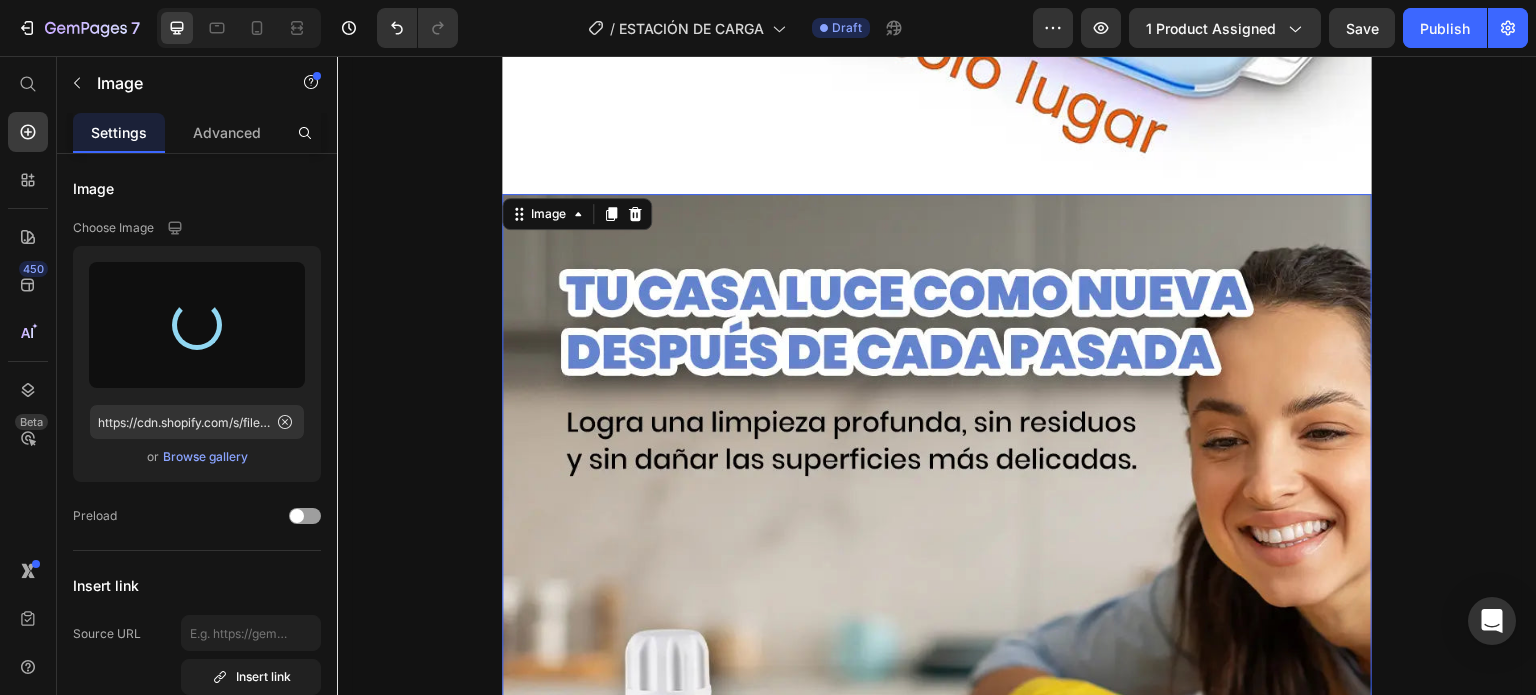 type on "https://cdn.shopify.com/s/files/1/0660/1965/5761/files/gempages_572093959329809560-04ca7f23-498c-447a-a484-29334d09504a.webp" 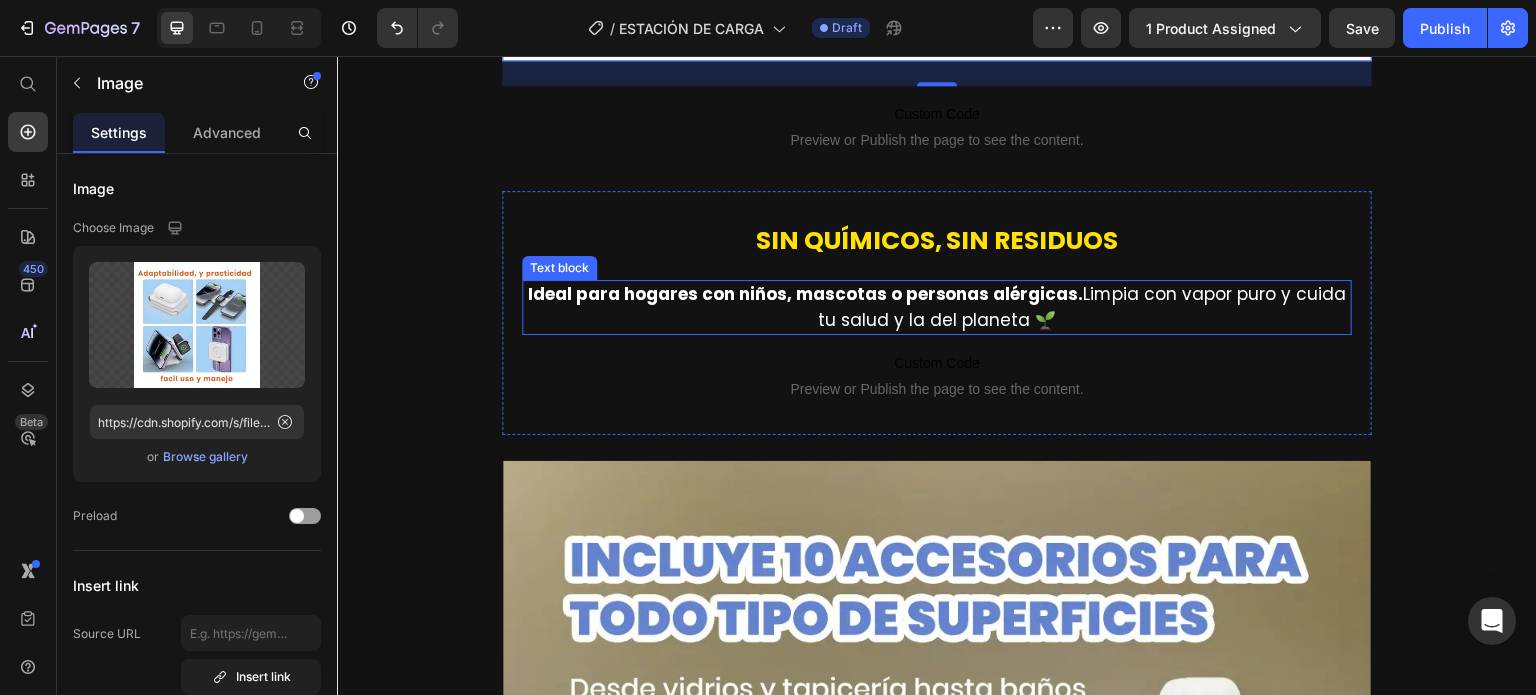 scroll, scrollTop: 7700, scrollLeft: 0, axis: vertical 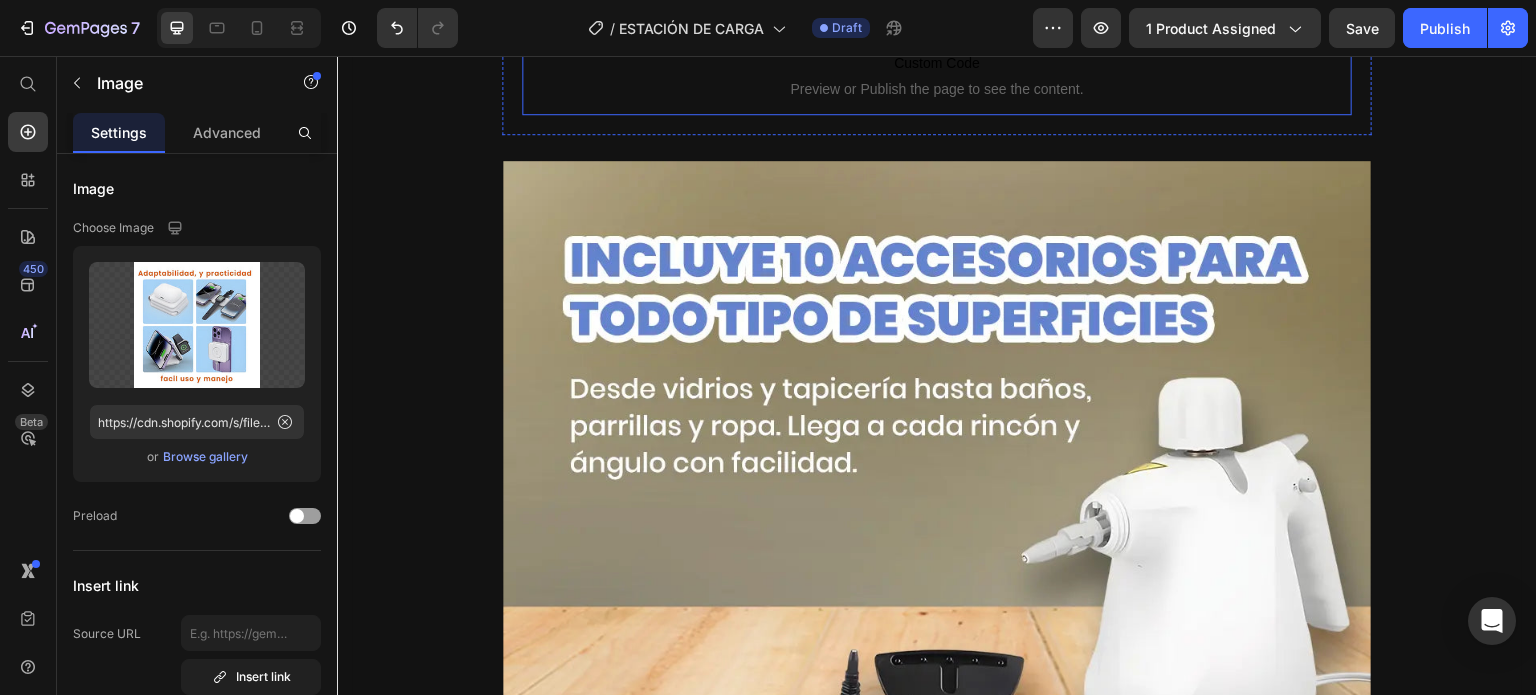 click at bounding box center (937, 595) 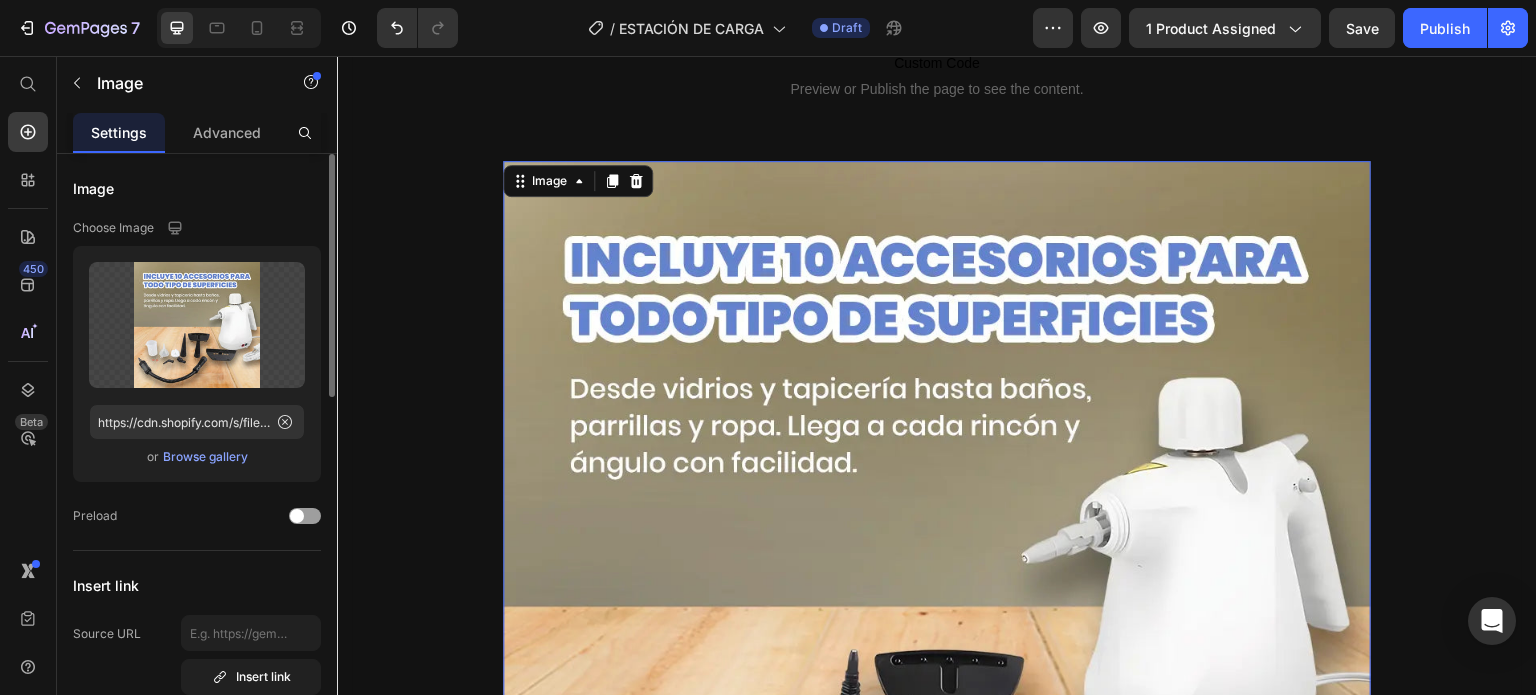 click on "Browse gallery" at bounding box center (205, 457) 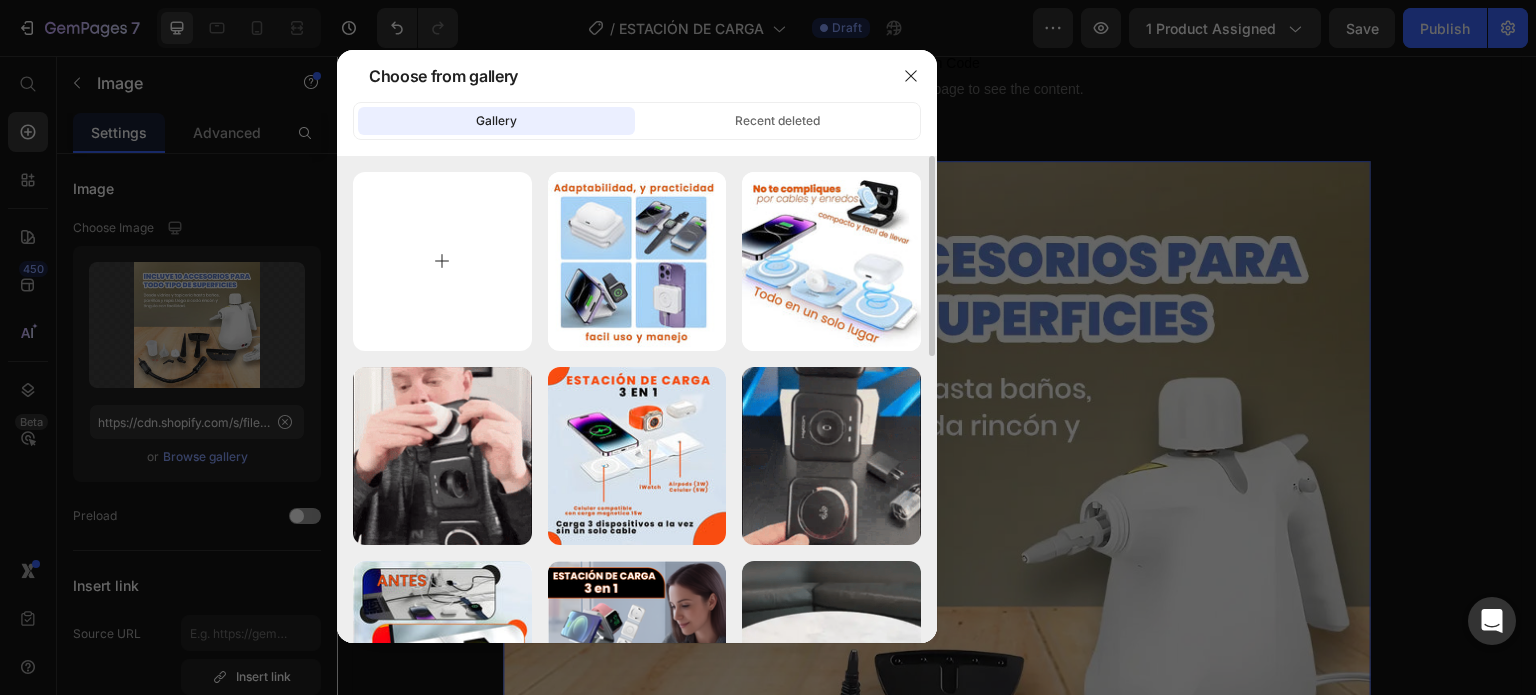click at bounding box center (442, 261) 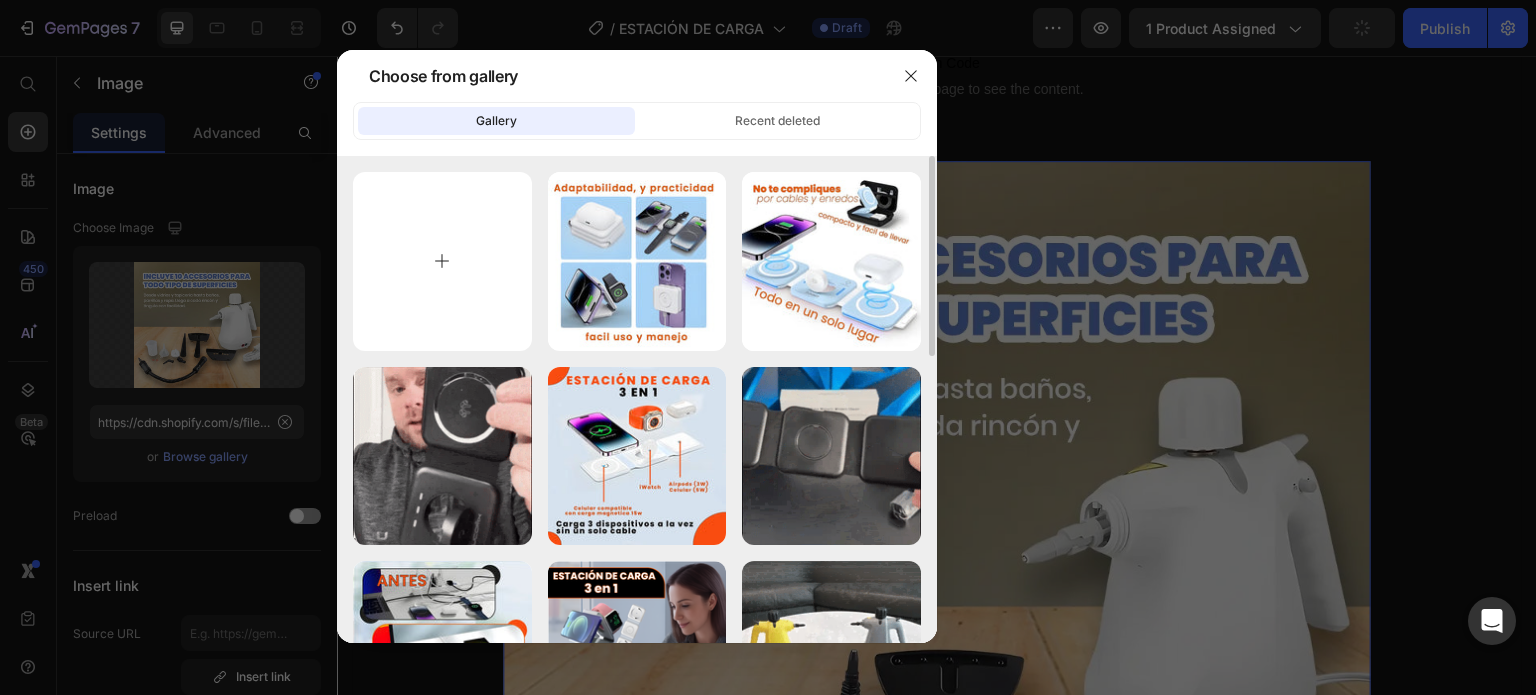 type on "C:\fakepath\Mesa de trabajo 5.webp" 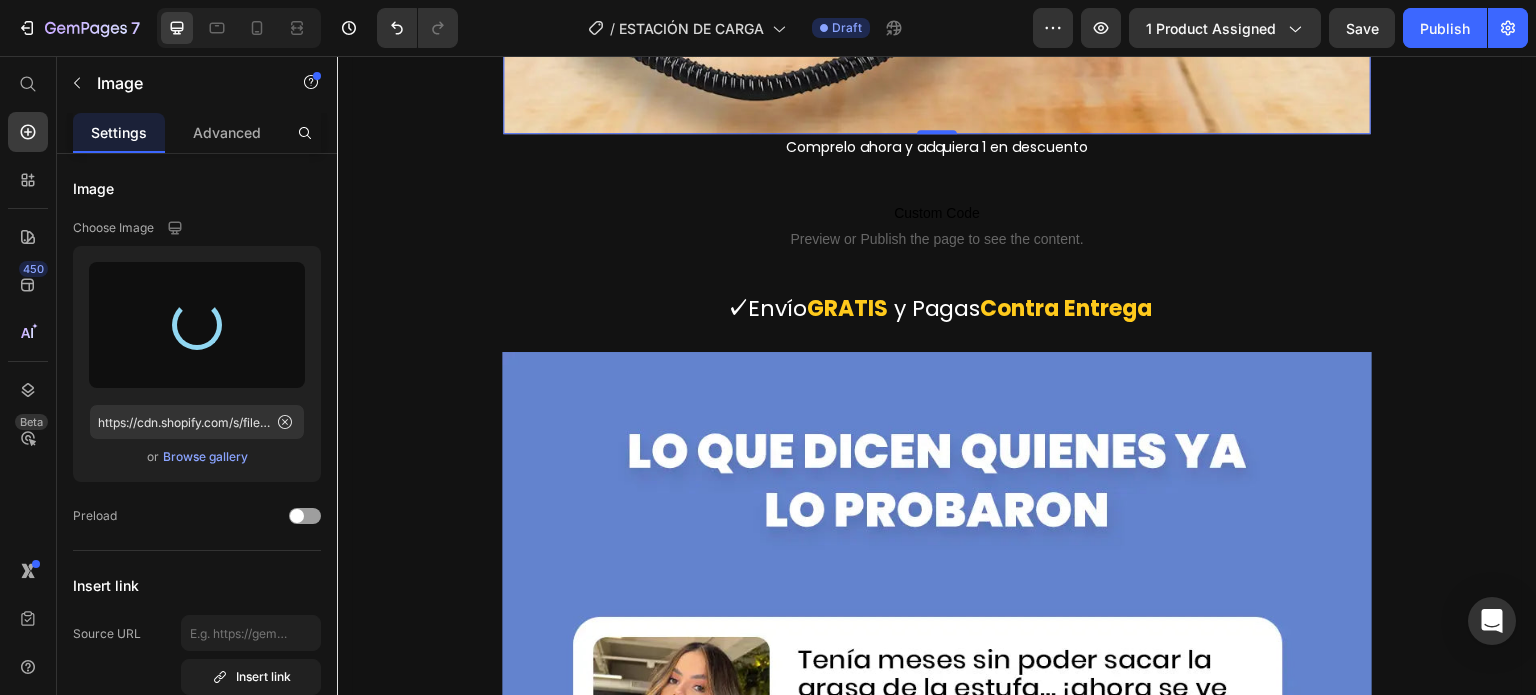 type on "https://cdn.shopify.com/s/files/1/0660/1965/5761/files/gempages_572093959329809560-a0fa96cd-5f4d-4b84-bc80-66a45b595622.webp" 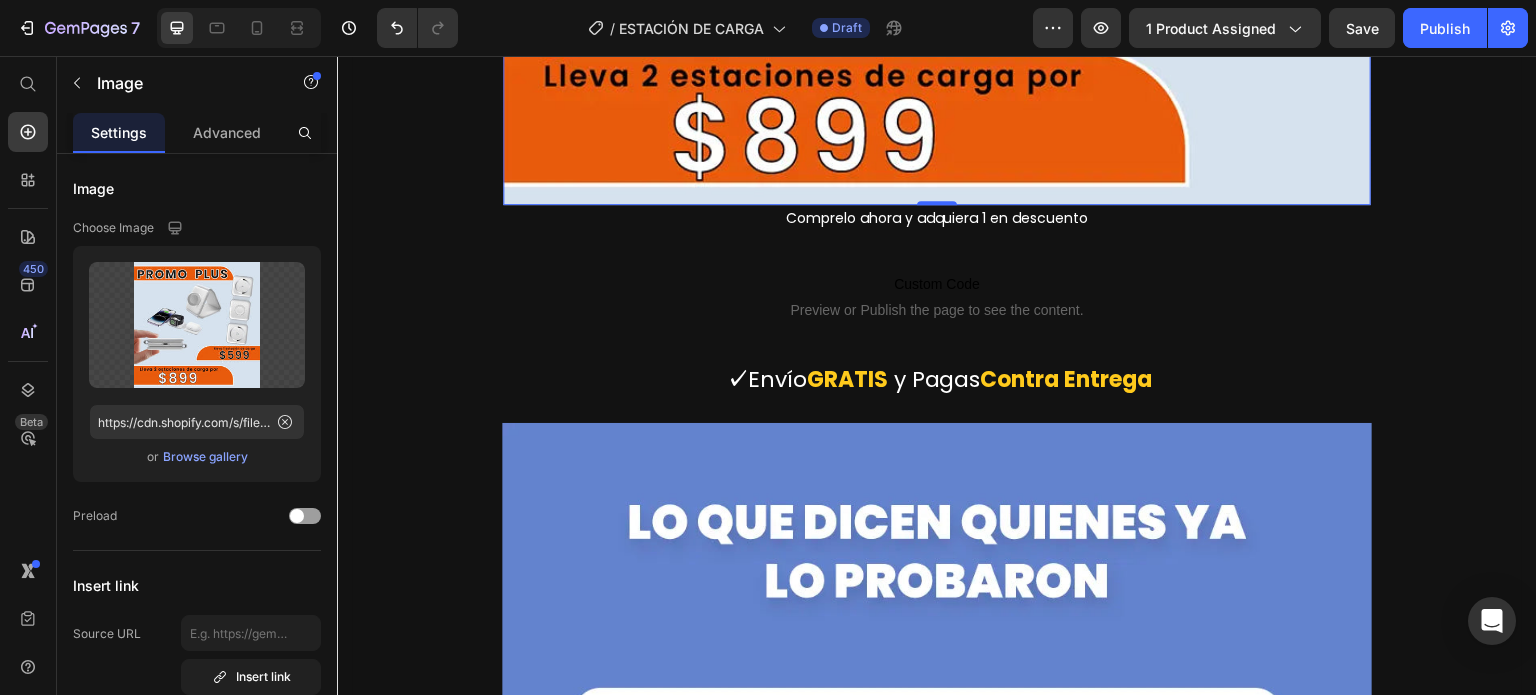 scroll, scrollTop: 8900, scrollLeft: 0, axis: vertical 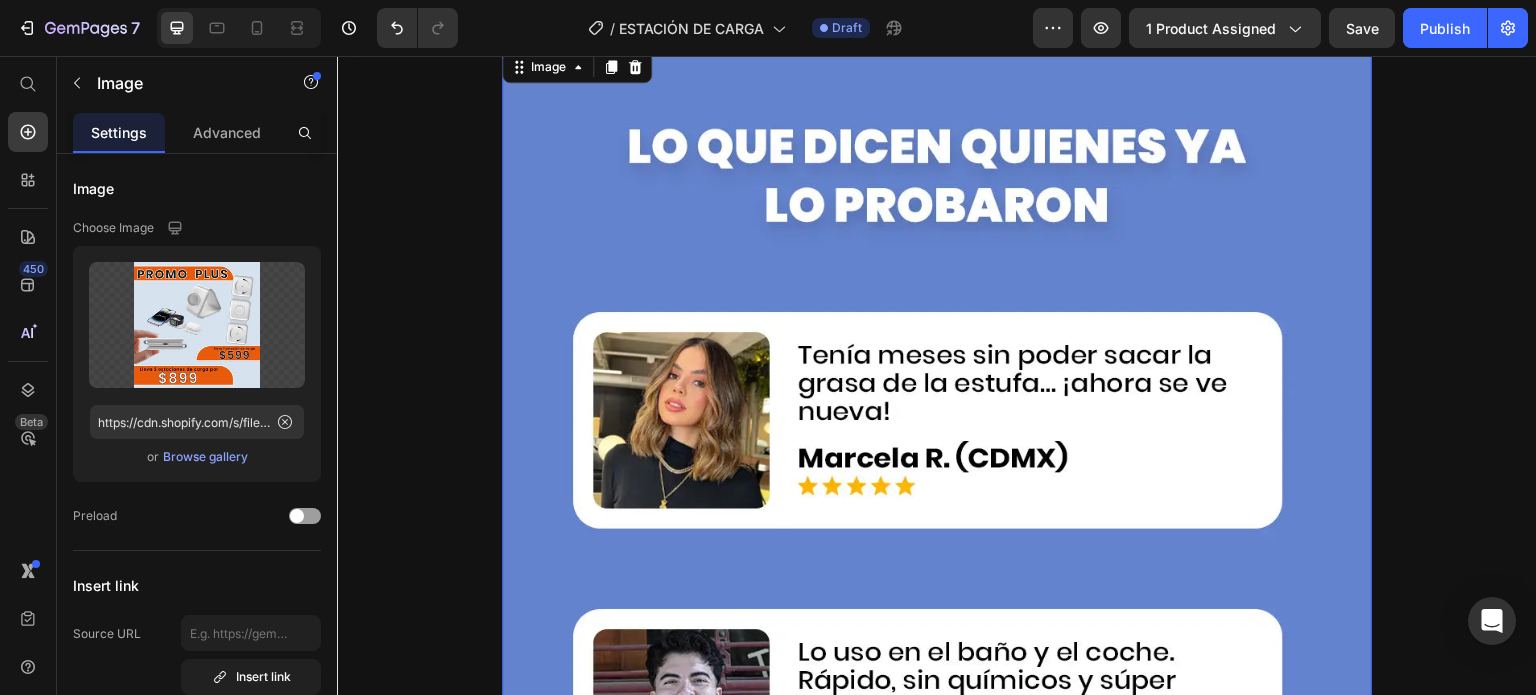 click at bounding box center (937, 482) 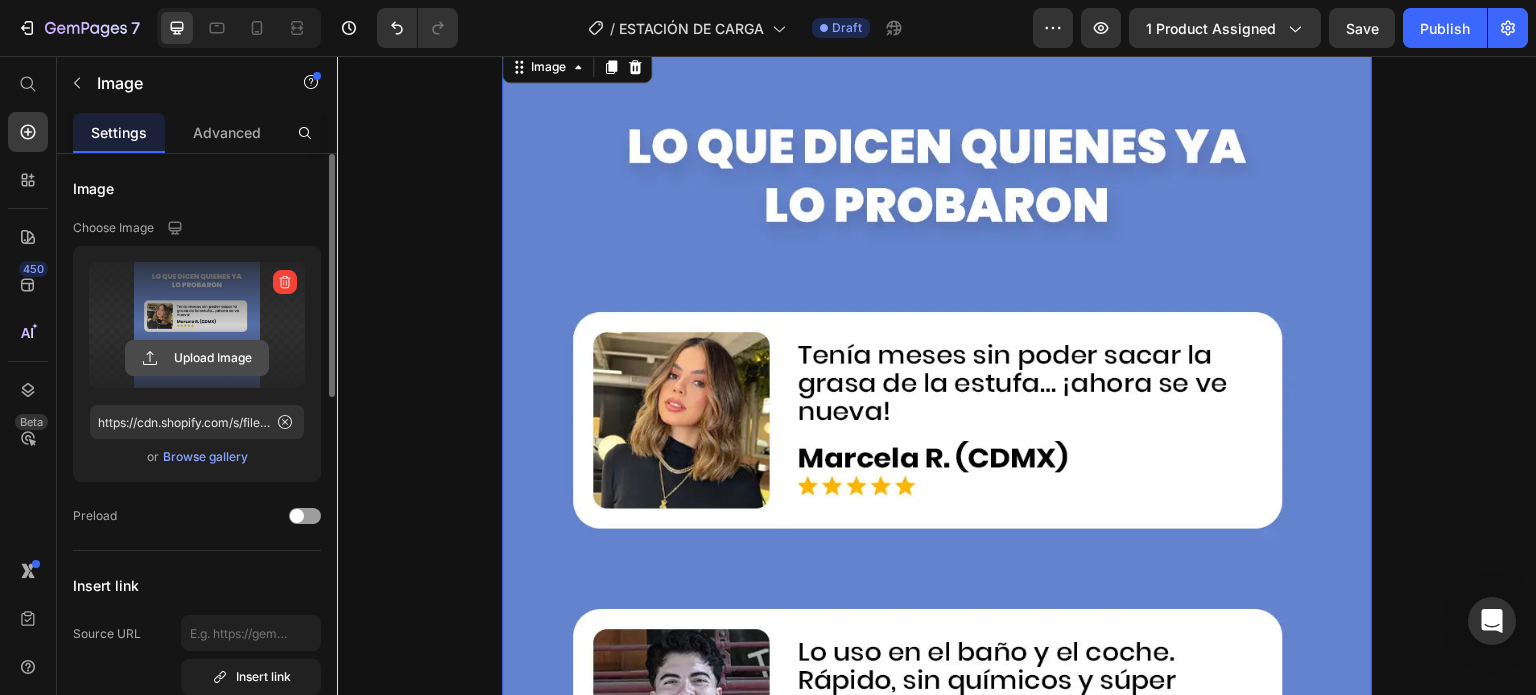 click 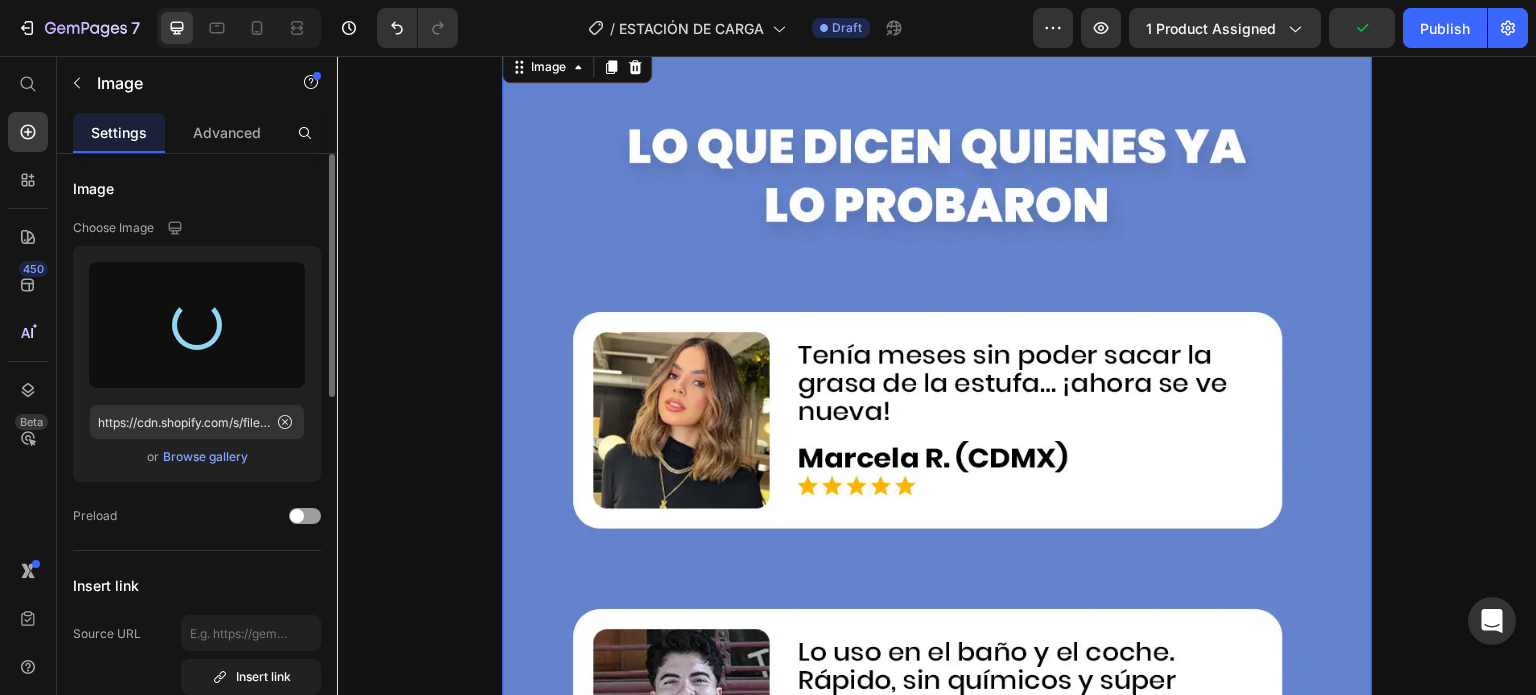 type on "https://cdn.shopify.com/s/files/1/0660/1965/5761/files/gempages_572093959329809560-a0fa96cd-5f4d-4b84-bc80-66a45b595622.webp" 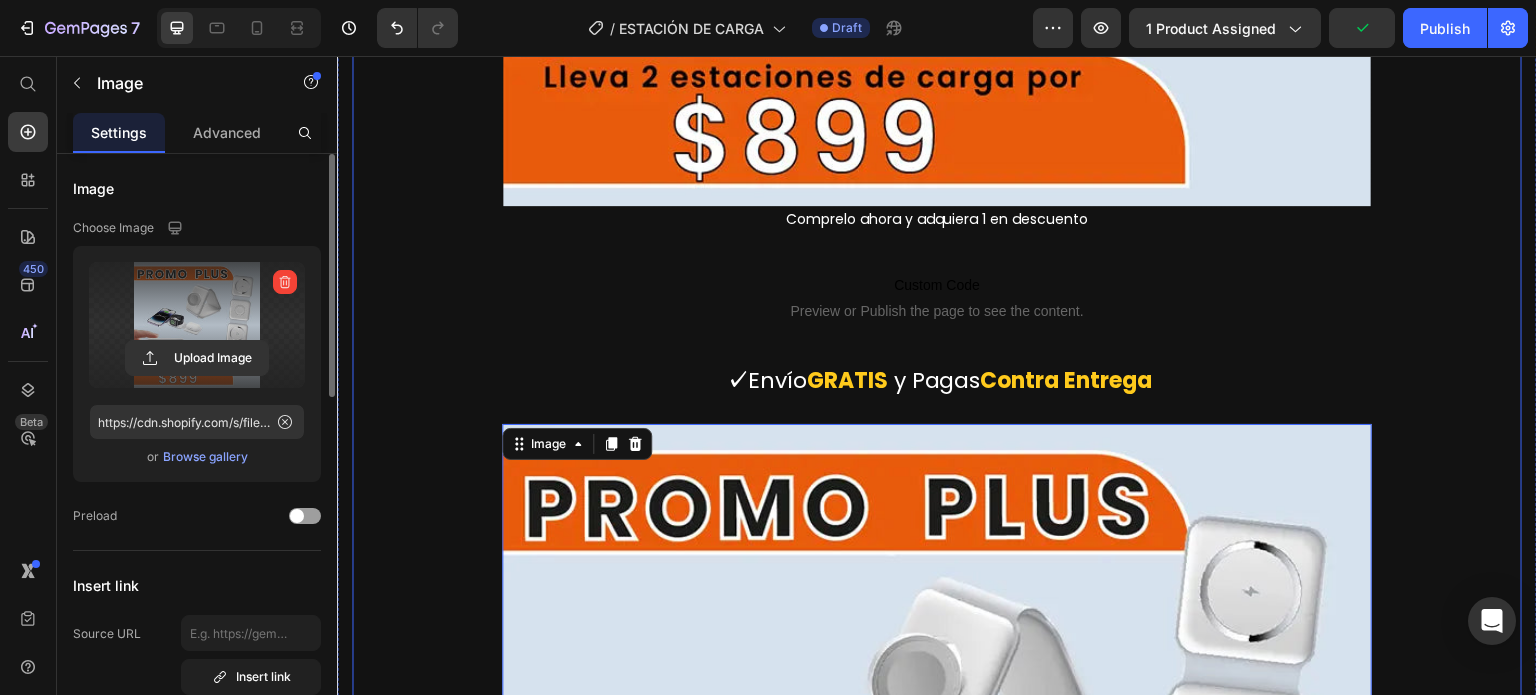 scroll, scrollTop: 8700, scrollLeft: 0, axis: vertical 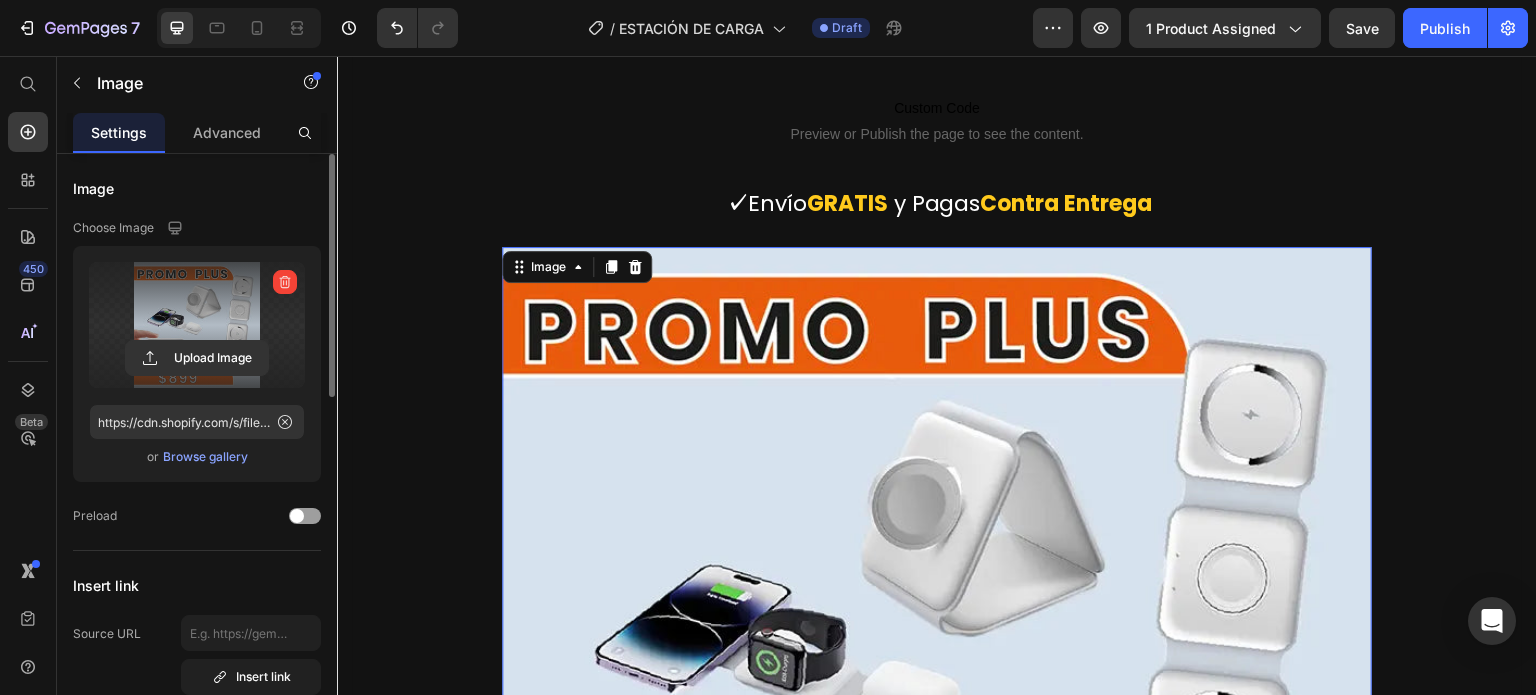 click on "Browse gallery" at bounding box center (205, 457) 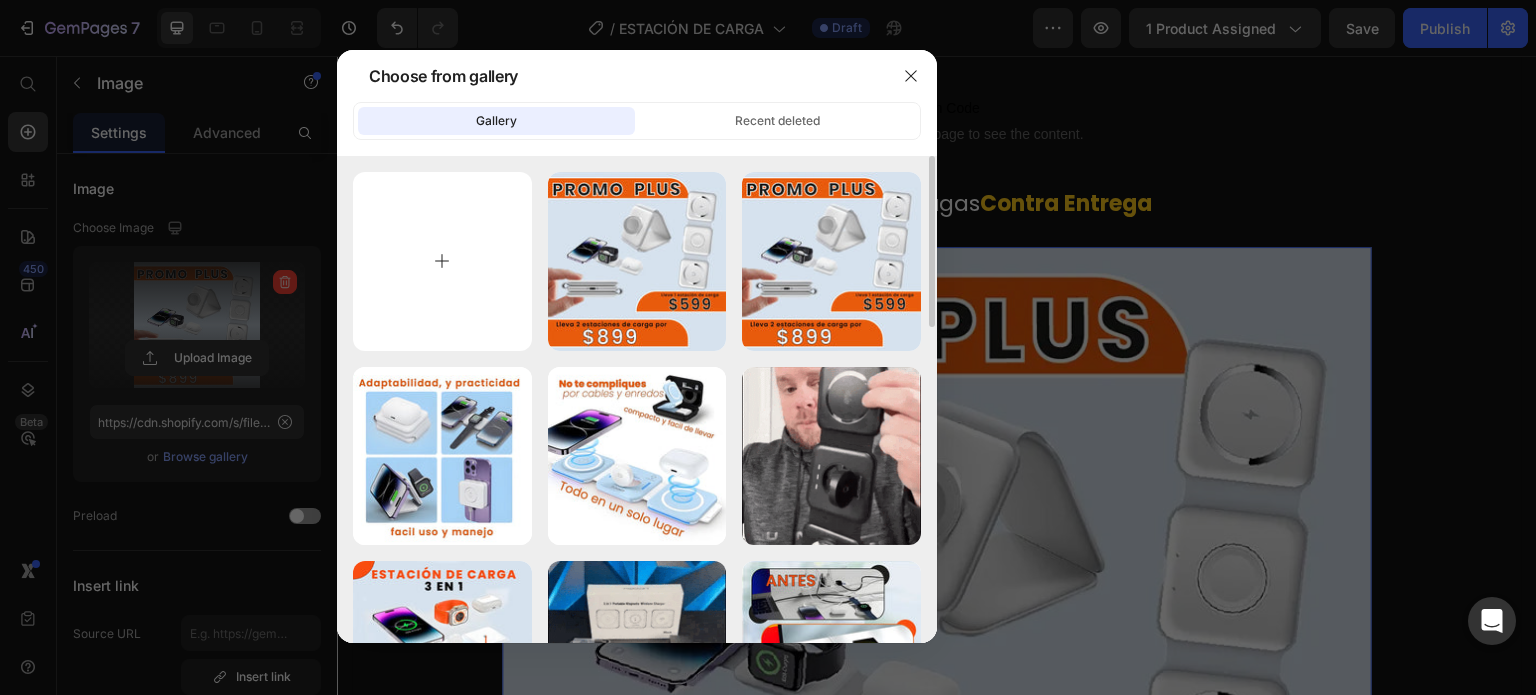 click at bounding box center (442, 261) 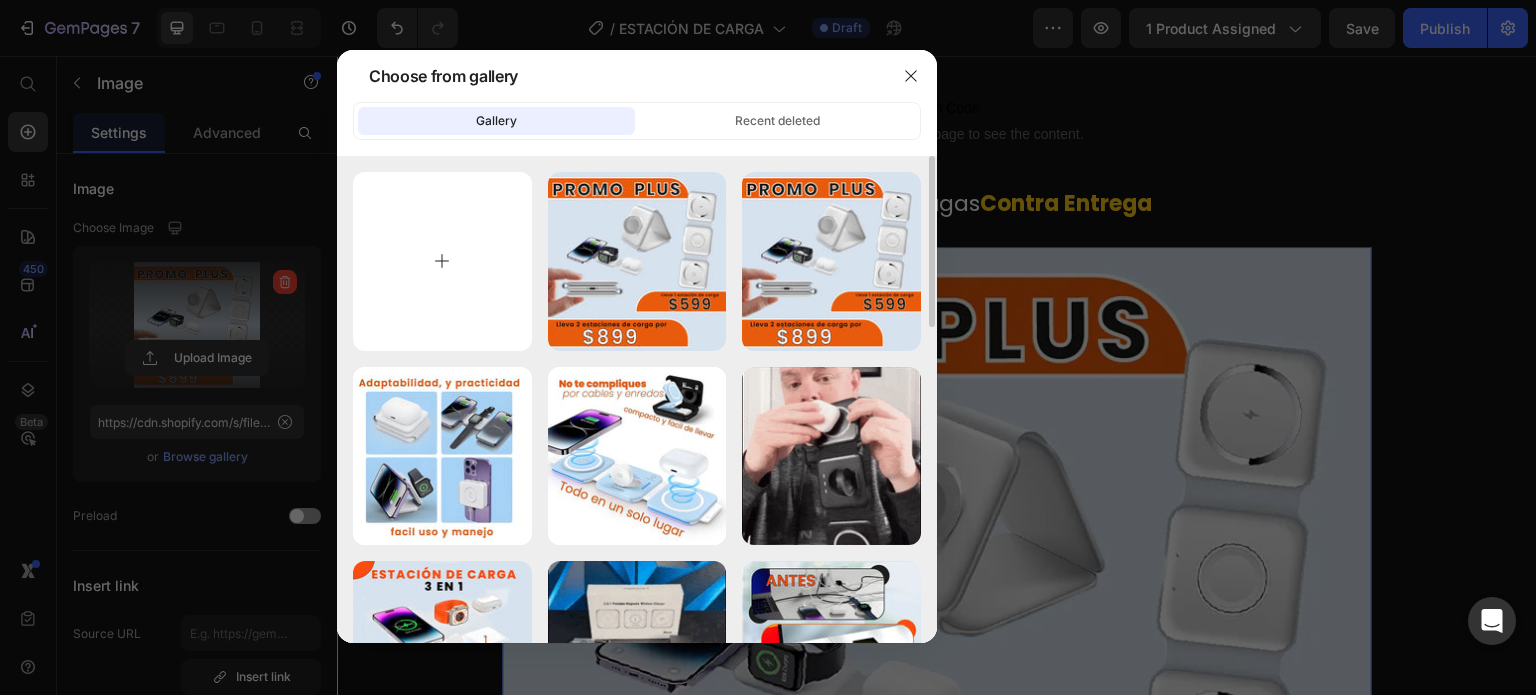 type on "C:\fakepath\Mesa de trabajo 6.webp" 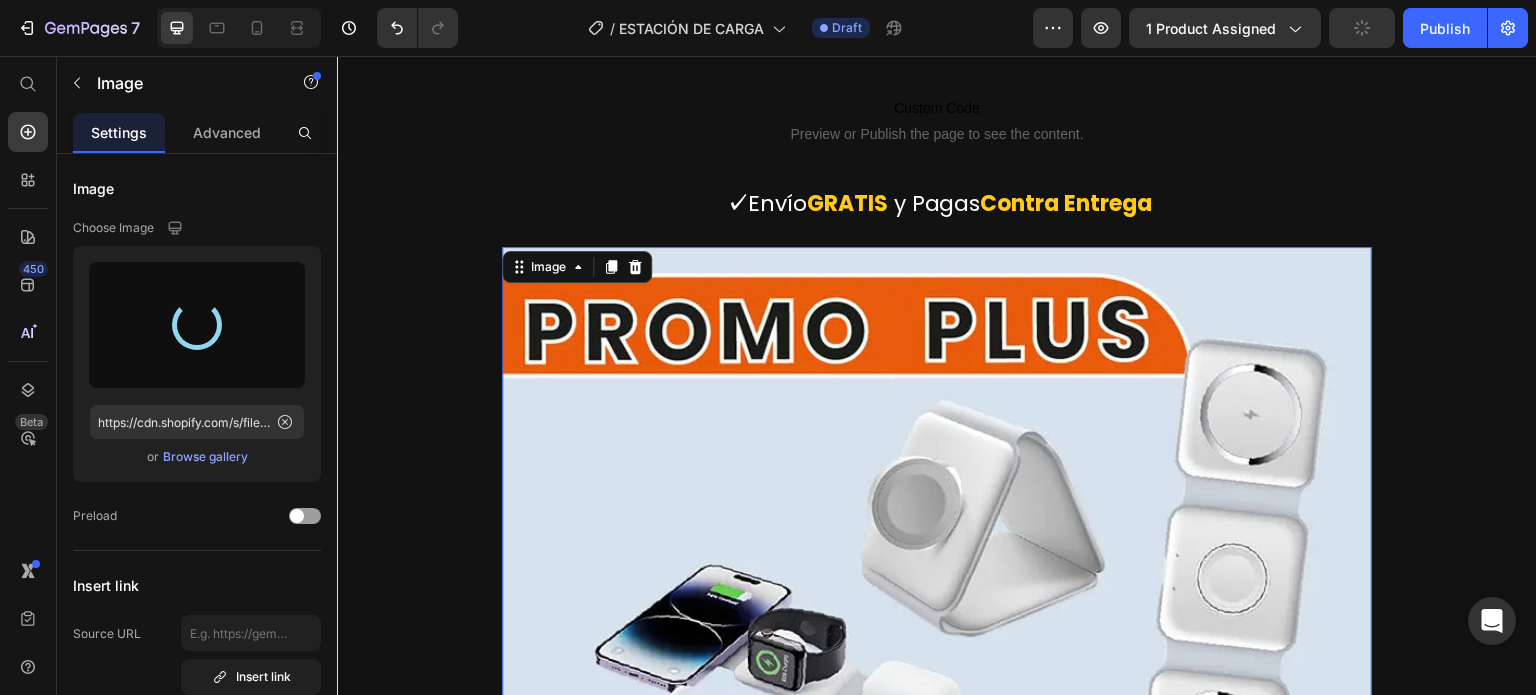 type on "https://cdn.shopify.com/s/files/1/0660/1965/5761/files/gempages_572093959329809560-99e484ad-721d-4fc7-965d-923c062d9eb9.webp" 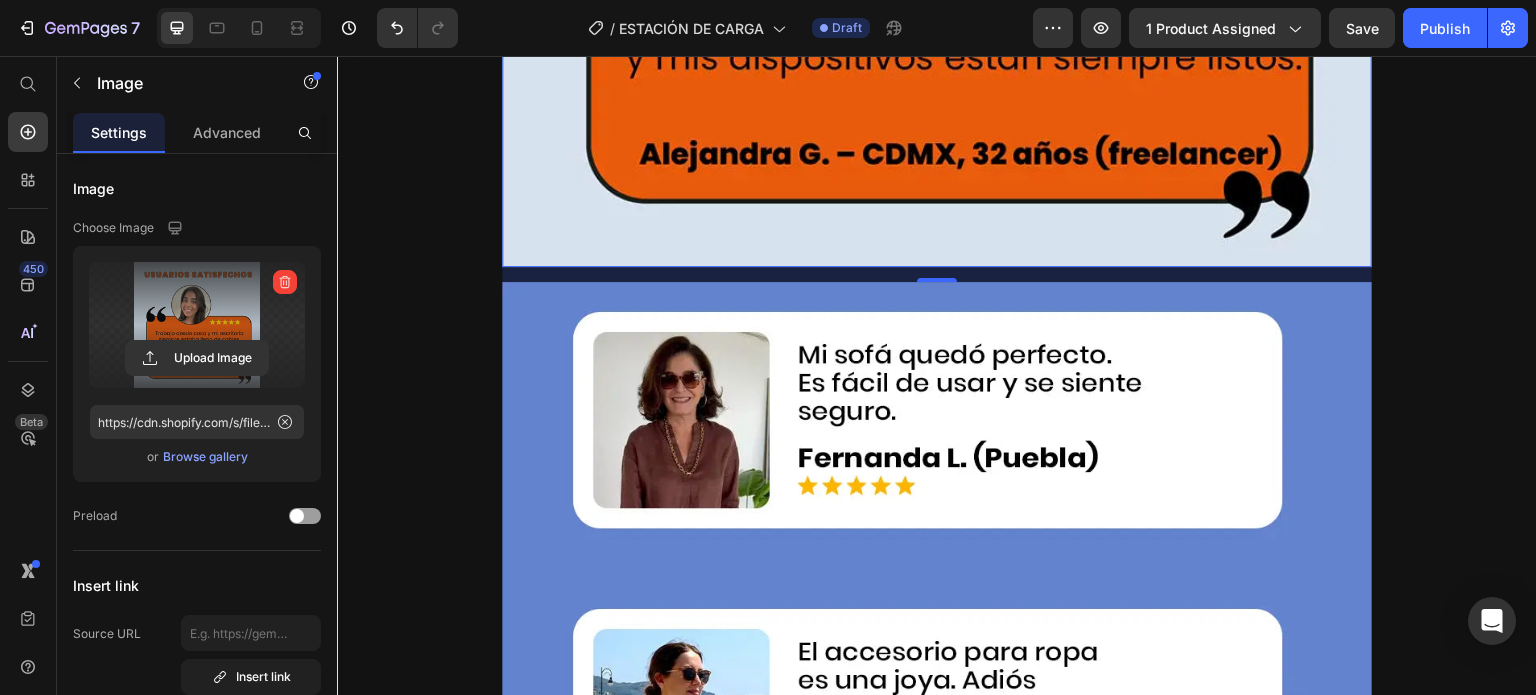 scroll, scrollTop: 9700, scrollLeft: 0, axis: vertical 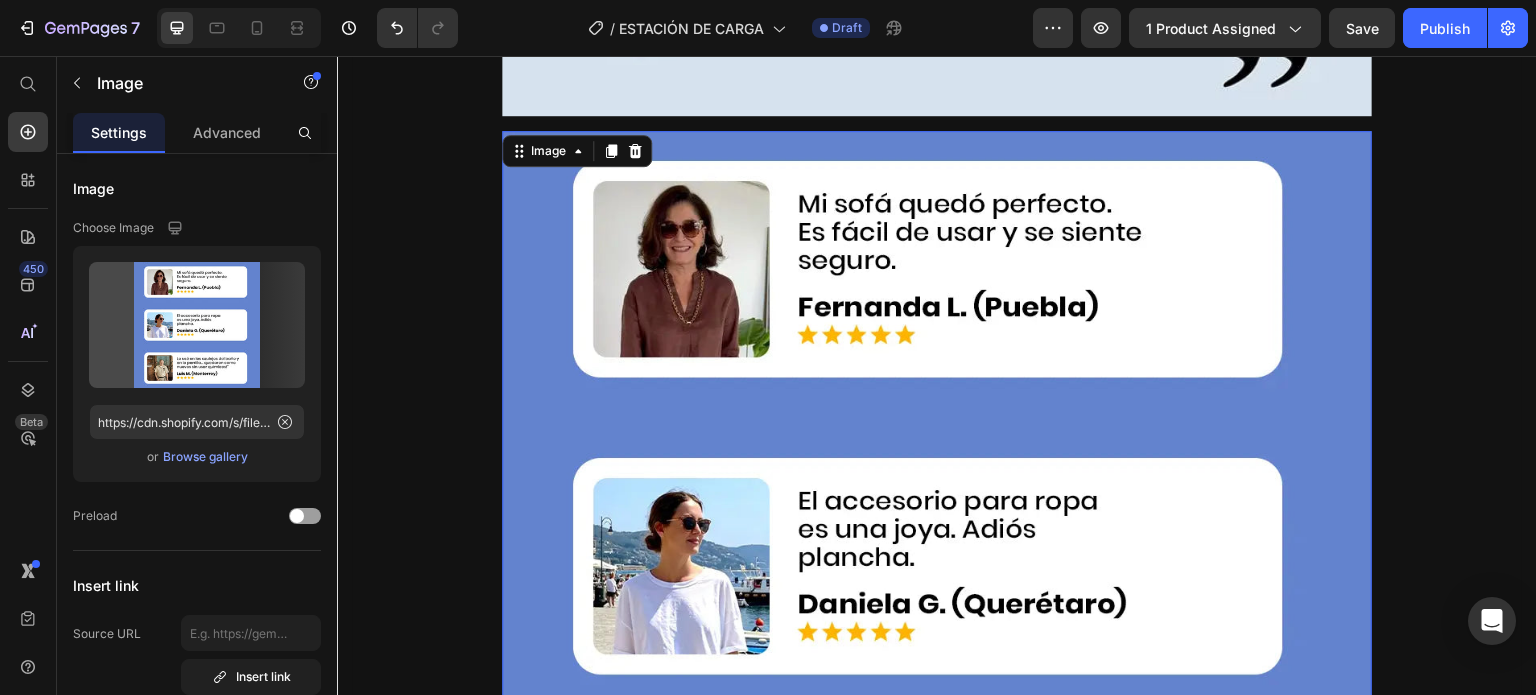 click at bounding box center [937, 566] 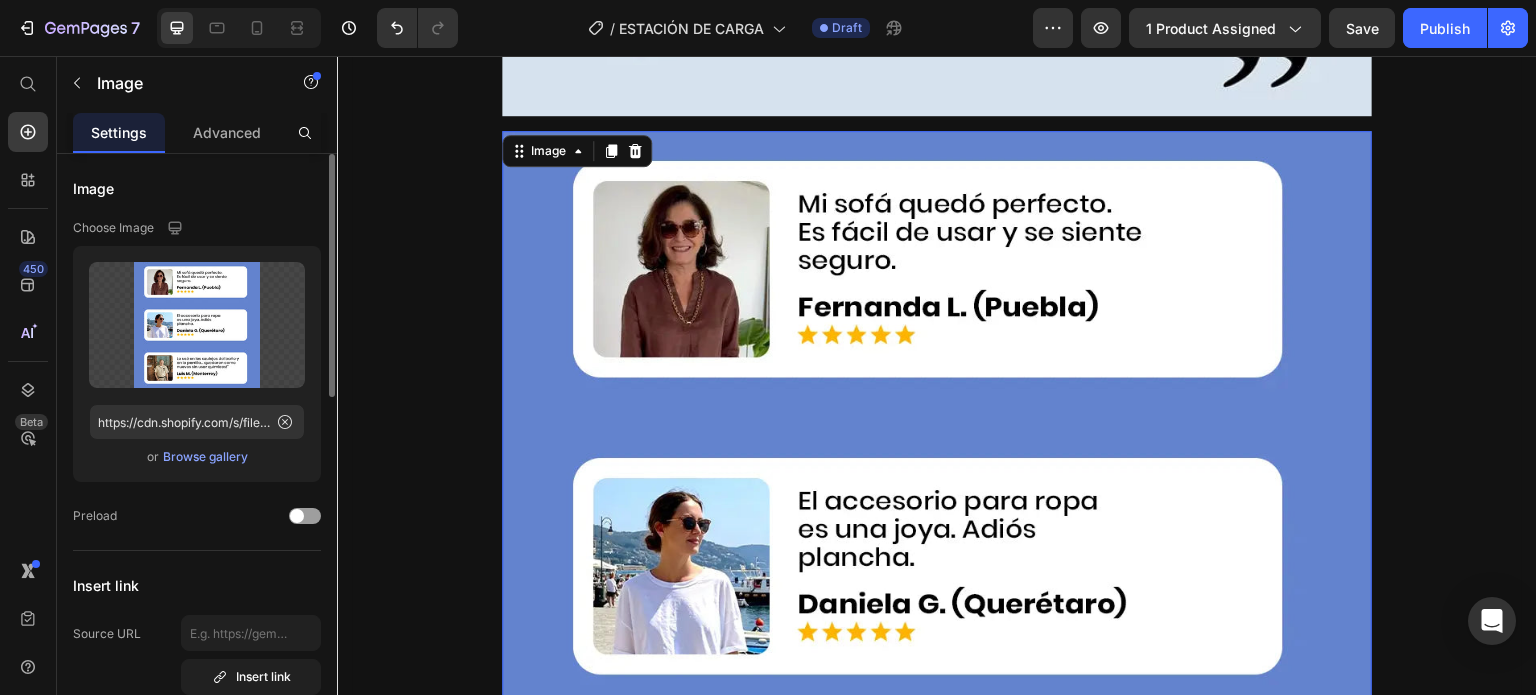 click on "Browse gallery" at bounding box center [205, 457] 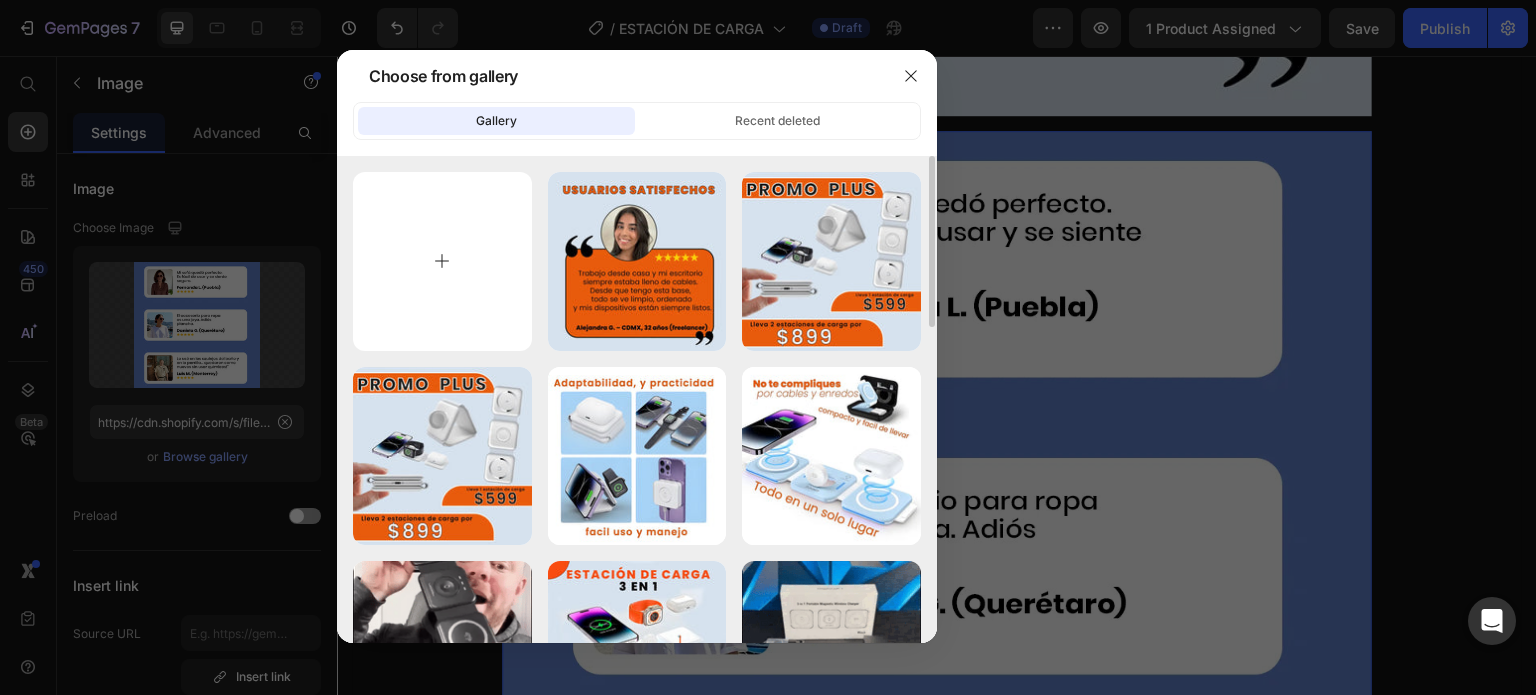 click at bounding box center [442, 261] 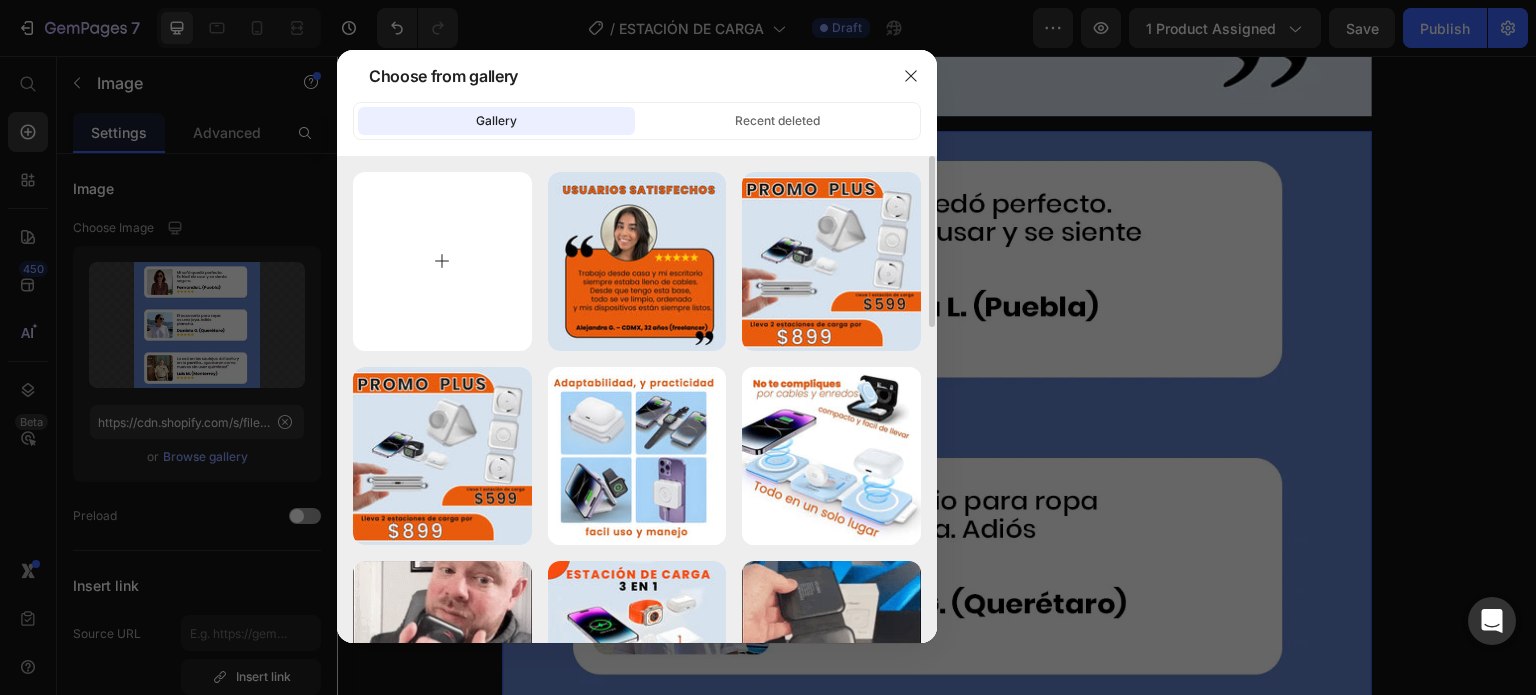 type on "C:\fakepath\Mesa de trabajo 7.webp" 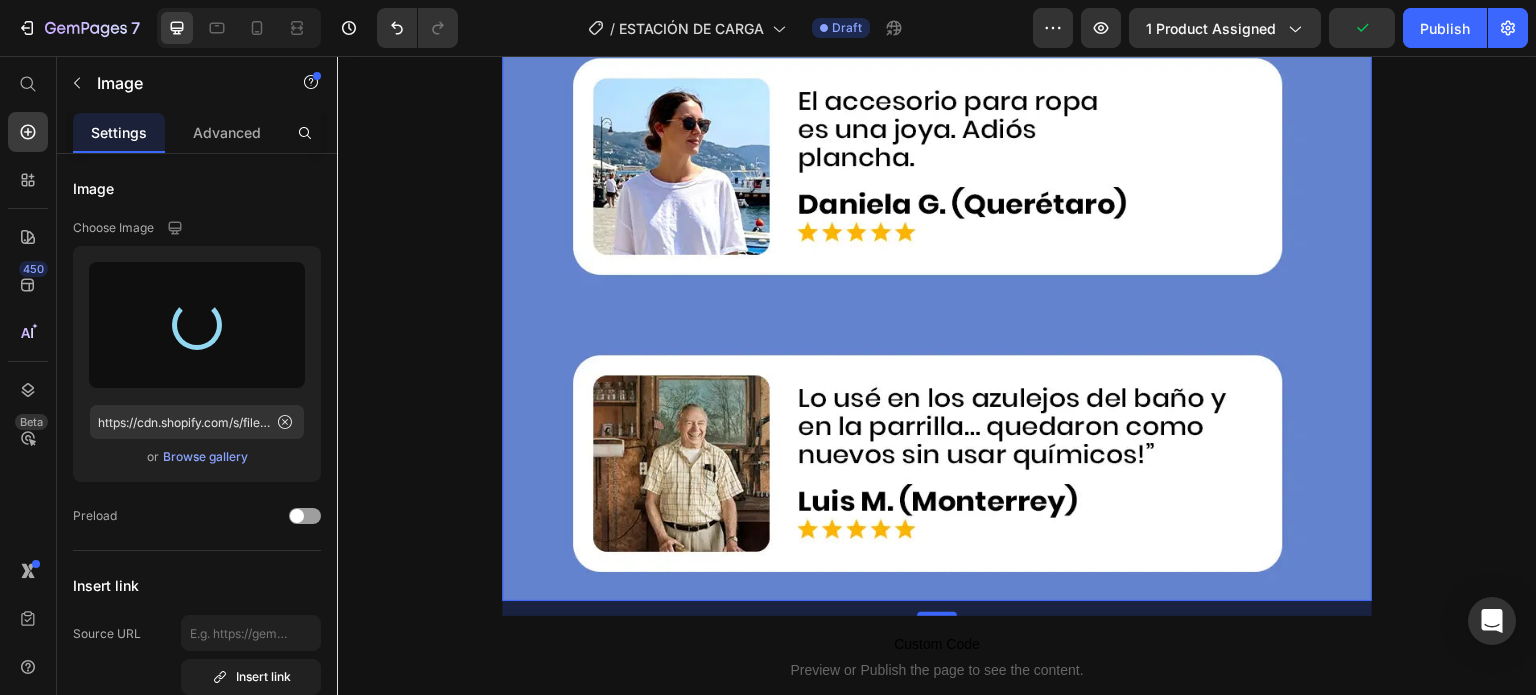 scroll, scrollTop: 10500, scrollLeft: 0, axis: vertical 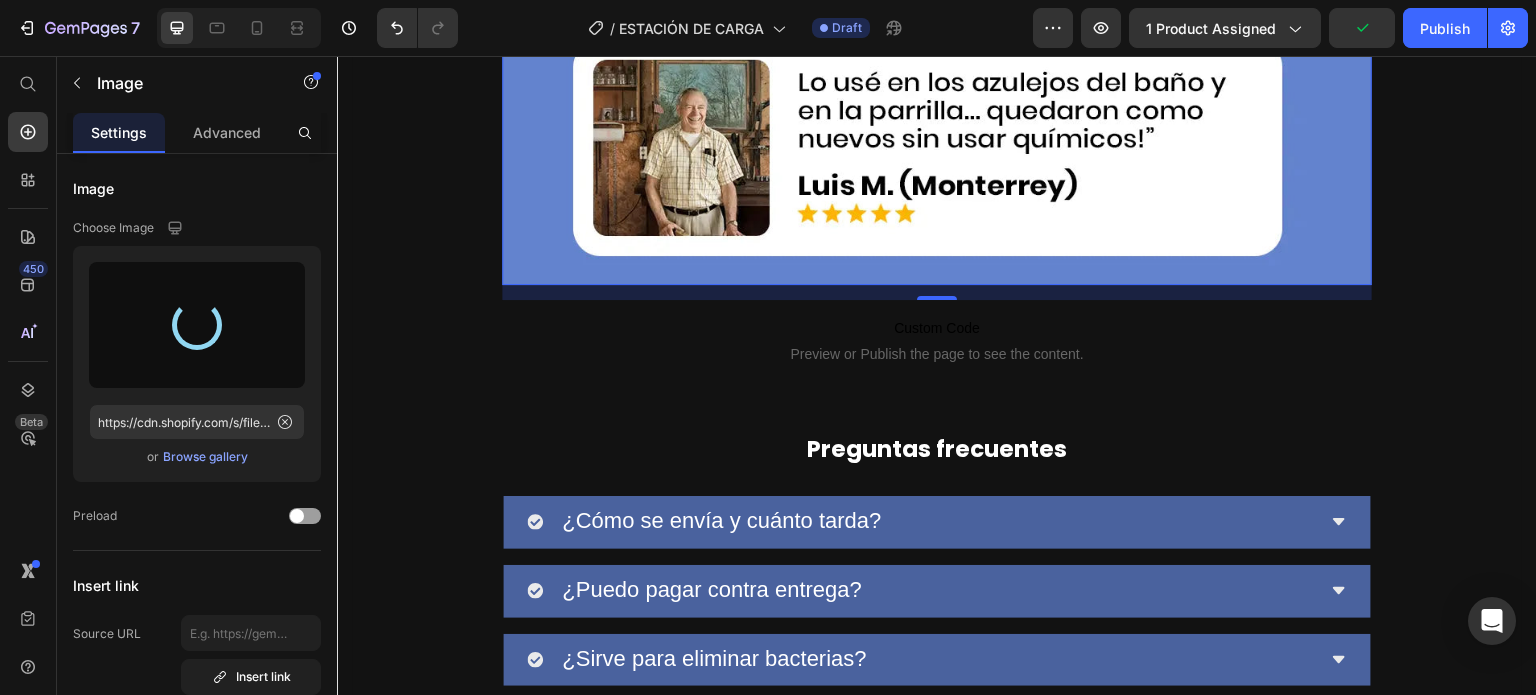 type on "https://cdn.shopify.com/s/files/1/0660/1965/5761/files/gempages_572093959329809560-b108a32b-4158-4598-9fa5-08eaba473c63.webp" 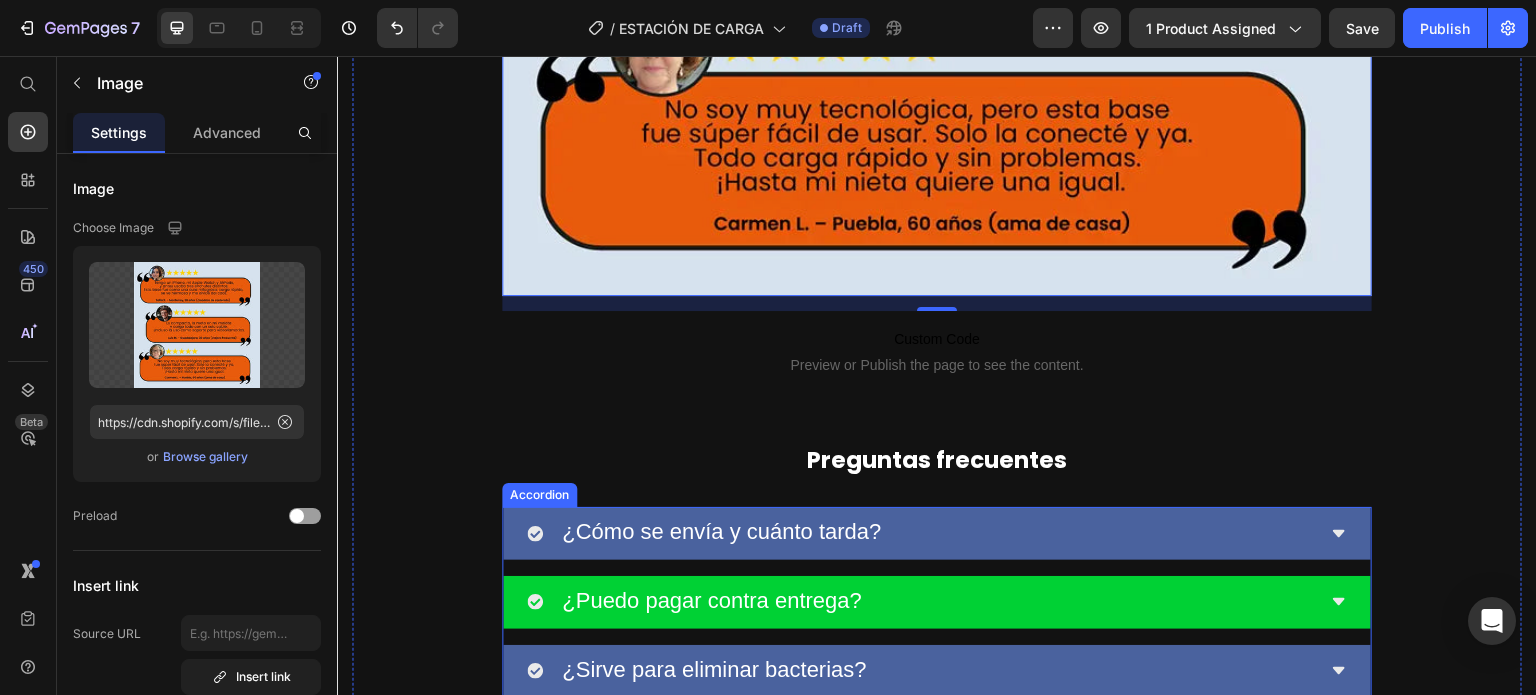 scroll, scrollTop: 10412, scrollLeft: 0, axis: vertical 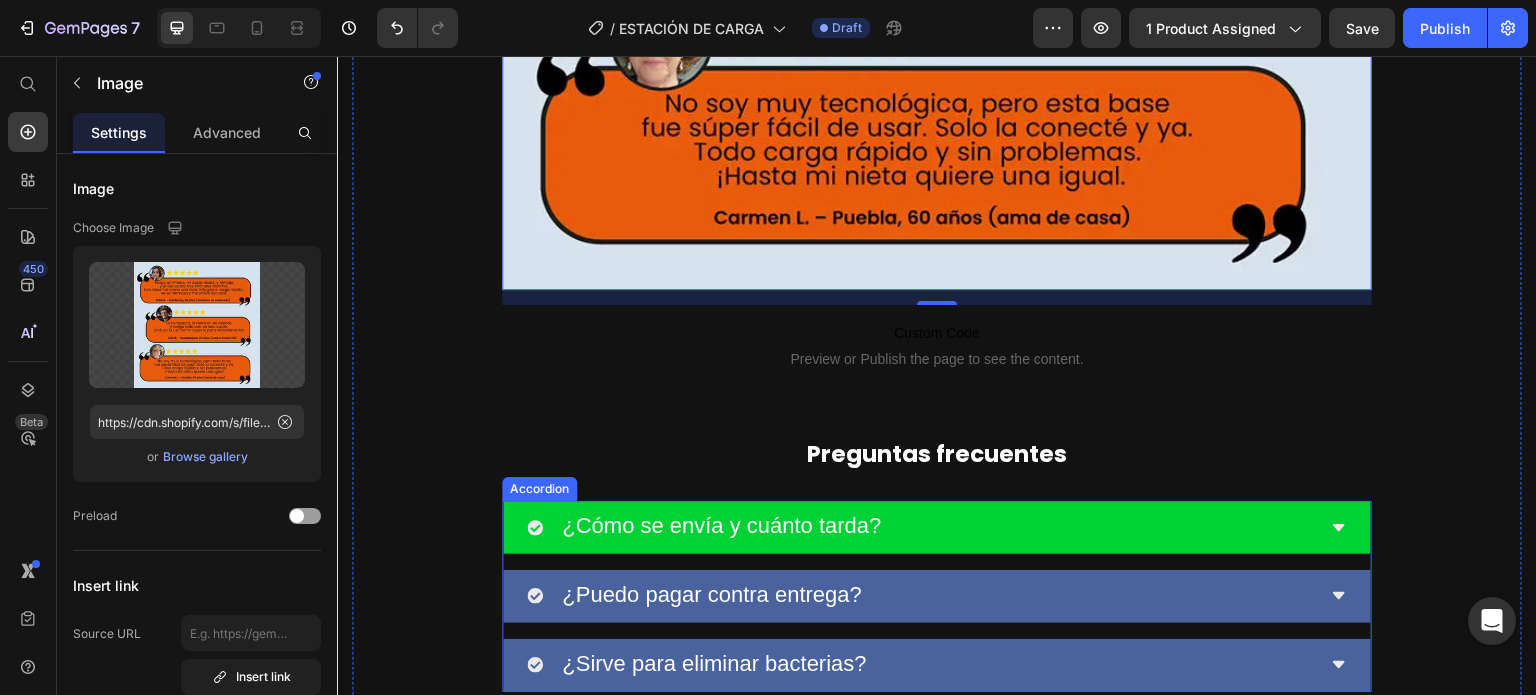click on "¿Cómo se envía y cuánto tarda?" at bounding box center [721, 525] 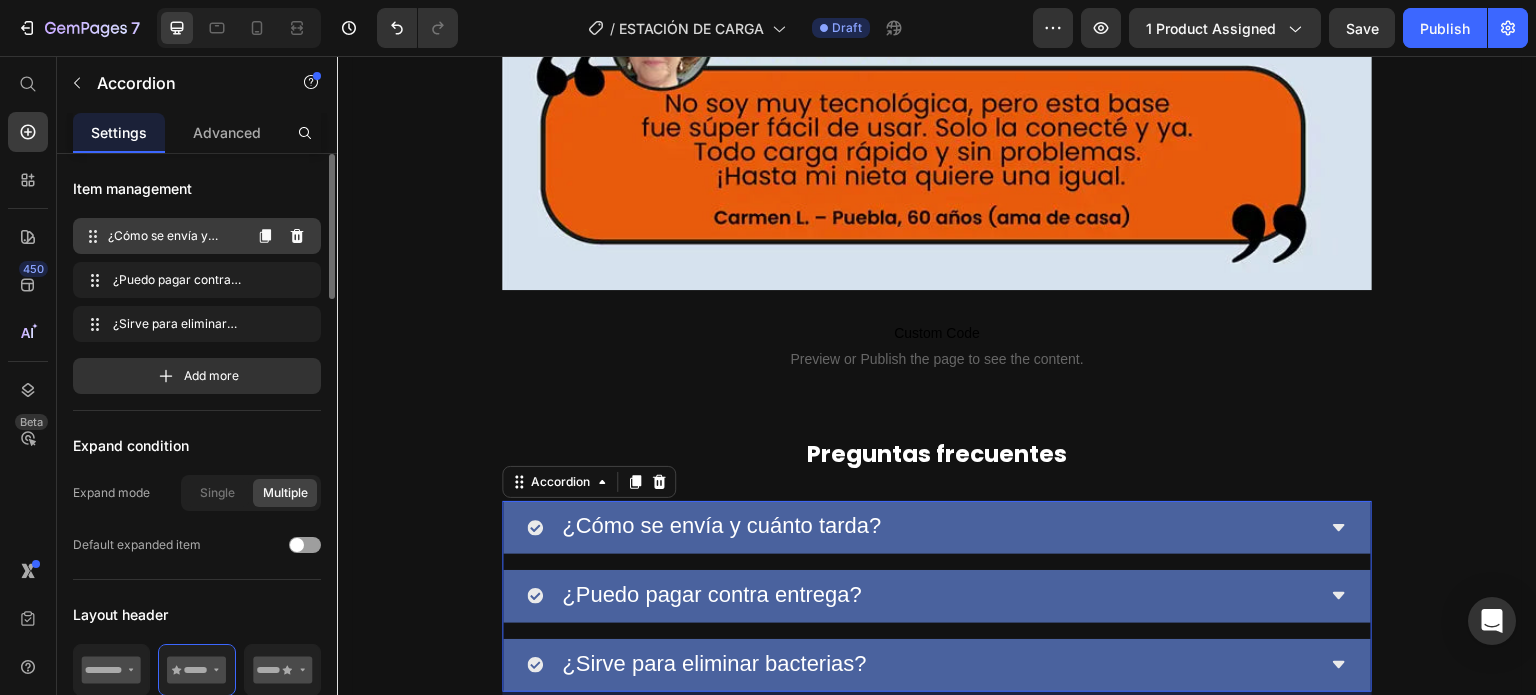 click on "¿Cómo se envía y cuánto tarda?" at bounding box center [174, 236] 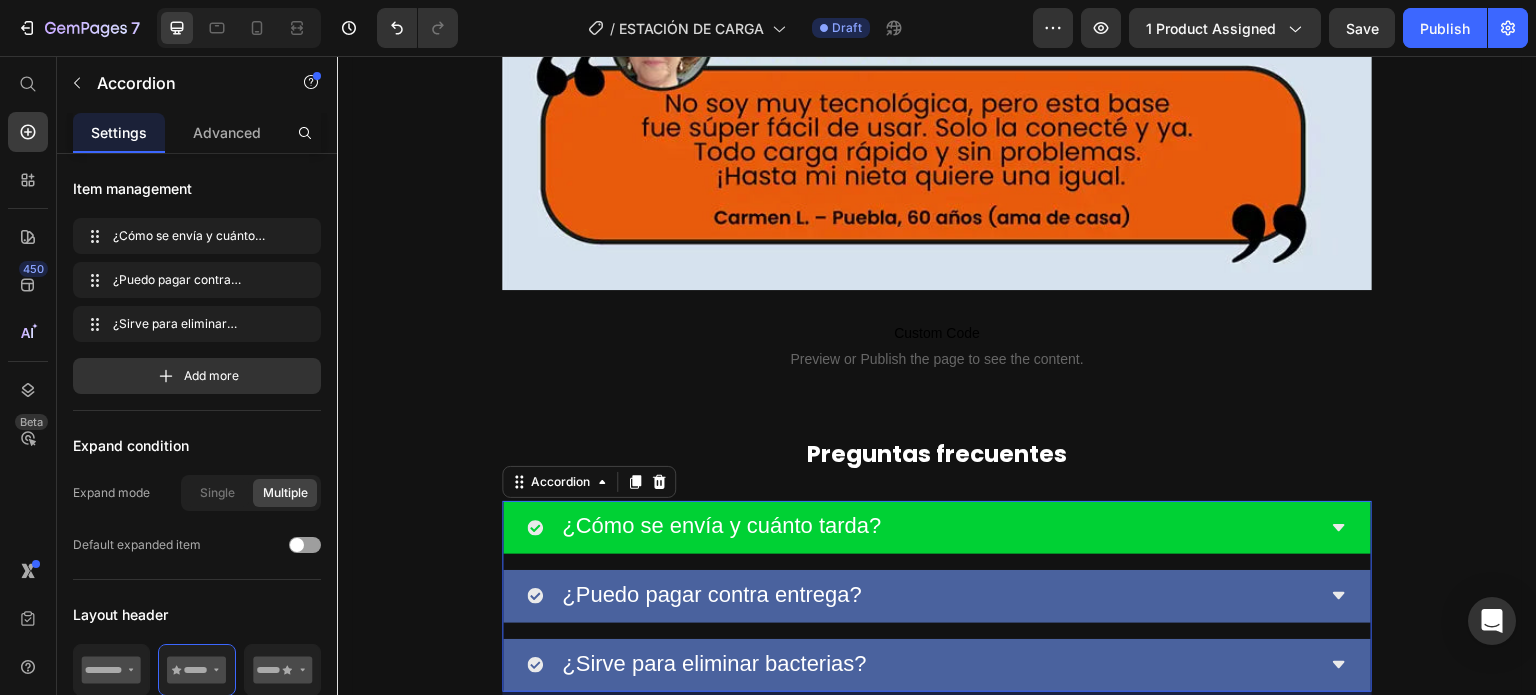 click on "¿Cómo se envía y cuánto tarda?" at bounding box center [721, 527] 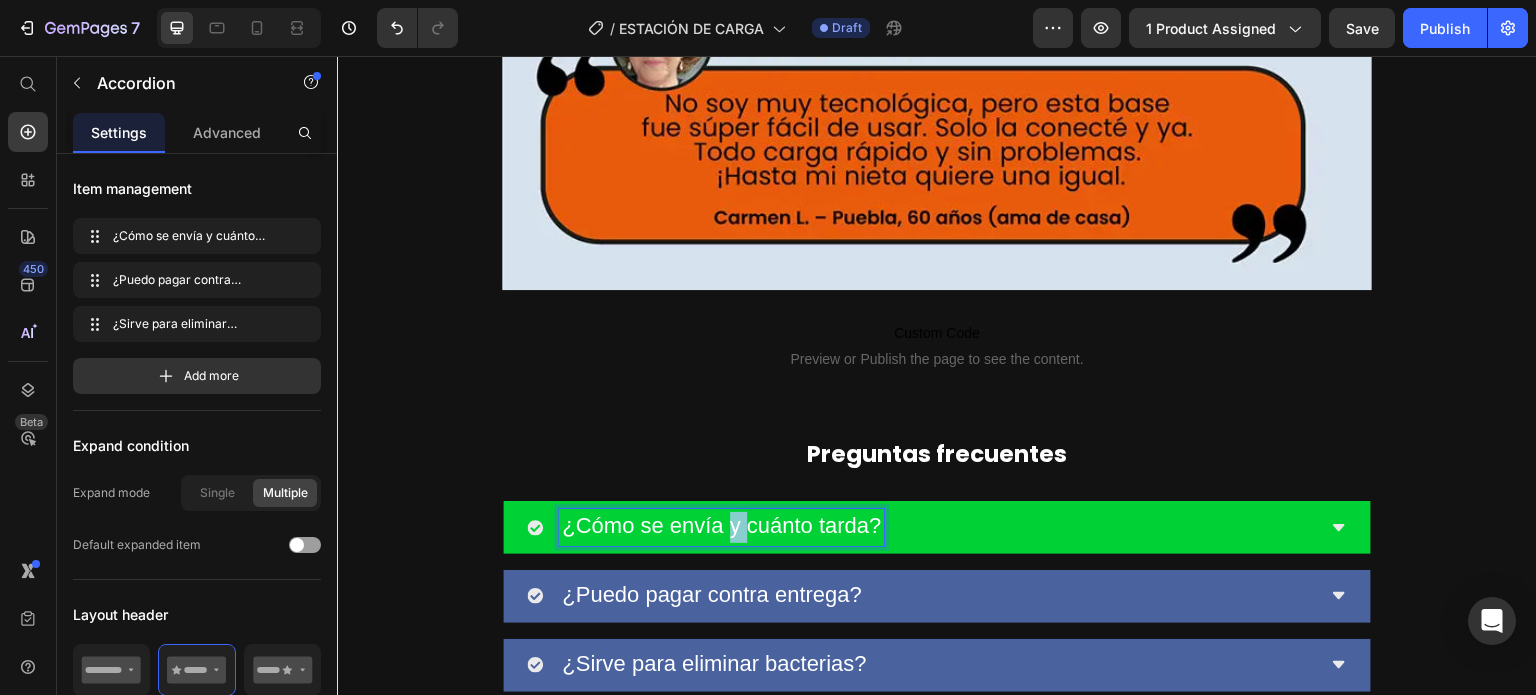click at bounding box center (715, 402) 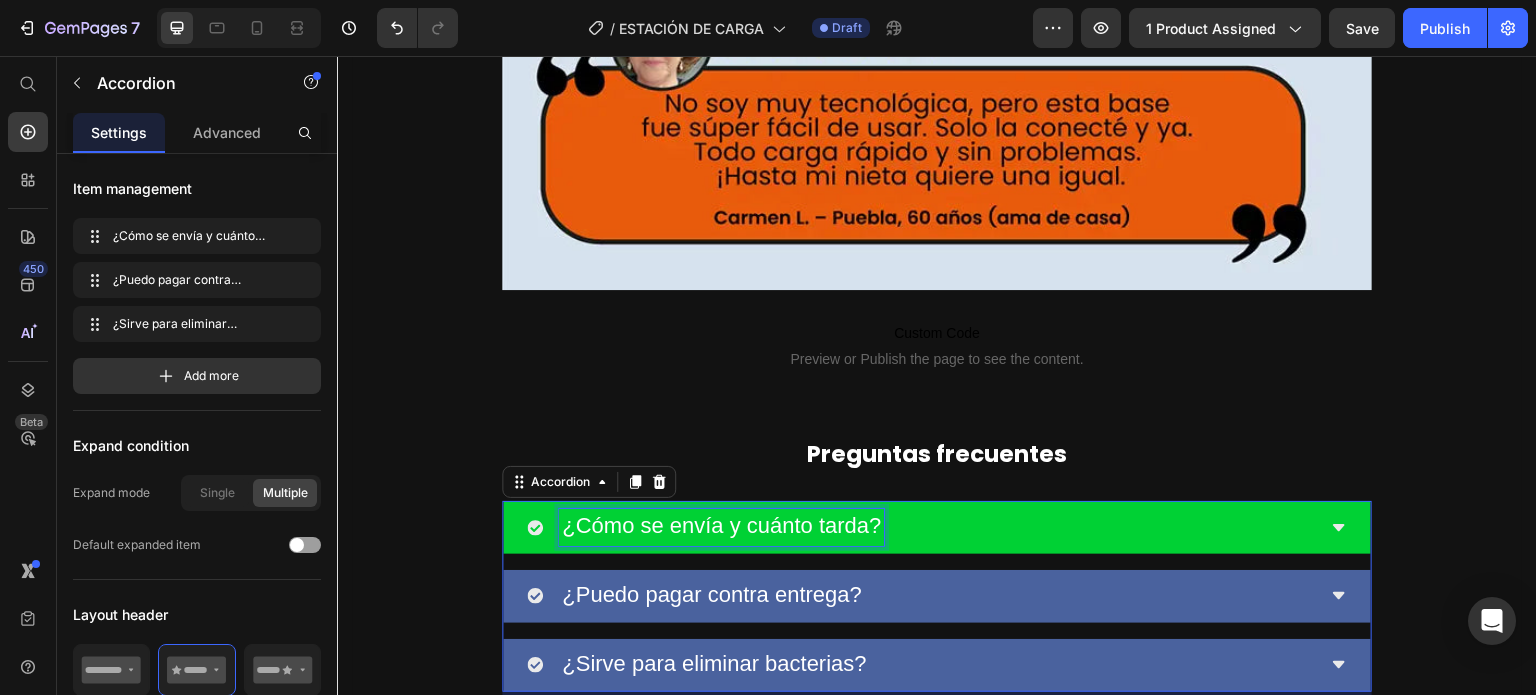 click on "¿Cómo se envía y cuánto tarda?" at bounding box center [721, 525] 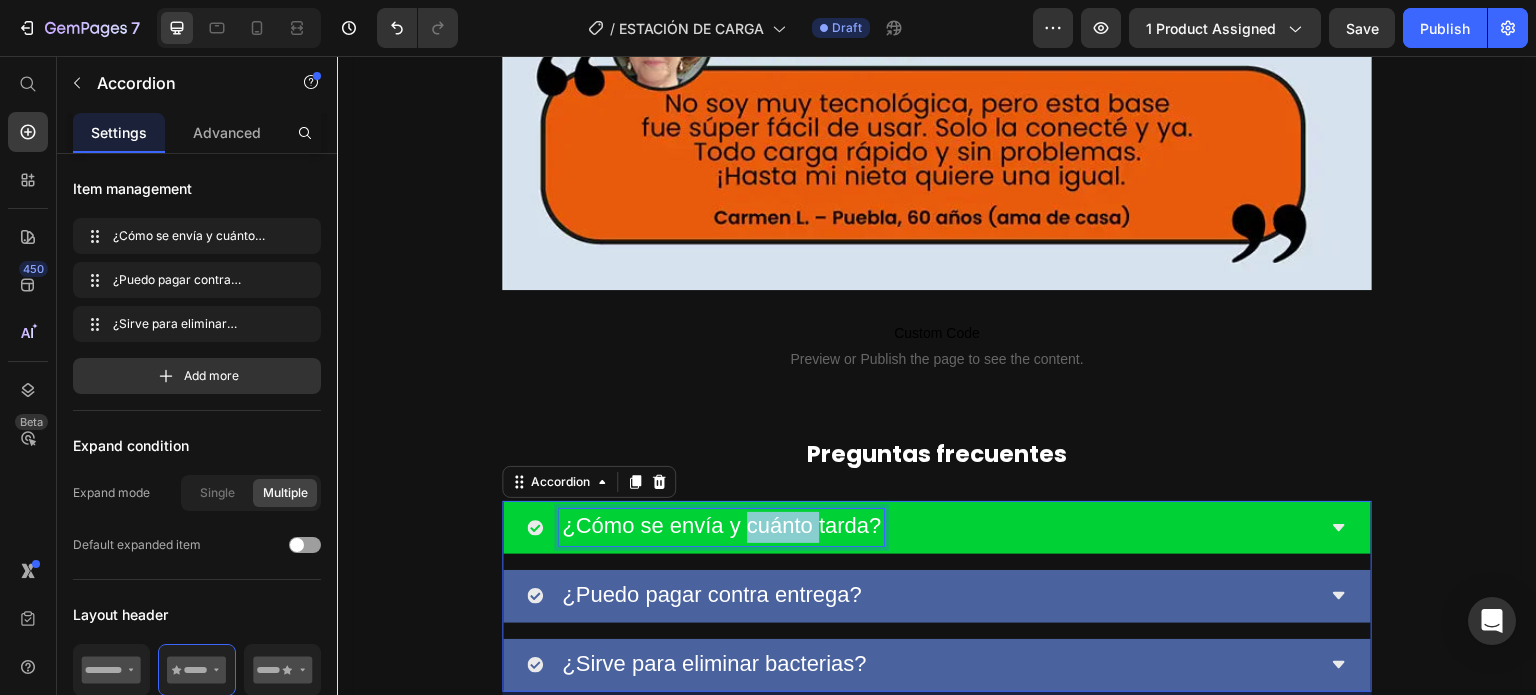 click on "¿Cómo se envía y cuánto tarda?" at bounding box center (721, 525) 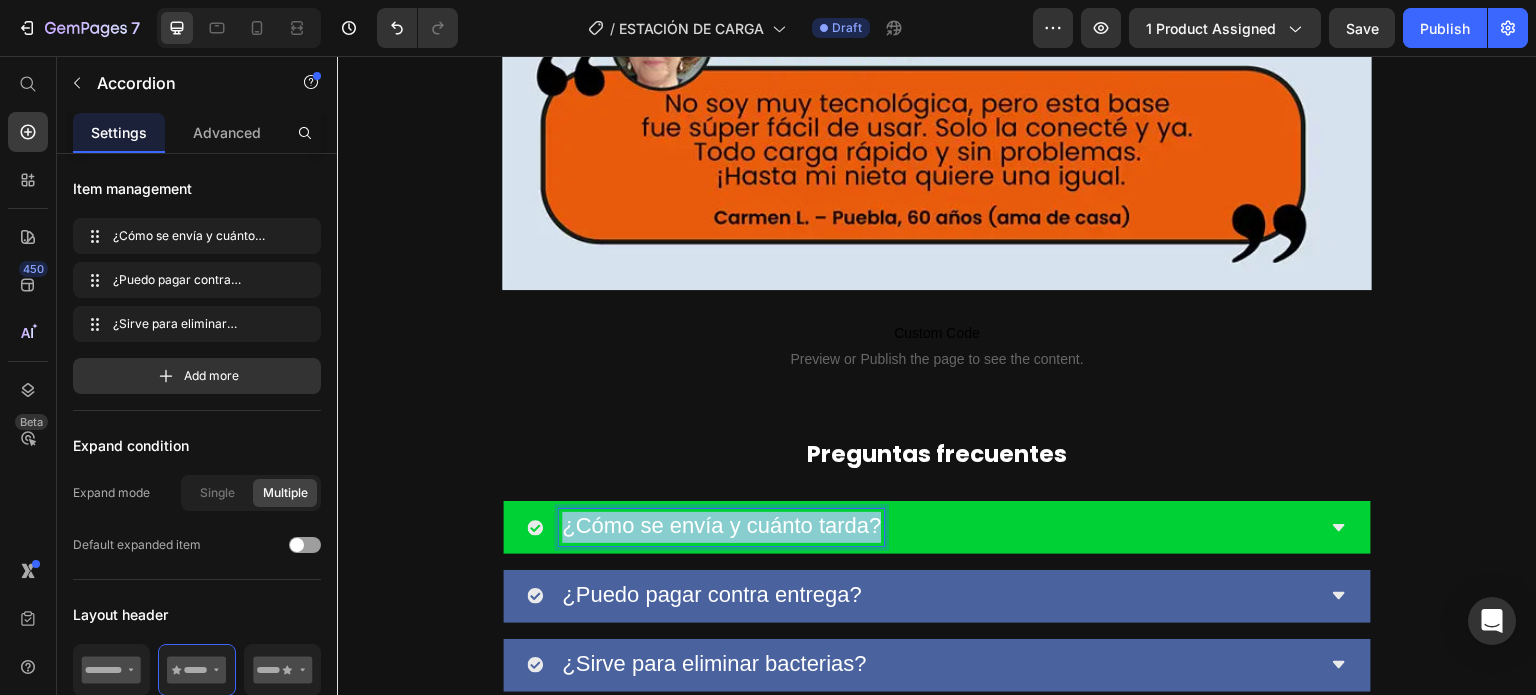 click on "¿Cómo se envía y cuánto tarda?" at bounding box center (721, 525) 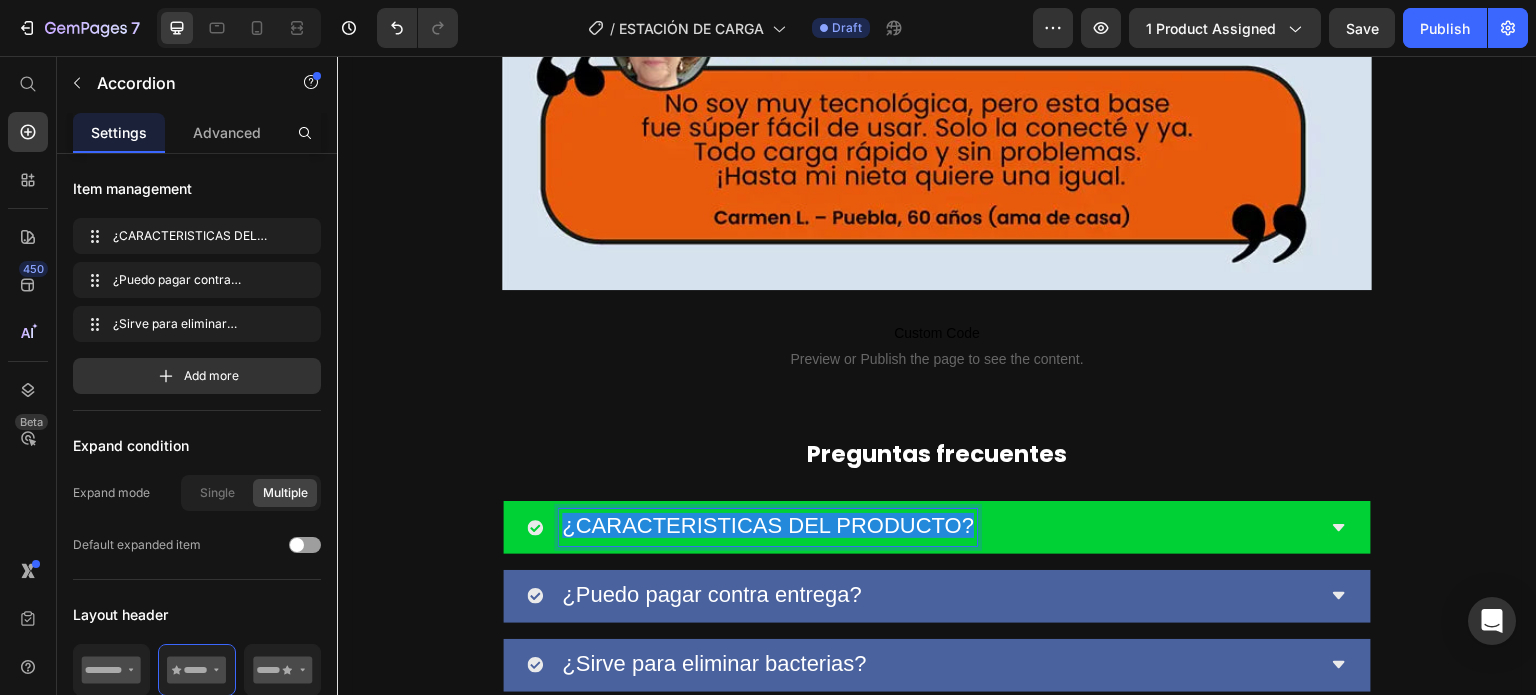 click on "¿CARACTERISTICAS DEL PRODUCTO?" at bounding box center [768, 525] 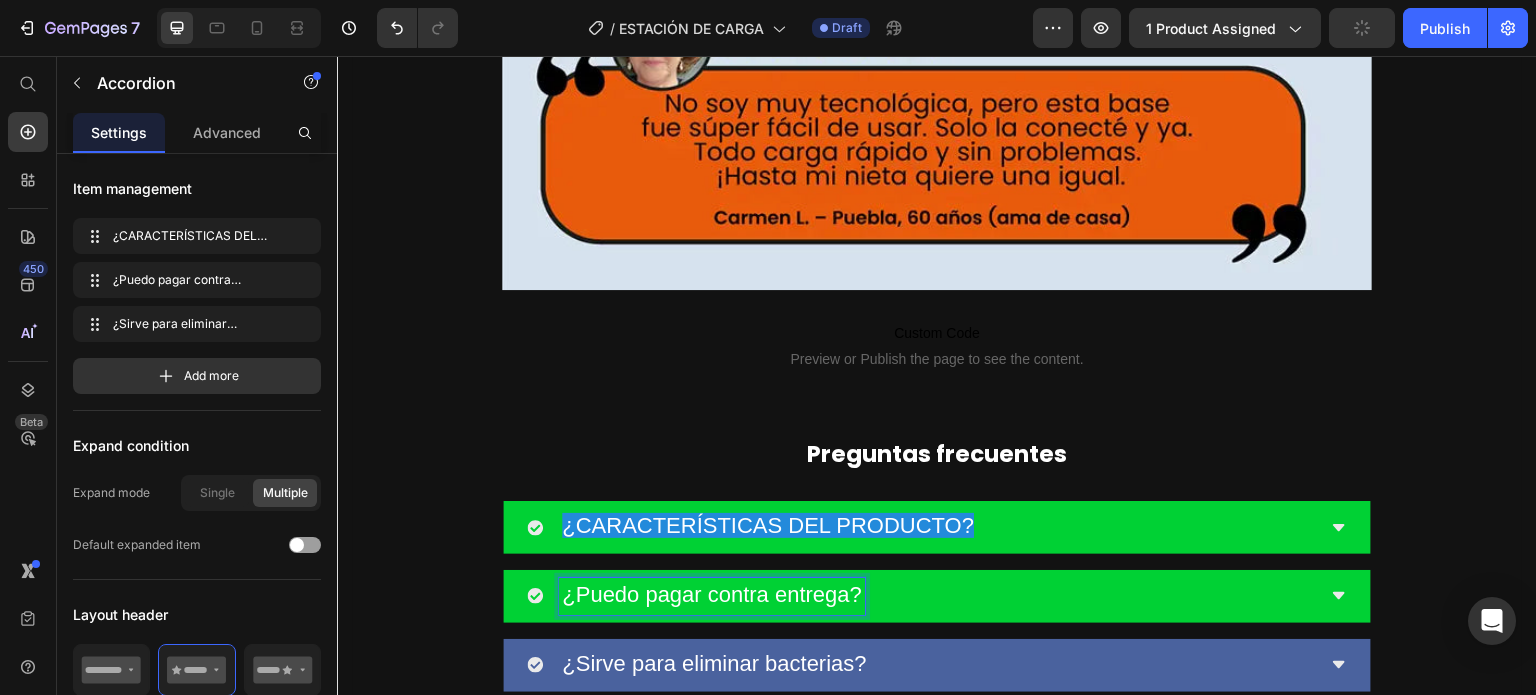 click on "¿Puedo pagar contra entrega?" at bounding box center (712, 594) 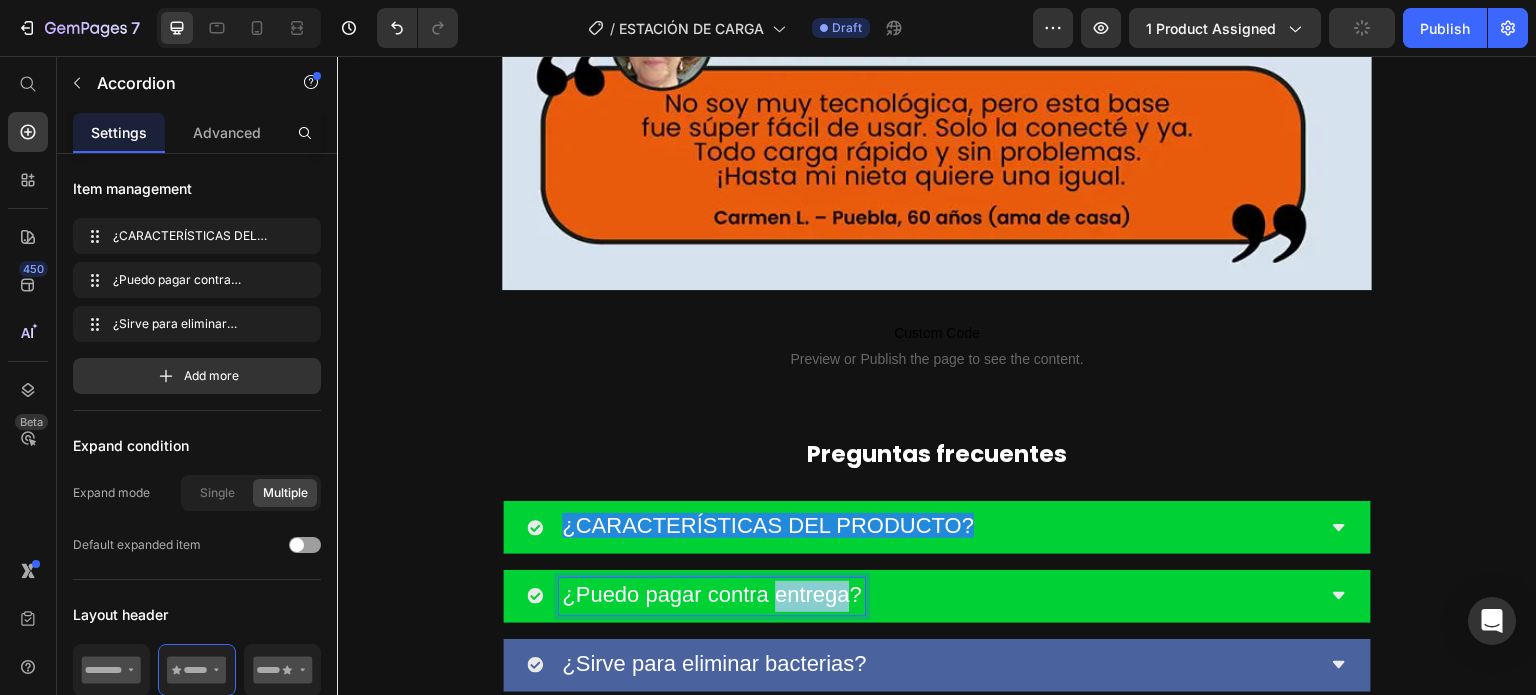 click on "¿Puedo pagar contra entrega?" at bounding box center [712, 594] 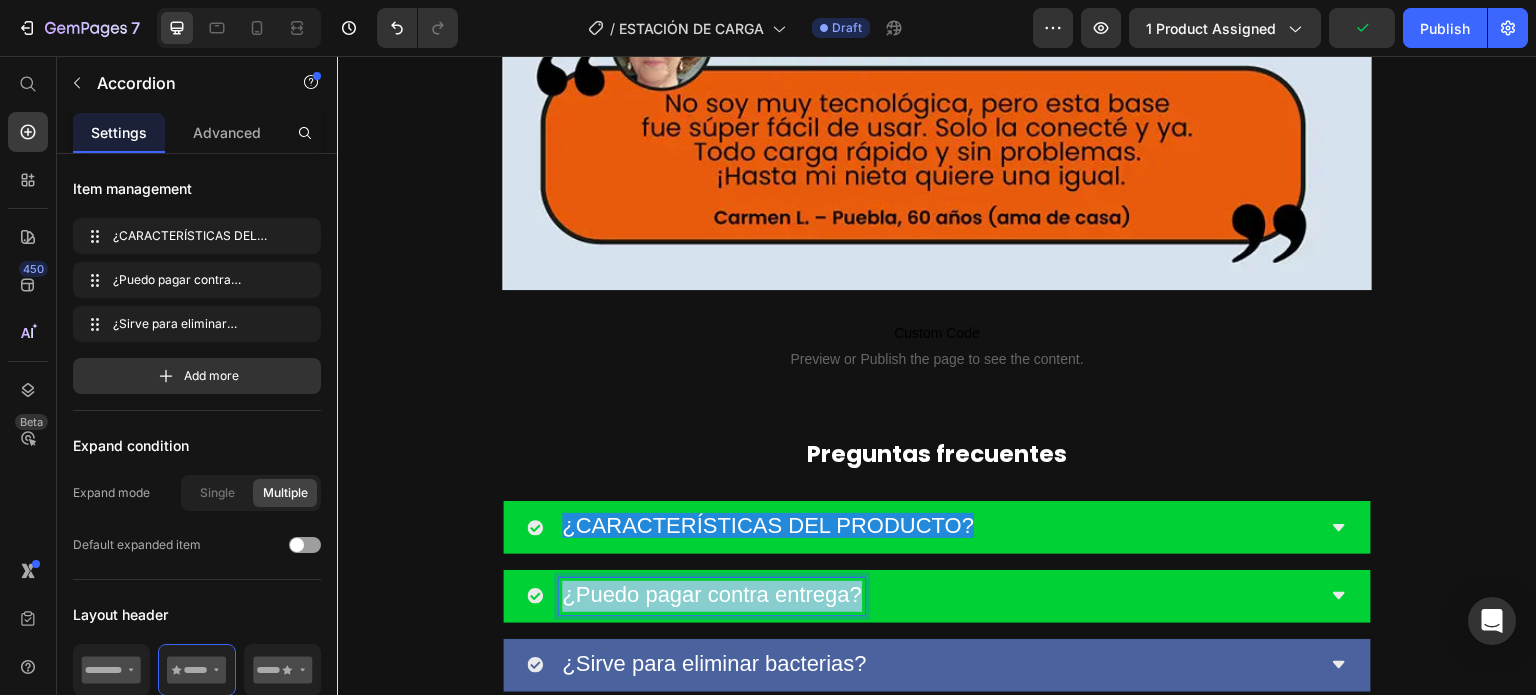 click on "¿Puedo pagar contra entrega?" at bounding box center [712, 594] 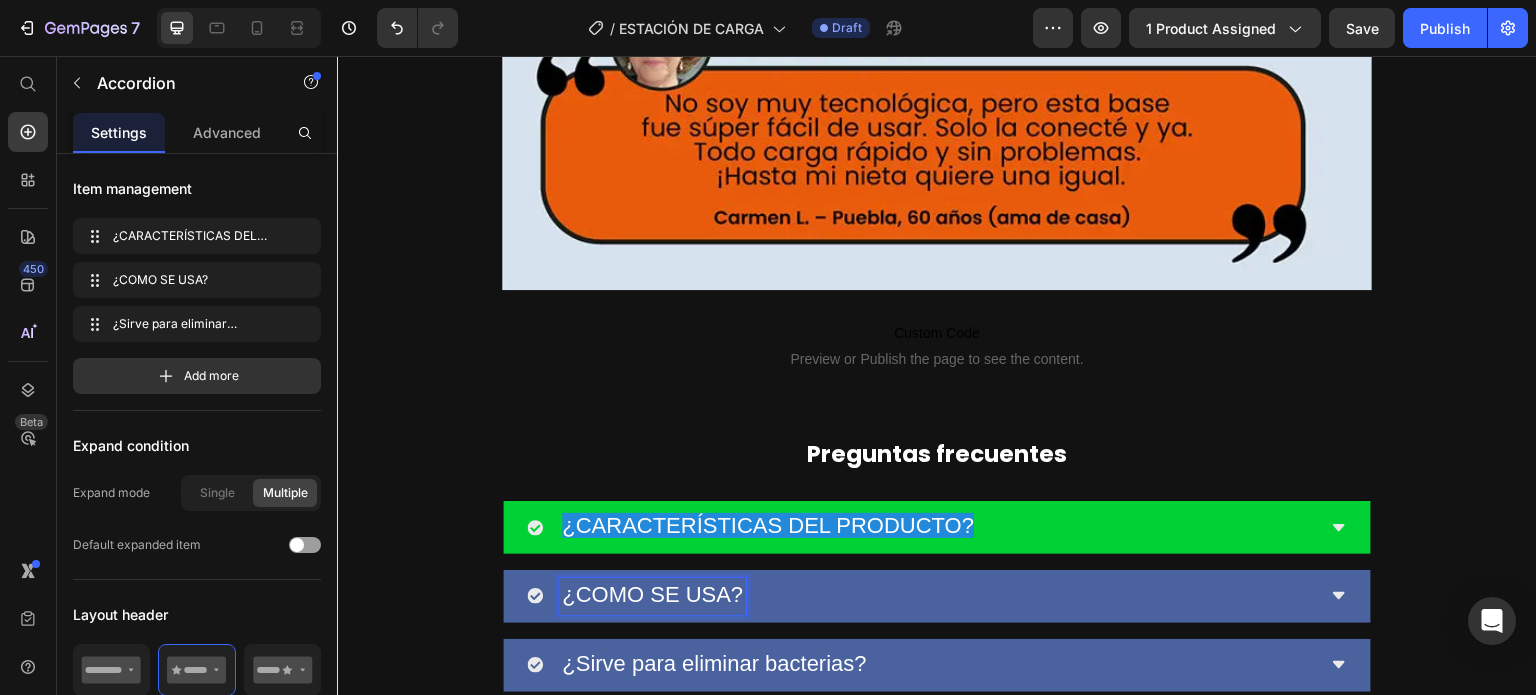 click on "¿CARACTERÍSTICAS DEL PRODUCTO?" at bounding box center [768, 525] 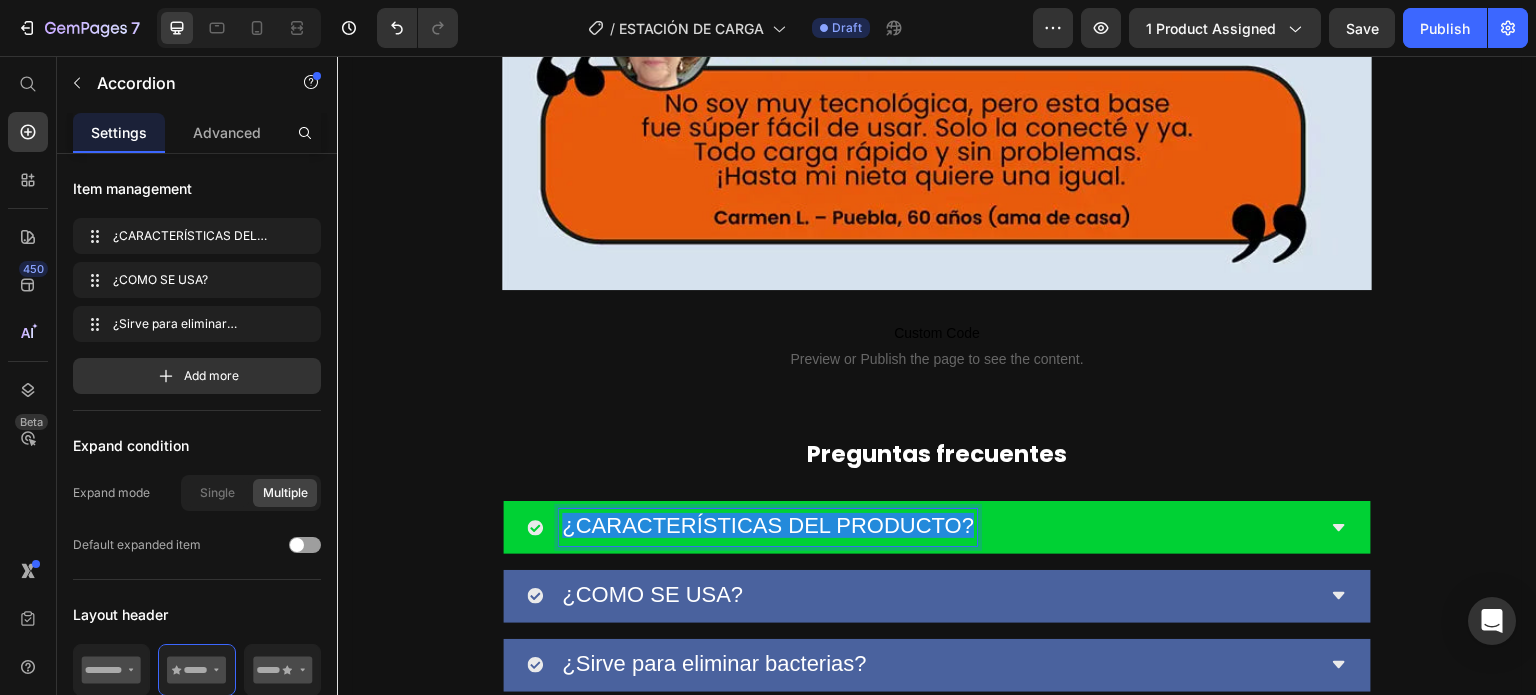 click on "¿CARACTERÍSTICAS DEL PRODUCTO?" at bounding box center (768, 525) 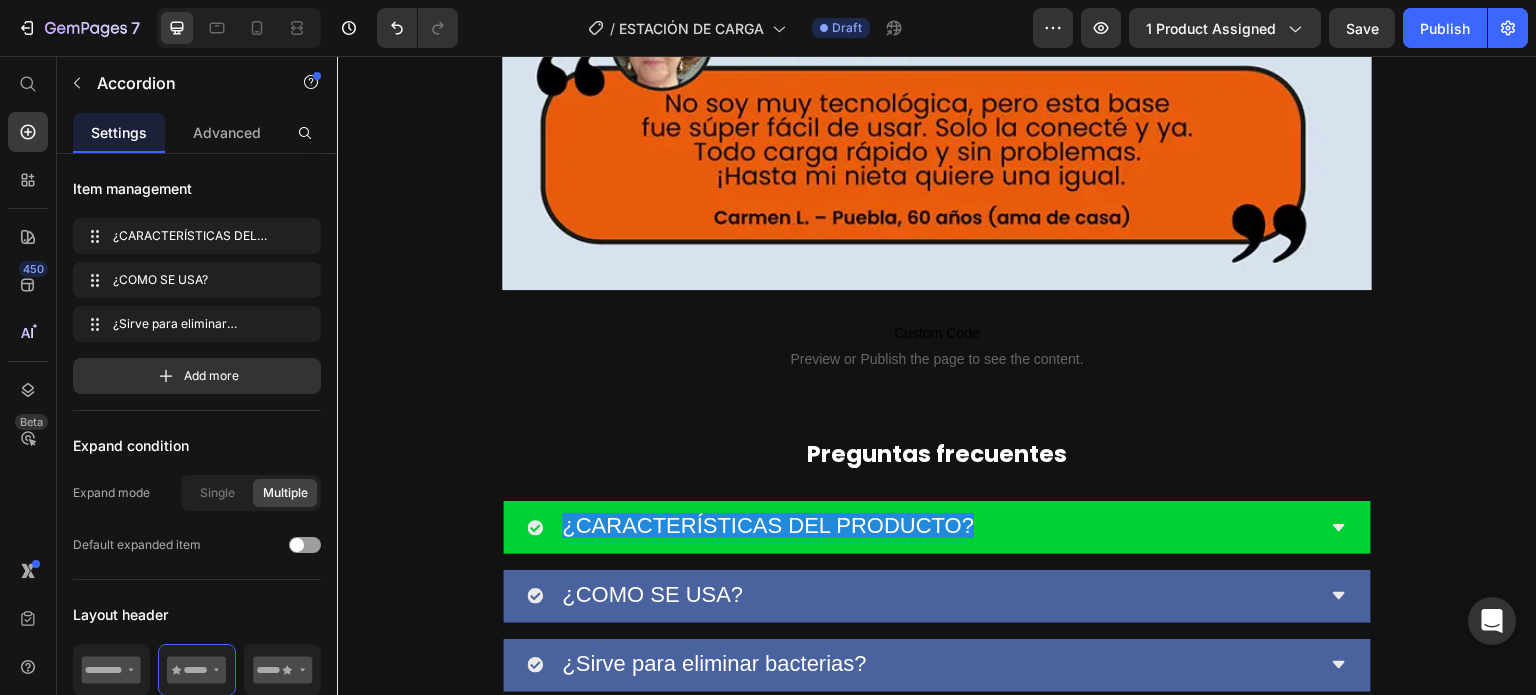 click on "¿CARACTERÍSTICAS DEL PRODUCTO?" at bounding box center (921, 527) 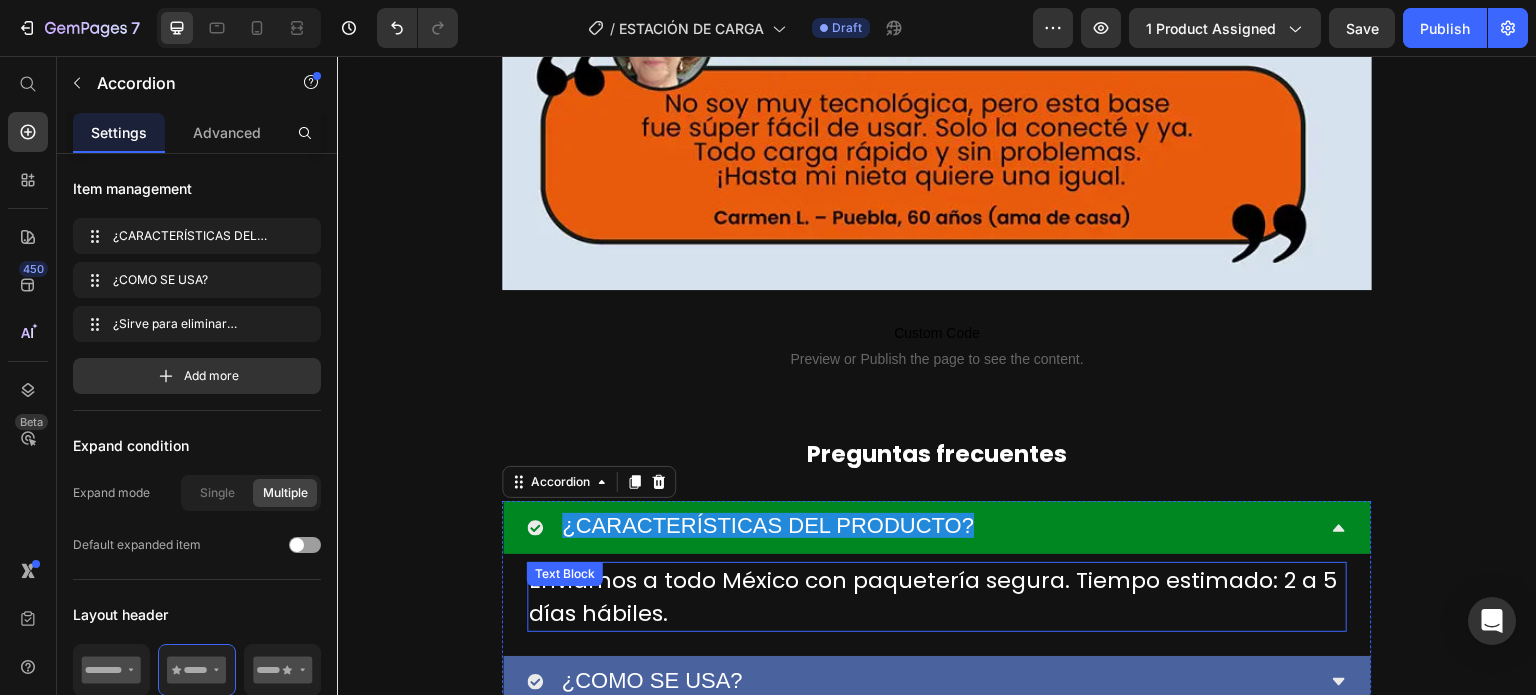 click on "Enviamos a todo México con paquetería segura. Tiempo estimado: 2 a 5 días hábiles." at bounding box center (937, 597) 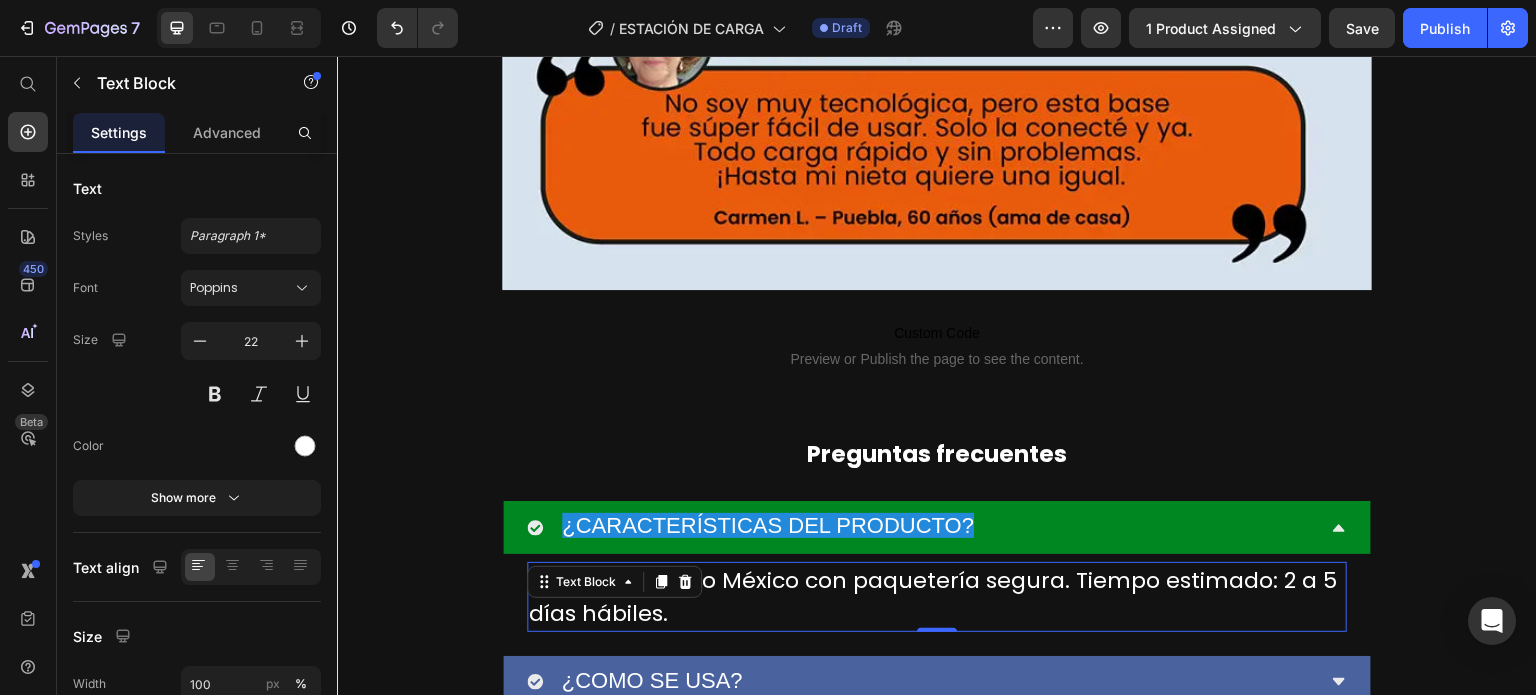 click on "Enviamos a todo México con paquetería segura. Tiempo estimado: 2 a 5 días hábiles." at bounding box center (937, 597) 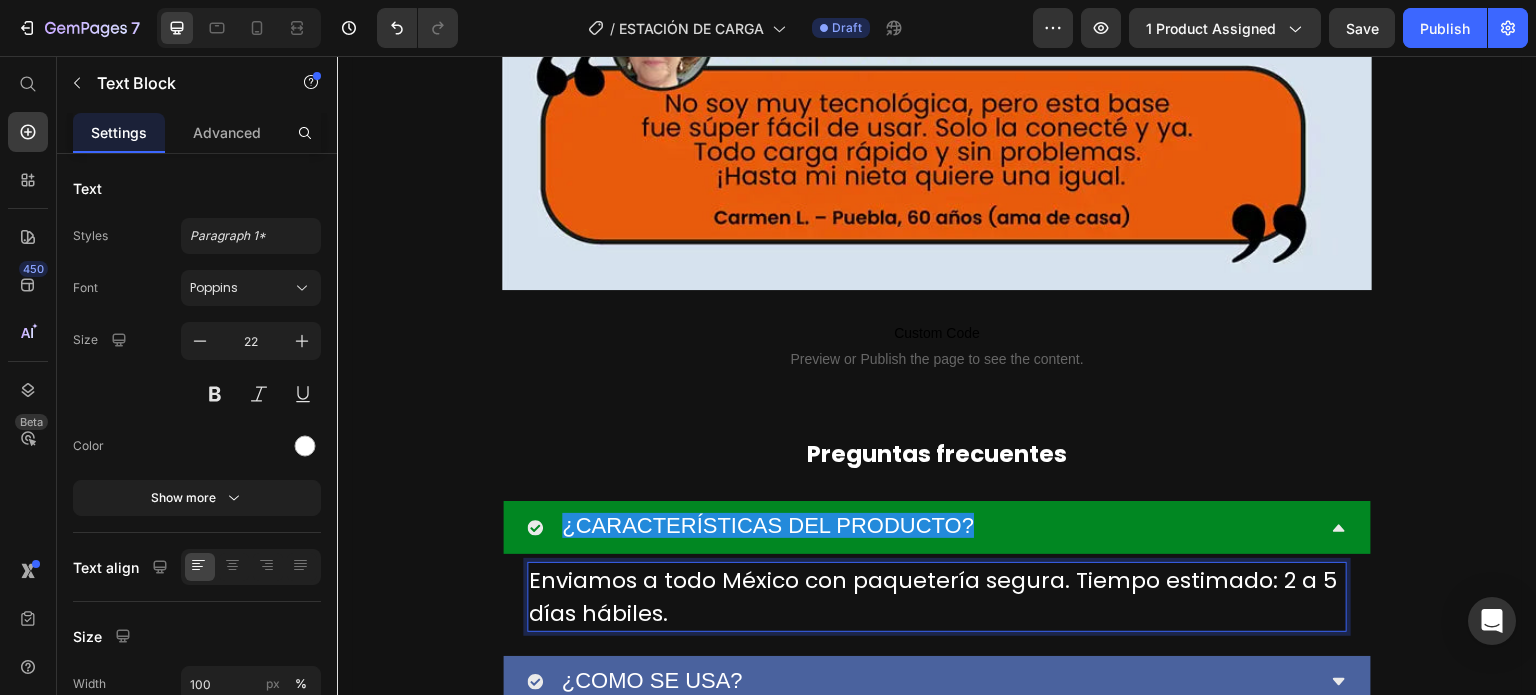 click on "Enviamos a todo México con paquetería segura. Tiempo estimado: 2 a 5 días hábiles." at bounding box center [937, 597] 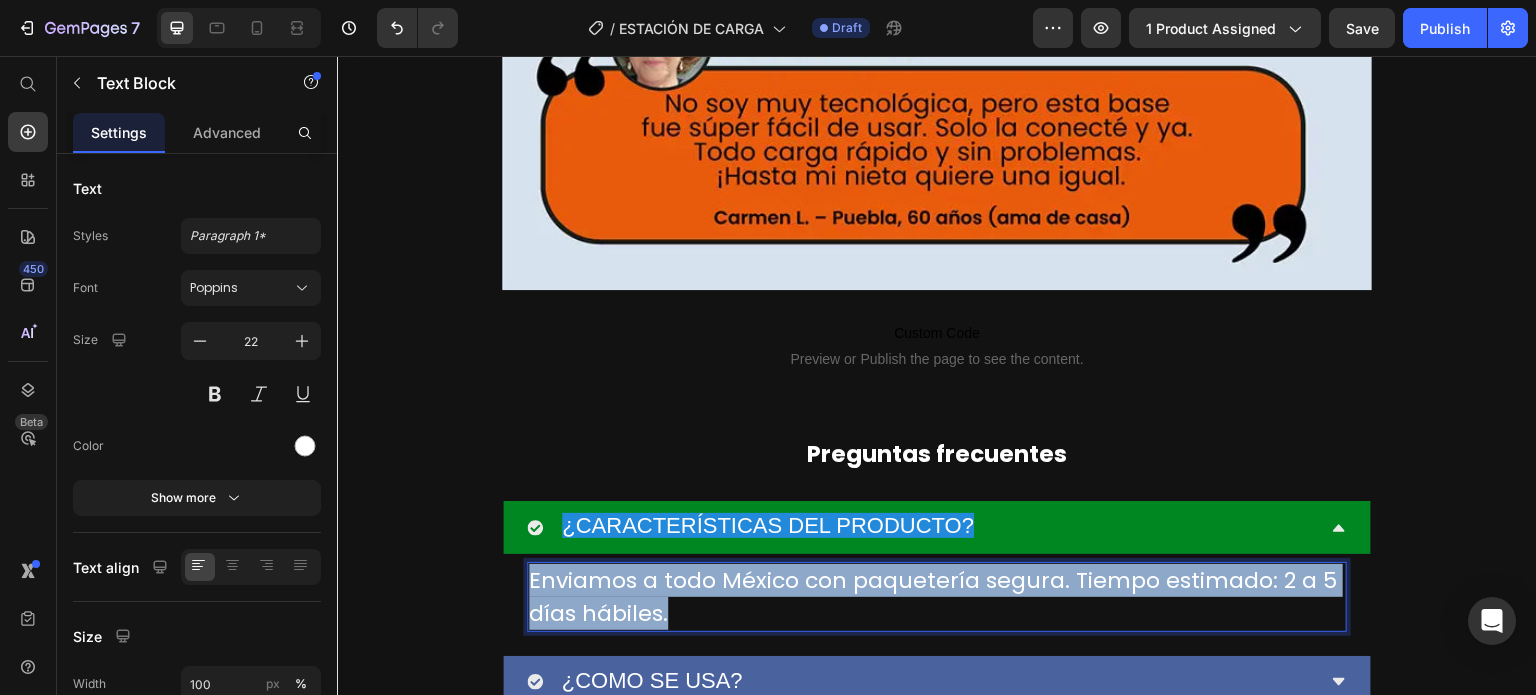click on "Enviamos a todo México con paquetería segura. Tiempo estimado: 2 a 5 días hábiles." at bounding box center [937, 597] 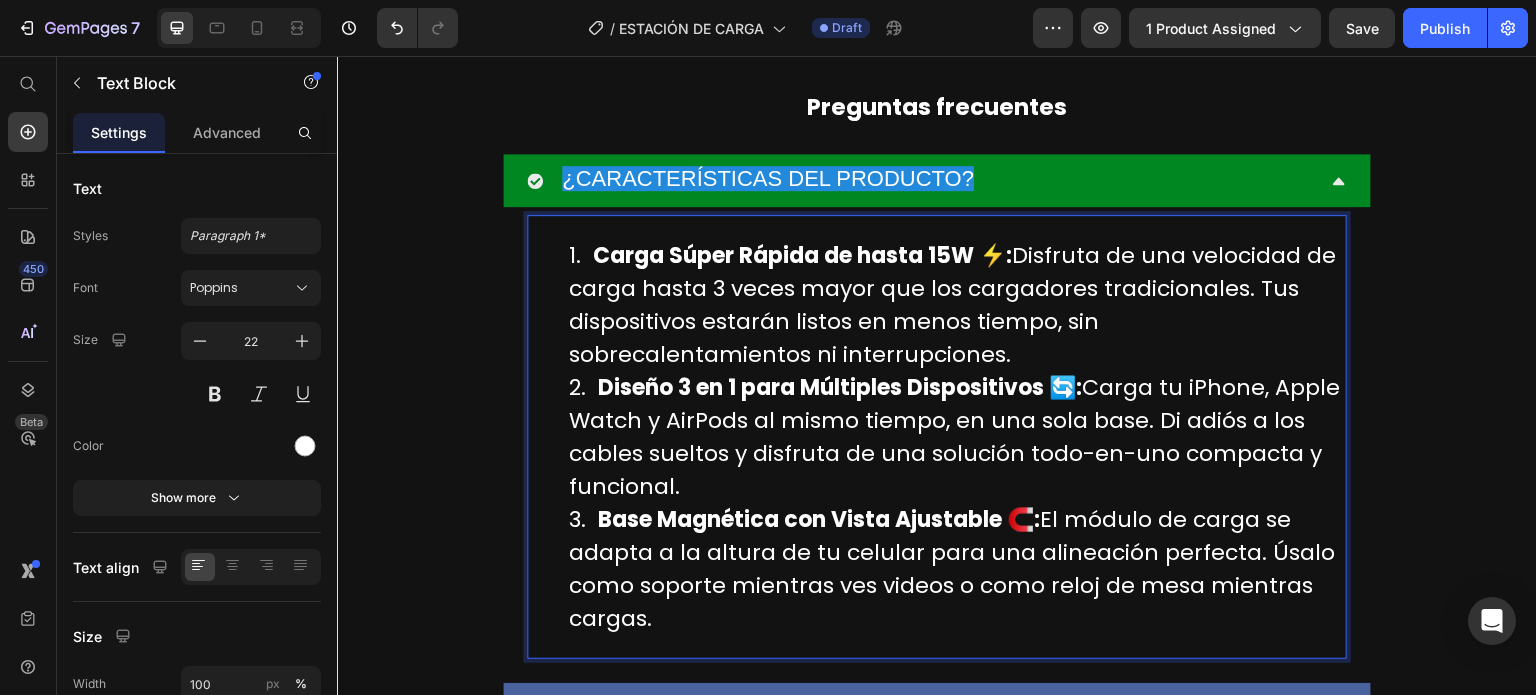 scroll, scrollTop: 10780, scrollLeft: 0, axis: vertical 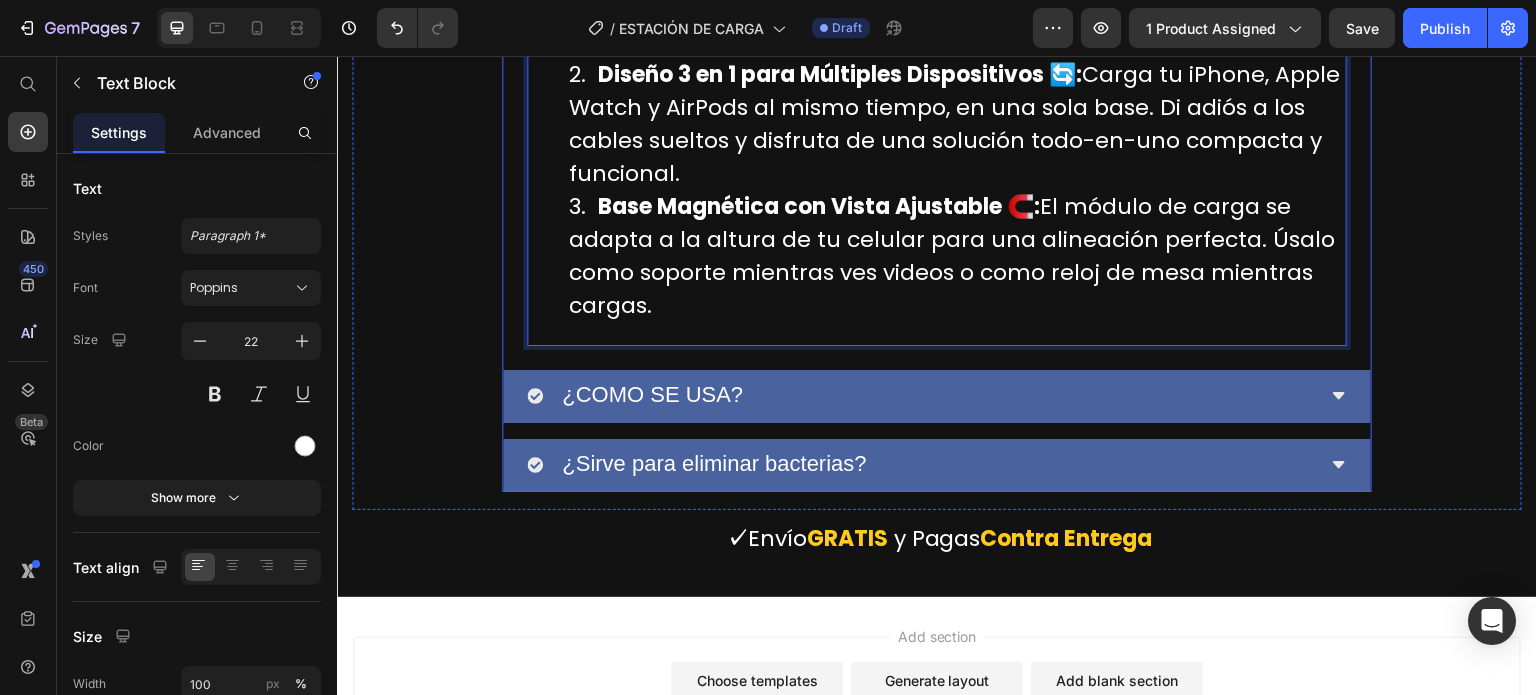 click on "¿COMO SE USA?" at bounding box center (652, 394) 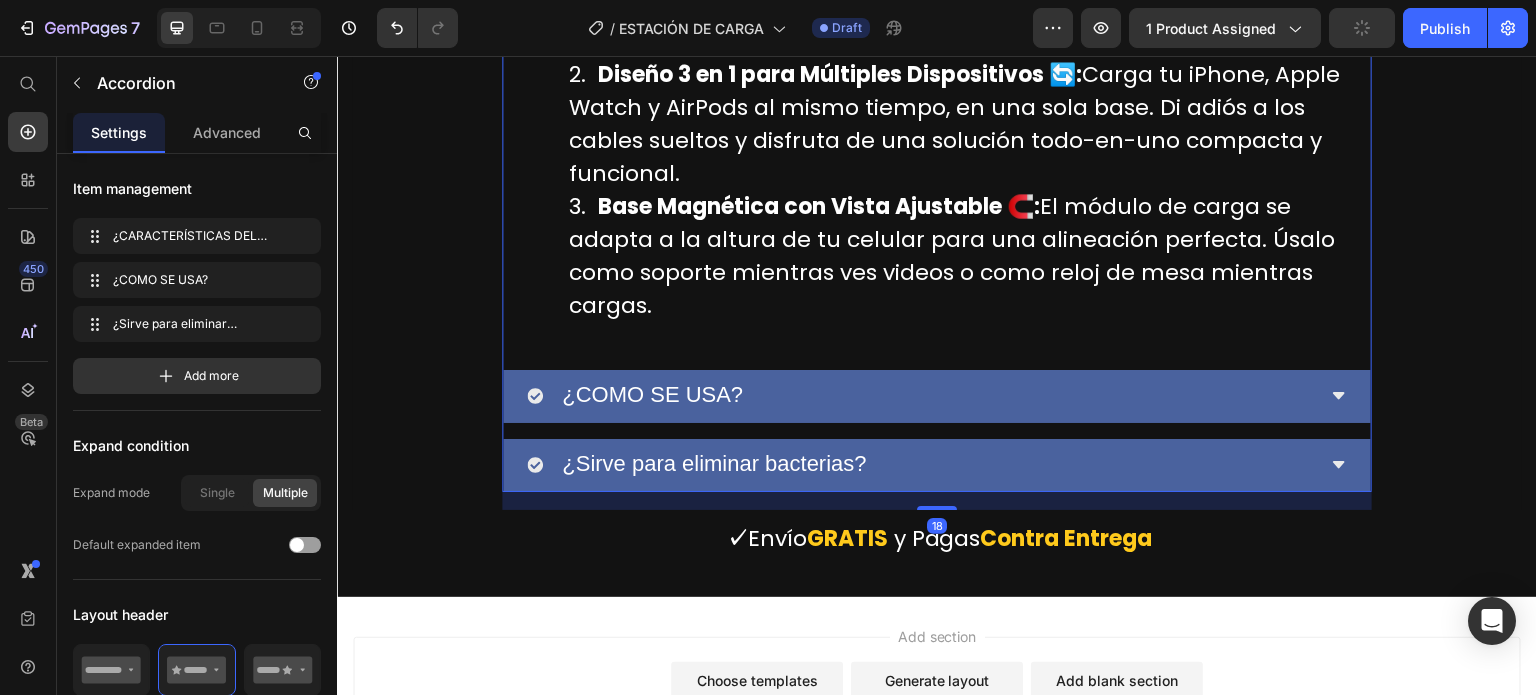 scroll, scrollTop: 0, scrollLeft: 0, axis: both 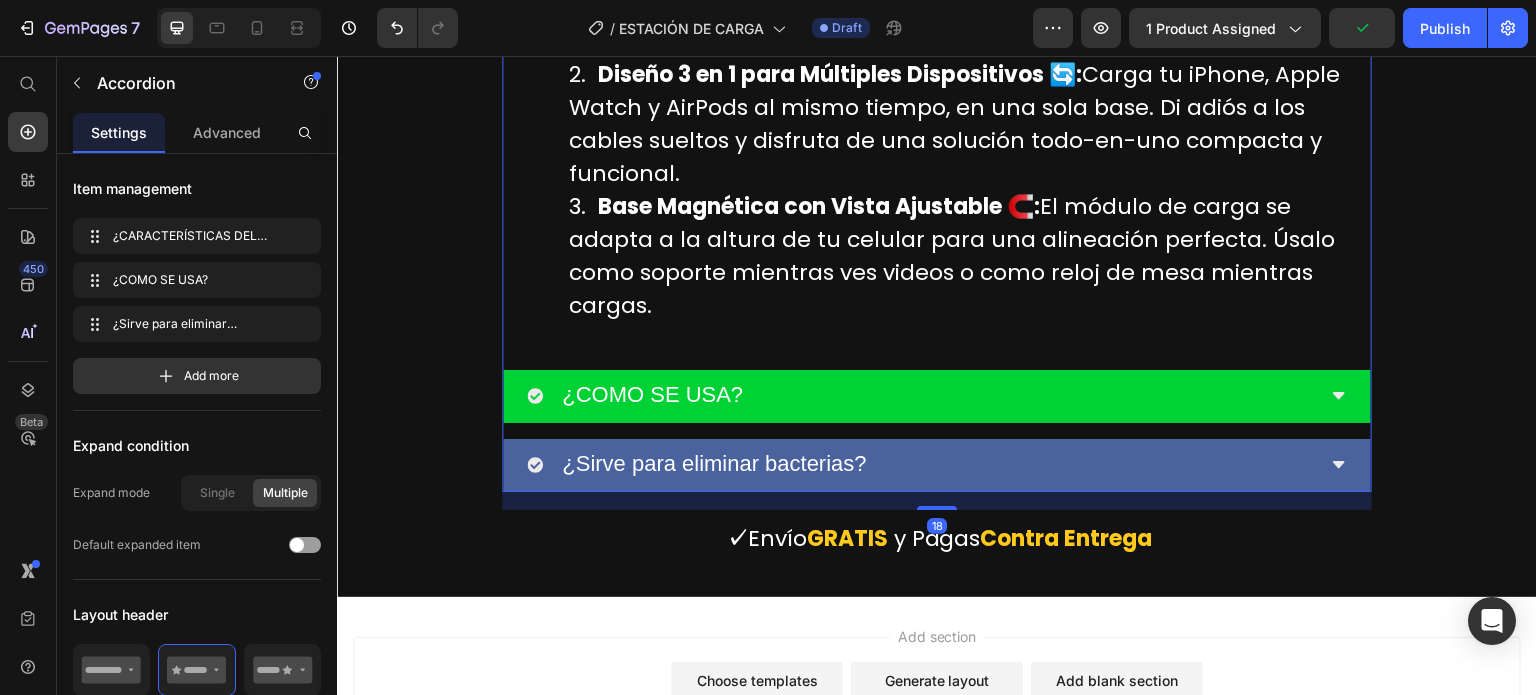 click on "¿COMO SE USA?" at bounding box center (921, 396) 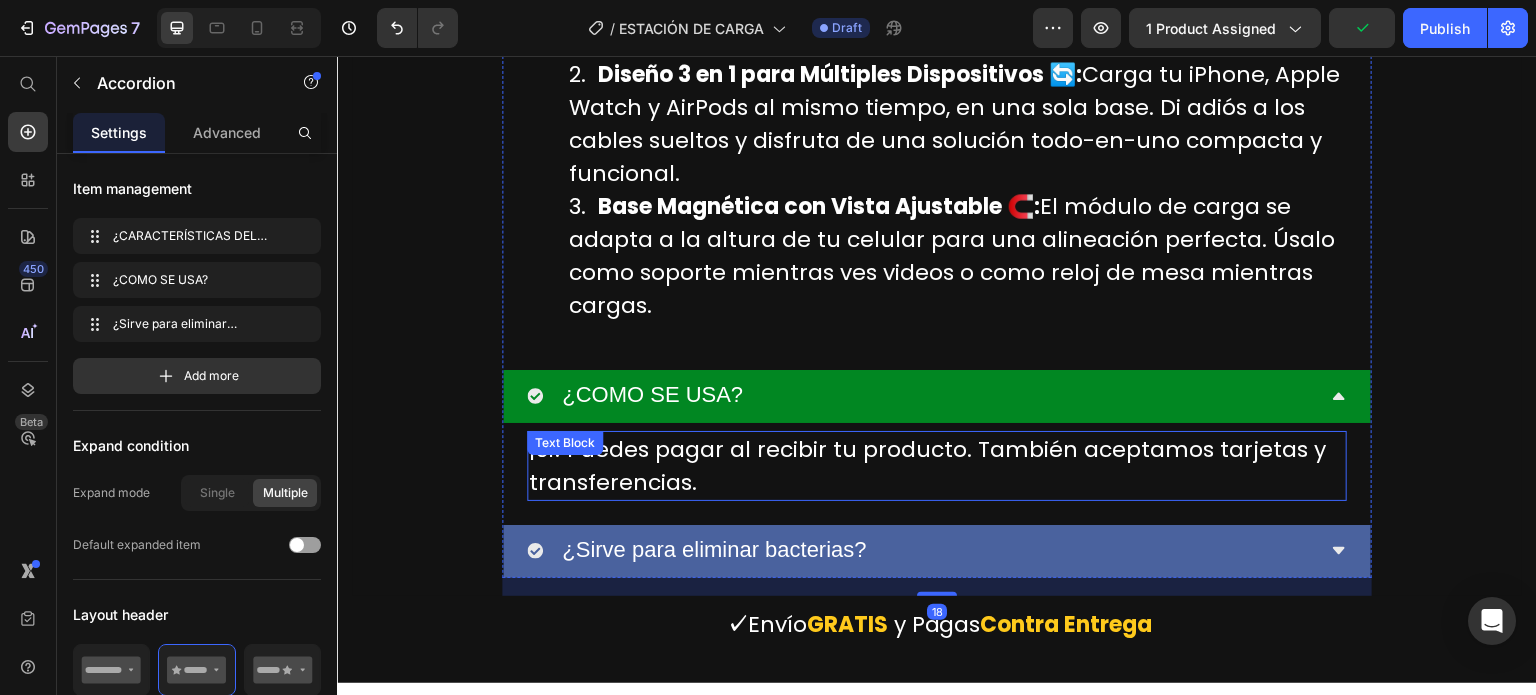 click on "¡Sí! Puedes pagar al recibir tu producto. También aceptamos tarjetas y transferencias." at bounding box center [937, 466] 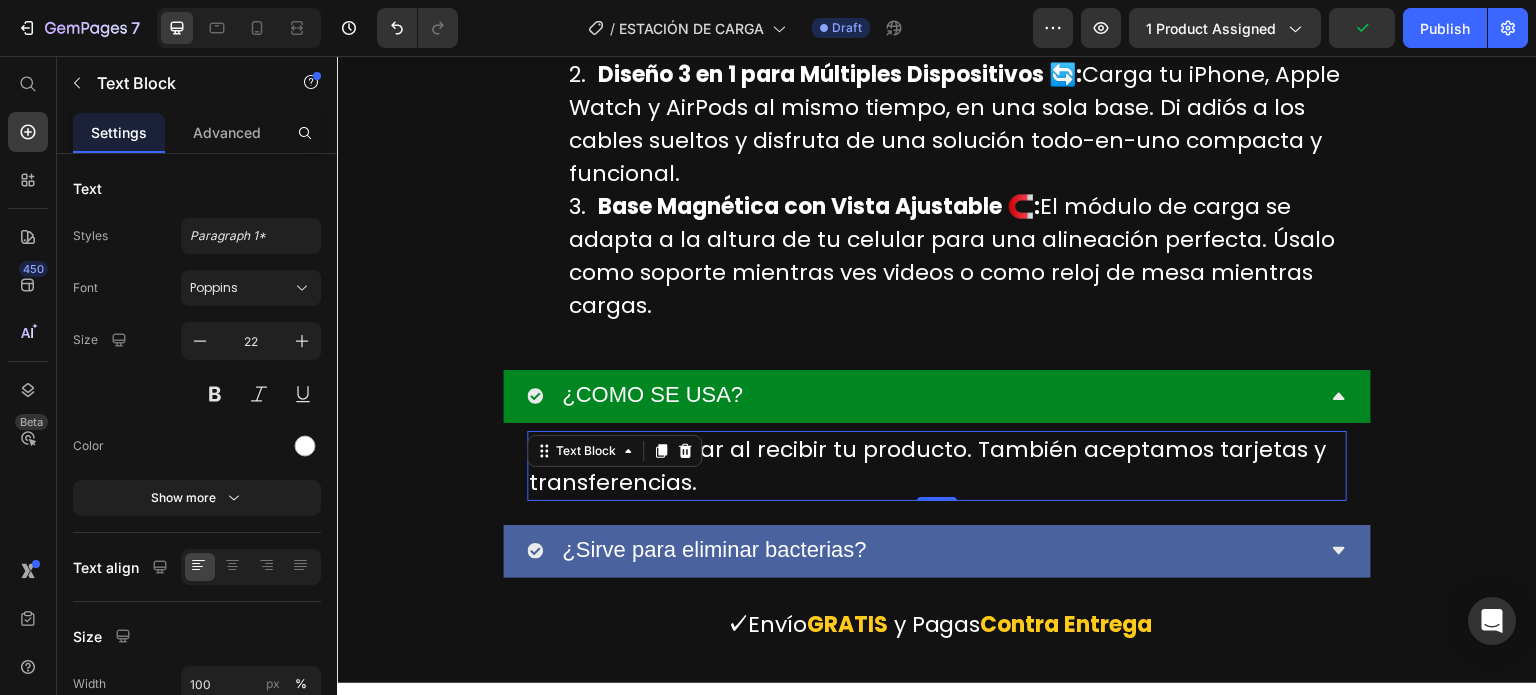 click on "¡Sí! Puedes pagar al recibir tu producto. También aceptamos tarjetas y transferencias." at bounding box center [937, 466] 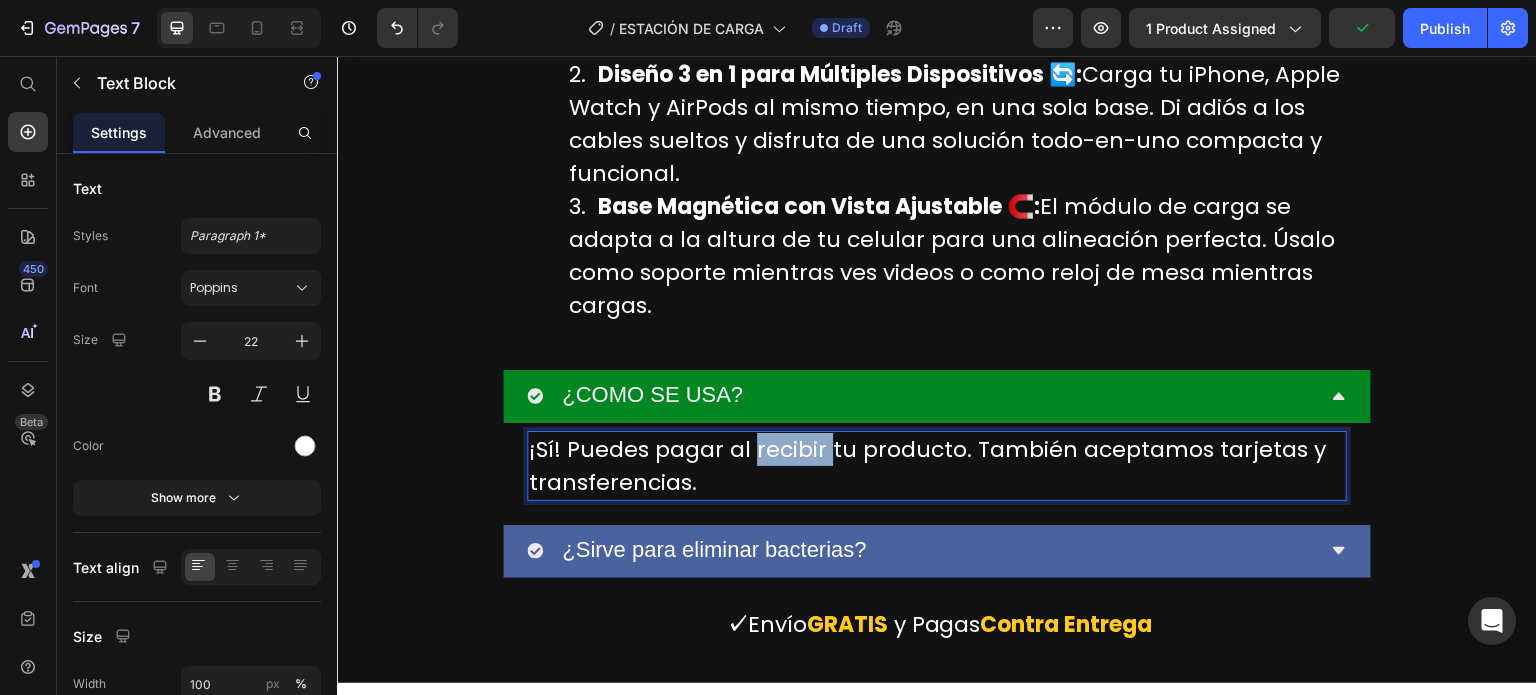 click on "¡Sí! Puedes pagar al recibir tu producto. También aceptamos tarjetas y transferencias." at bounding box center (937, 466) 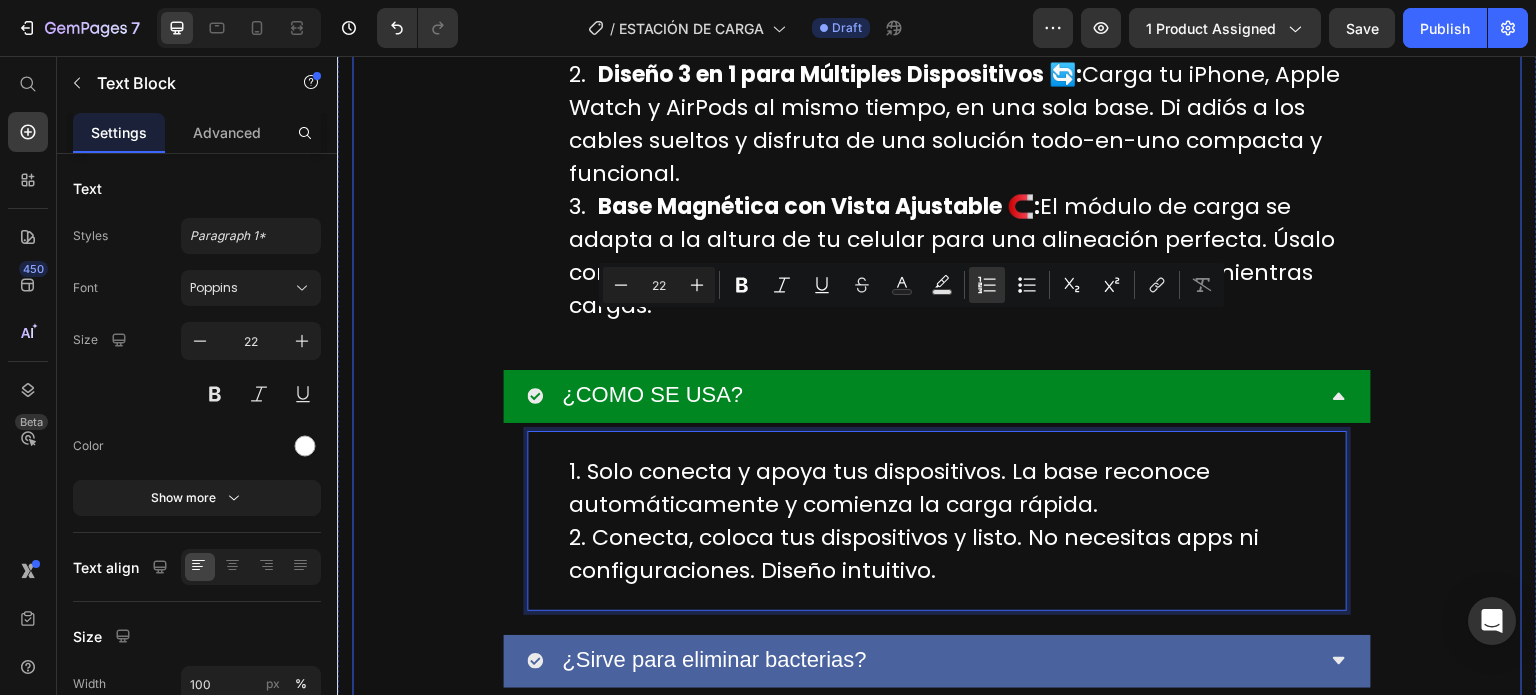 click on "Image Con su  tecnología de vapor presurizado de 1000W y boquilla 360°,  elimina grasa, manchas y bacterias incluso en zonas difíciles. Text block Row Image Multiusos y portátiL Heading Ideal para cocina, baño, muebles, auto, ventanas, paredes… Todo con una sola herramienta, ligera y  fácil de usar. Text block
Custom Code
Preview or Publish the page to see the content. Custom Code Image Image
Custom Code
Preview or Publish the page to see the content. Custom Code Aplicación Fácil y Versátil Heading 1.  Llena con agua el vaso medidor (se recomienda 250 ml) 2.  Conecta y espera 2 minutos 3.  Elige uno de los 10 accesorios según lo que necesites 4.  Apunta, presiona y deja que el vapor haga su trabajo Text block Row Image Image
Custom Code
Preview or Publish the page to see the content. Custom Code Sin químicos, sin residuos Heading Ideal para hogares con niños, mascotas o personas alérgicas.  Limpia con vapor puro y cuida tu salud y la del planeta 🌱" at bounding box center (937, -4397) 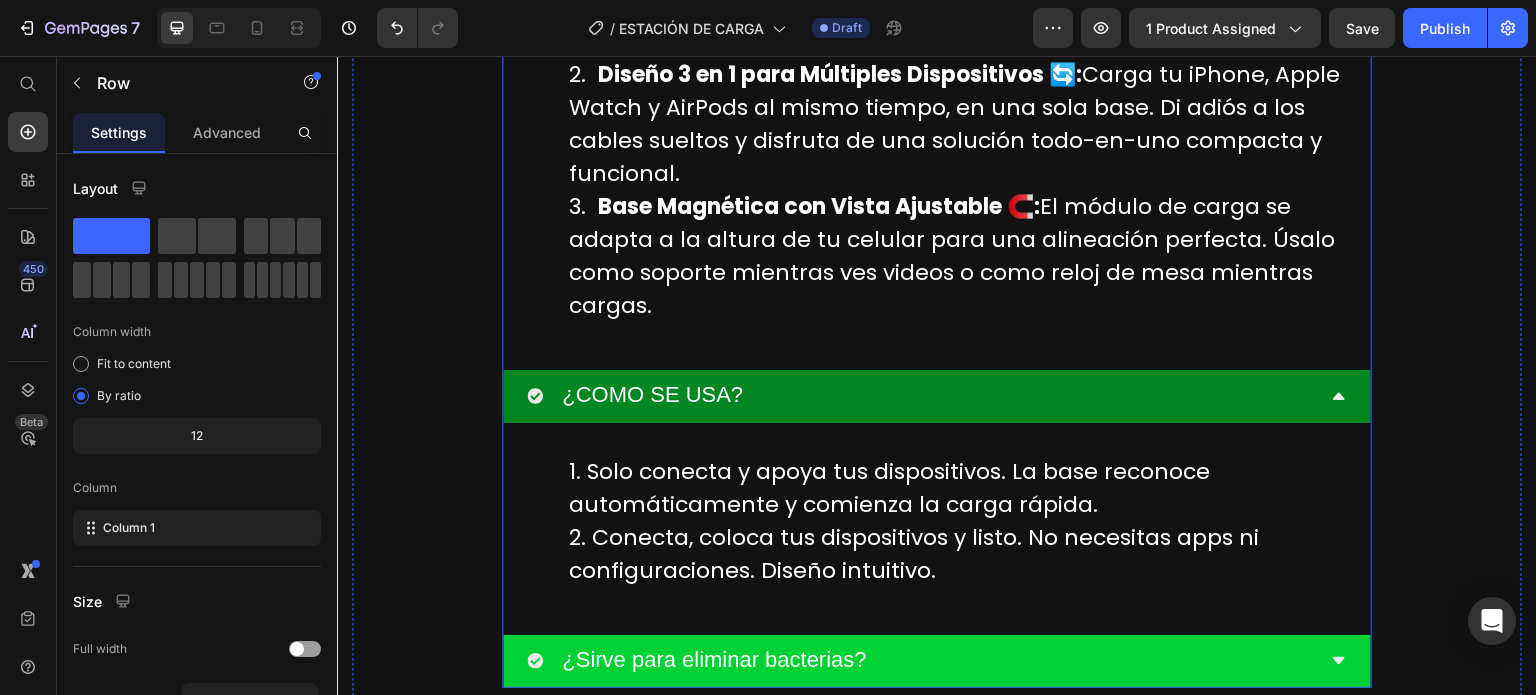 click on "¿Sirve para eliminar bacterias?" at bounding box center (937, 661) 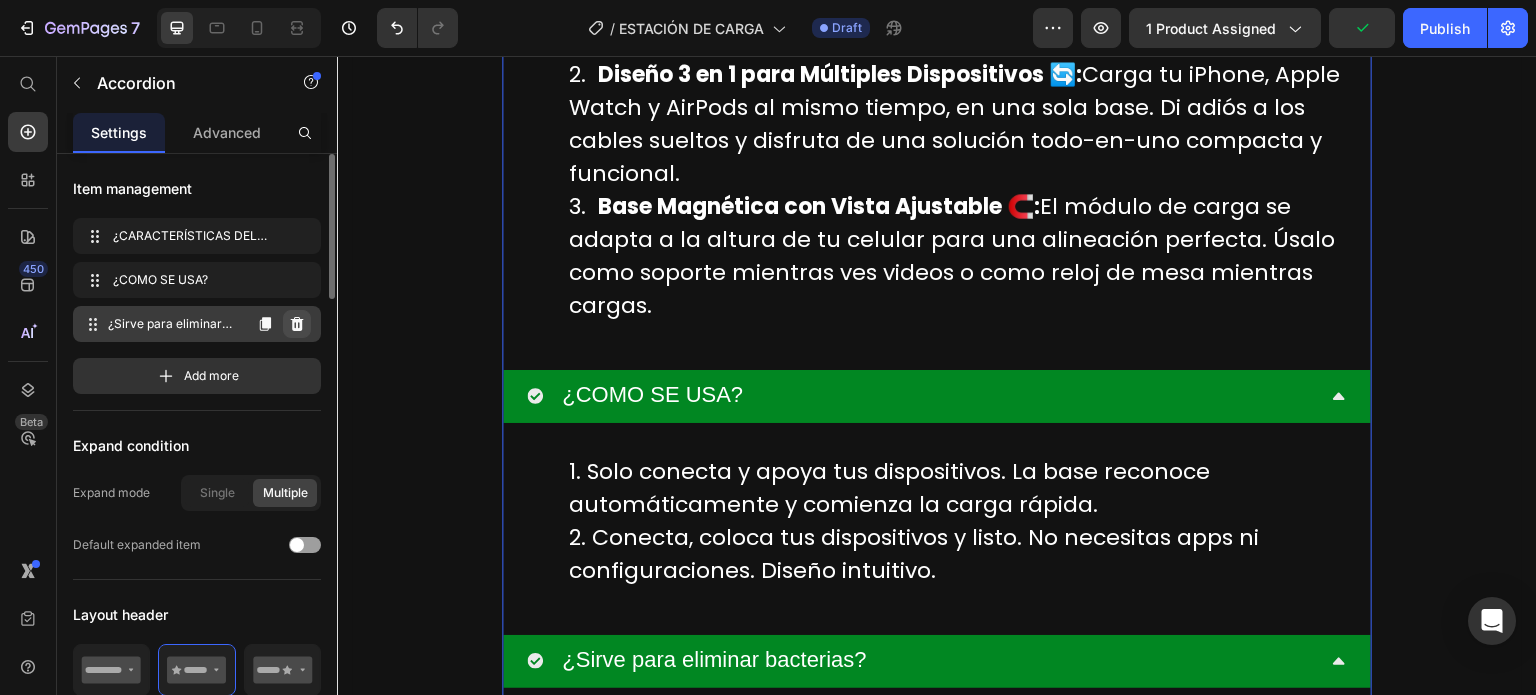 click 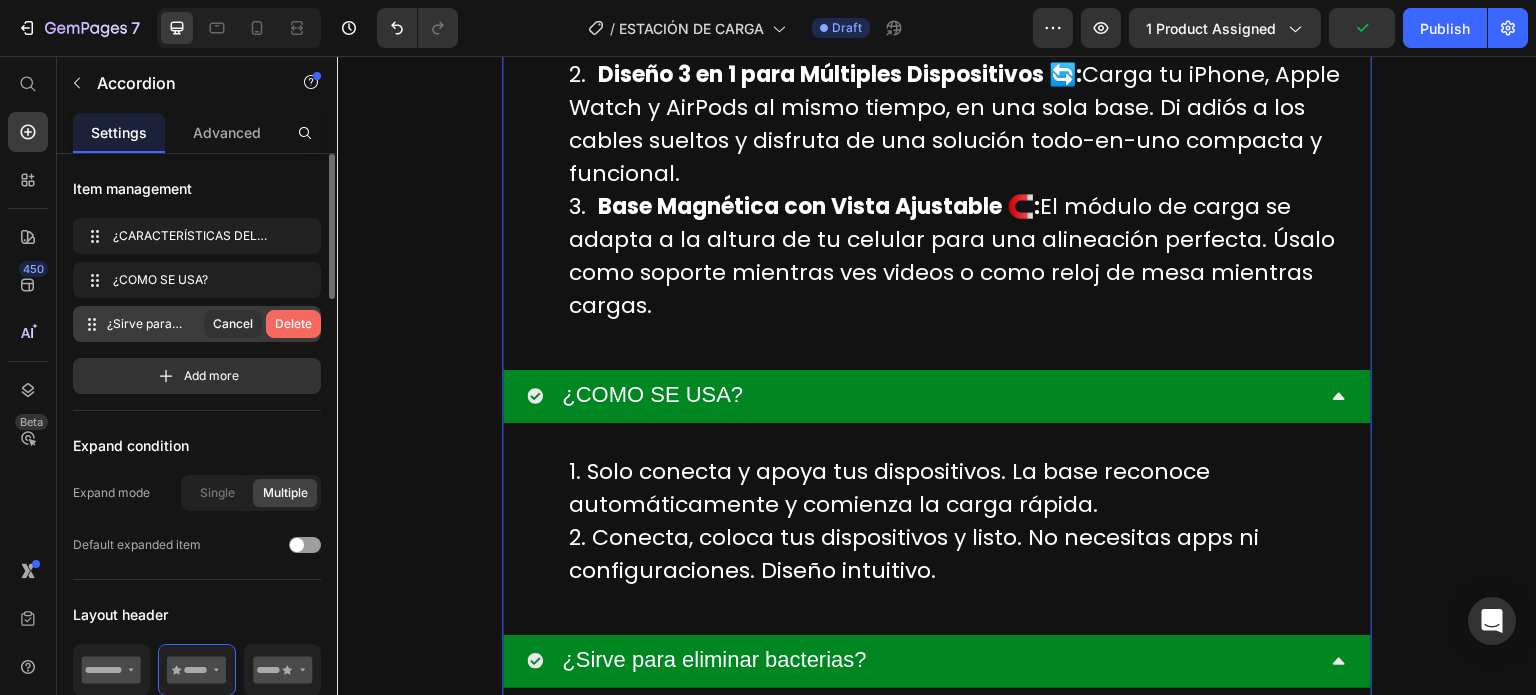 click on "Delete" at bounding box center (293, 324) 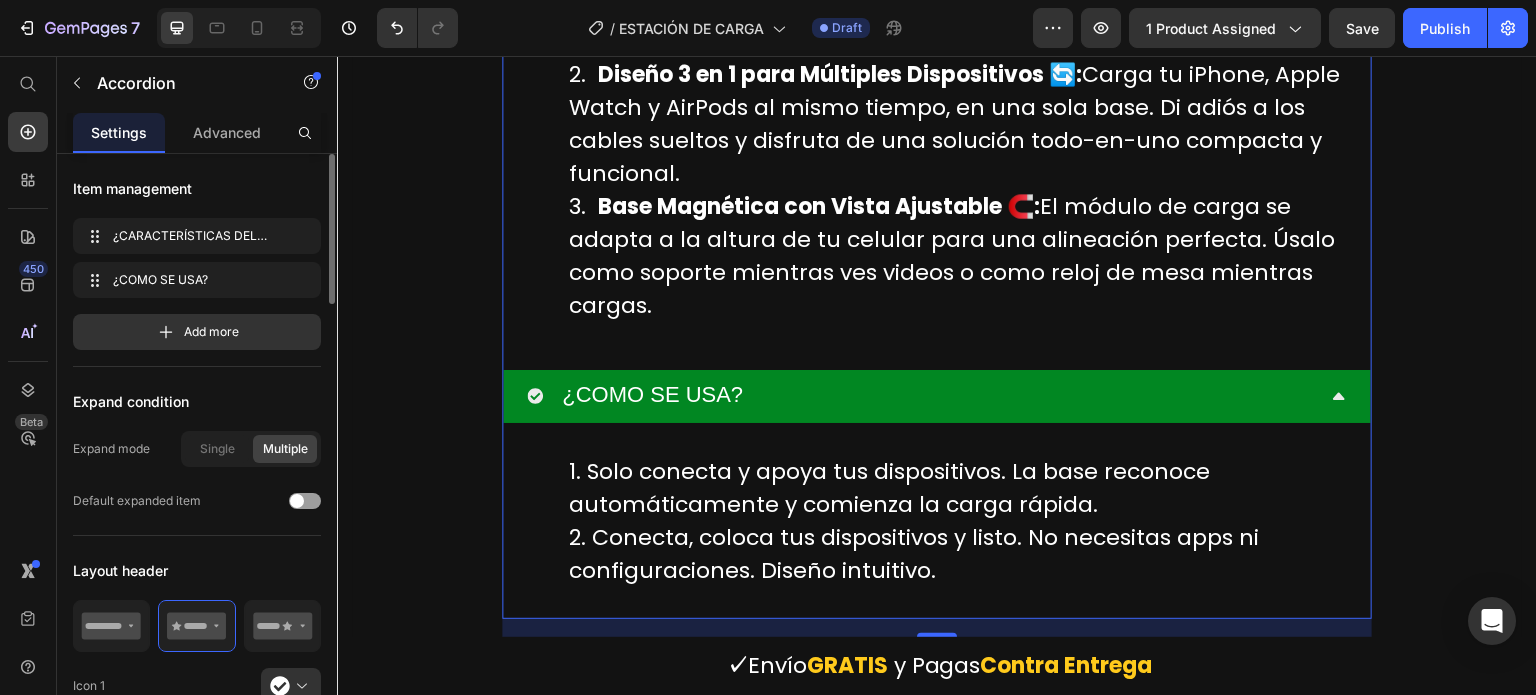 scroll, scrollTop: 10472, scrollLeft: 0, axis: vertical 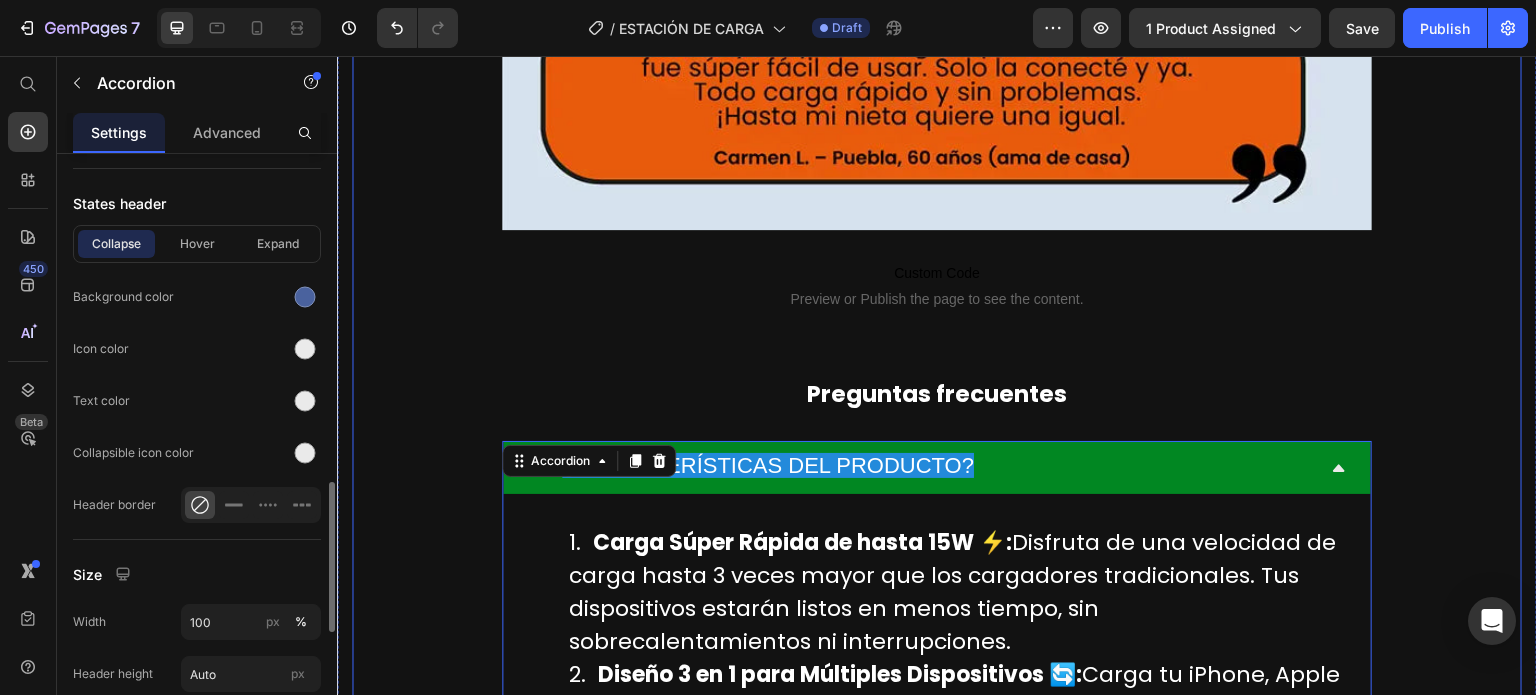 click on "Image Con su  tecnología de vapor presurizado de 1000W y boquilla 360°,  elimina grasa, manchas y bacterias incluso en zonas difíciles. Text block Row Image Multiusos y portátiL Heading Ideal para cocina, baño, muebles, auto, ventanas, paredes… Todo con una sola herramienta, ligera y  fácil de usar. Text block
Custom Code
Preview or Publish the page to see the content. Custom Code Image Image
Custom Code
Preview or Publish the page to see the content. Custom Code Aplicación Fácil y Versátil Heading 1.  Llena con agua el vaso medidor (se recomienda 250 ml) 2.  Conecta y espera 2 minutos 3.  Elige uno de los 10 accesorios según lo que necesites 4.  Apunta, presiona y deja que el vapor haga su trabajo Text block Row Image Image
Custom Code
Preview or Publish the page to see the content. Custom Code Sin químicos, sin residuos Heading Ideal para hogares con niños, mascotas o personas alérgicas.  Limpia con vapor puro y cuida tu salud y la del planeta 🌱" at bounding box center [937, -3832] 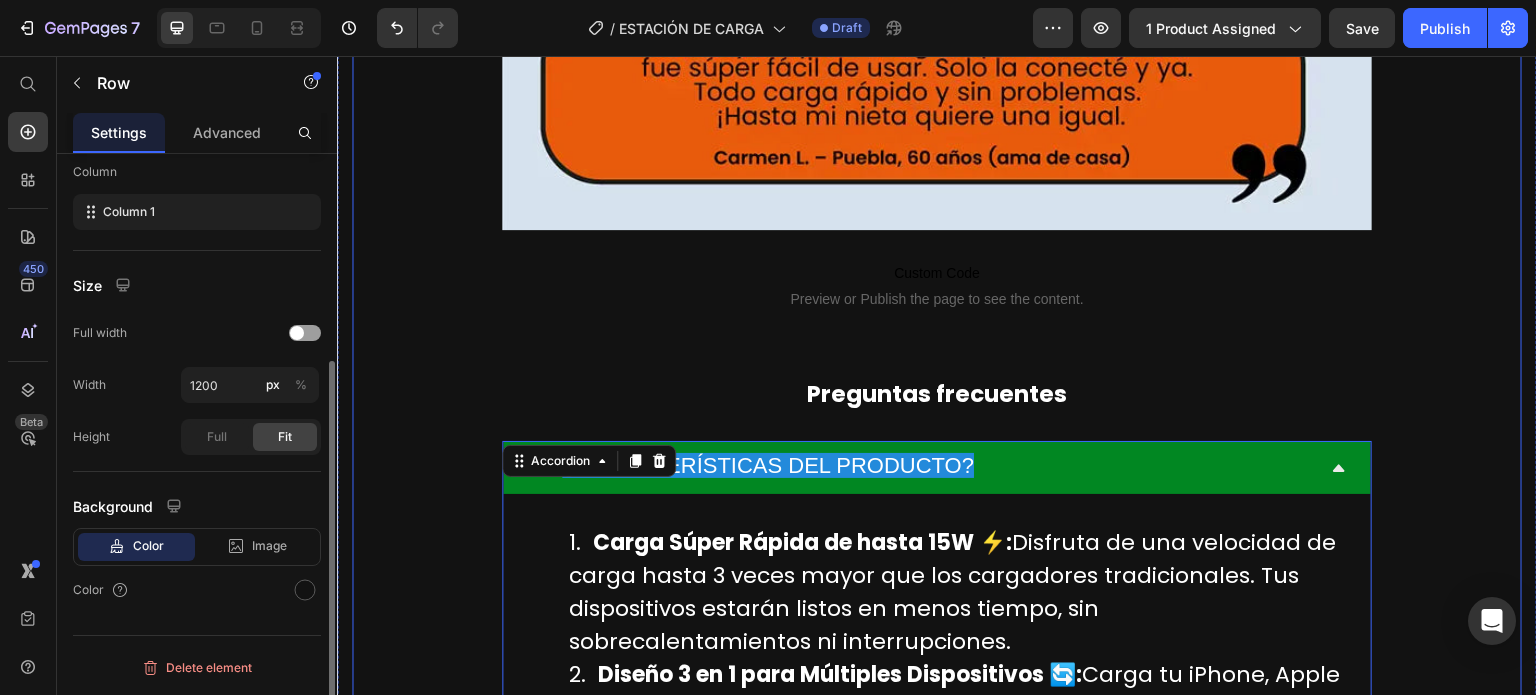 scroll, scrollTop: 0, scrollLeft: 0, axis: both 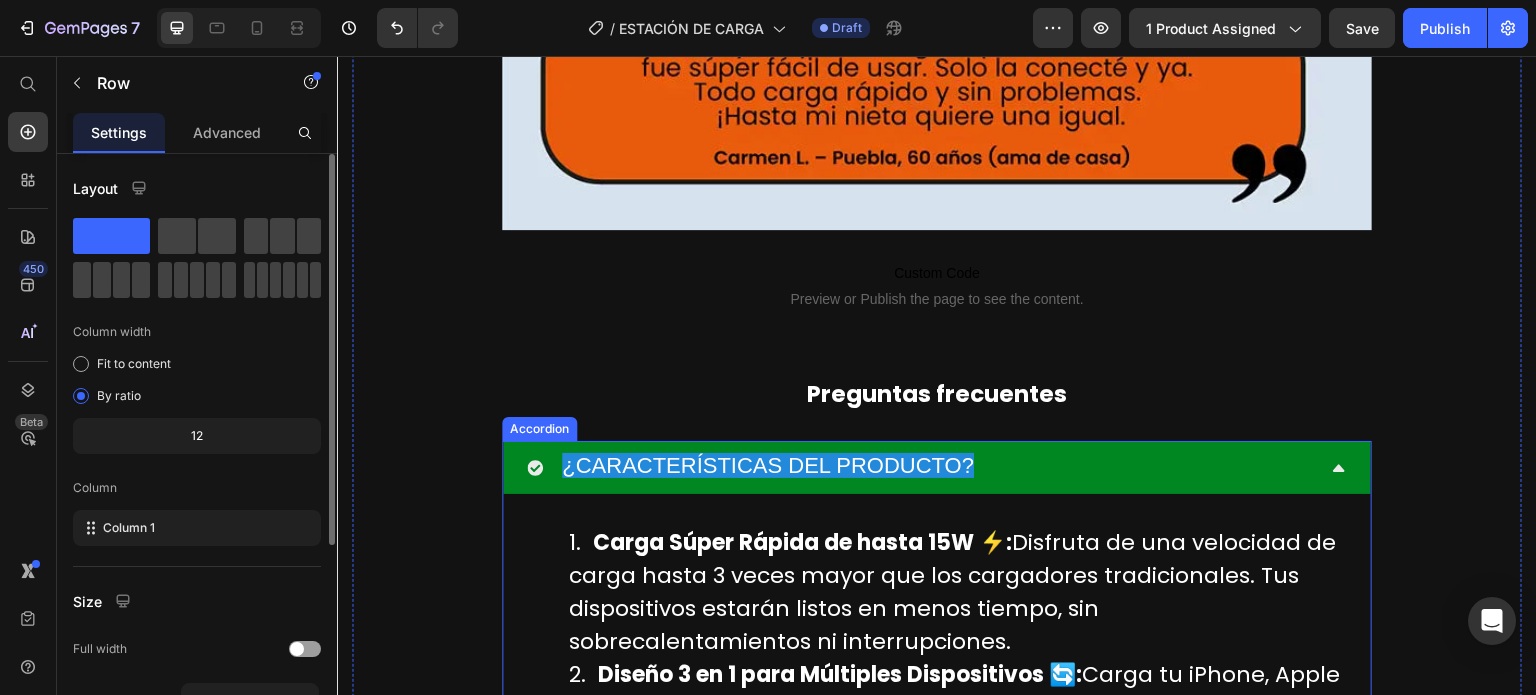 click on "¿CARACTERÍSTICAS DEL PRODUCTO?" at bounding box center (937, 467) 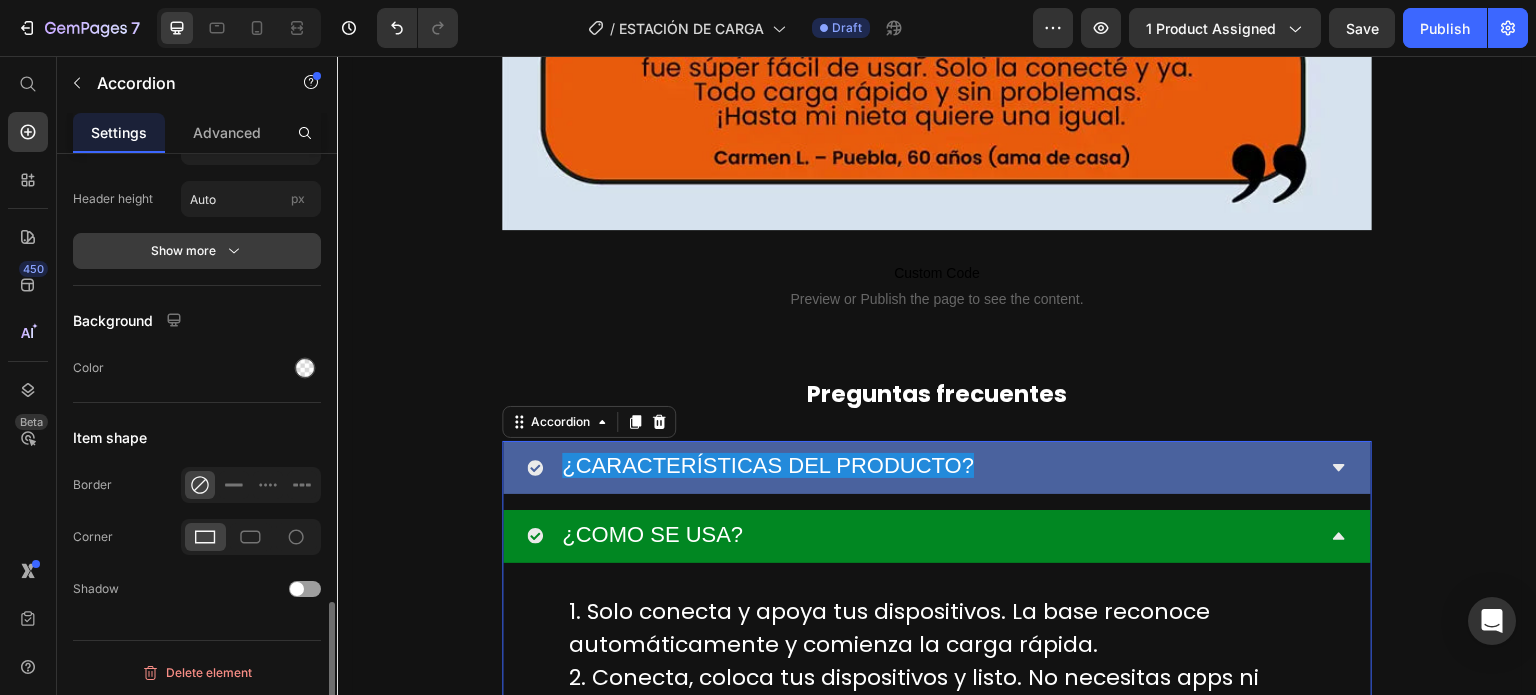 scroll, scrollTop: 1275, scrollLeft: 0, axis: vertical 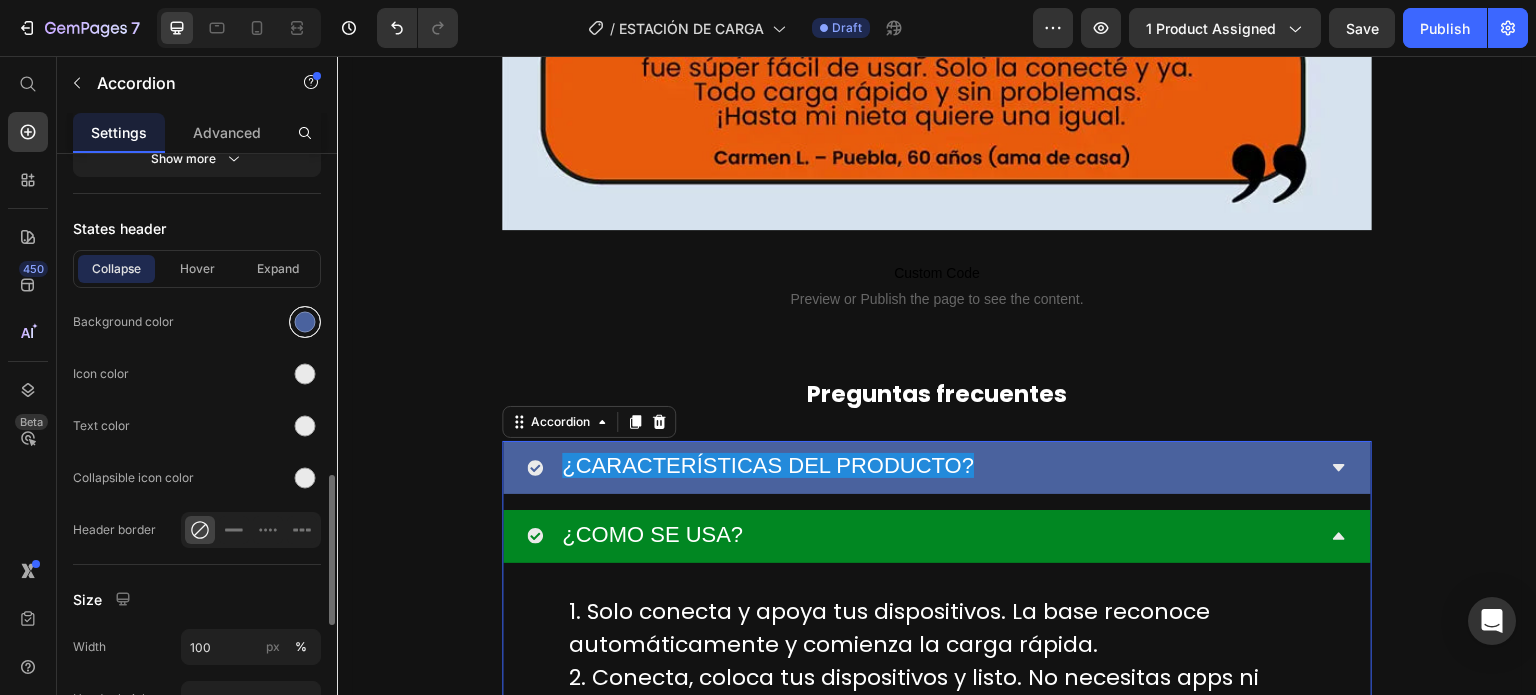 click at bounding box center (305, 322) 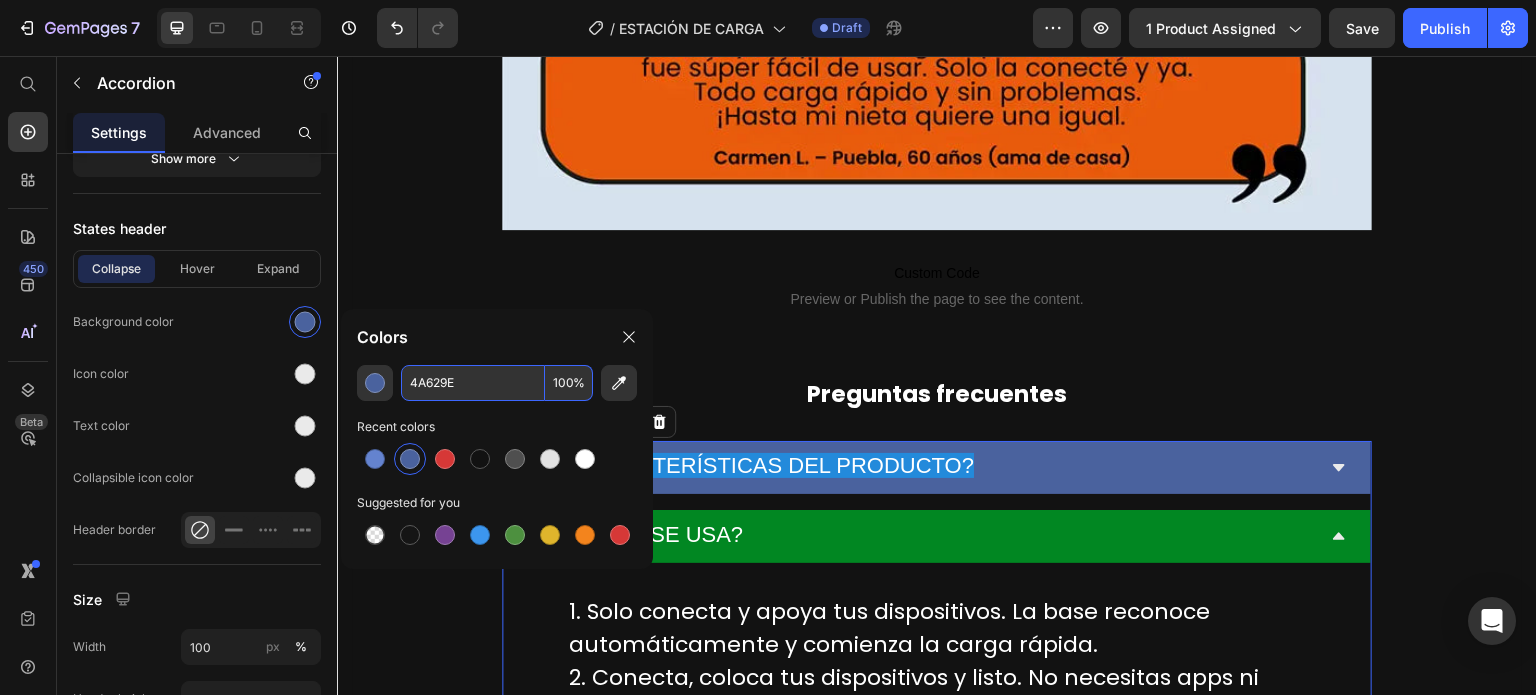 click on "4A629E" at bounding box center [473, 383] 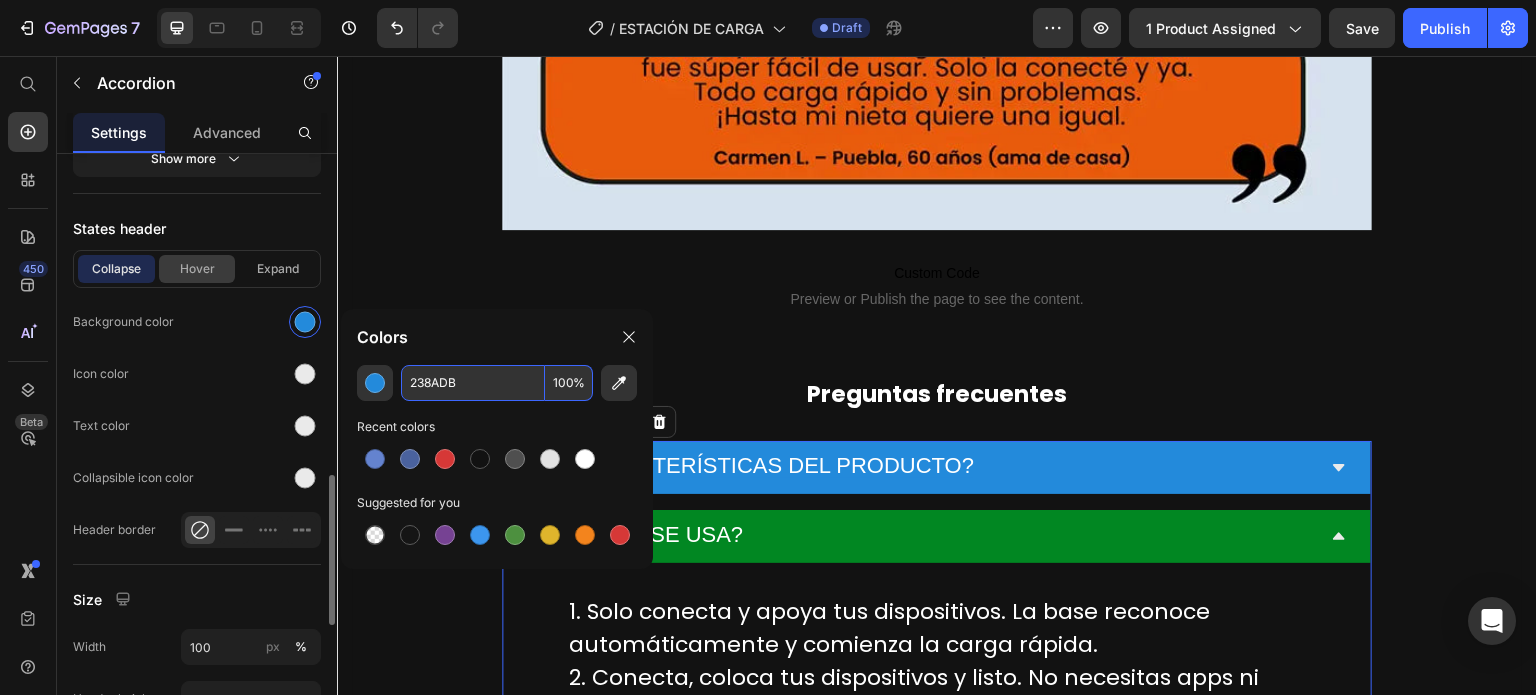 type on "238ADB" 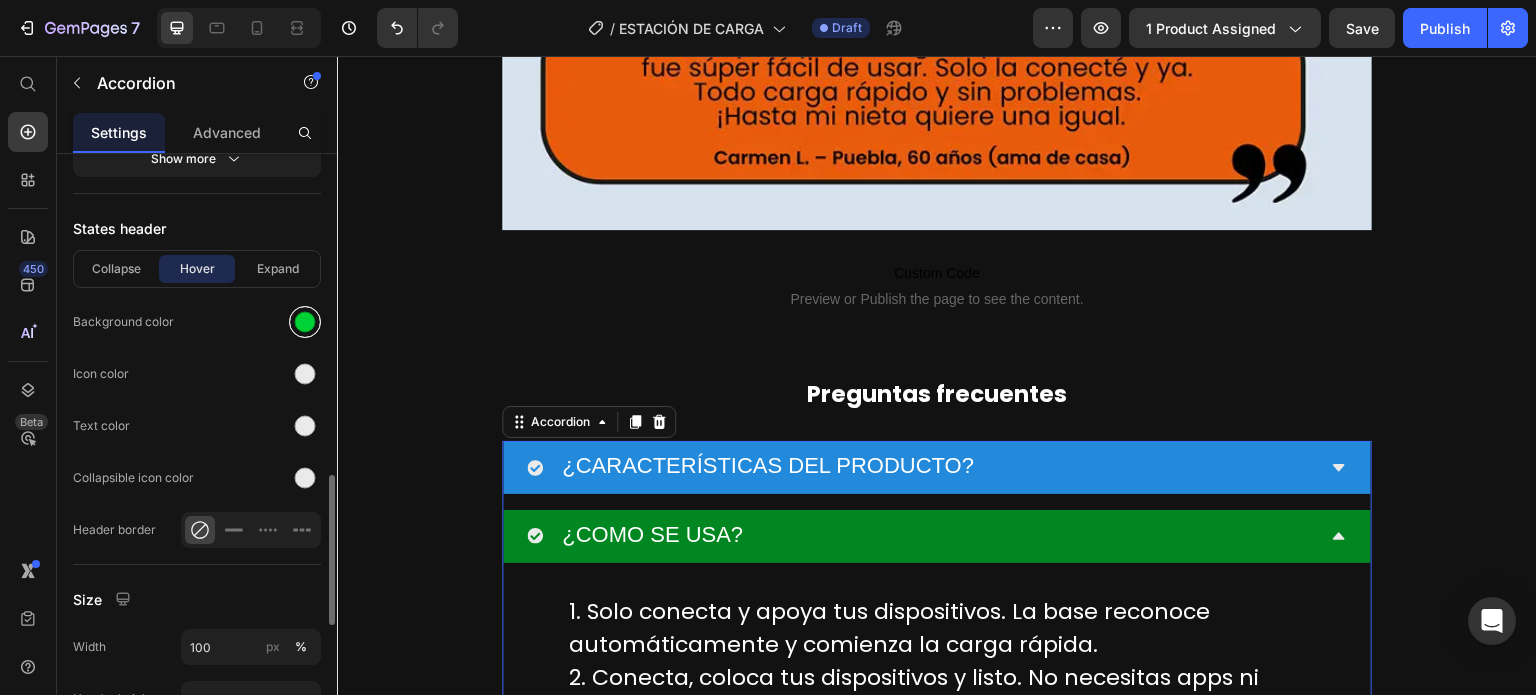 click at bounding box center (305, 322) 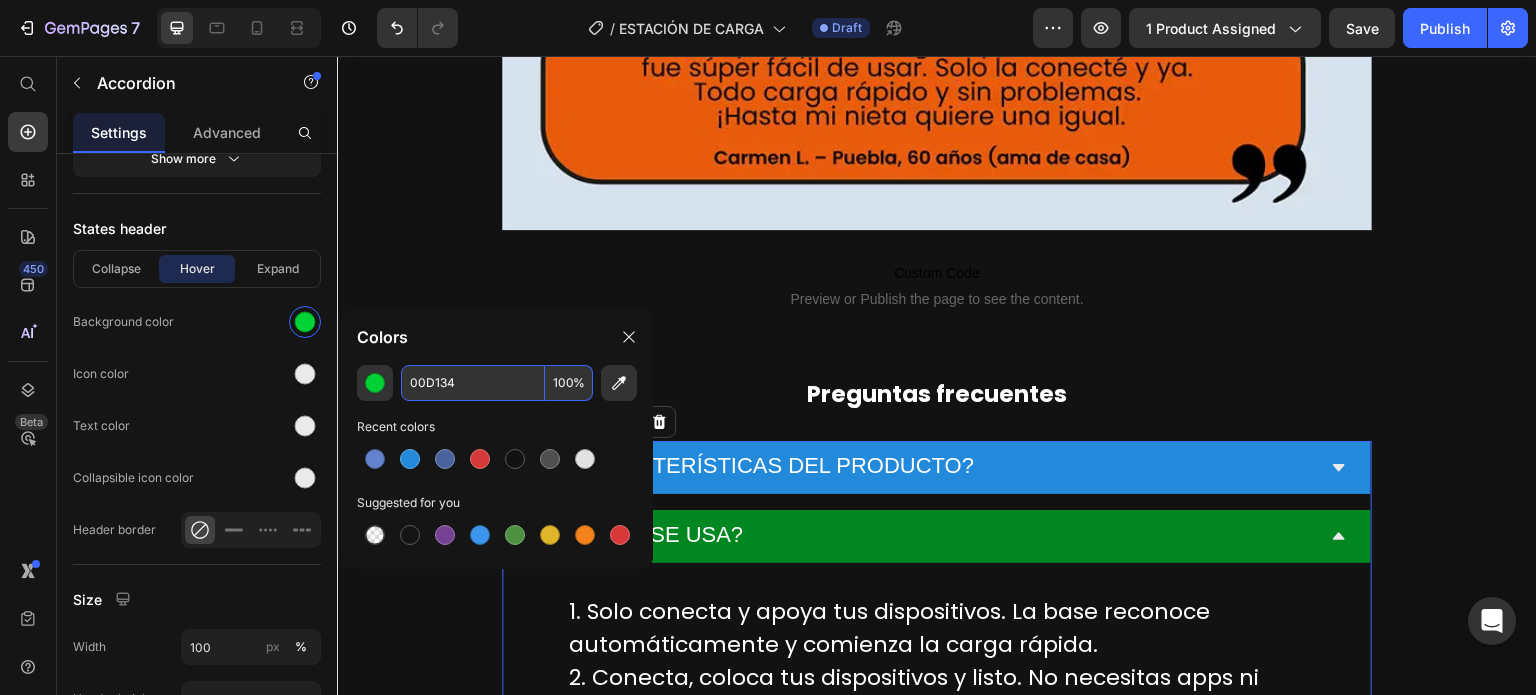 click on "00D134" at bounding box center [473, 383] 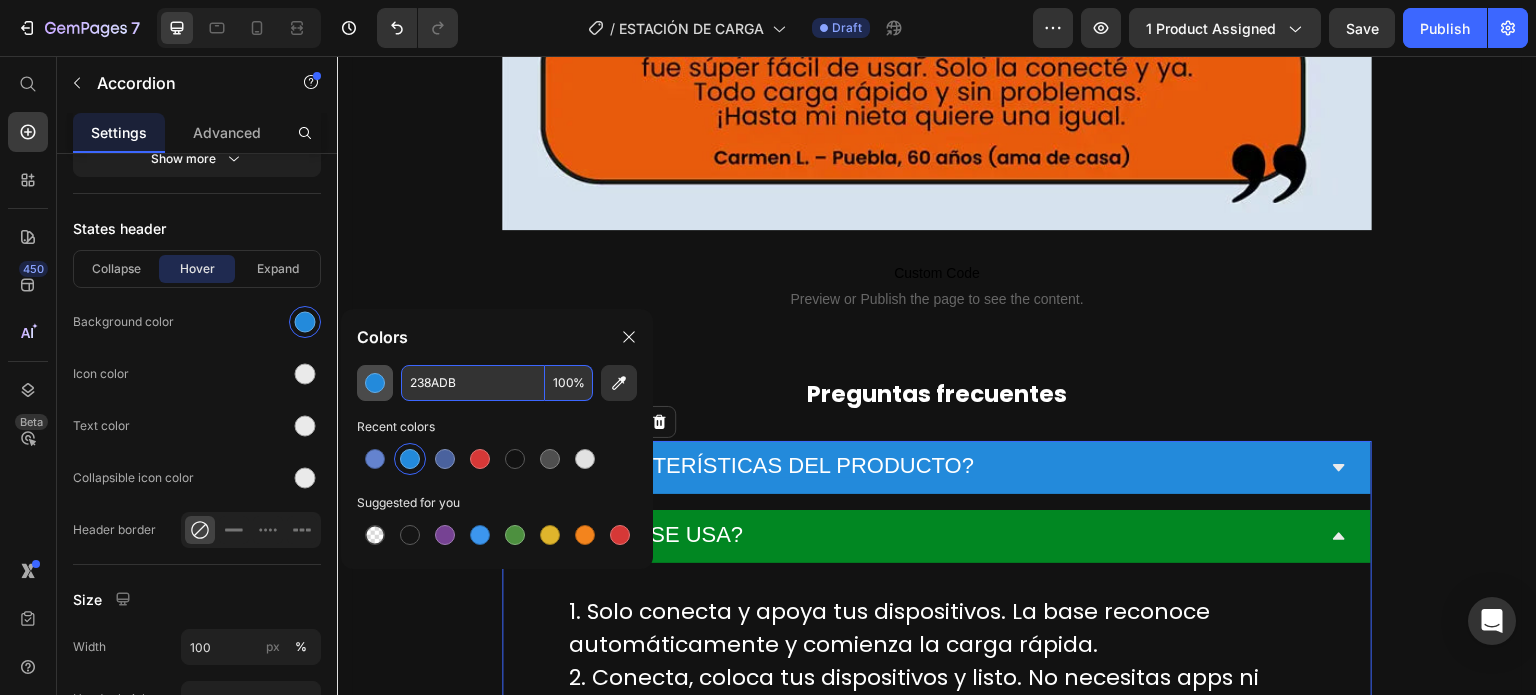 click at bounding box center (375, 383) 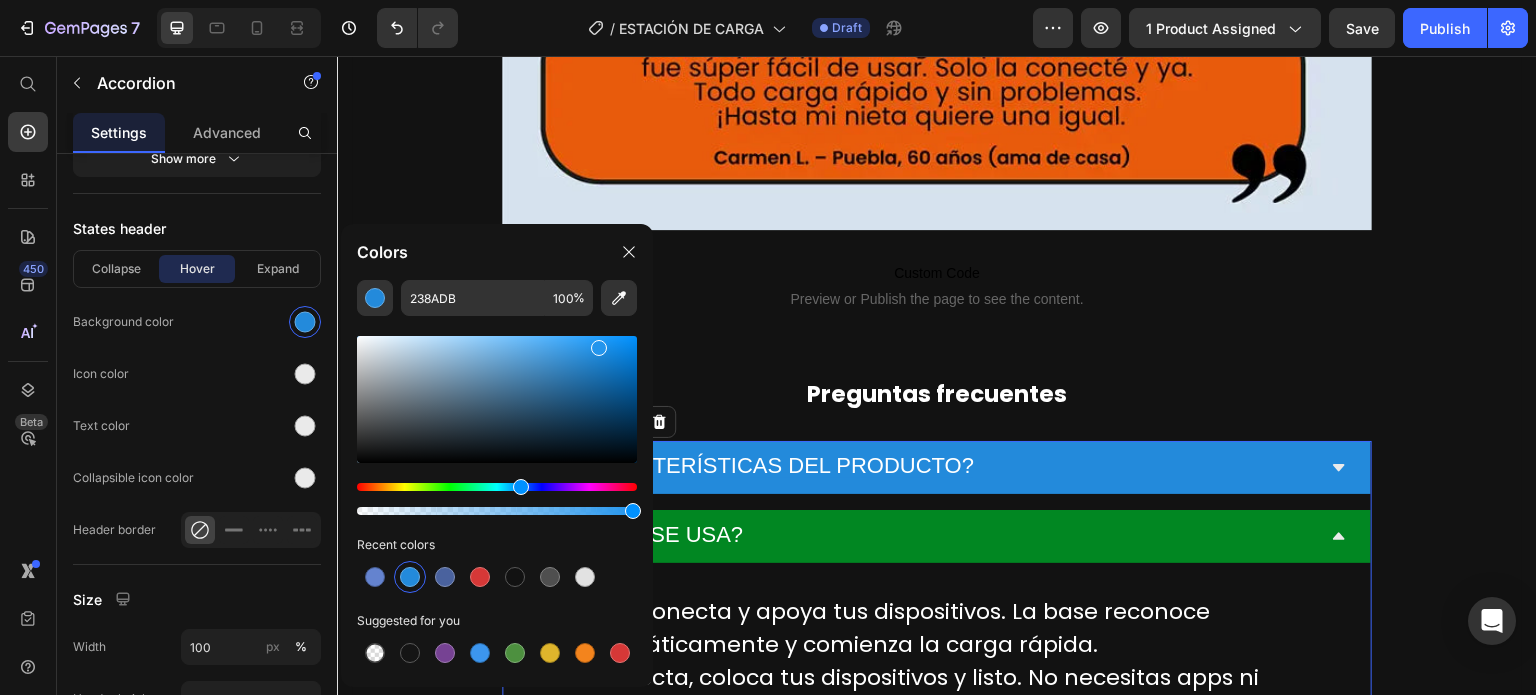 click at bounding box center (497, 399) 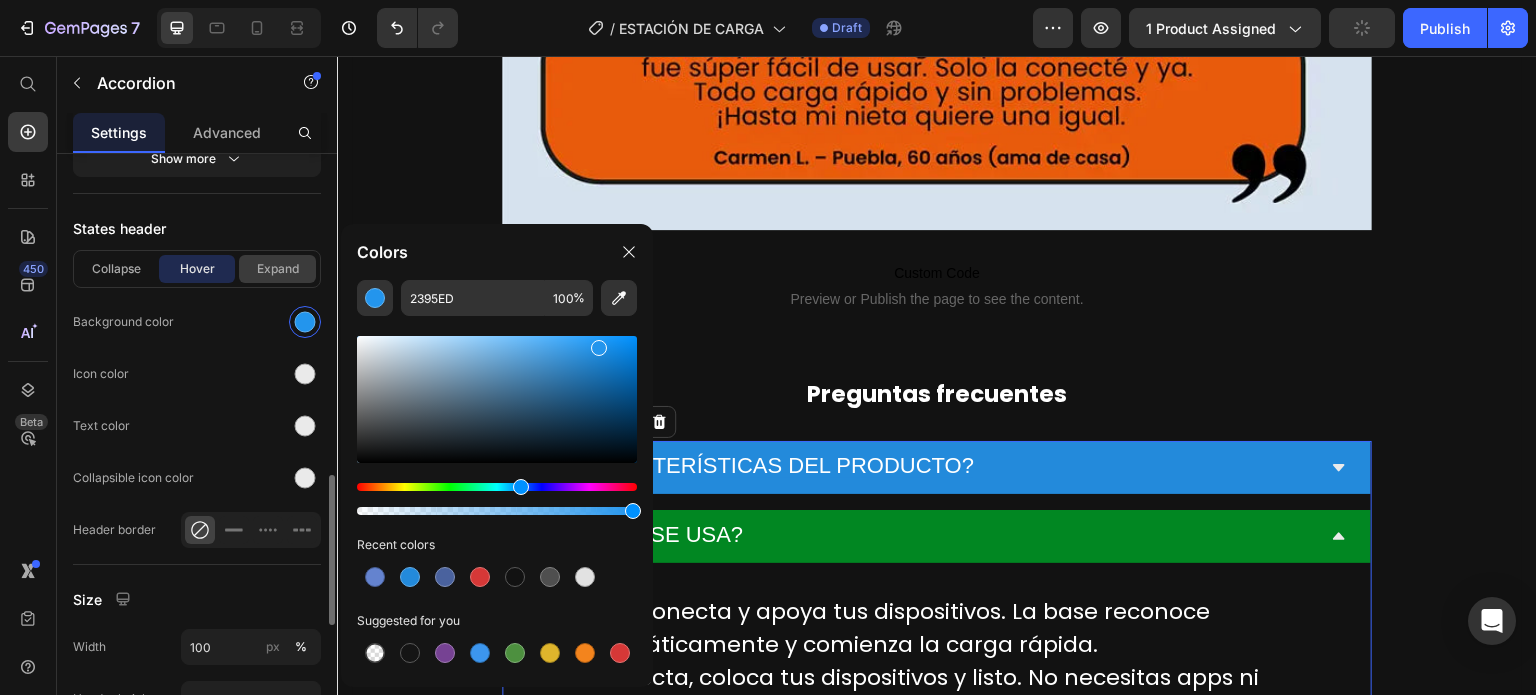 click on "Expand" at bounding box center [277, 269] 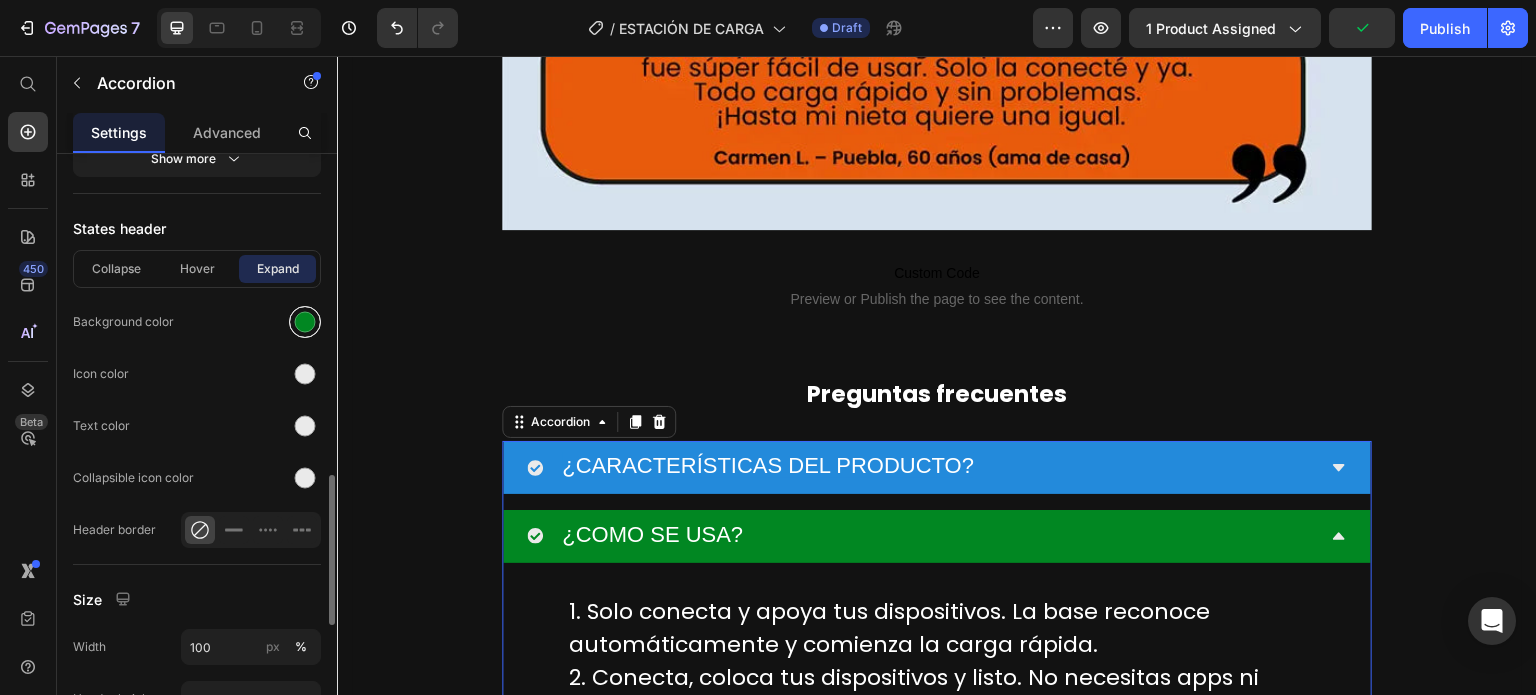 click at bounding box center (305, 322) 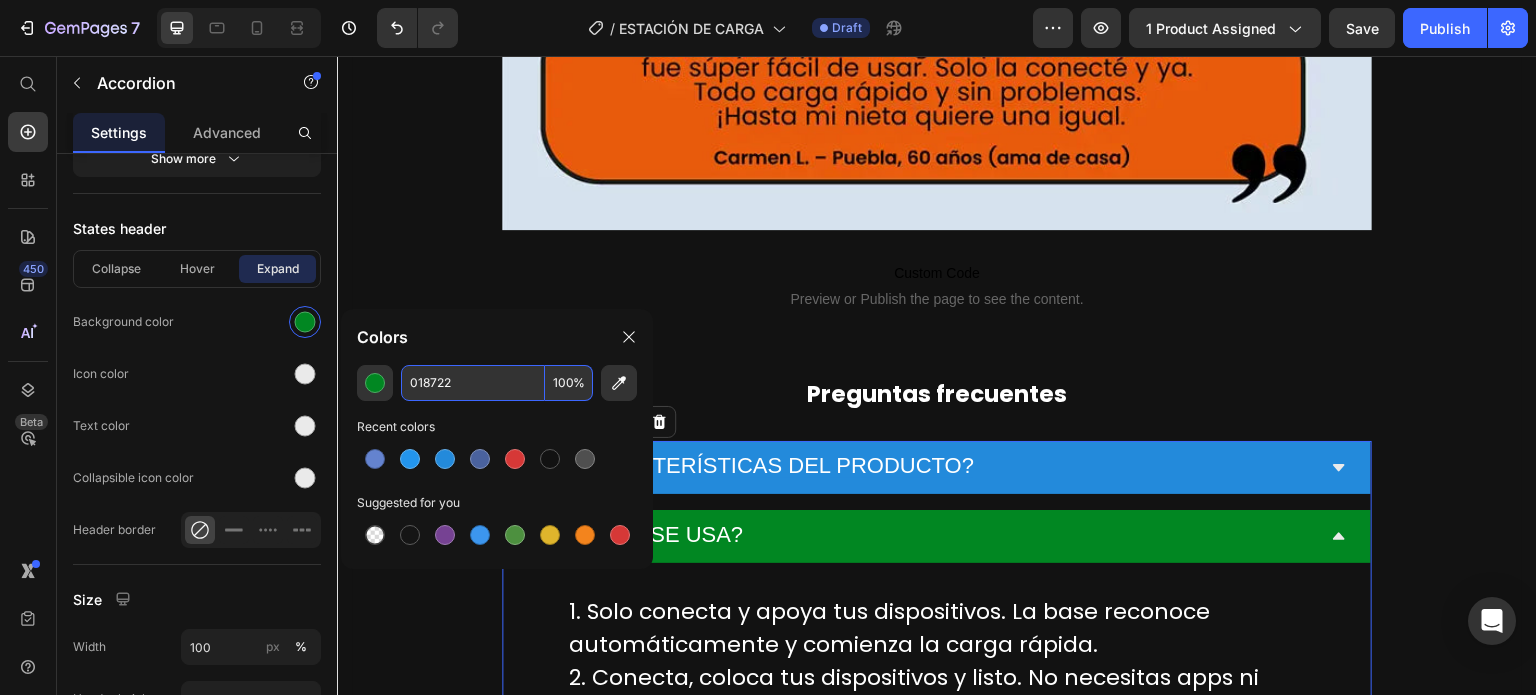 click on "018722" at bounding box center [473, 383] 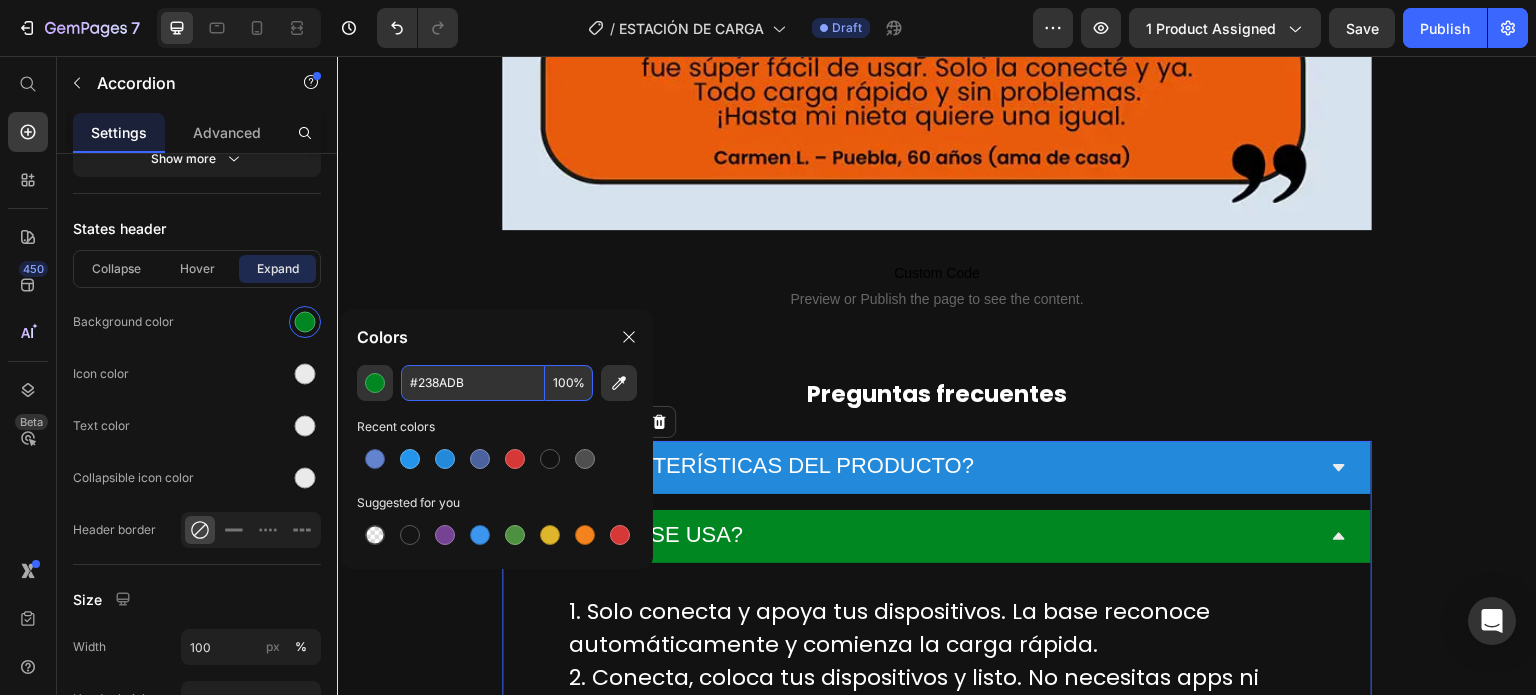 type on "238ADB" 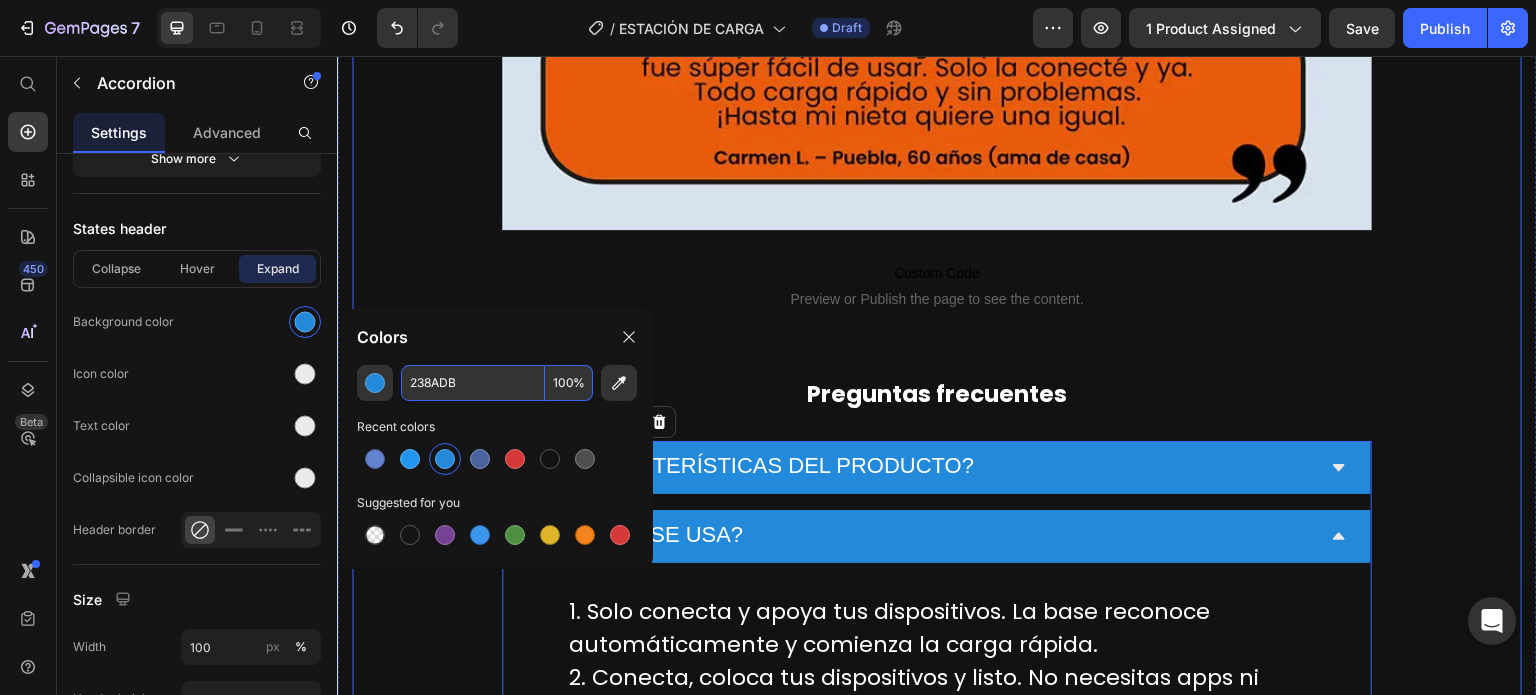 click on "Image Con su  tecnología de vapor presurizado de 1000W y boquilla 360°,  elimina grasa, manchas y bacterias incluso en zonas difíciles. Text block Row Image Multiusos y portátiL Heading Ideal para cocina, baño, muebles, auto, ventanas, paredes… Todo con una sola herramienta, ligera y  fácil de usar. Text block
Custom Code
Preview or Publish the page to see the content. Custom Code Image Image
Custom Code
Preview or Publish the page to see the content. Custom Code Aplicación Fácil y Versátil Heading 1.  Llena con agua el vaso medidor (se recomienda 250 ml) 2.  Conecta y espera 2 minutos 3.  Elige uno de los 10 accesorios según lo que necesites 4.  Apunta, presiona y deja que el vapor haga su trabajo Text block Row Image Image
Custom Code
Preview or Publish the page to see the content. Custom Code Sin químicos, sin residuos Heading Ideal para hogares con niños, mascotas o personas alérgicas.  Limpia con vapor puro y cuida tu salud y la del planeta 🌱" at bounding box center (937, -4062) 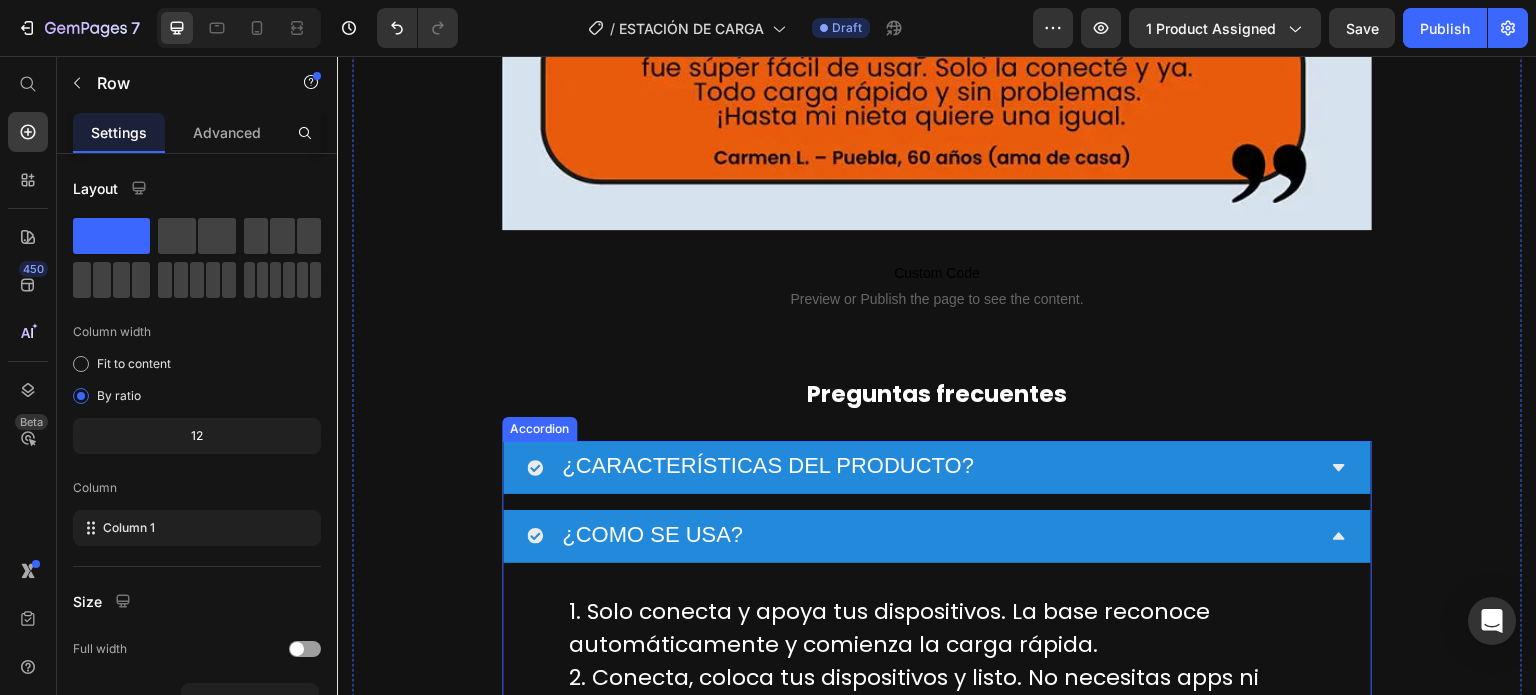 click on "¿COMO SE USA?" at bounding box center [937, 536] 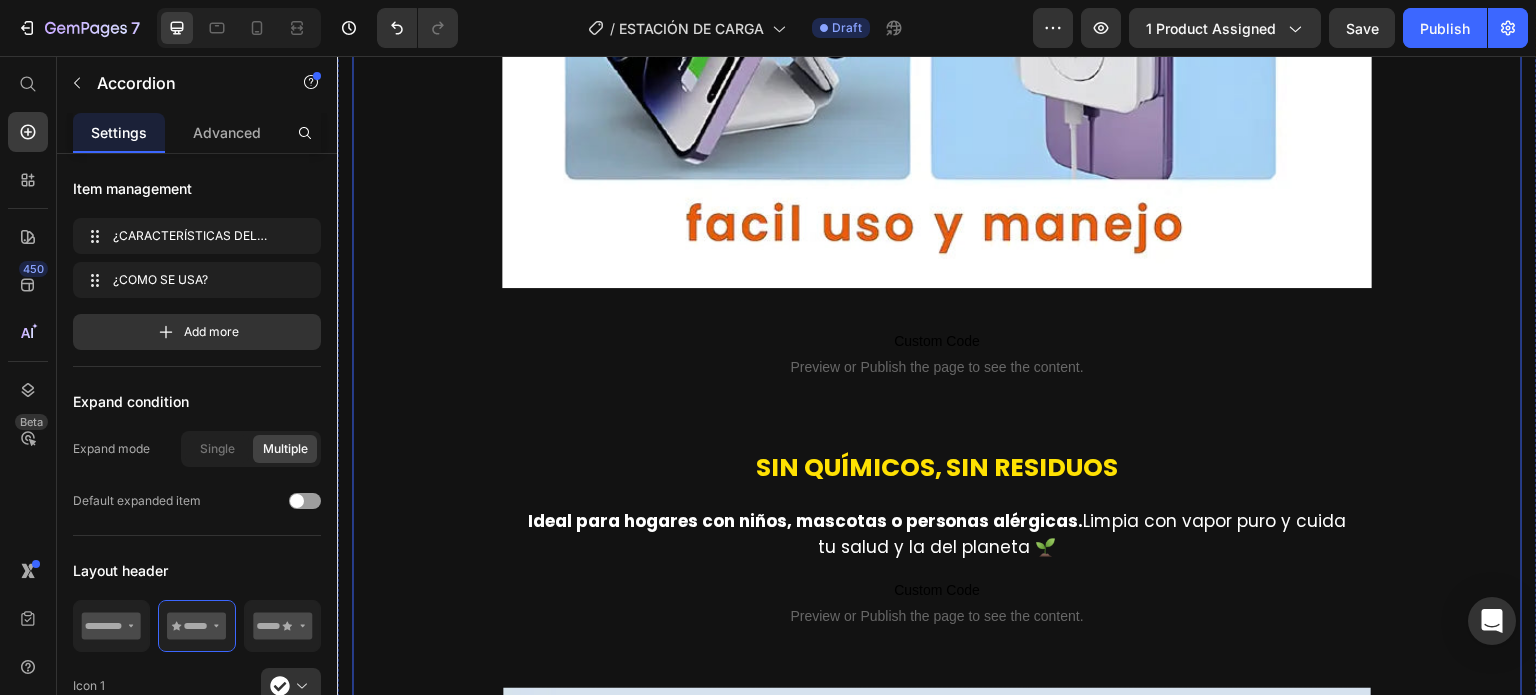 scroll, scrollTop: 7144, scrollLeft: 0, axis: vertical 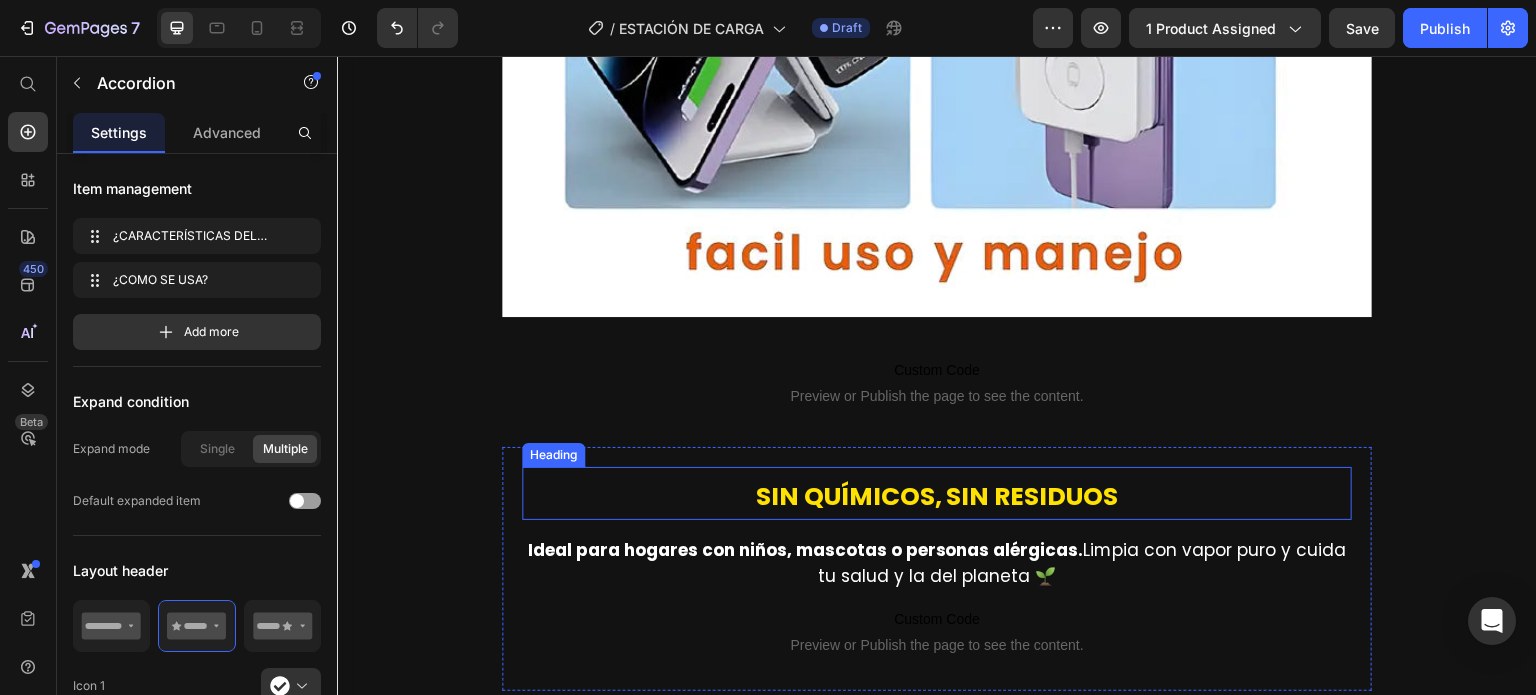click on "Sin químicos, sin residuos" at bounding box center [937, 496] 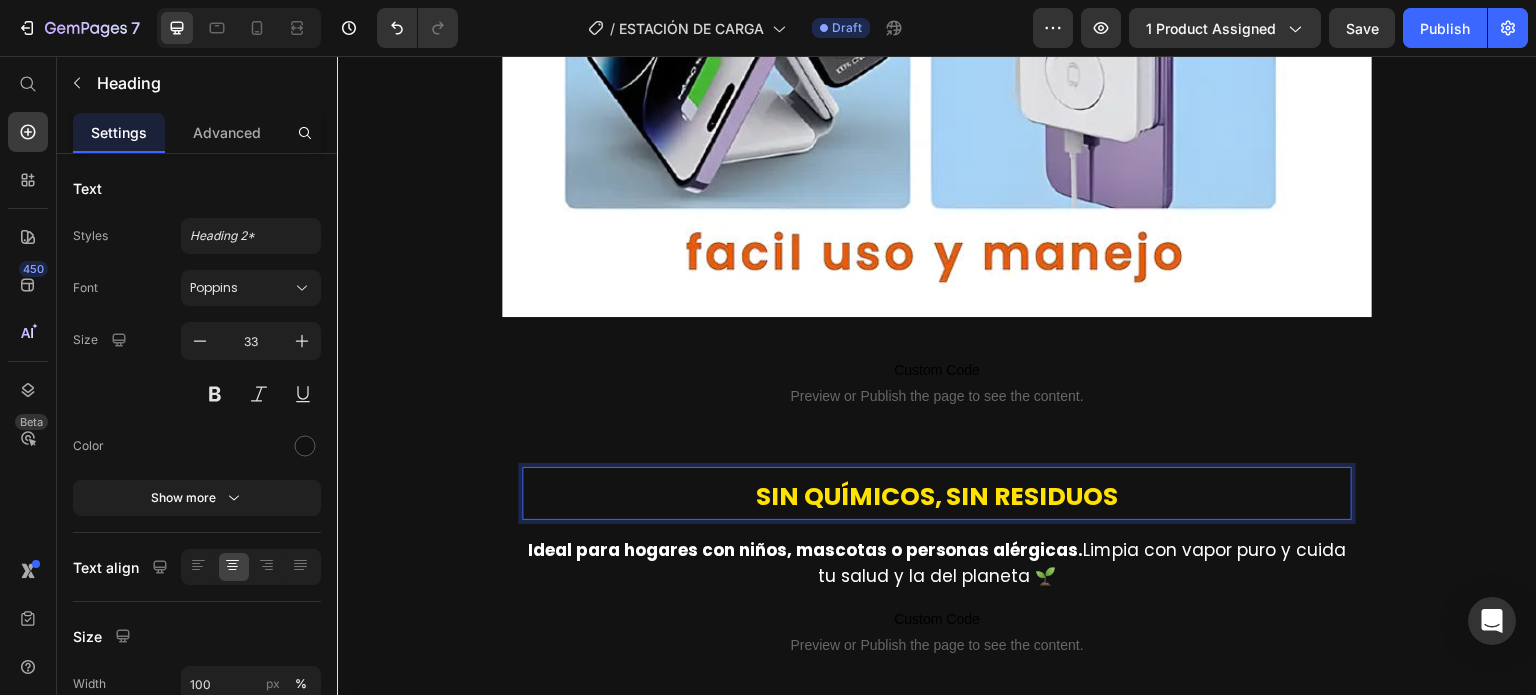 click on "Sin químicos, sin residuos" at bounding box center (937, 496) 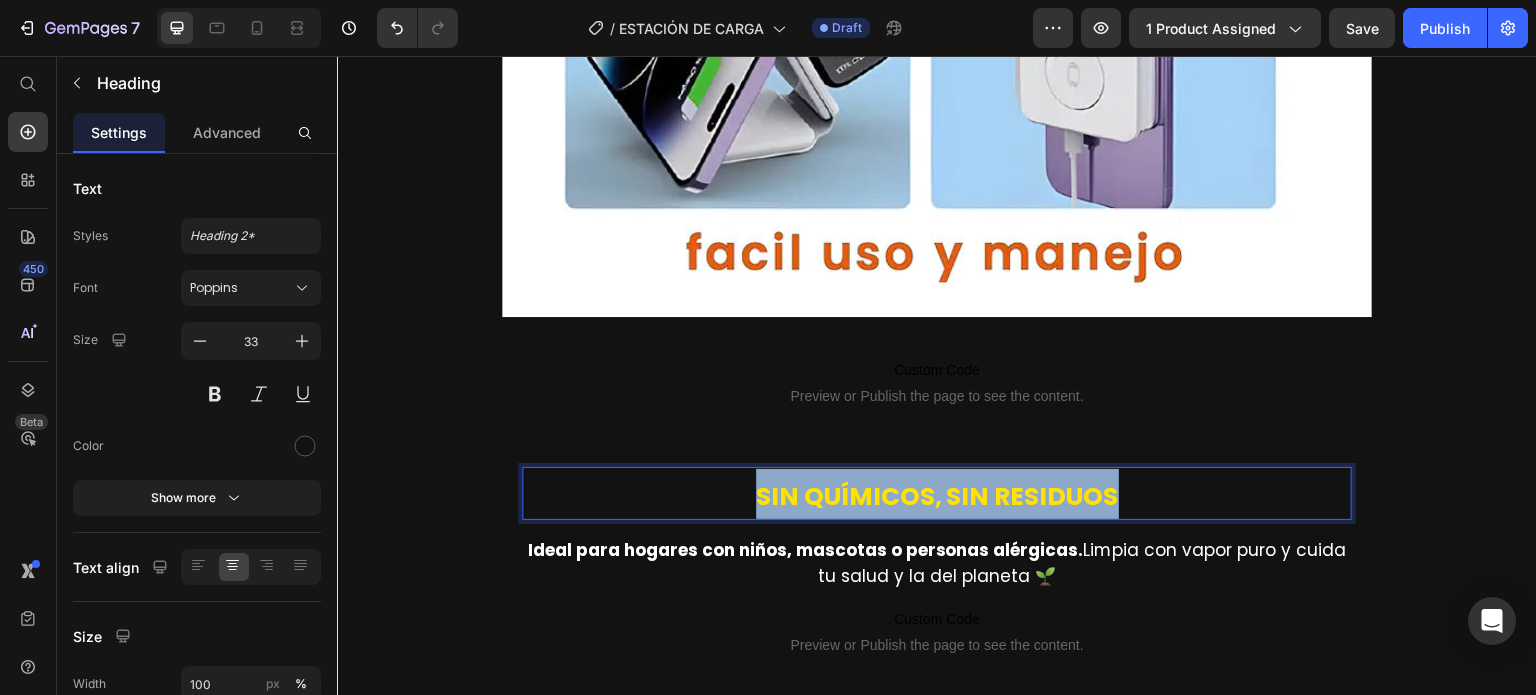 click on "Sin químicos, sin residuos" at bounding box center (937, 496) 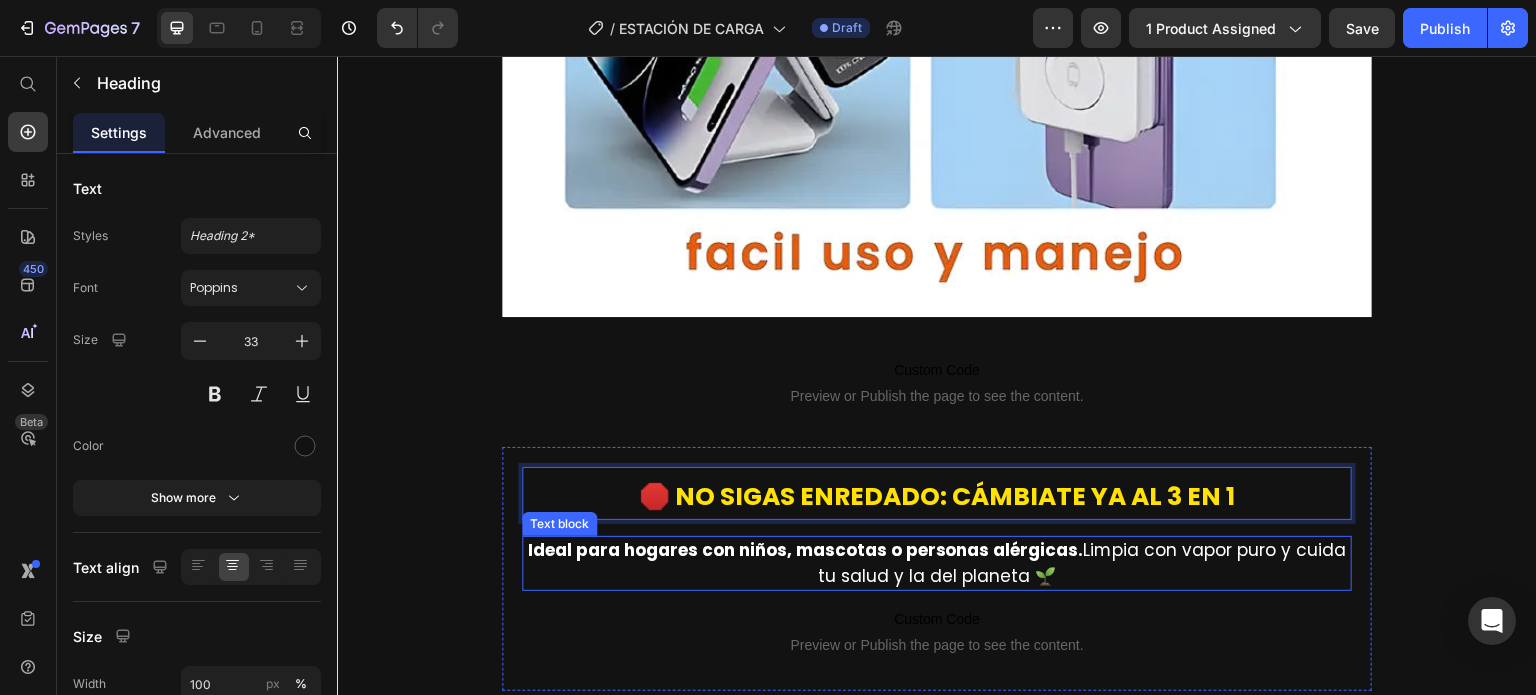 click on "Ideal para hogares con niños, mascotas o personas alérgicas.  Limpia con vapor puro y cuida tu salud y la del planeta 🌱" at bounding box center (937, 563) 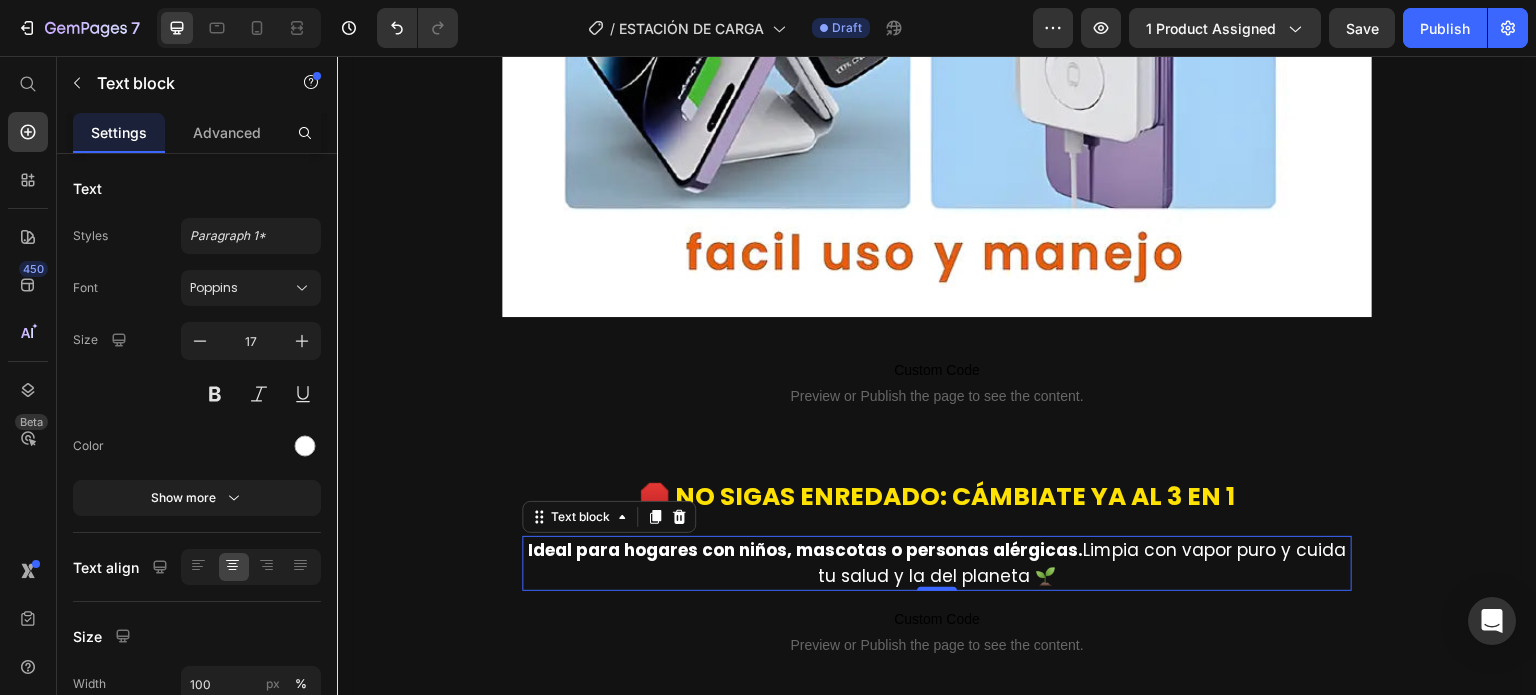 click on "Ideal para hogares con niños, mascotas o personas alérgicas." at bounding box center (806, 550) 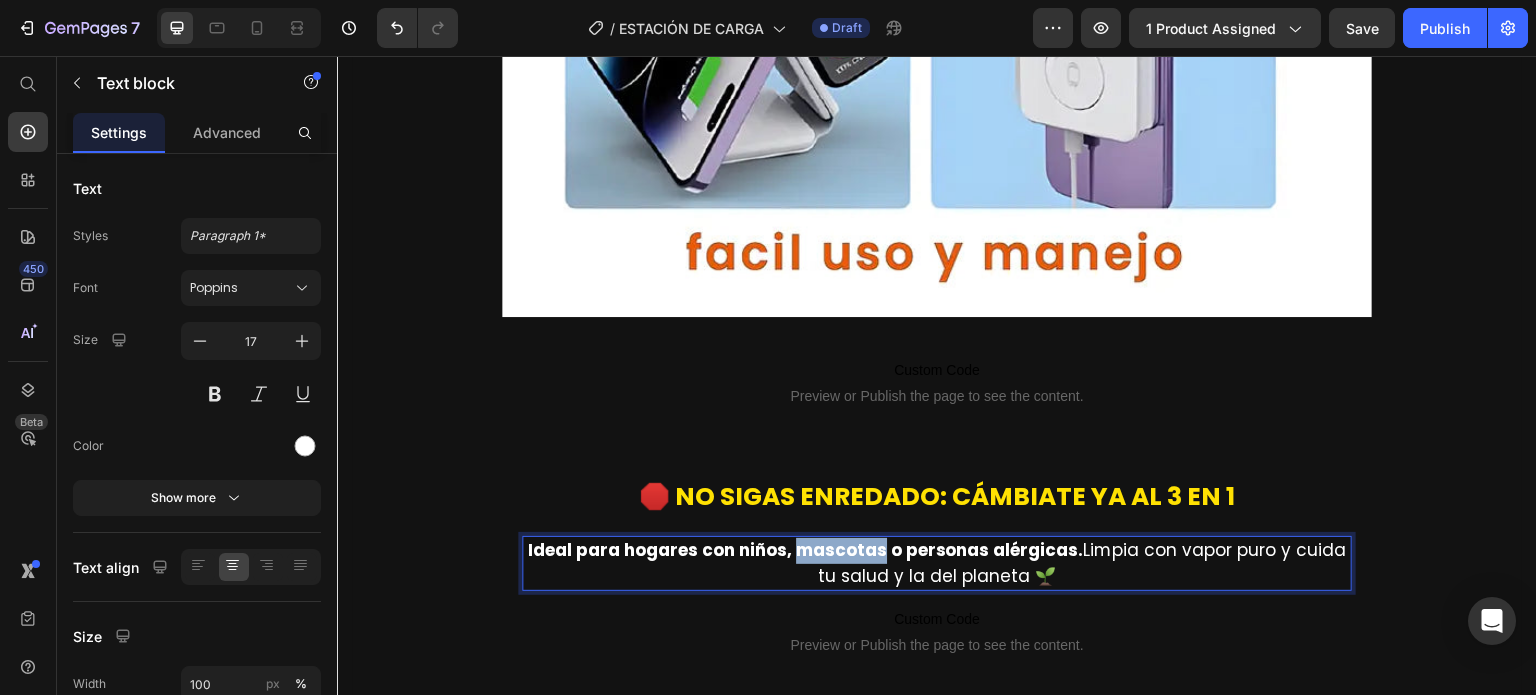 click on "Ideal para hogares con niños, mascotas o personas alérgicas." at bounding box center (806, 550) 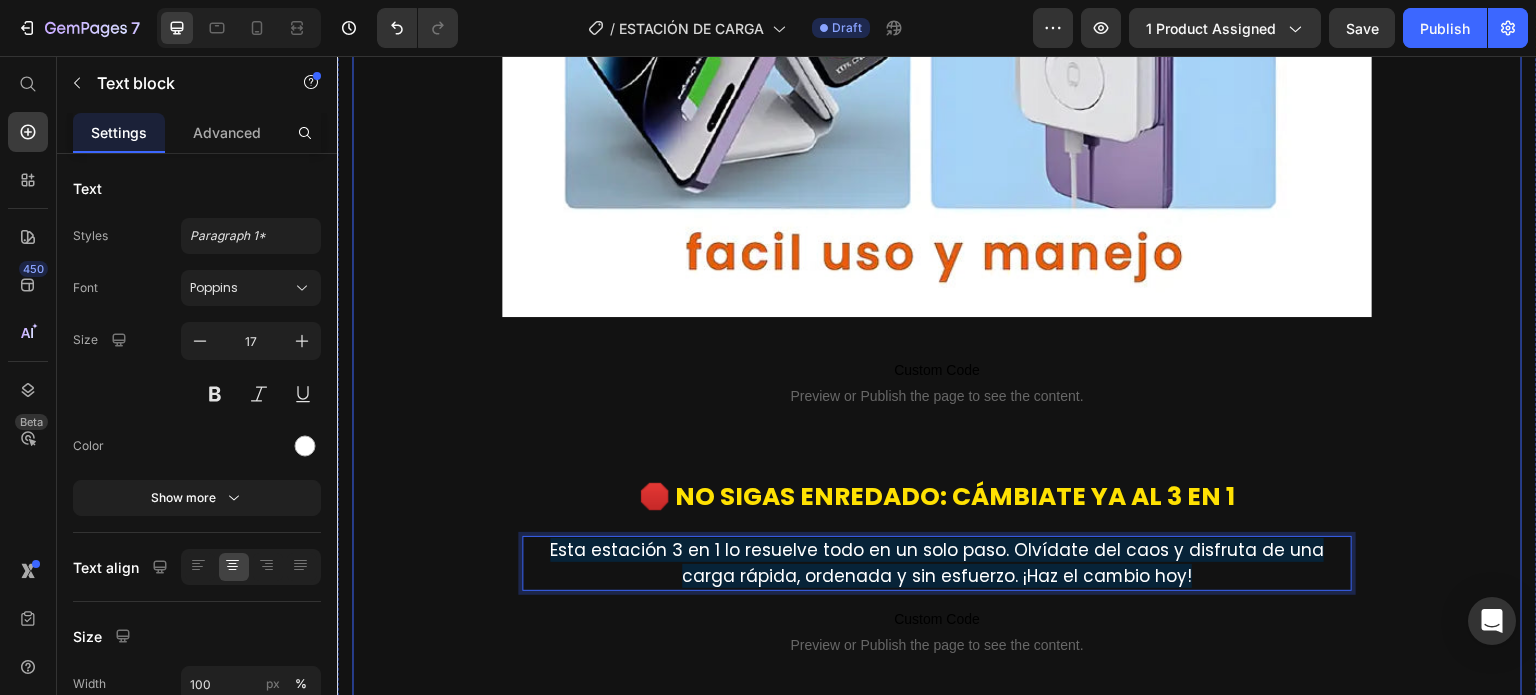 click on "Image Con su  tecnología de vapor presurizado de 1000W y boquilla 360°,  elimina grasa, manchas y bacterias incluso en zonas difíciles. Text block Row Image Multiusos y portátiL Heading Ideal para cocina, baño, muebles, auto, ventanas, paredes… Todo con una sola herramienta, ligera y  fácil de usar. Text block
Custom Code
Preview or Publish the page to see the content. Custom Code Image Image
Custom Code
Preview or Publish the page to see the content. Custom Code Aplicación Fácil y Versátil Heading 1.  Llena con agua el vaso medidor (se recomienda 250 ml) 2.  Conecta y espera 2 minutos 3.  Elige uno de los 10 accesorios según lo que necesites 4.  Apunta, presiona y deja que el vapor haga su trabajo Text block Row Image Image
Custom Code
Preview or Publish the page to see the content. Custom Code ⁠⁠⁠⁠⁠⁠⁠ 🛑 No sigas enredado: cámbiate ya al 3 en 1 Heading Text block   0
Custom Code
Preview or Publish the page to see the content. Row" at bounding box center (937, -832) 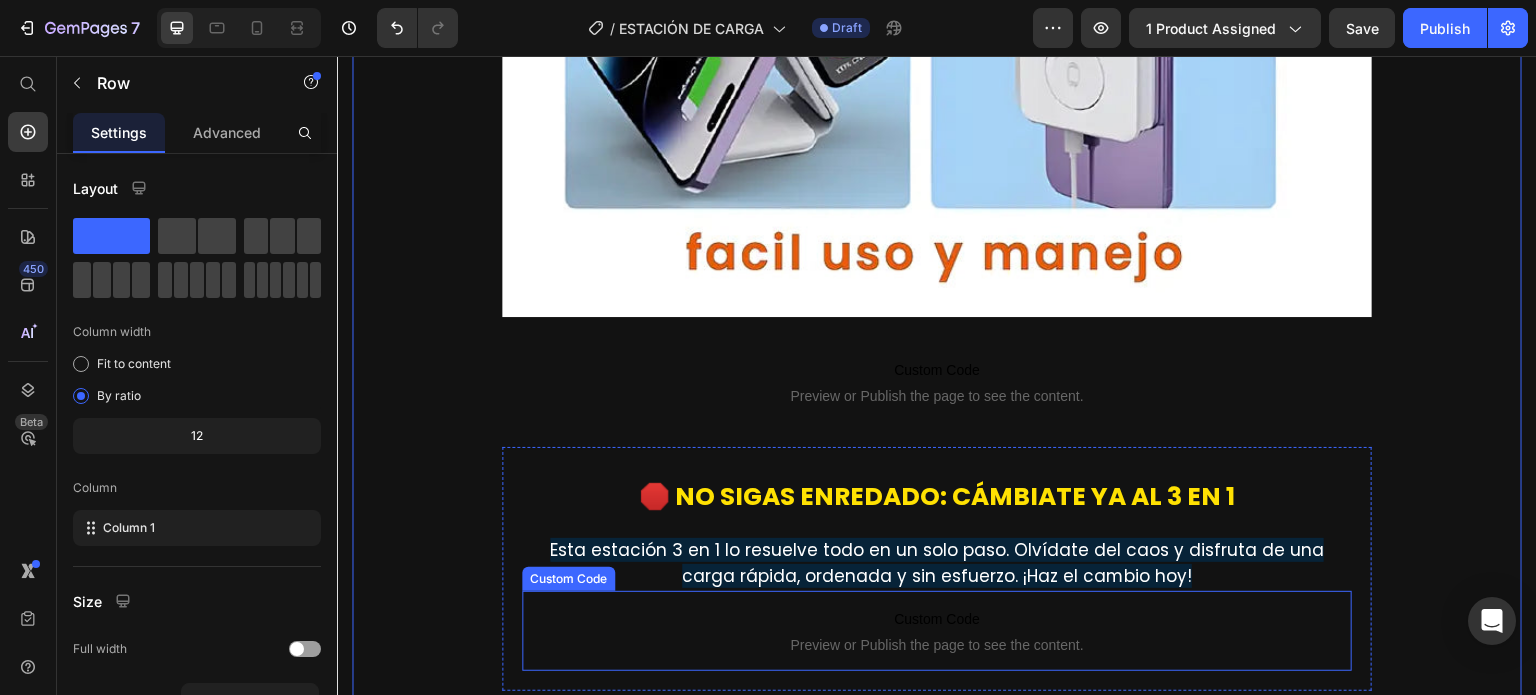 click on "Esta estación 3 en 1 lo resuelve todo en un solo paso. Olvídate del caos y disfruta de una carga rápida, ordenada y sin esfuerzo. ¡Haz el cambio hoy!" at bounding box center (937, 563) 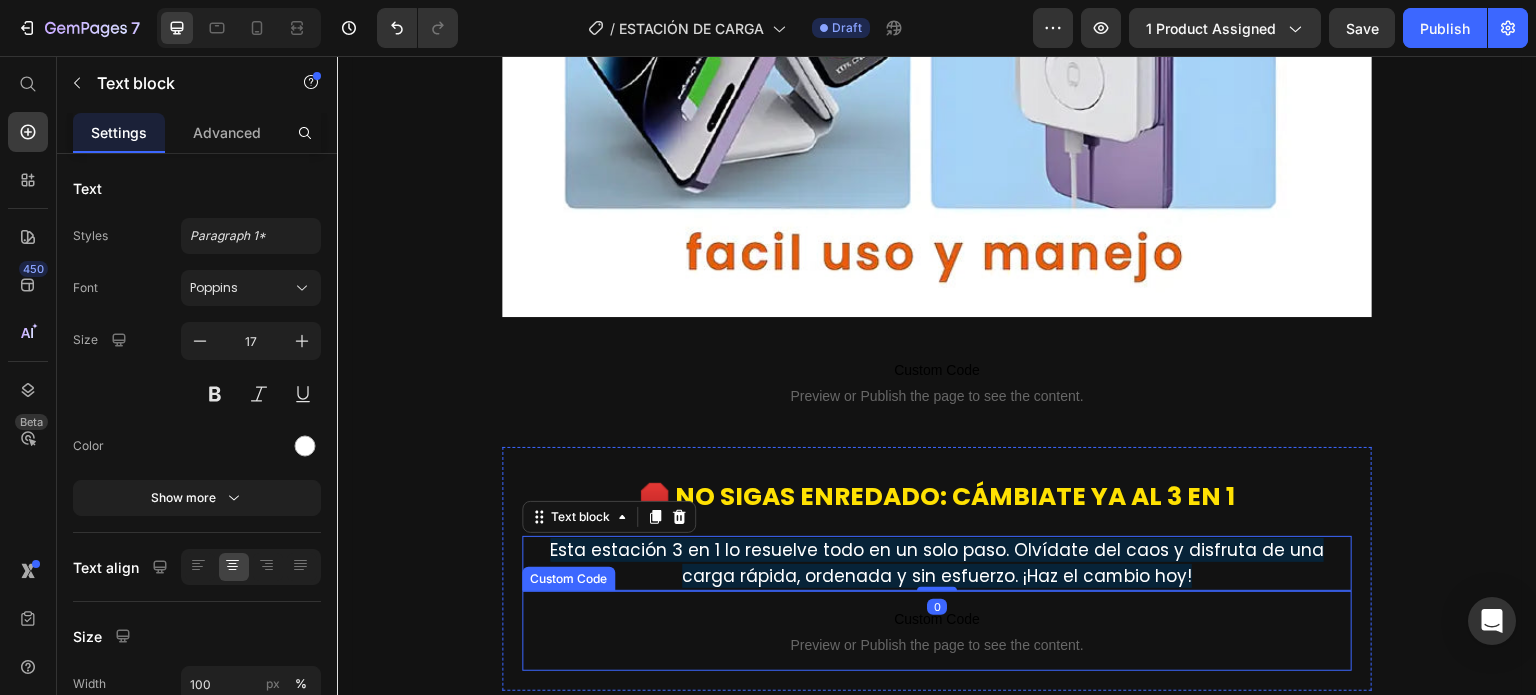 click on "Custom Code" at bounding box center [937, 619] 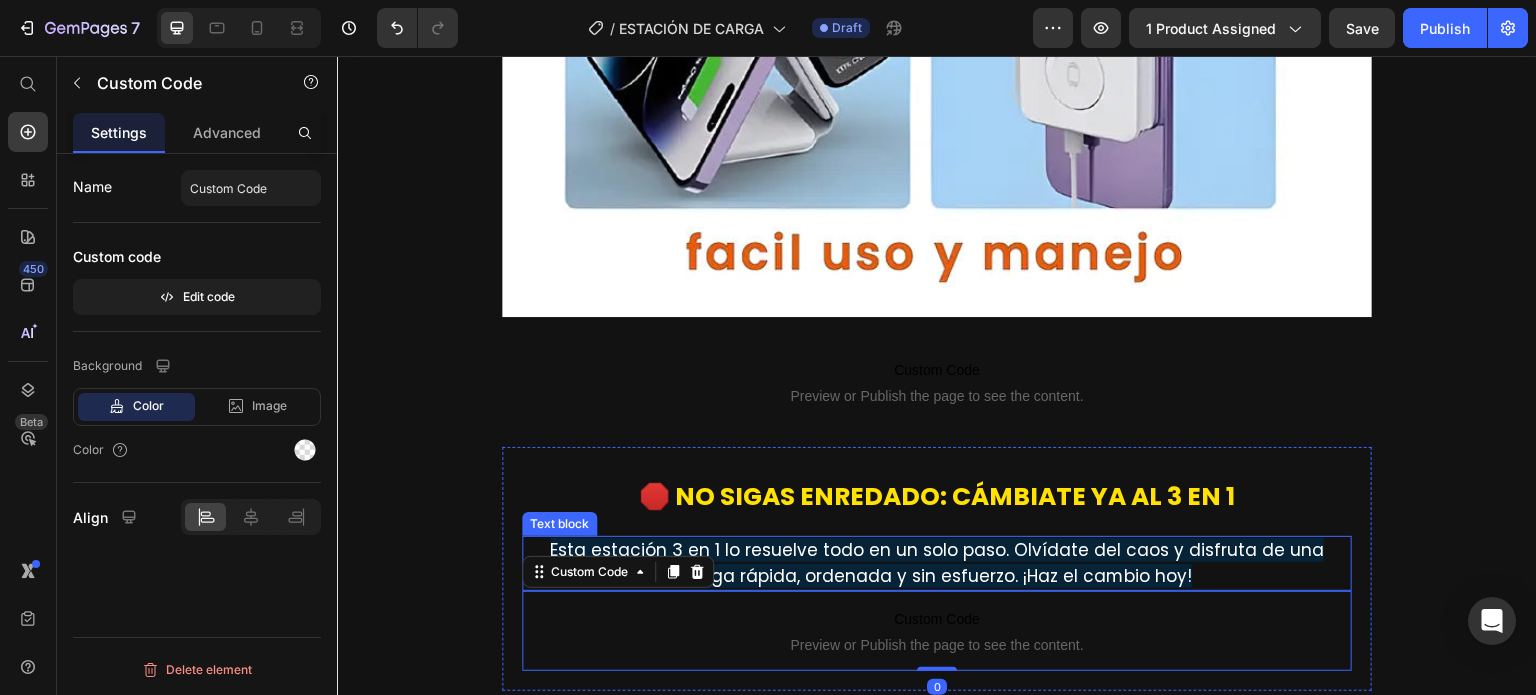 click on "Esta estación 3 en 1 lo resuelve todo en un solo paso. Olvídate del caos y disfruta de una carga rápida, ordenada y sin esfuerzo. ¡Haz el cambio hoy!" at bounding box center (937, 563) 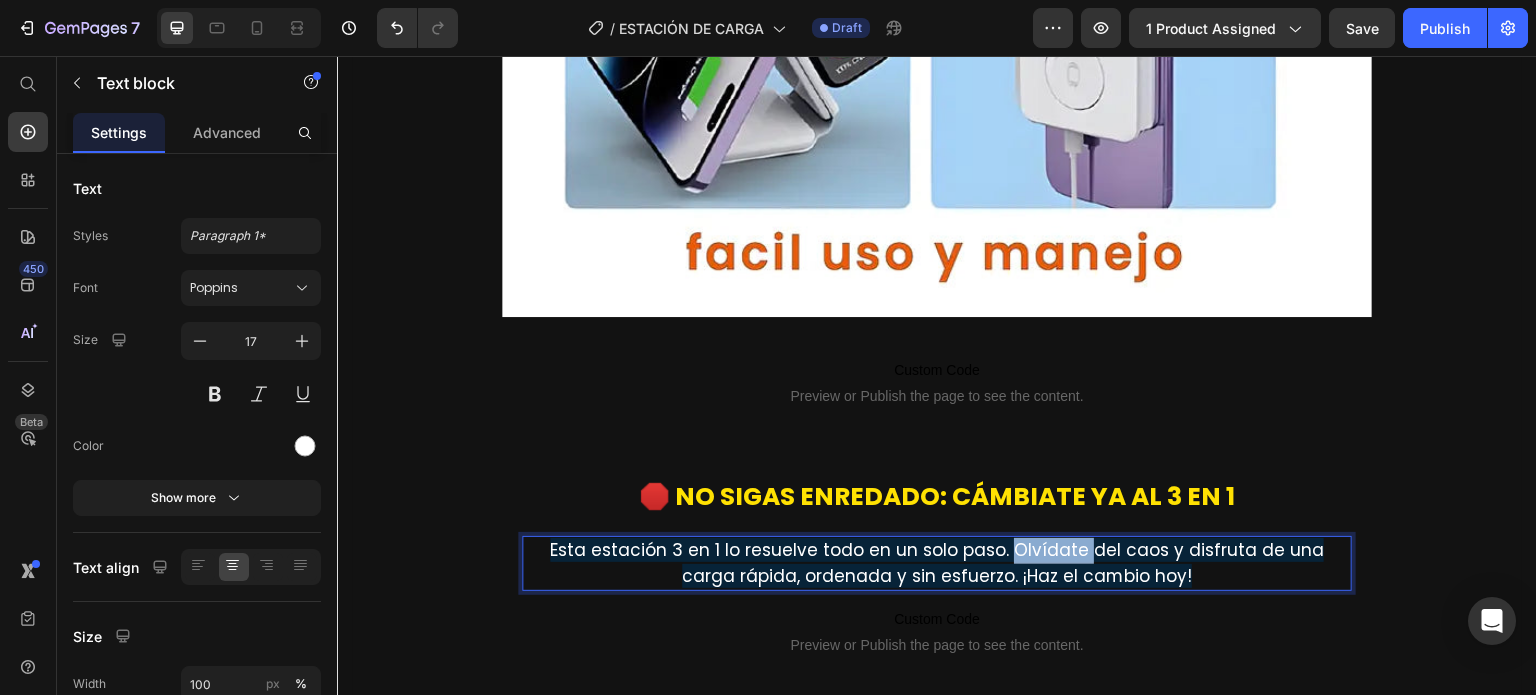 click on "Esta estación 3 en 1 lo resuelve todo en un solo paso. Olvídate del caos y disfruta de una carga rápida, ordenada y sin esfuerzo. ¡Haz el cambio hoy!" at bounding box center (937, 563) 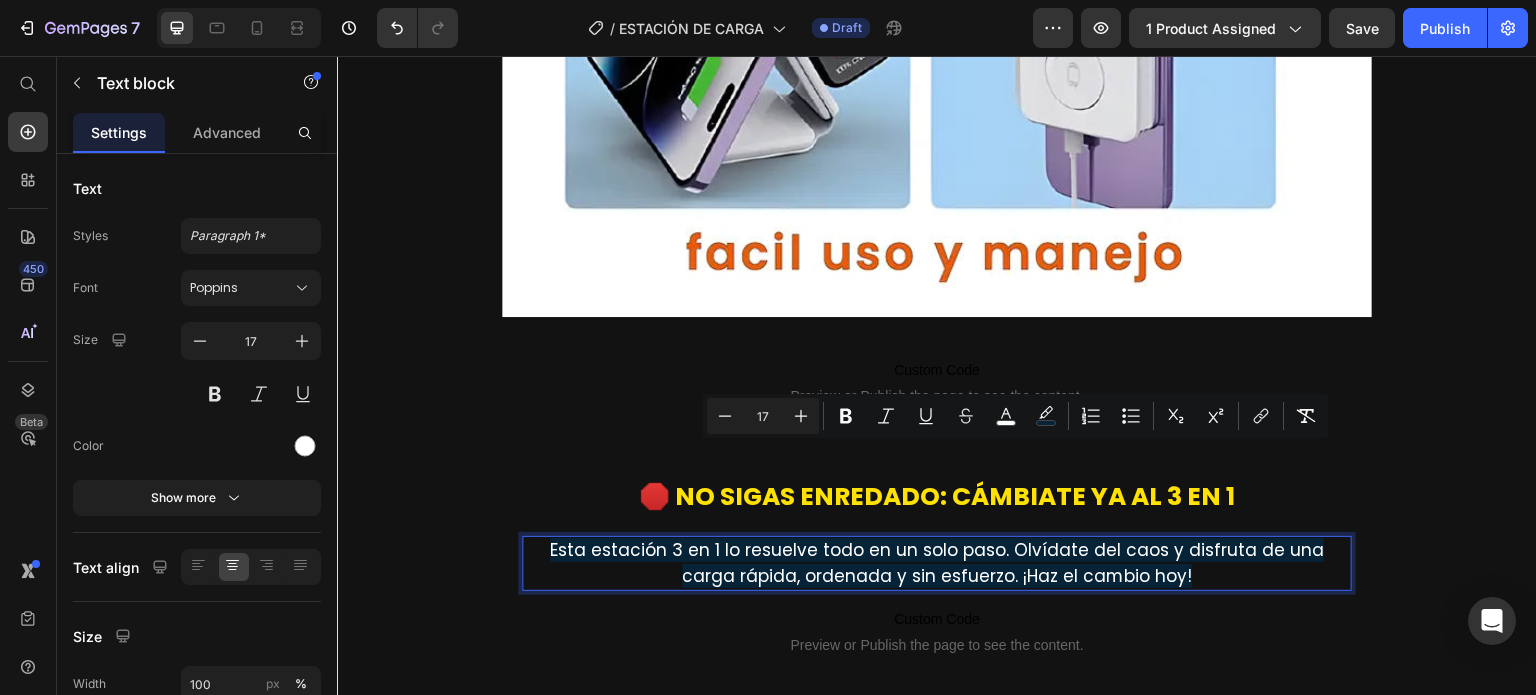 click on "Esta estación 3 en 1 lo resuelve todo en un solo paso. Olvídate del caos y disfruta de una carga rápida, ordenada y sin esfuerzo. ¡Haz el cambio hoy!" at bounding box center (937, 563) 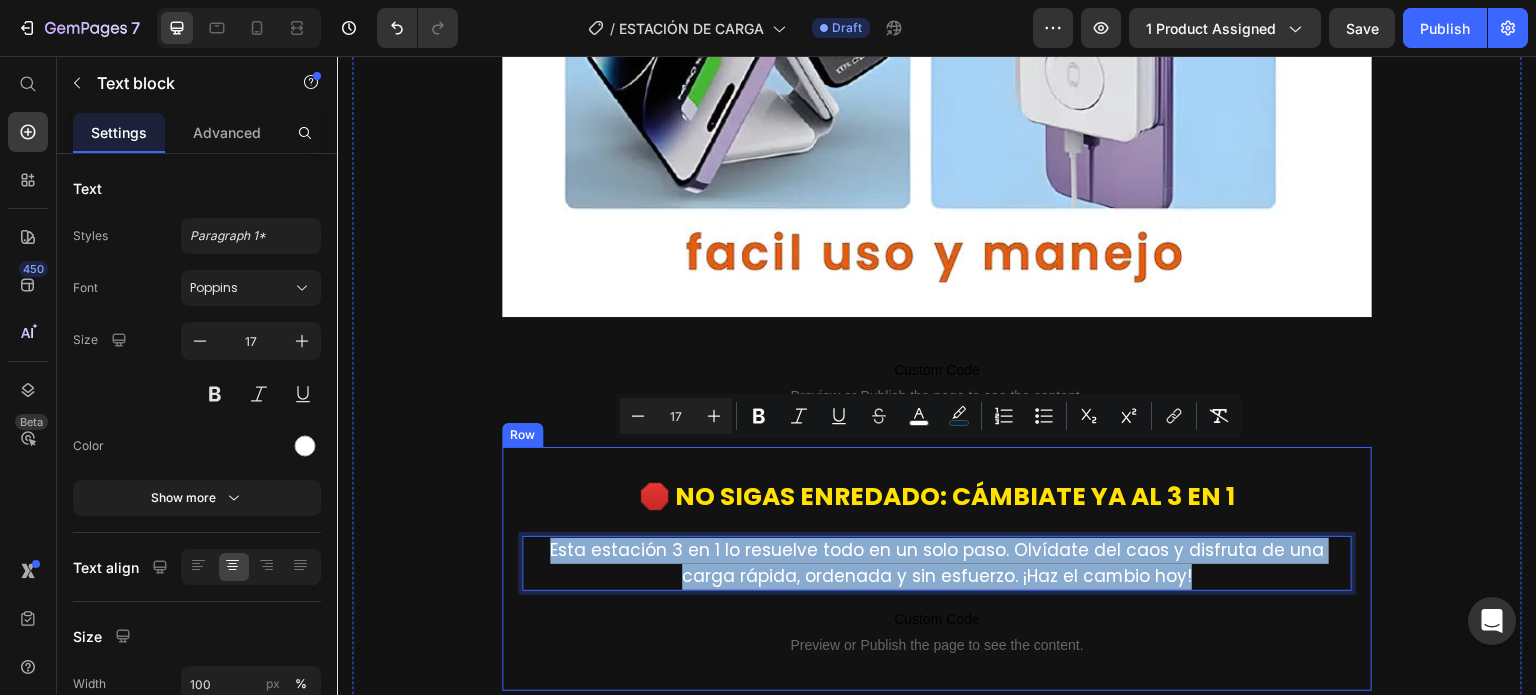 drag, startPoint x: 1159, startPoint y: 482, endPoint x: 524, endPoint y: 441, distance: 636.32227 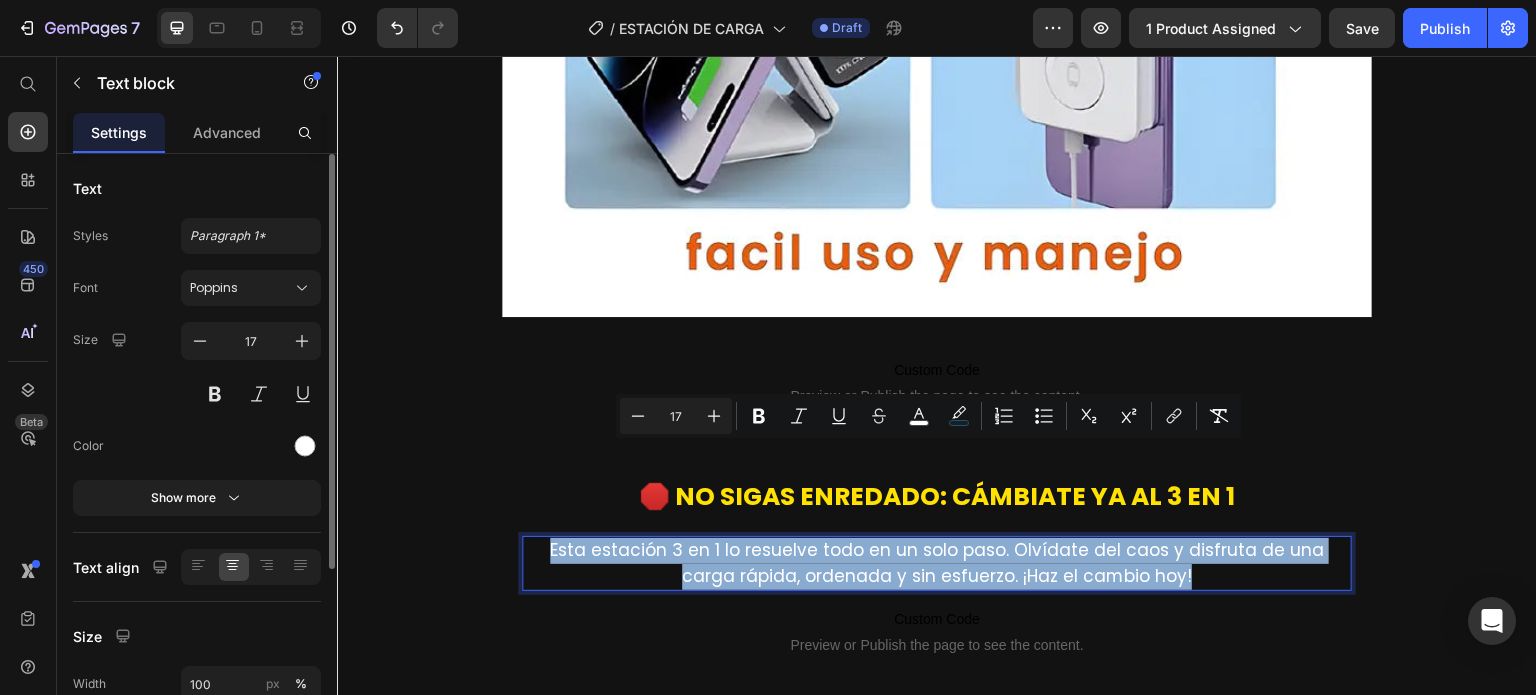 scroll, scrollTop: 294, scrollLeft: 0, axis: vertical 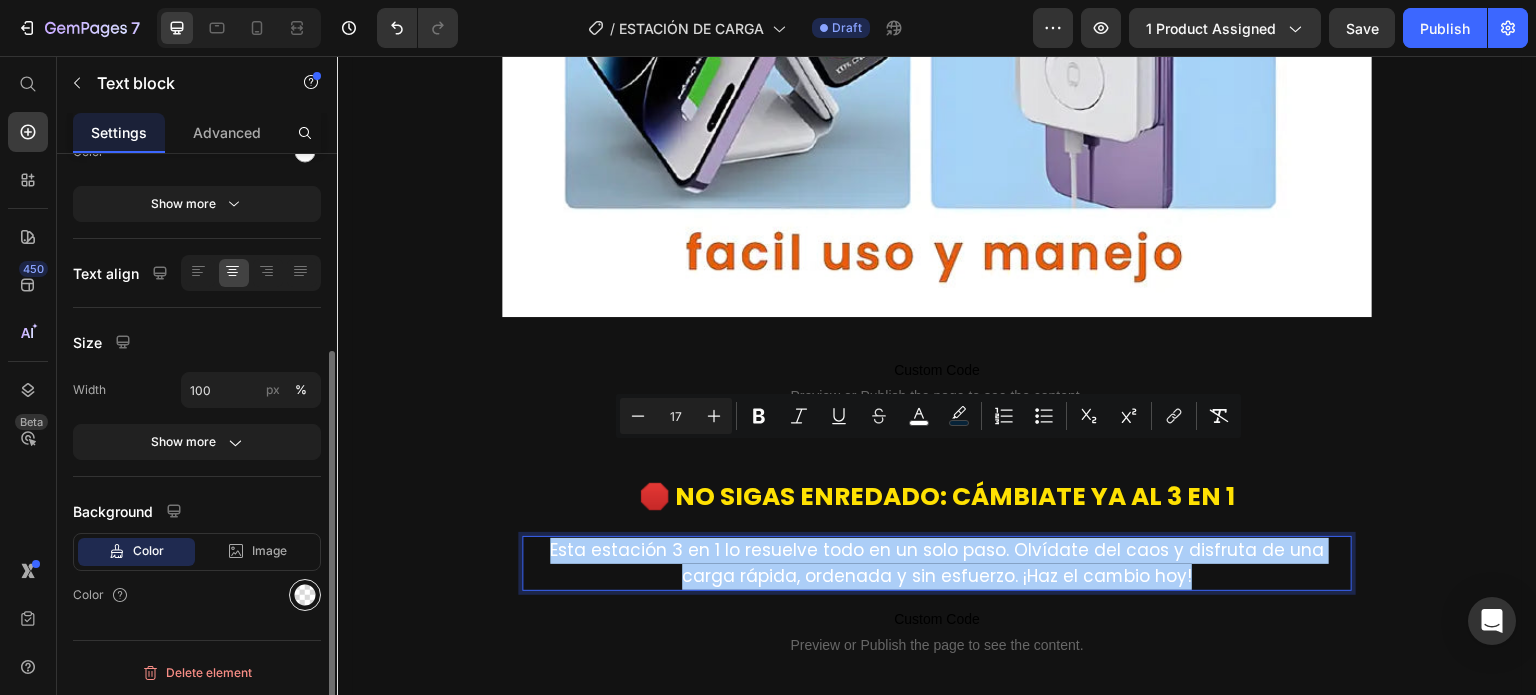 click 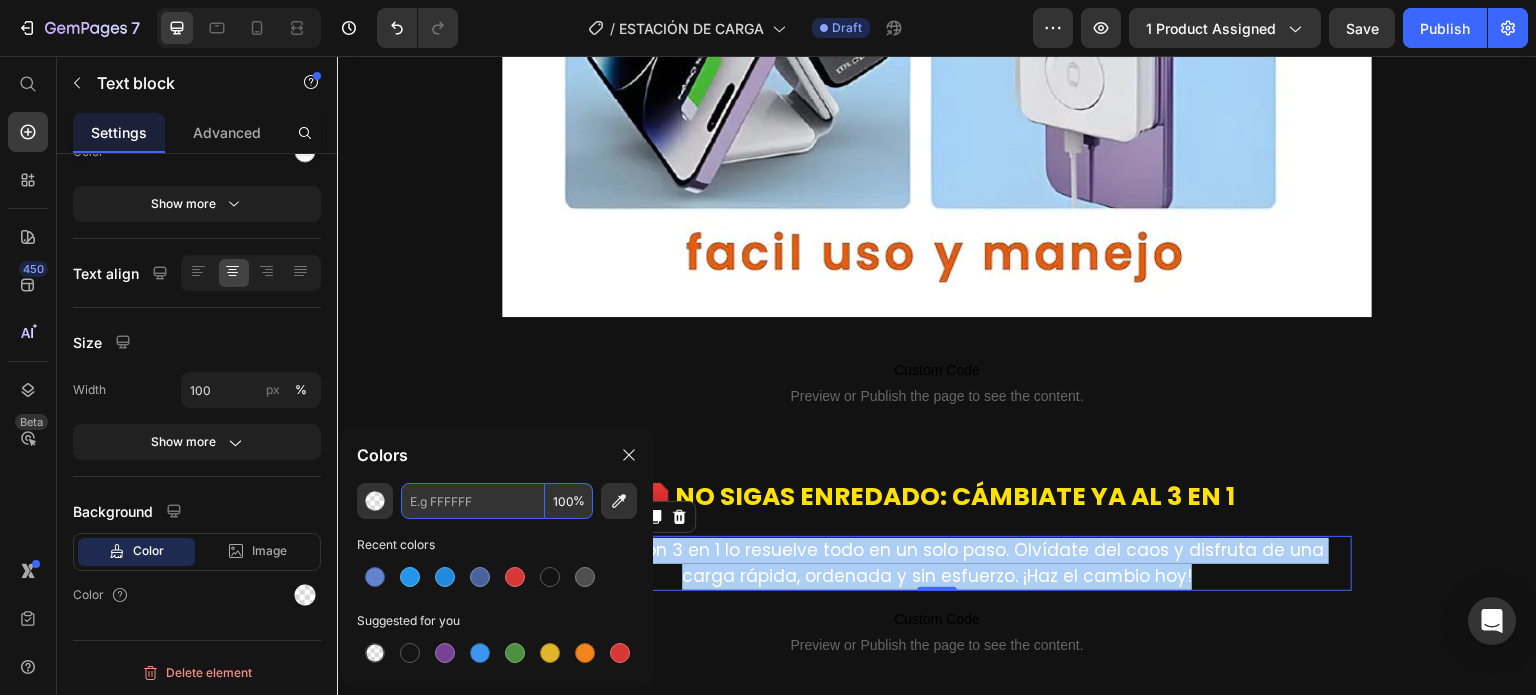 click at bounding box center [473, 501] 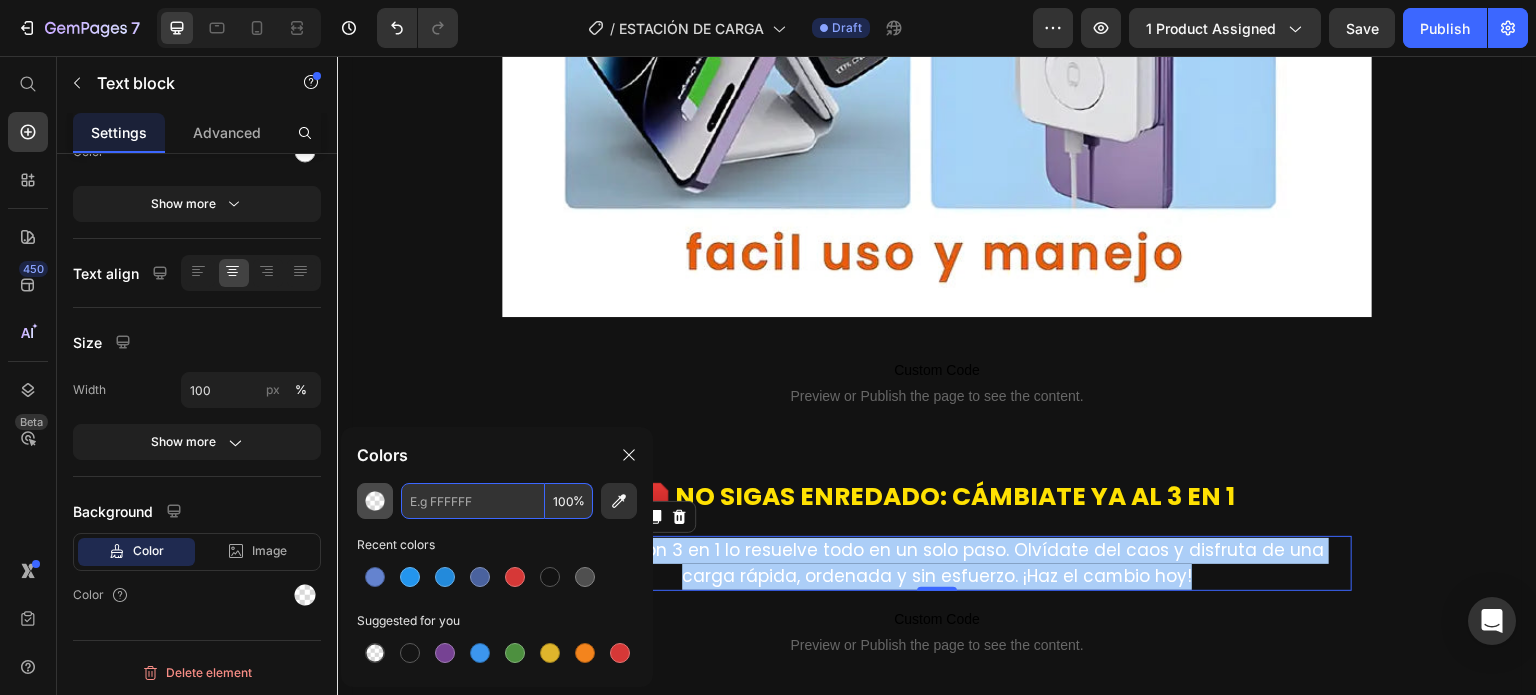 click at bounding box center (375, 501) 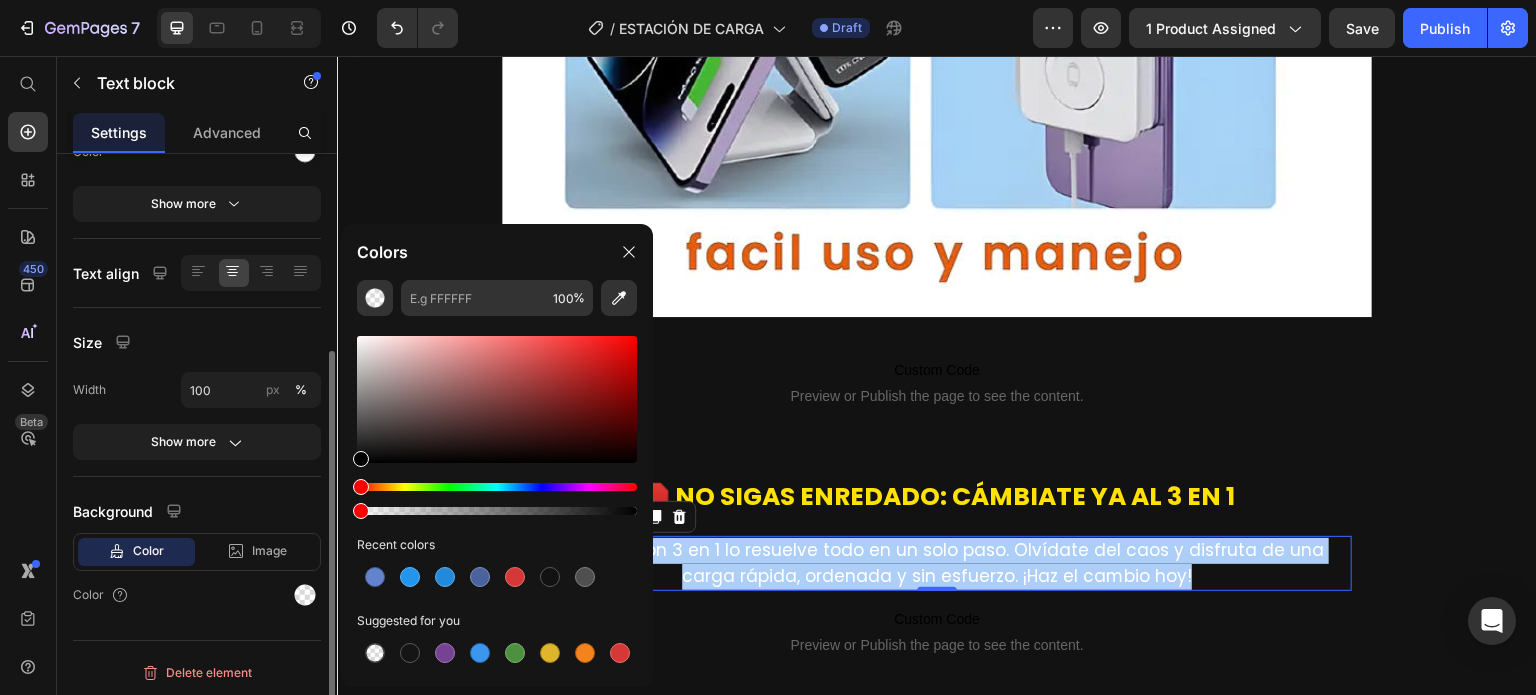 drag, startPoint x: 628, startPoint y: 505, endPoint x: 187, endPoint y: 507, distance: 441.00455 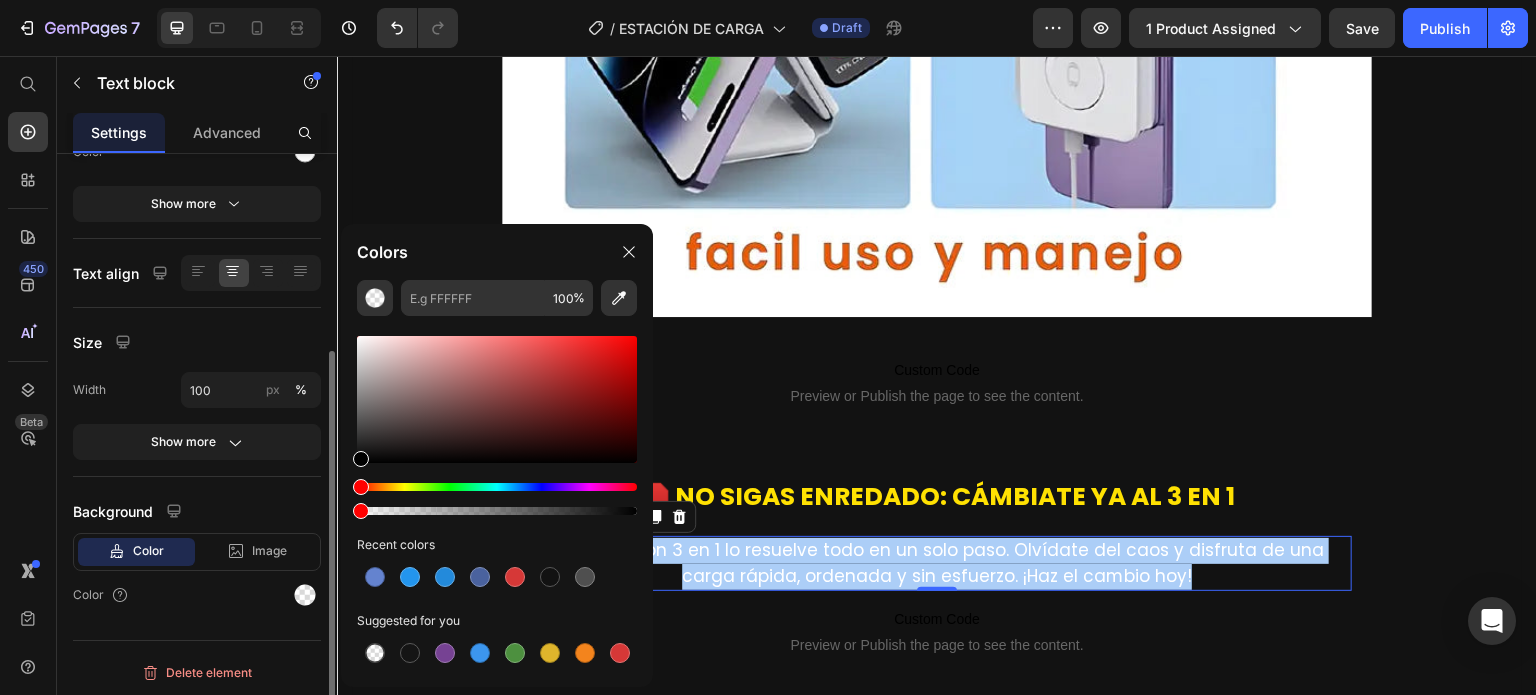 click on "7   /  ESTACIÓN DE CARGA Draft Preview 1 product assigned  Save   Publish  450 Beta Start with Sections Elements Hero Section Product Detail Brands Trusted Badges Guarantee Product Breakdown How to use Testimonials Compare Bundle FAQs Social Proof Brand Story Product List Collection Blog List Contact Sticky Add to Cart Custom Footer Browse Library 450 Layout
Row
Row
Row
Row Text
Heading
Text Block Button
Button
Button
Sticky Back to top Media
Image" at bounding box center (768, 0) 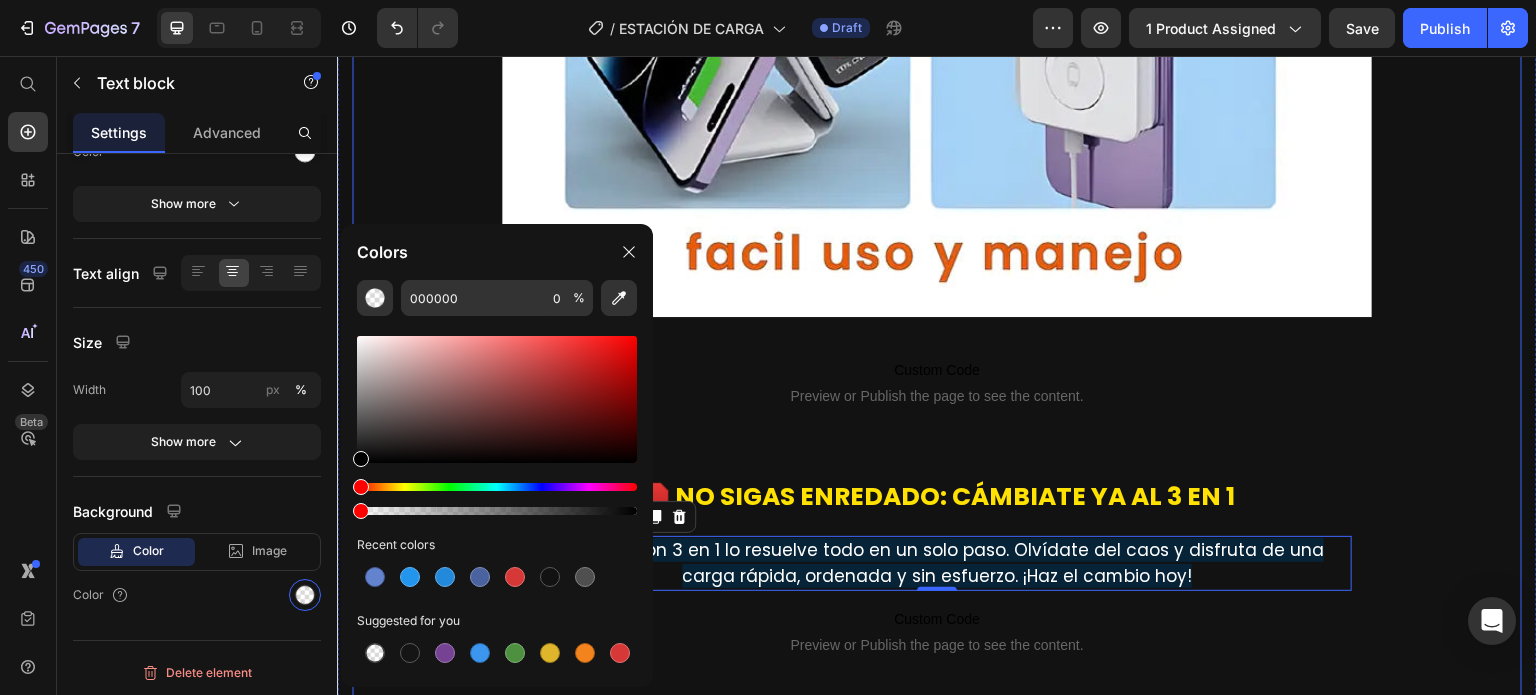 click on "Custom Code
Preview or Publish the page to see the content." at bounding box center (937, 382) 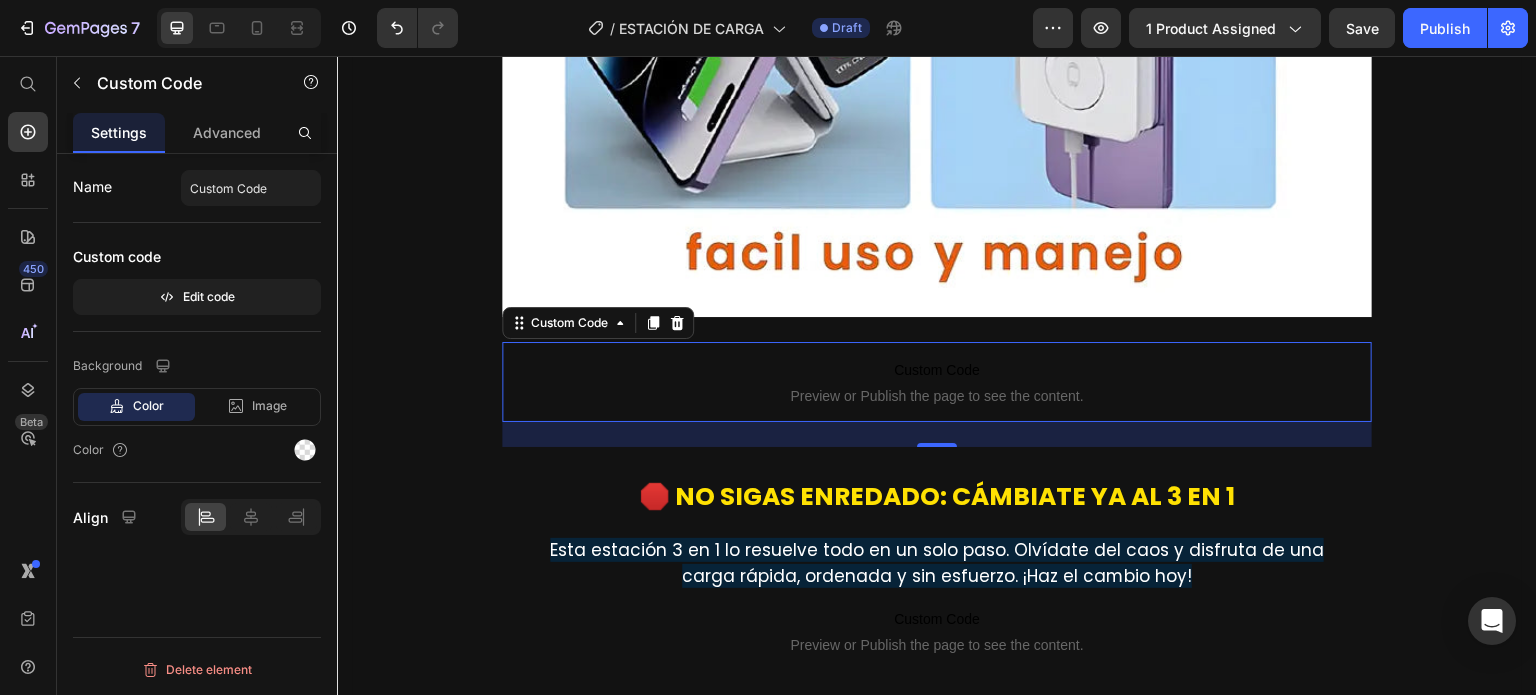 scroll, scrollTop: 0, scrollLeft: 0, axis: both 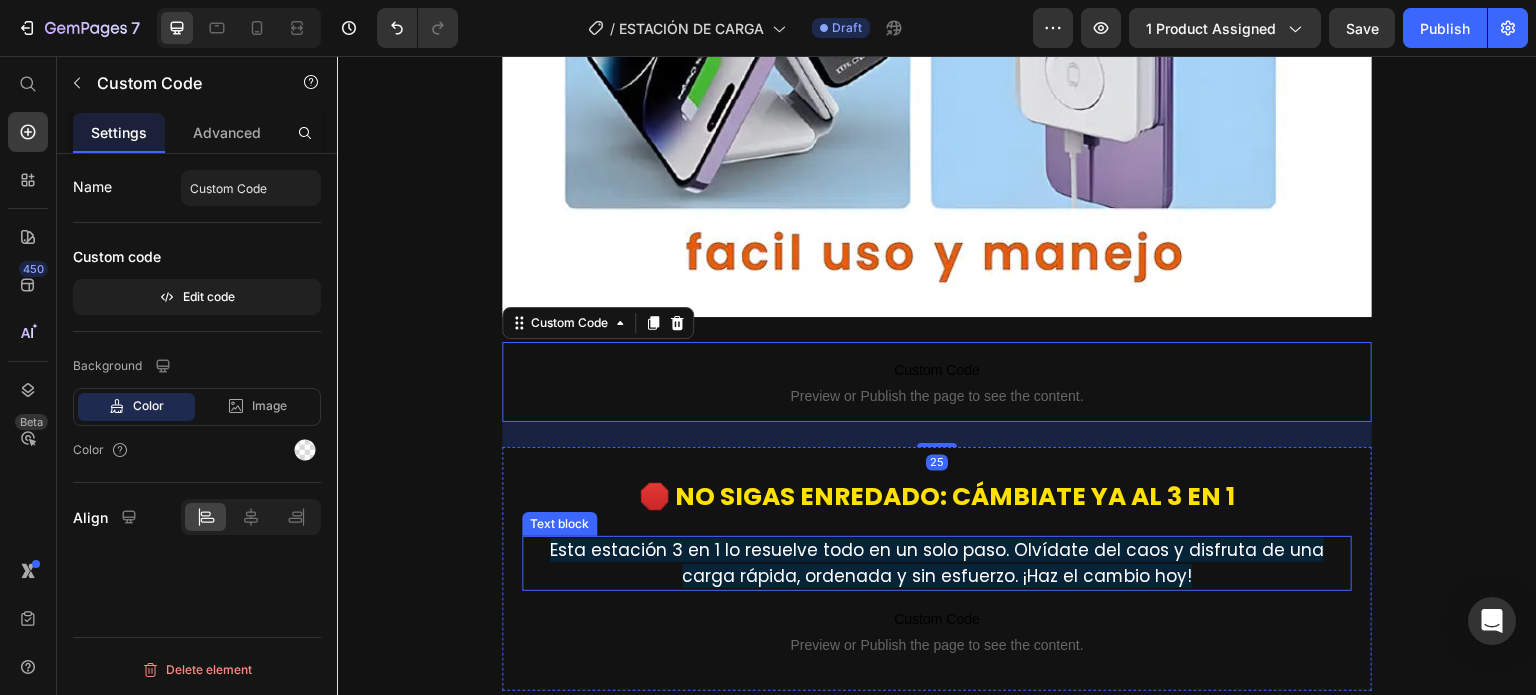 click on "Esta estación 3 en 1 lo resuelve todo en un solo paso. Olvídate del caos y disfruta de una carga rápida, ordenada y sin esfuerzo. ¡Haz el cambio hoy!" at bounding box center [937, 563] 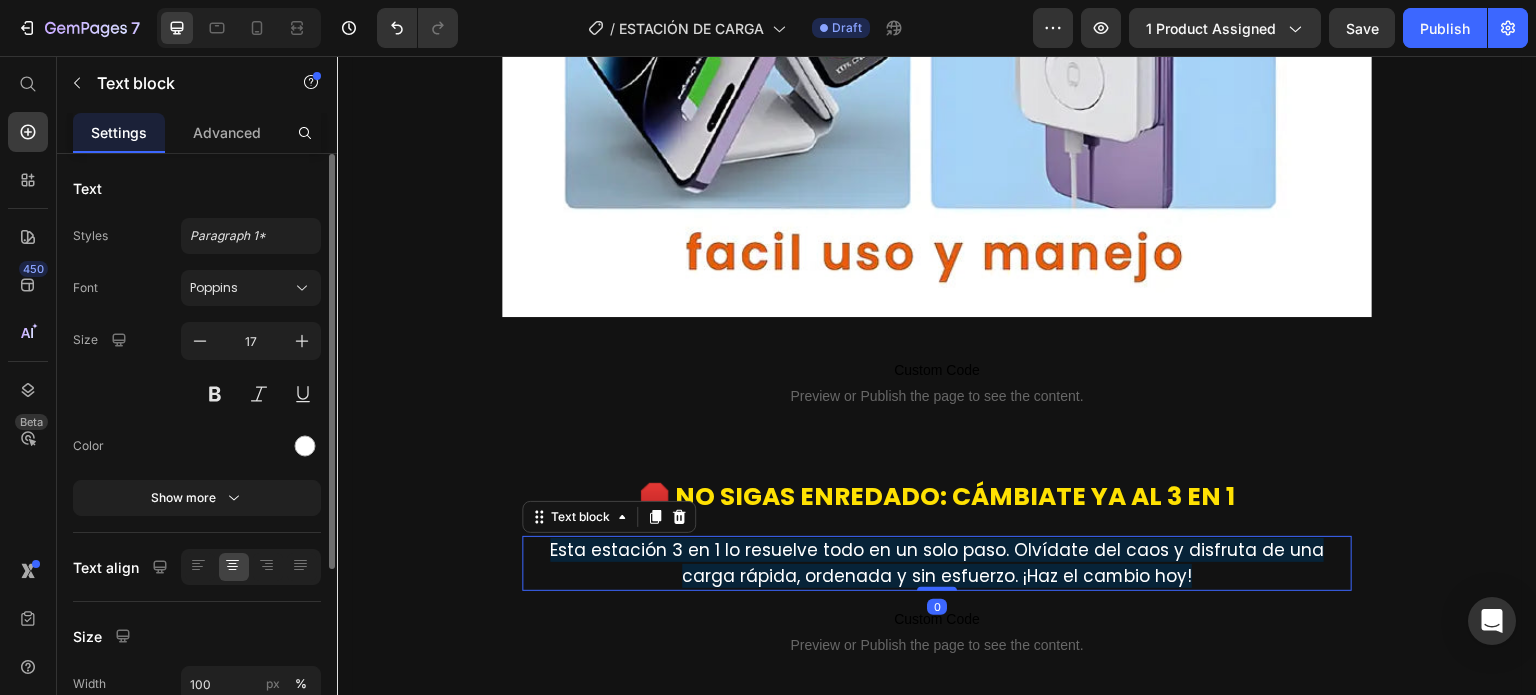 scroll, scrollTop: 294, scrollLeft: 0, axis: vertical 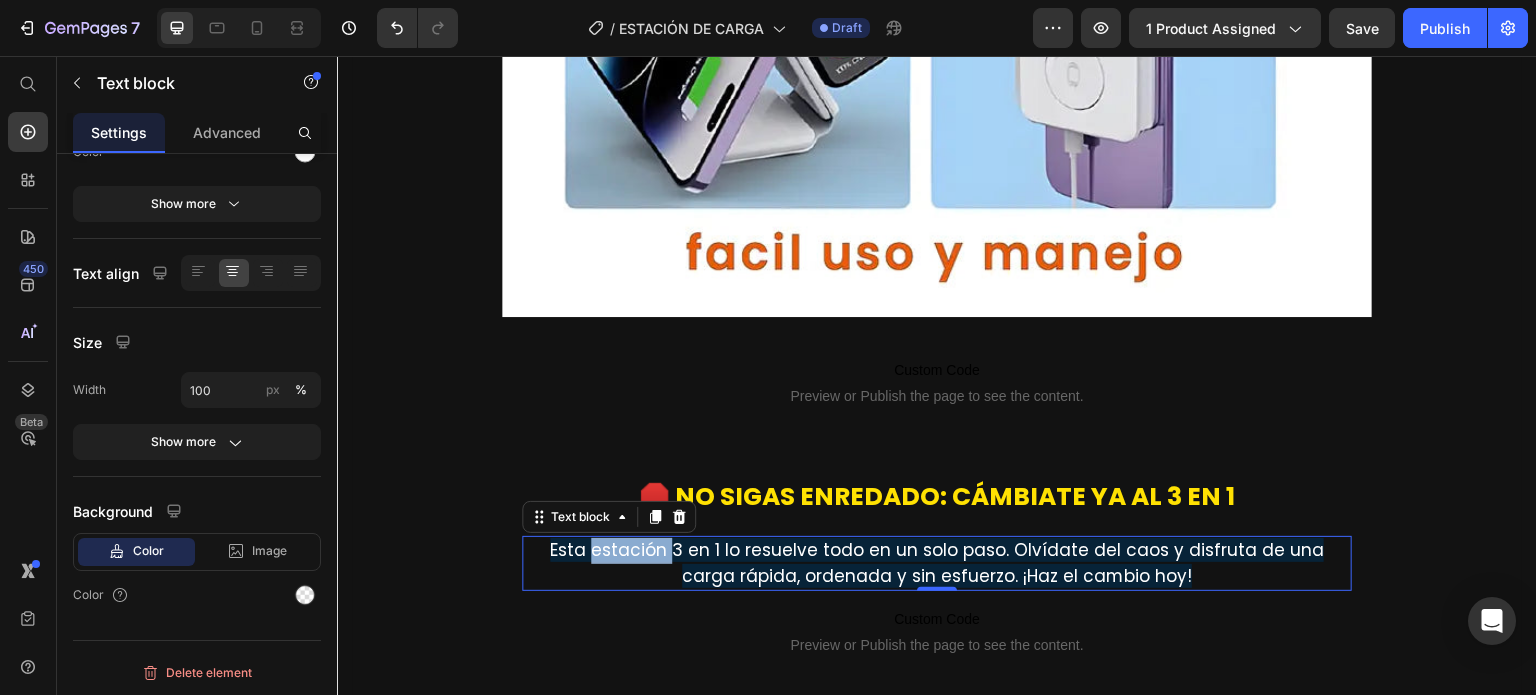 click on "Esta estación 3 en 1 lo resuelve todo en un solo paso. Olvídate del caos y disfruta de una carga rápida, ordenada y sin esfuerzo. ¡Haz el cambio hoy!" at bounding box center (937, 563) 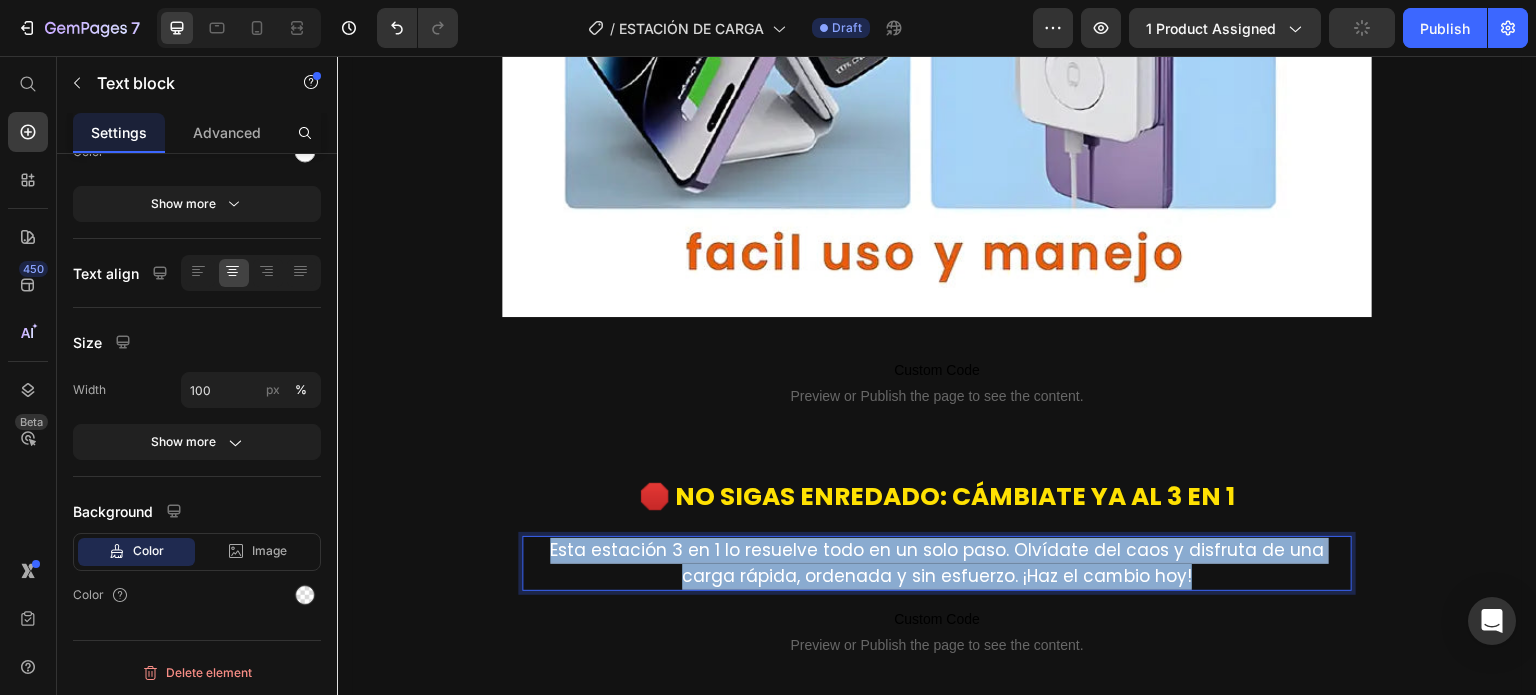 drag, startPoint x: 1193, startPoint y: 481, endPoint x: 527, endPoint y: 447, distance: 666.8673 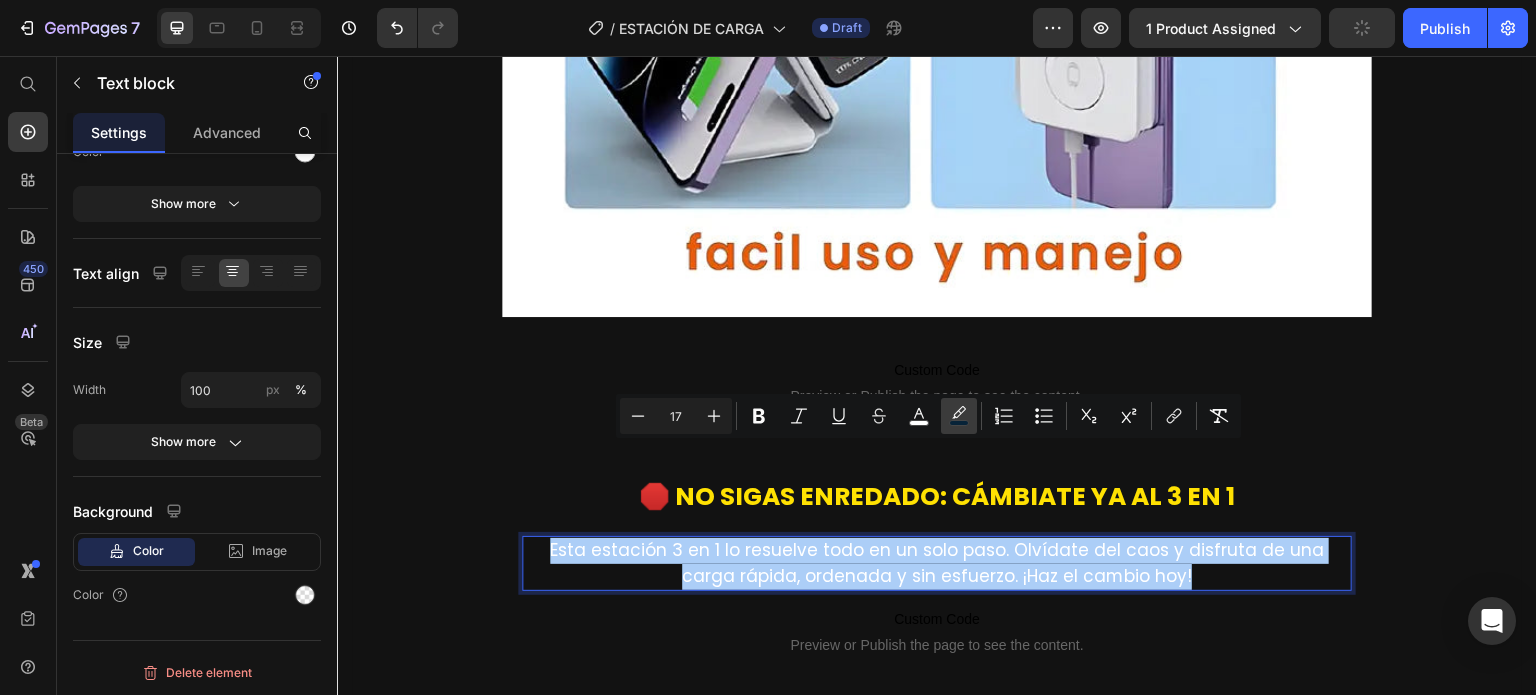 click 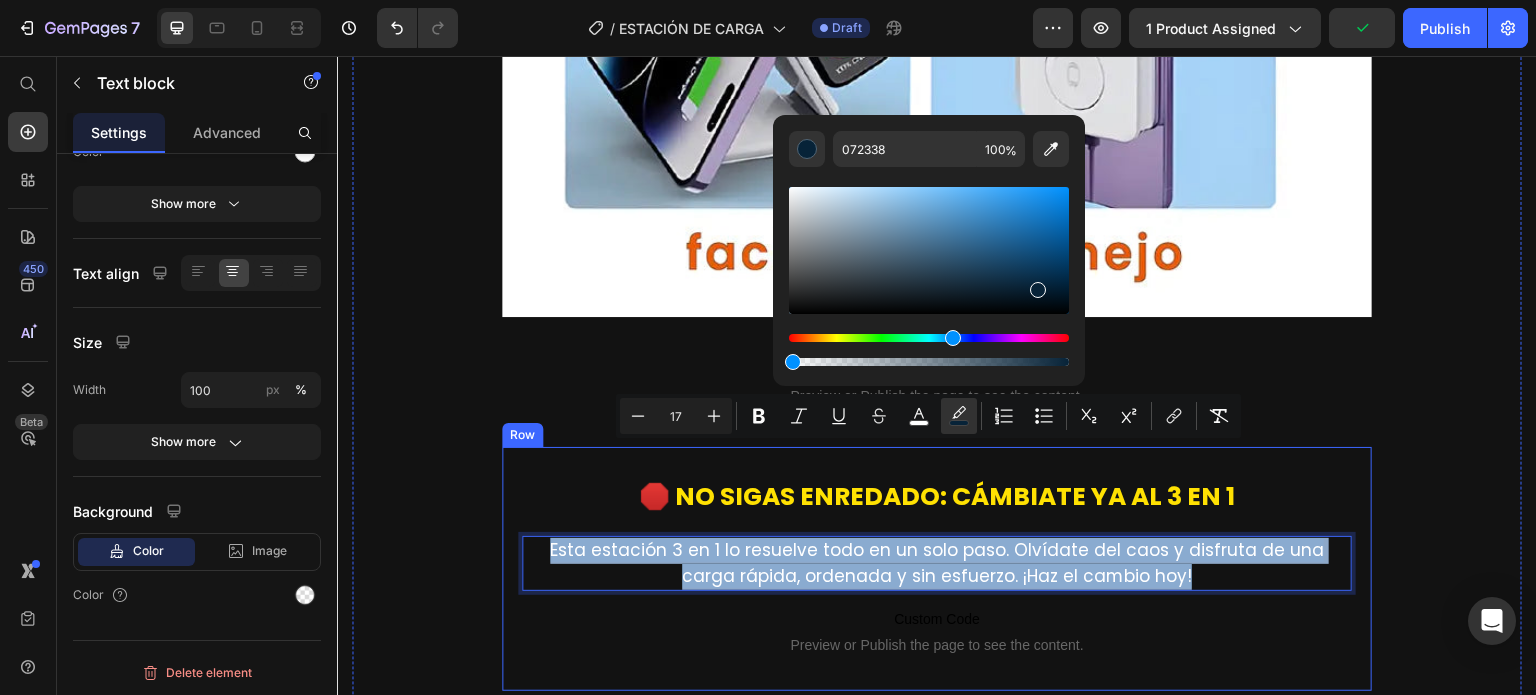 type on "0" 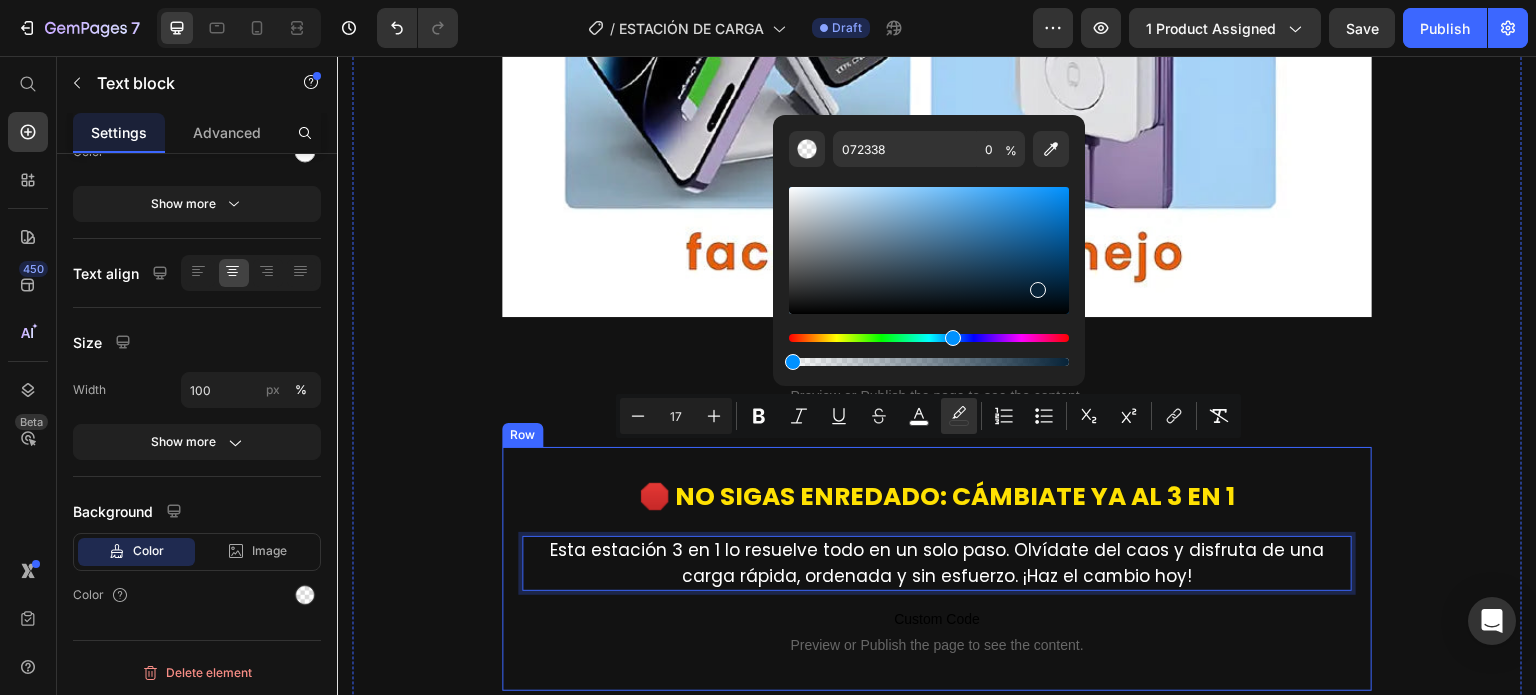drag, startPoint x: 1405, startPoint y: 419, endPoint x: 738, endPoint y: 364, distance: 669.2638 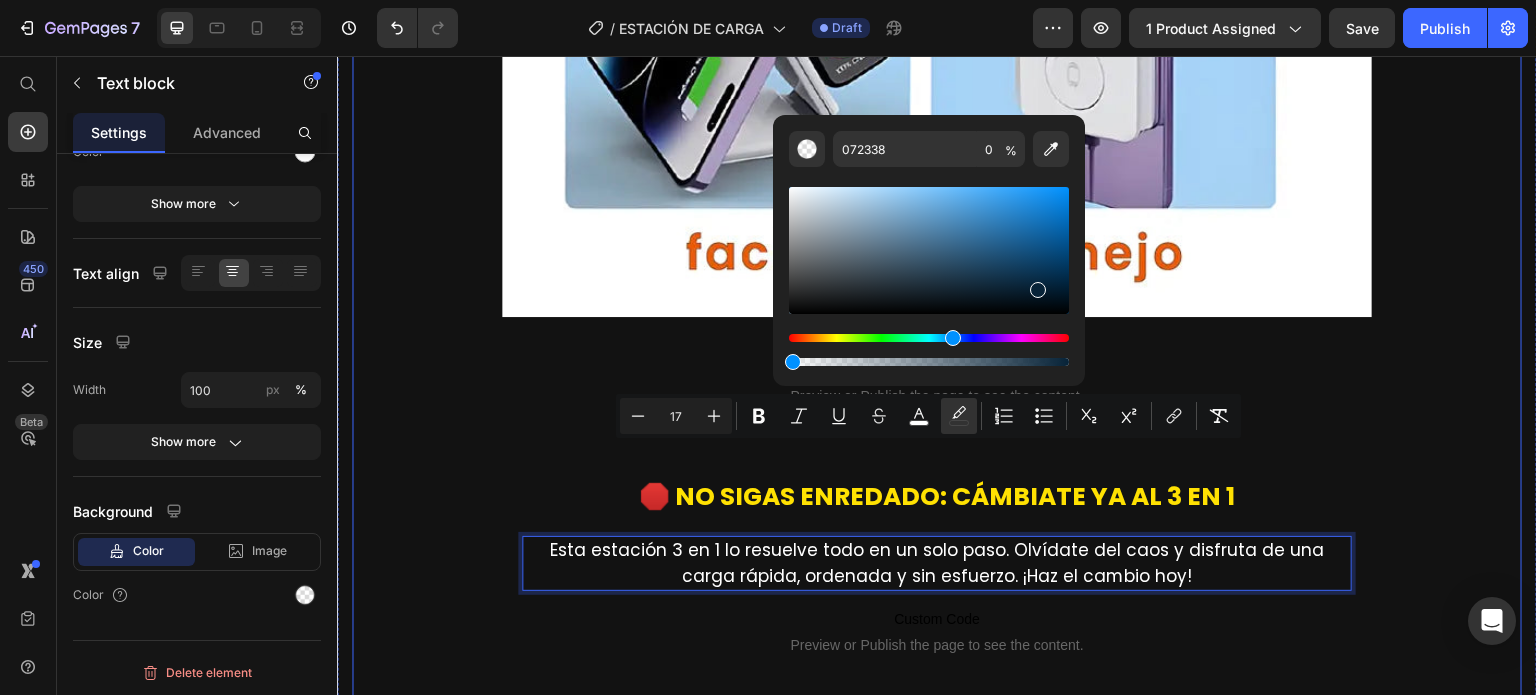 click on "Image Con su  tecnología de vapor presurizado de 1000W y boquilla 360°,  elimina grasa, manchas y bacterias incluso en zonas difíciles. Text block Row Image Multiusos y portátiL Heading Ideal para cocina, baño, muebles, auto, ventanas, paredes… Todo con una sola herramienta, ligera y  fácil de usar. Text block
Custom Code
Preview or Publish the page to see the content. Custom Code Image Image
Custom Code
Preview or Publish the page to see the content. Custom Code Aplicación Fácil y Versátil Heading 1.  Llena con agua el vaso medidor (se recomienda 250 ml) 2.  Conecta y espera 2 minutos 3.  Elige uno de los 10 accesorios según lo que necesites 4.  Apunta, presiona y deja que el vapor haga su trabajo Text block Row Image Image
Custom Code
Preview or Publish the page to see the content. Custom Code ⁠⁠⁠⁠⁠⁠⁠ 🛑 No sigas enredado: cámbiate ya al 3 en 1 Heading Text block   0
Custom Code
Preview or Publish the page to see the content. Row" at bounding box center (937, -832) 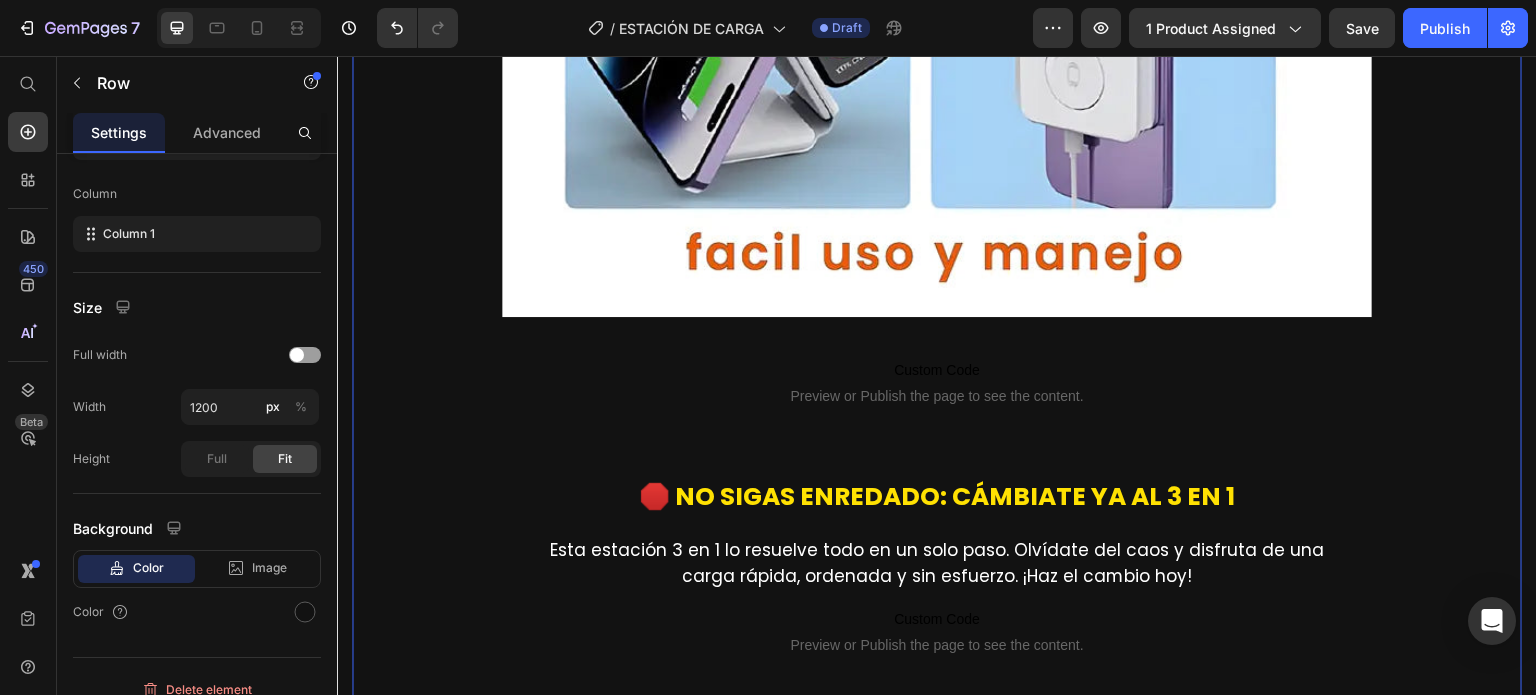 scroll, scrollTop: 0, scrollLeft: 0, axis: both 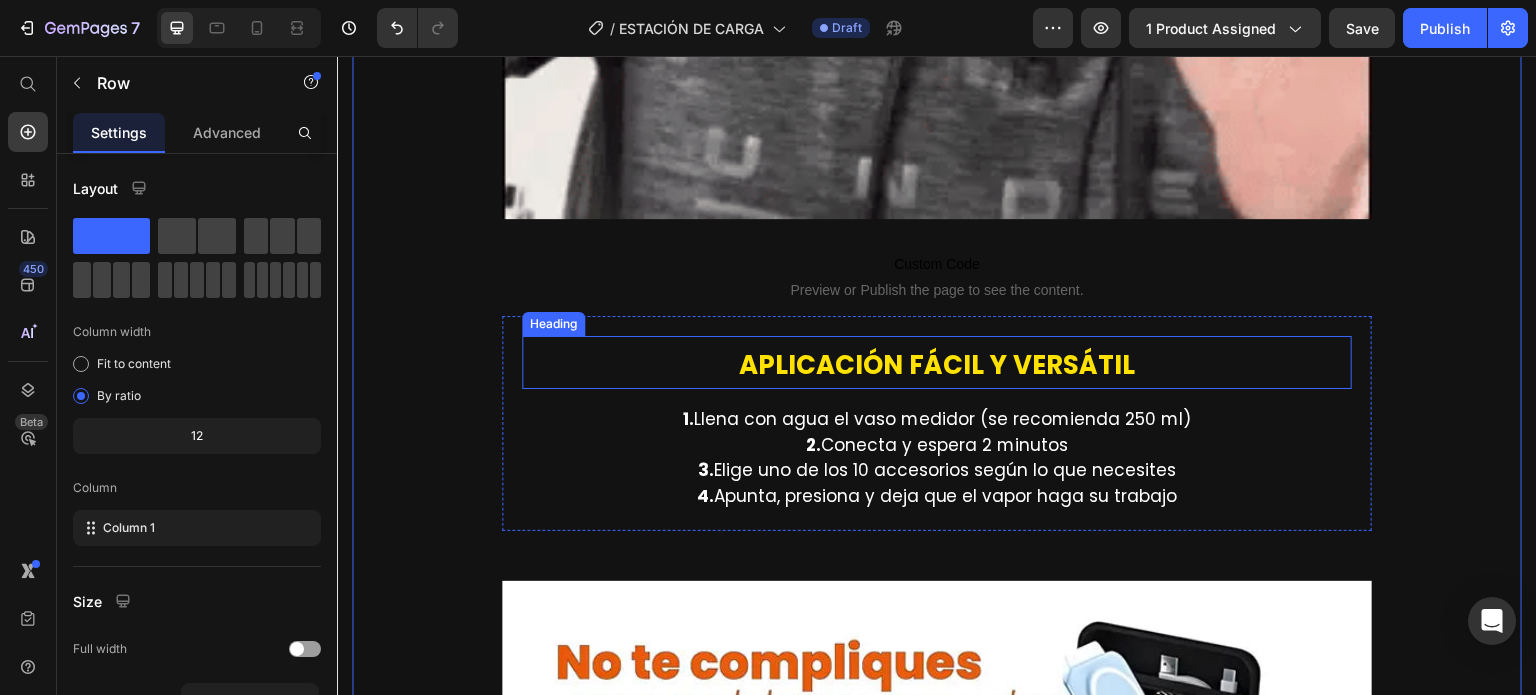 click on "Aplicación Fácil y Versátil" at bounding box center [937, 365] 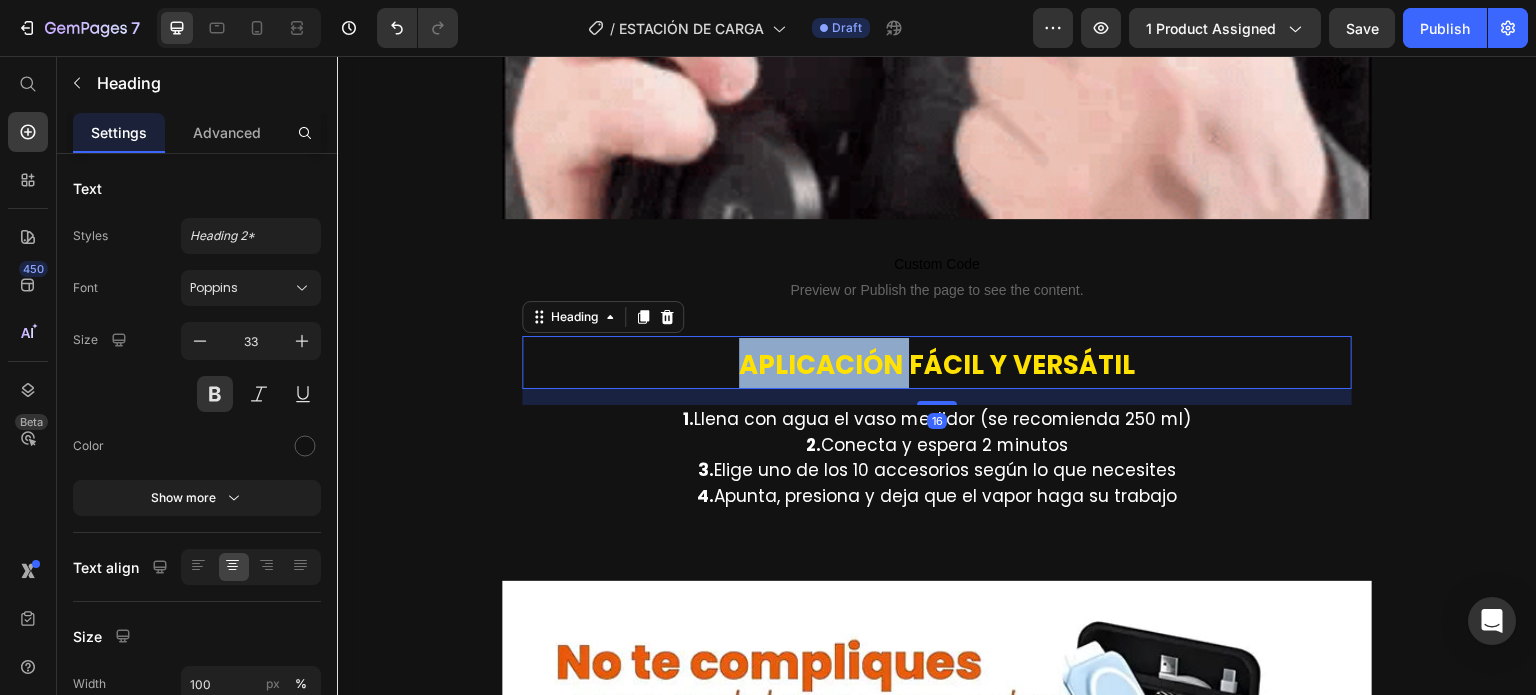 click on "Aplicación Fácil y Versátil" at bounding box center [937, 365] 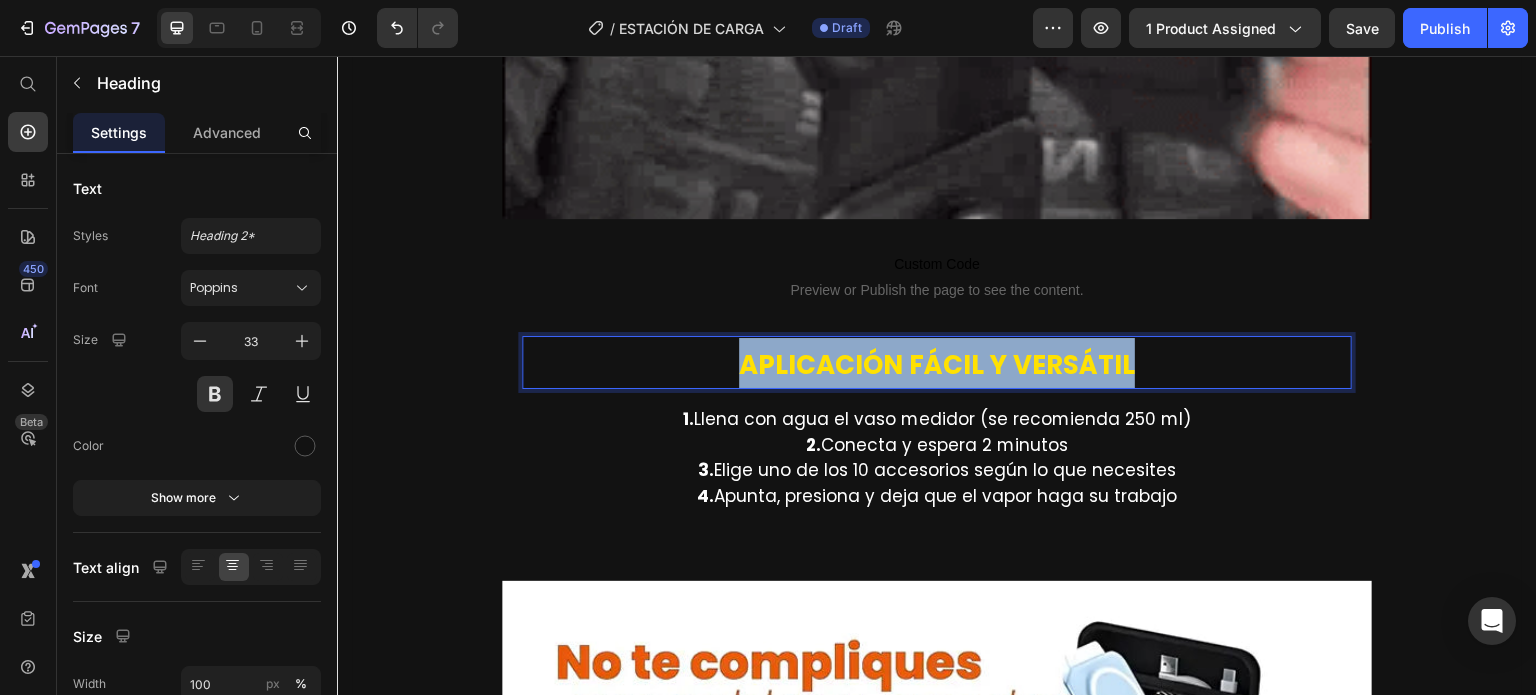 click on "Aplicación Fácil y Versátil" at bounding box center [937, 365] 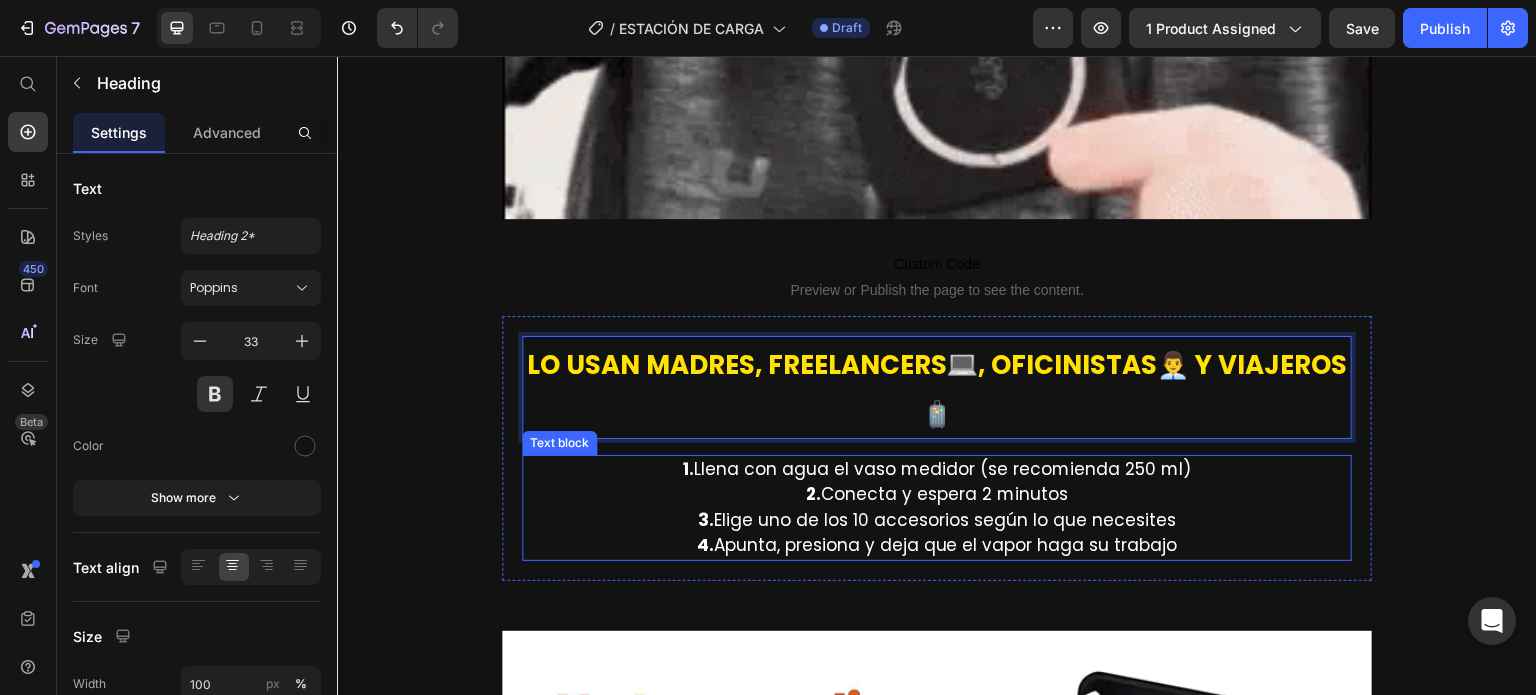click on "1.  Llena con agua el vaso medidor (se recomienda 250 ml) 2.  Conecta y espera 2 minutos 3.  Elige uno de los 10 accesorios según lo que necesites 4.  Apunta, presiona y deja que el vapor haga su trabajo" at bounding box center [937, 508] 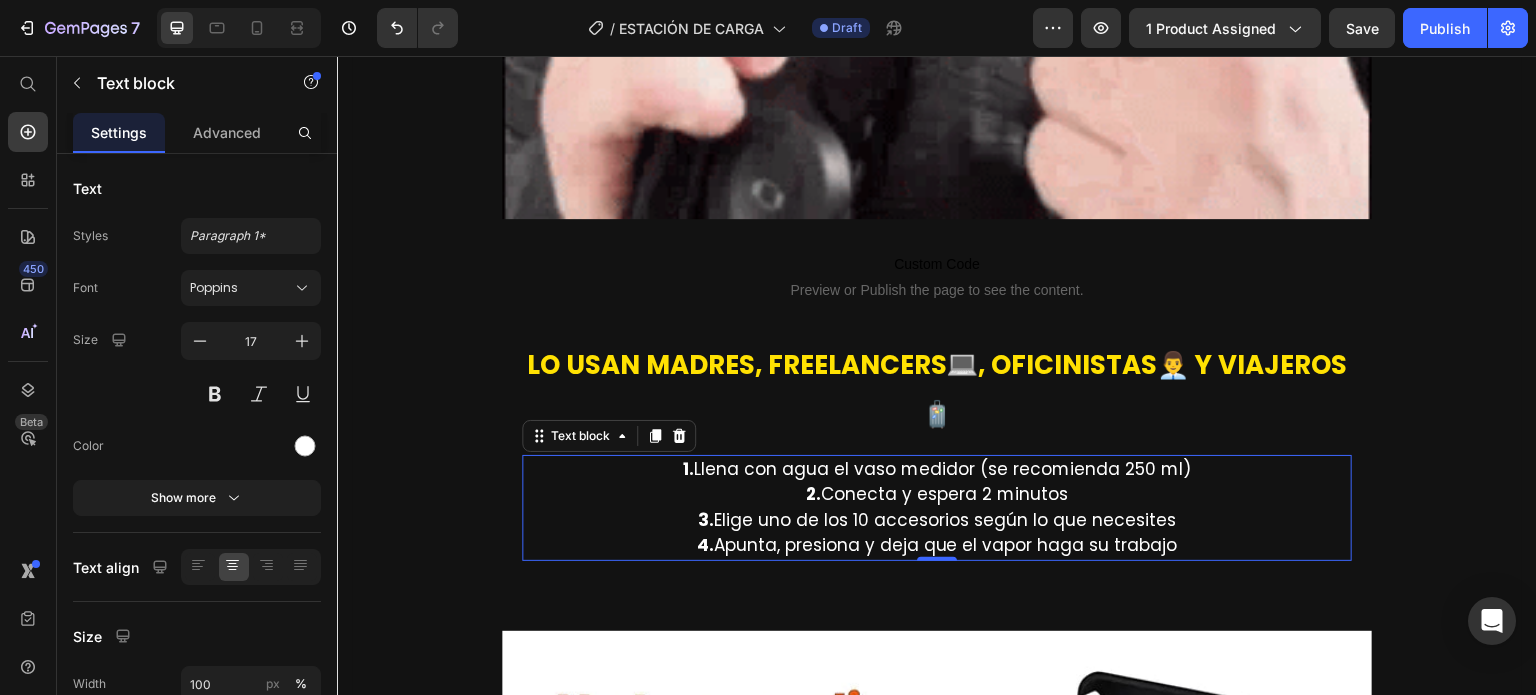 click on "1.  Llena con agua el vaso medidor (se recomienda 250 ml) 2.  Conecta y espera 2 minutos 3.  Elige uno de los 10 accesorios según lo que necesites 4.  Apunta, presiona y deja que el vapor haga su trabajo" at bounding box center (937, 508) 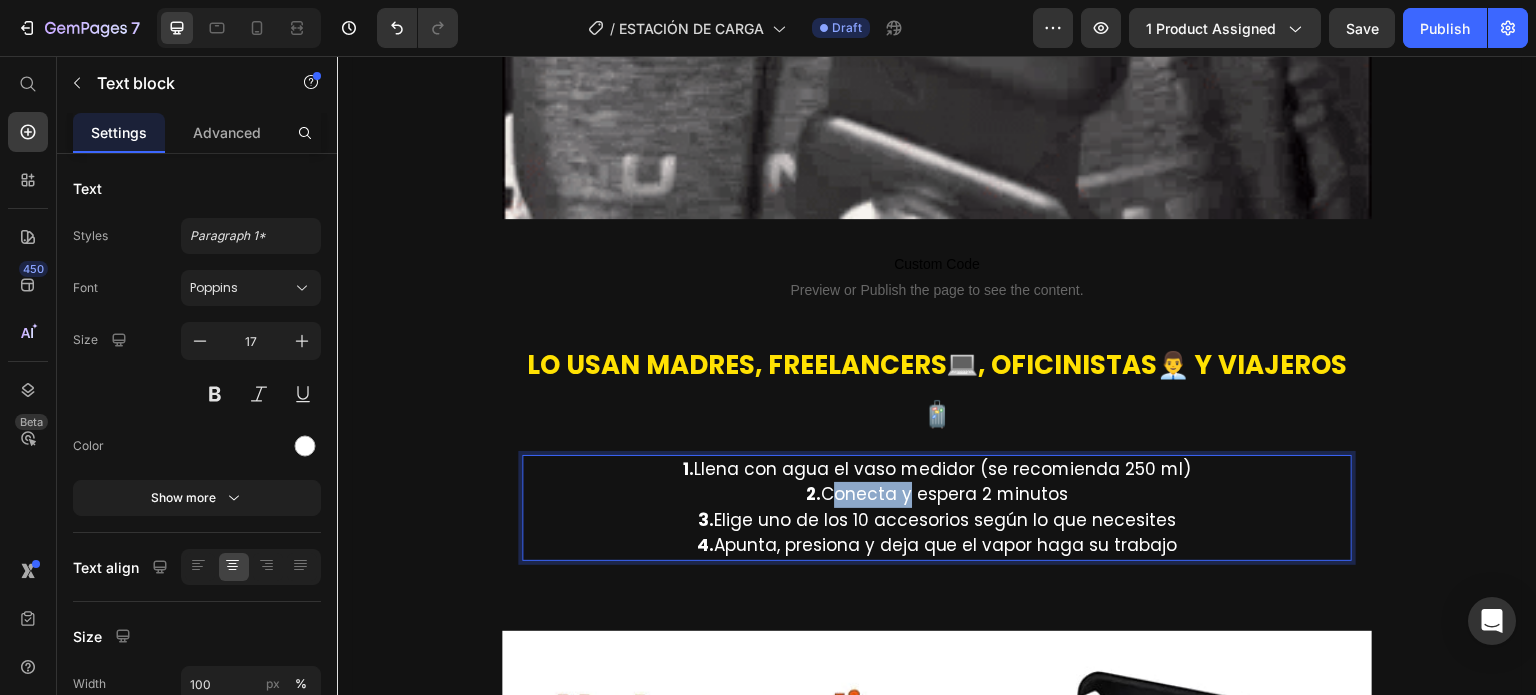 click on "1.  Llena con agua el vaso medidor (se recomienda 250 ml) 2.  Conecta y espera 2 minutos 3.  Elige uno de los 10 accesorios según lo que necesites 4.  Apunta, presiona y deja que el vapor haga su trabajo" at bounding box center (937, 508) 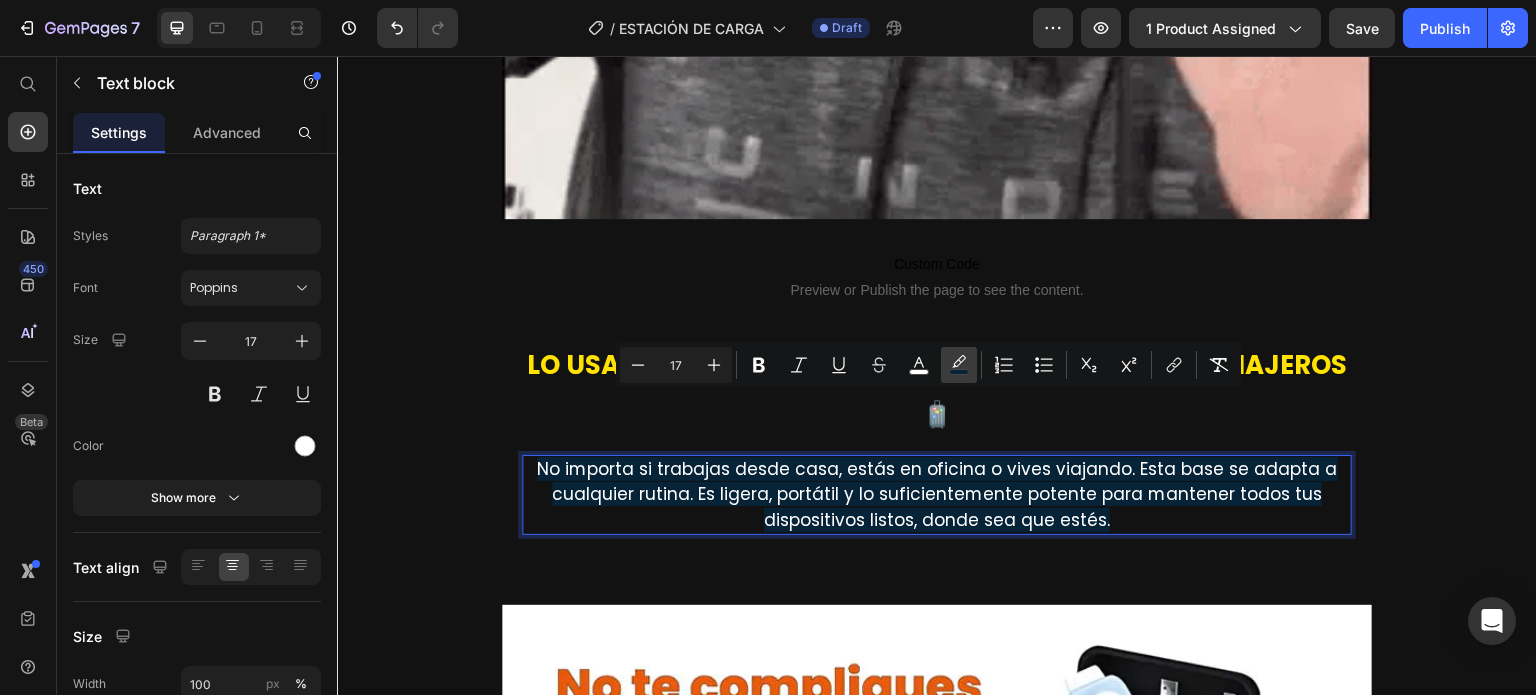 click 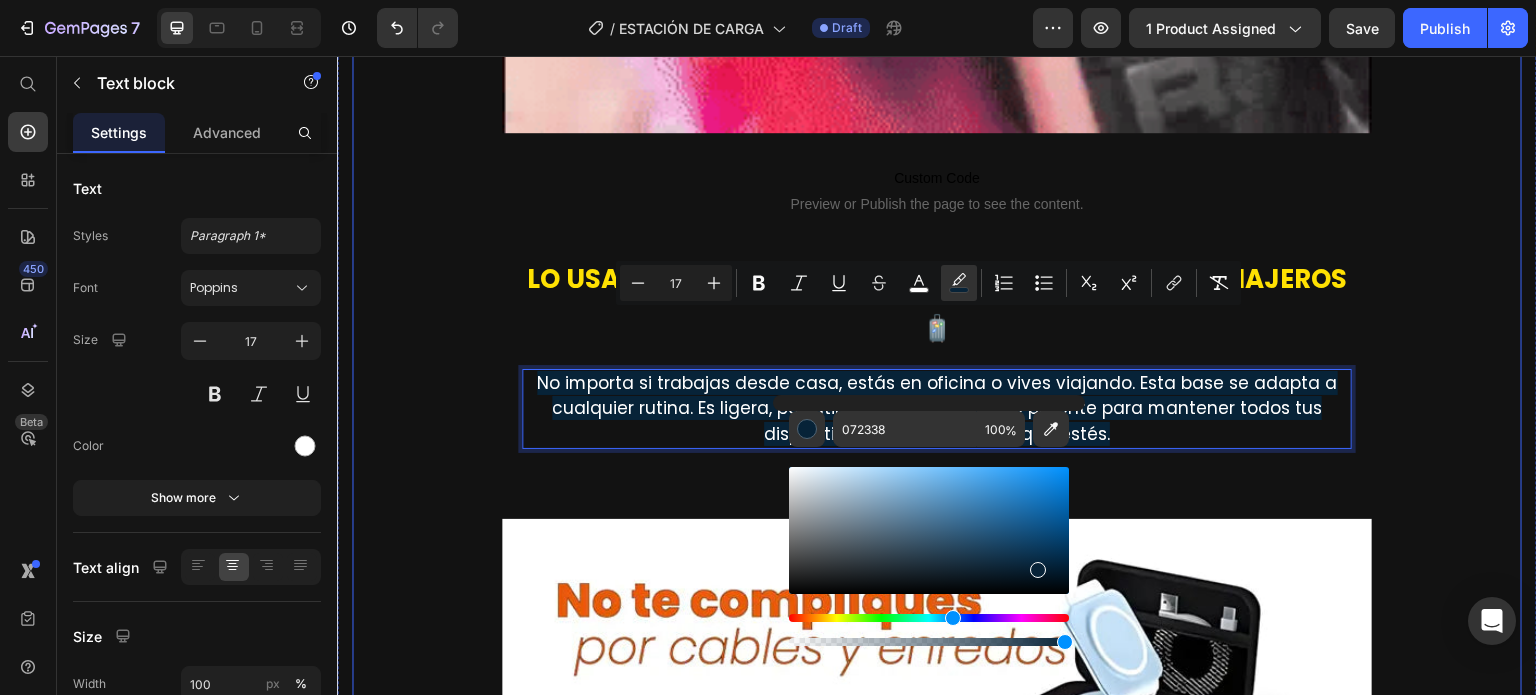 scroll, scrollTop: 5244, scrollLeft: 0, axis: vertical 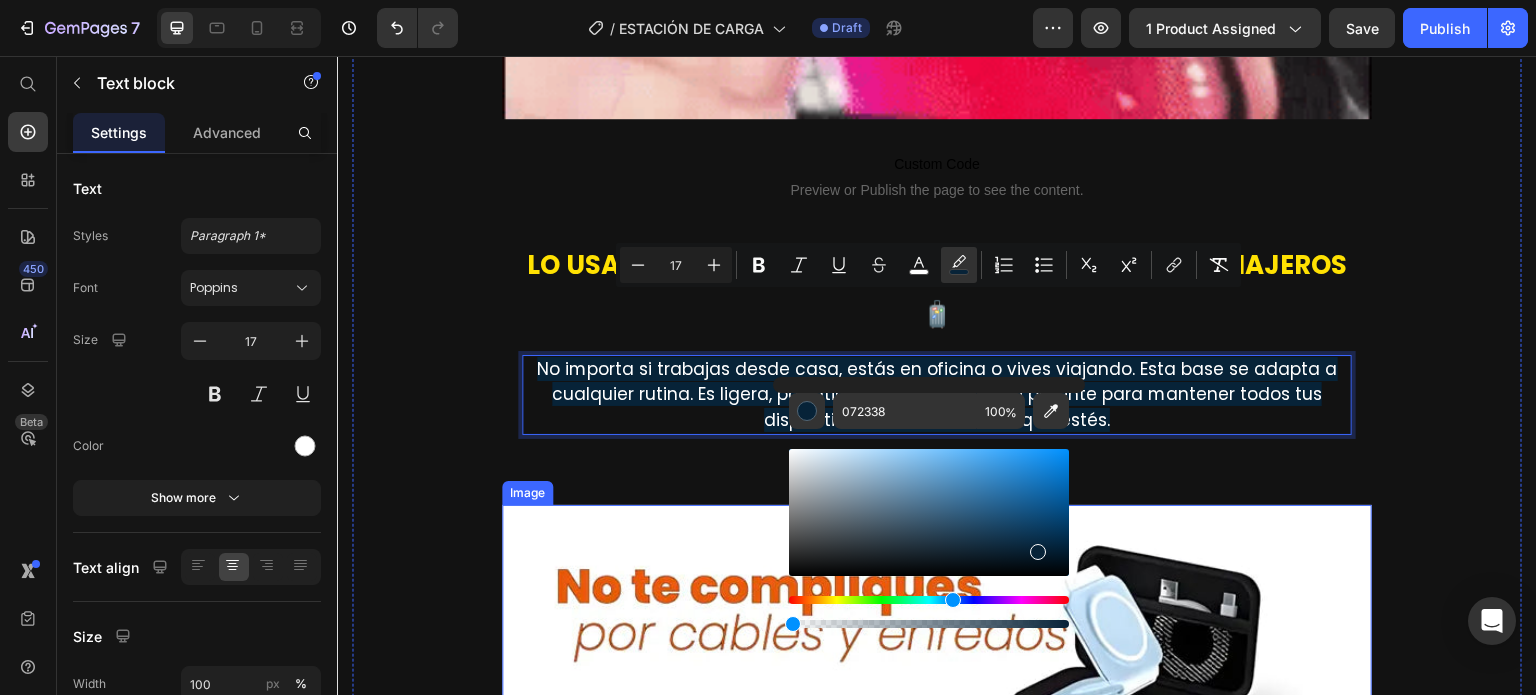 type on "0" 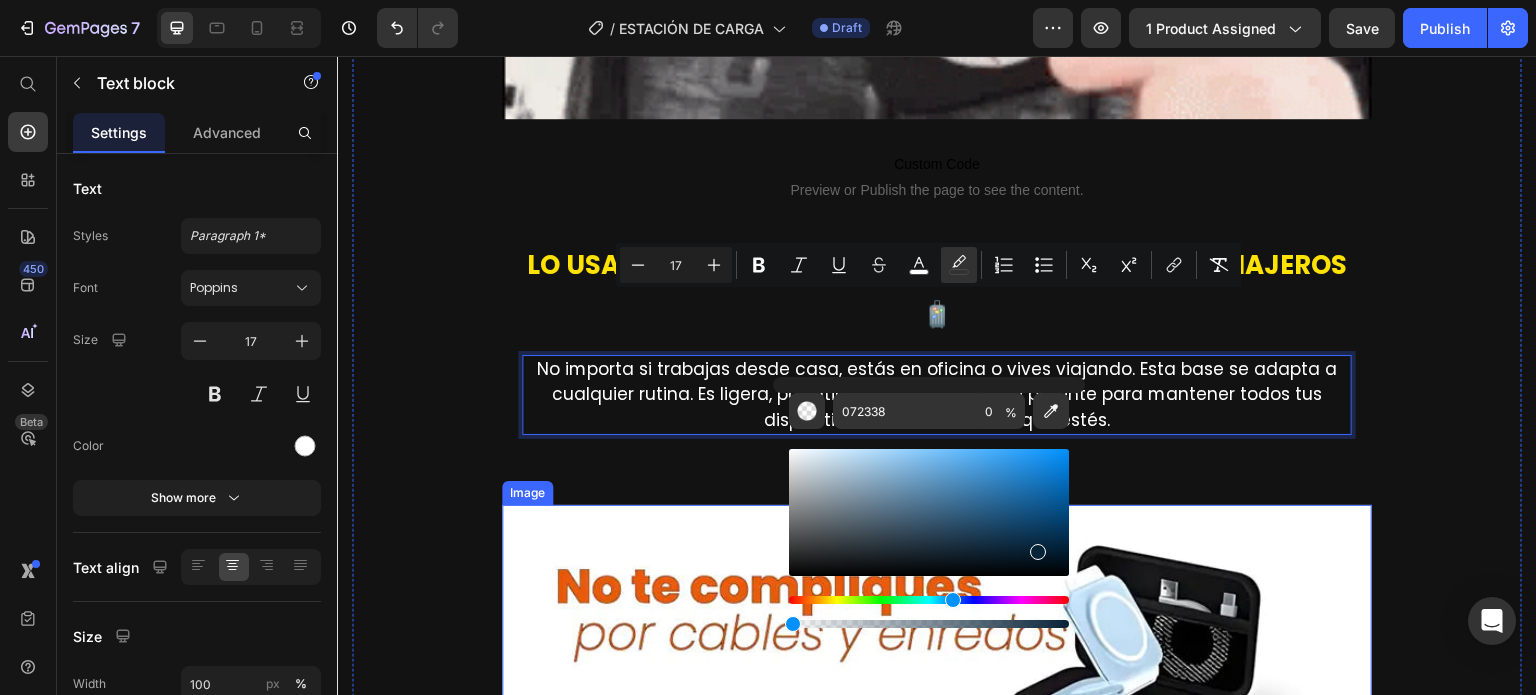 drag, startPoint x: 1404, startPoint y: 676, endPoint x: 692, endPoint y: 606, distance: 715.43274 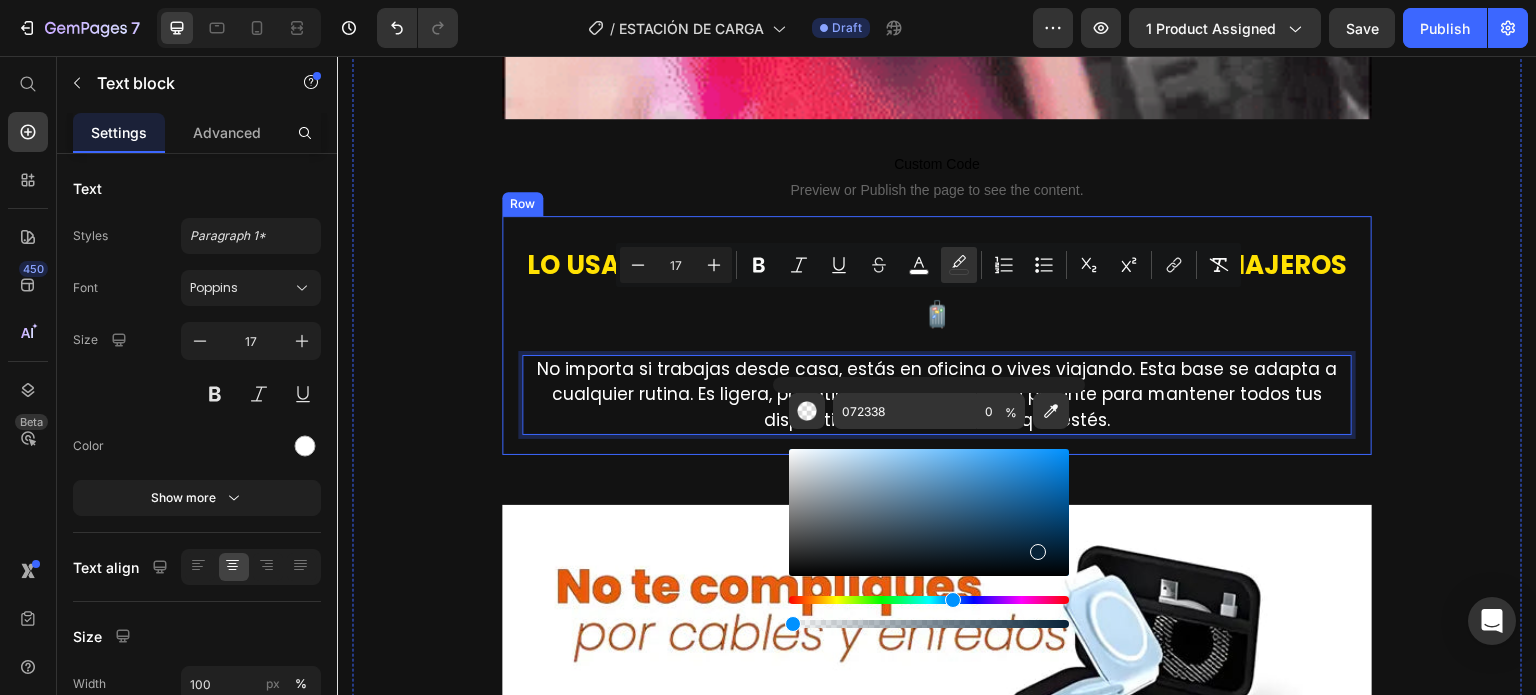 click on "⁠⁠⁠⁠⁠⁠⁠  Lo usan madres, freelancers💻, oficinistas👨‍💼 y viajeros🧳 Heading No importa si trabajas desde casa, estás en oficina o vives viajando. Esta base se adapta a cualquier rutina. Es ligera, portátil y lo suficientemente potente para mantener todos tus dispositivos listos, donde sea que estés. Text block   0 Row" at bounding box center [937, 336] 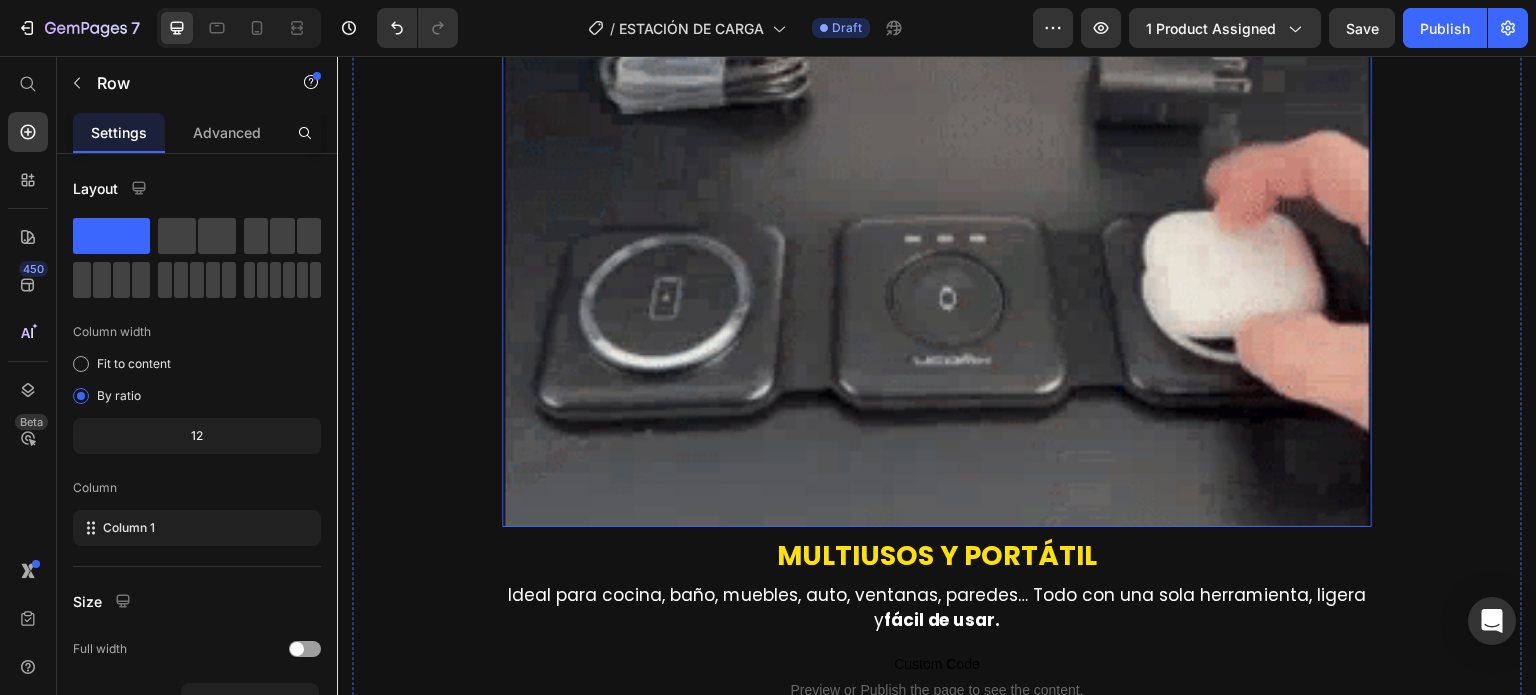 scroll, scrollTop: 3144, scrollLeft: 0, axis: vertical 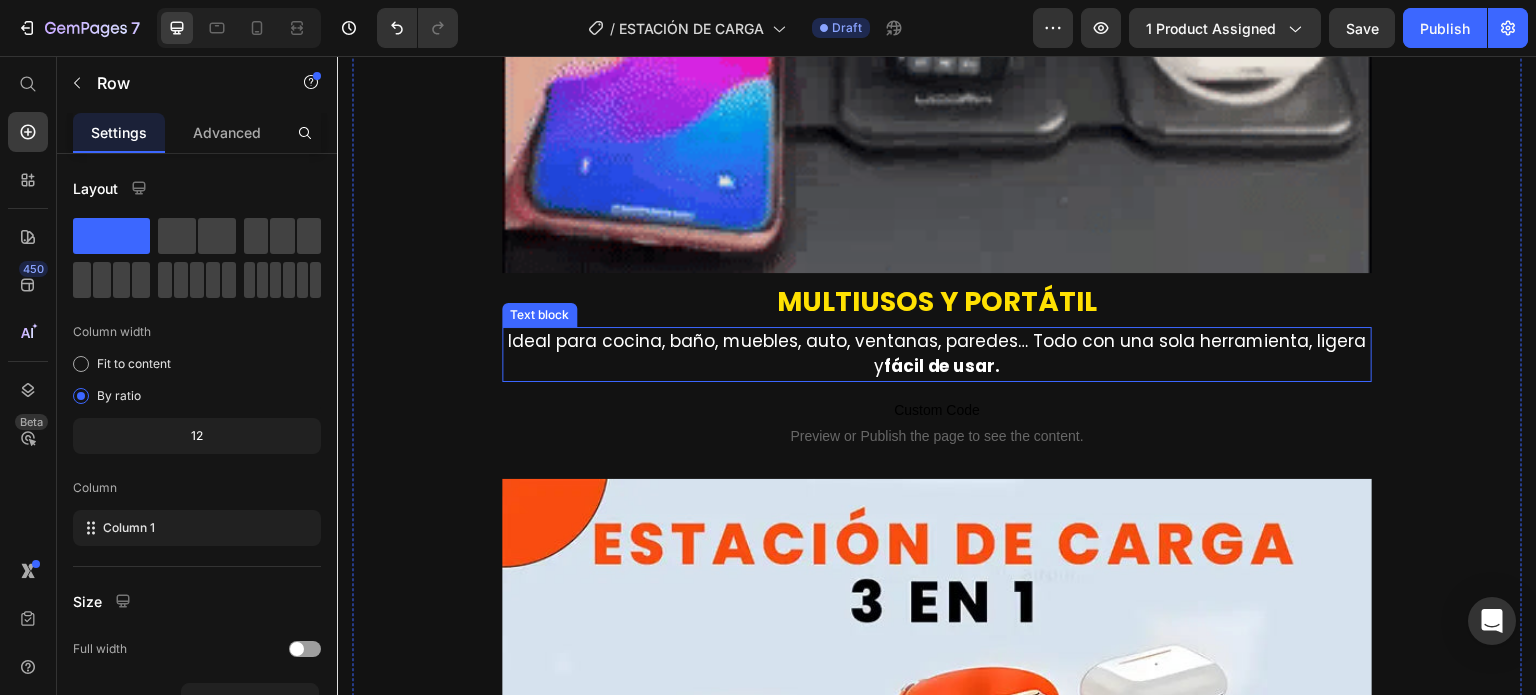 click on "Multiusos y portátiL" at bounding box center [937, 301] 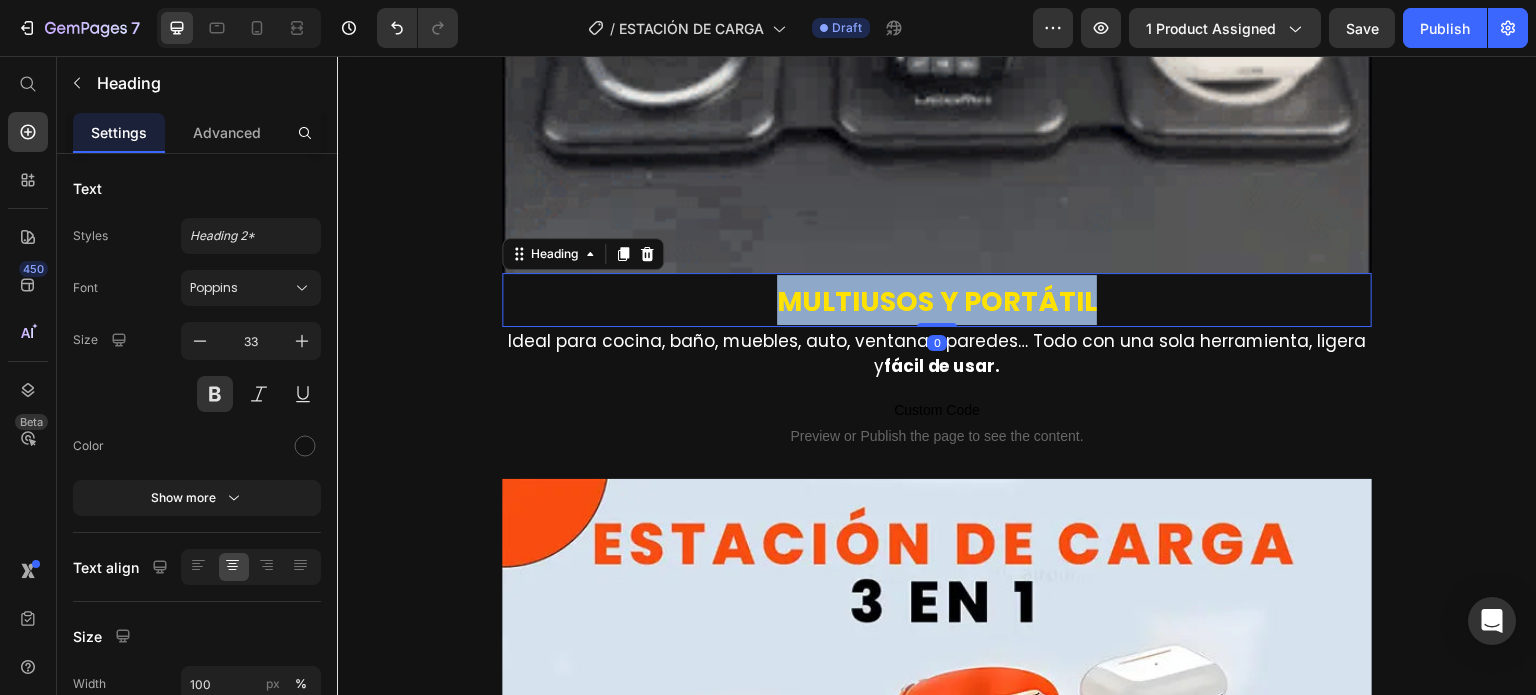 click on "Multiusos y portátiL" at bounding box center (937, 301) 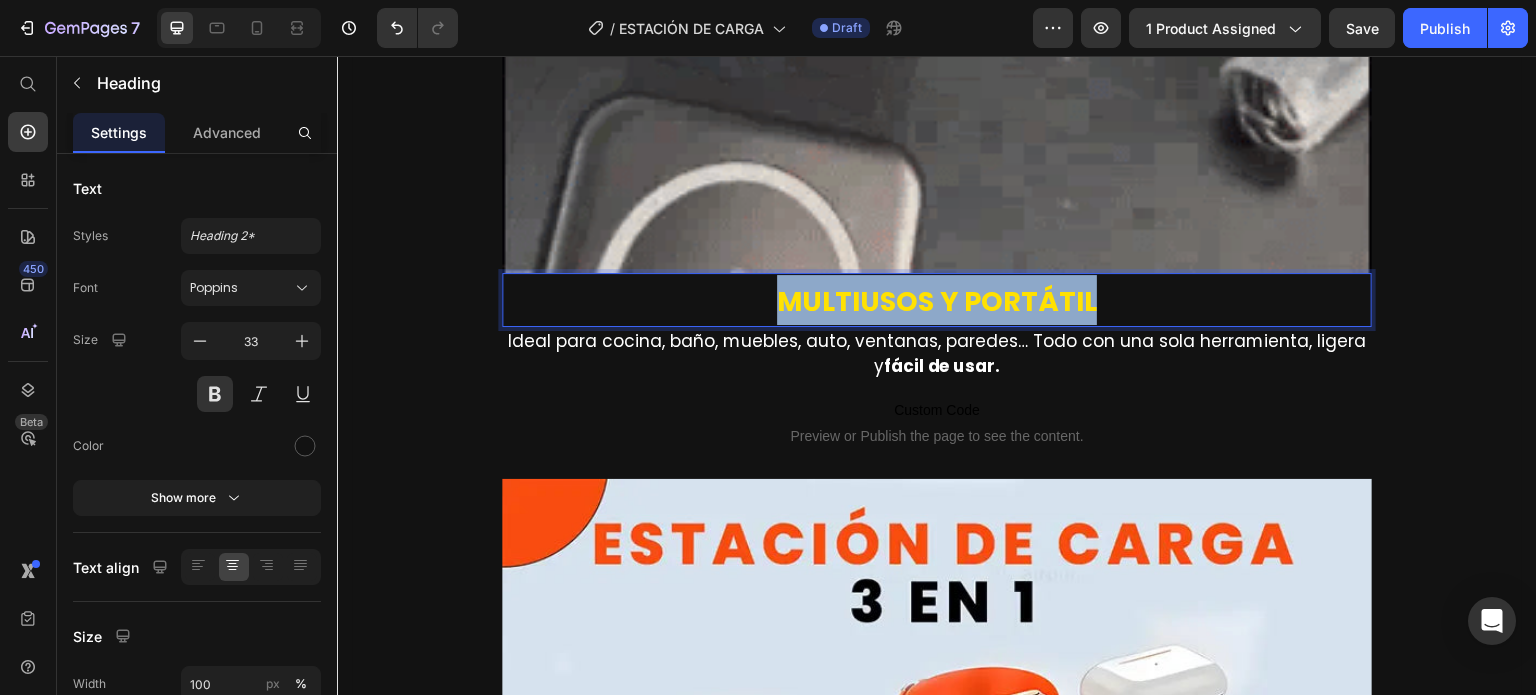 click on "Multiusos y portátiL" at bounding box center [937, 301] 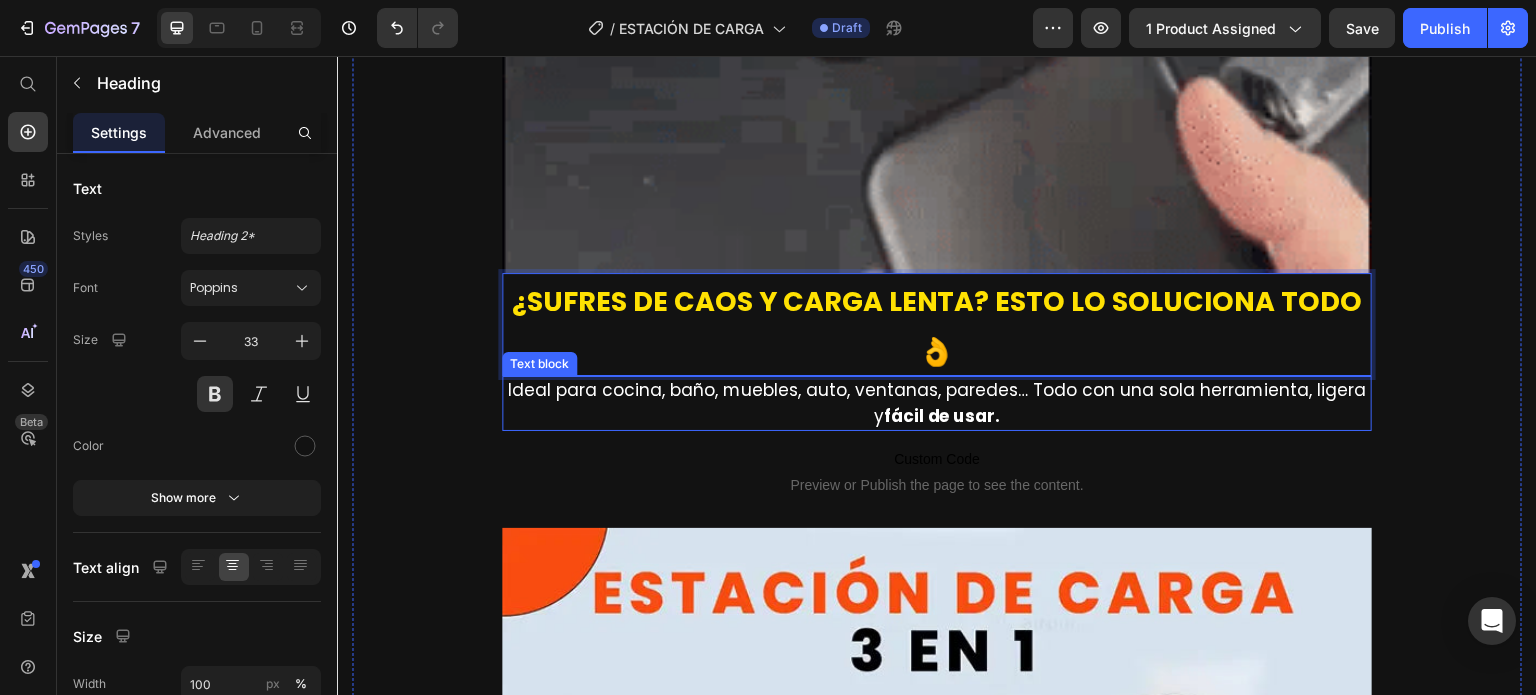 click on "fácil de usar." at bounding box center [942, 416] 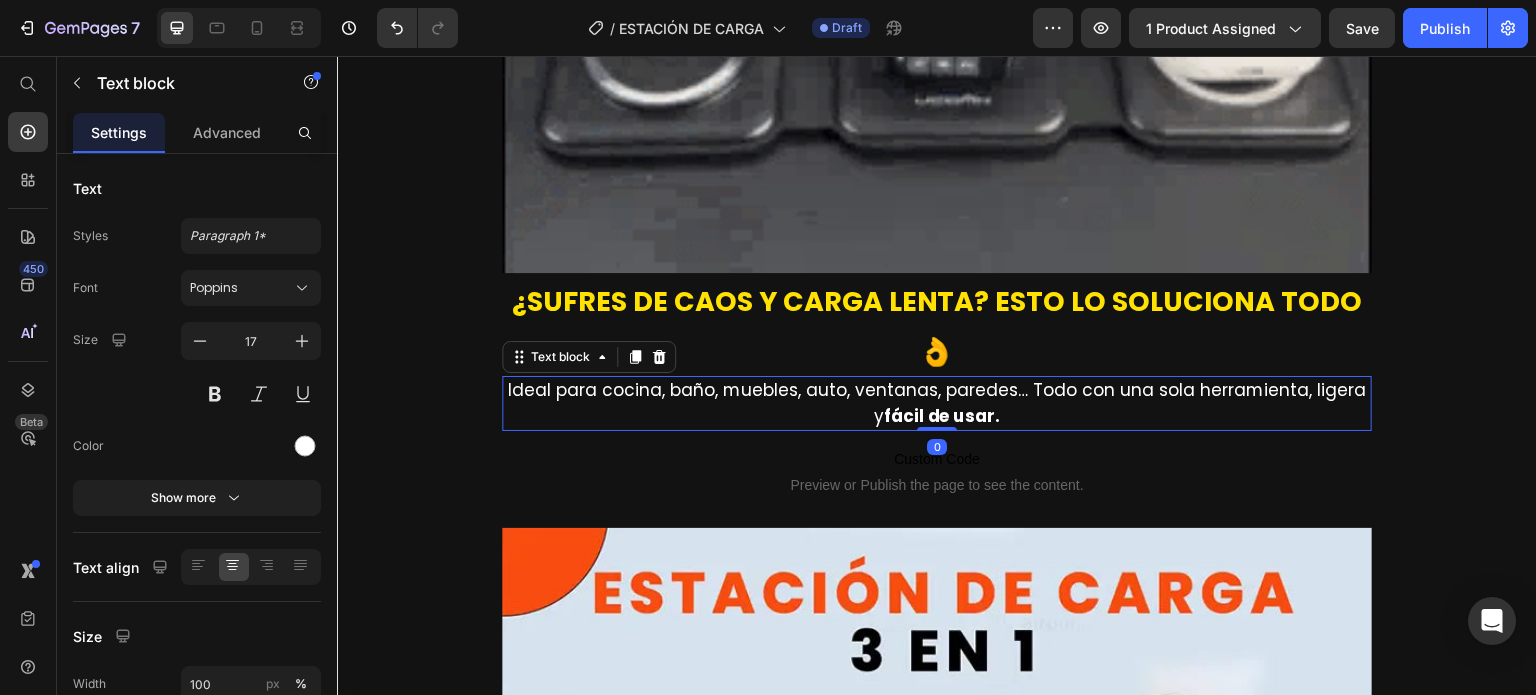 click on "fácil de usar." at bounding box center [942, 416] 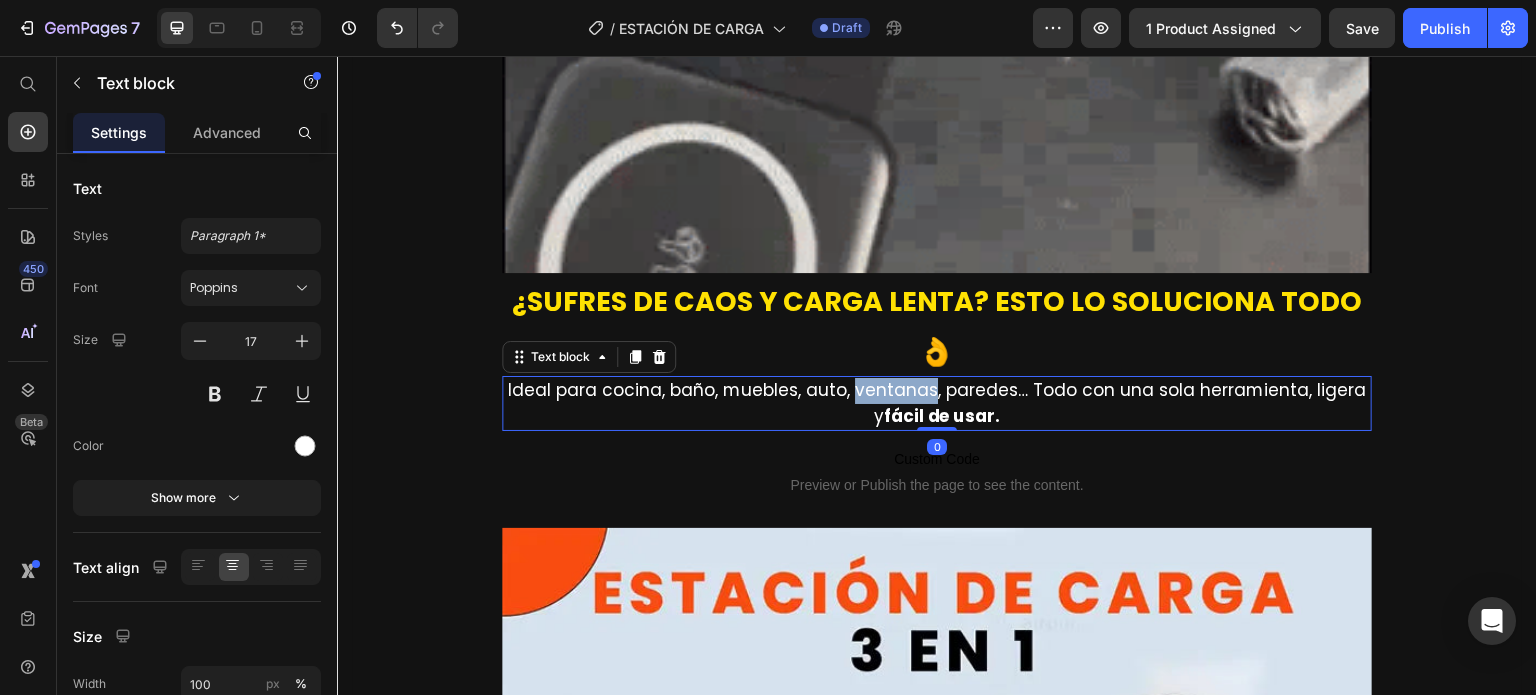 click on "fácil de usar." at bounding box center (942, 416) 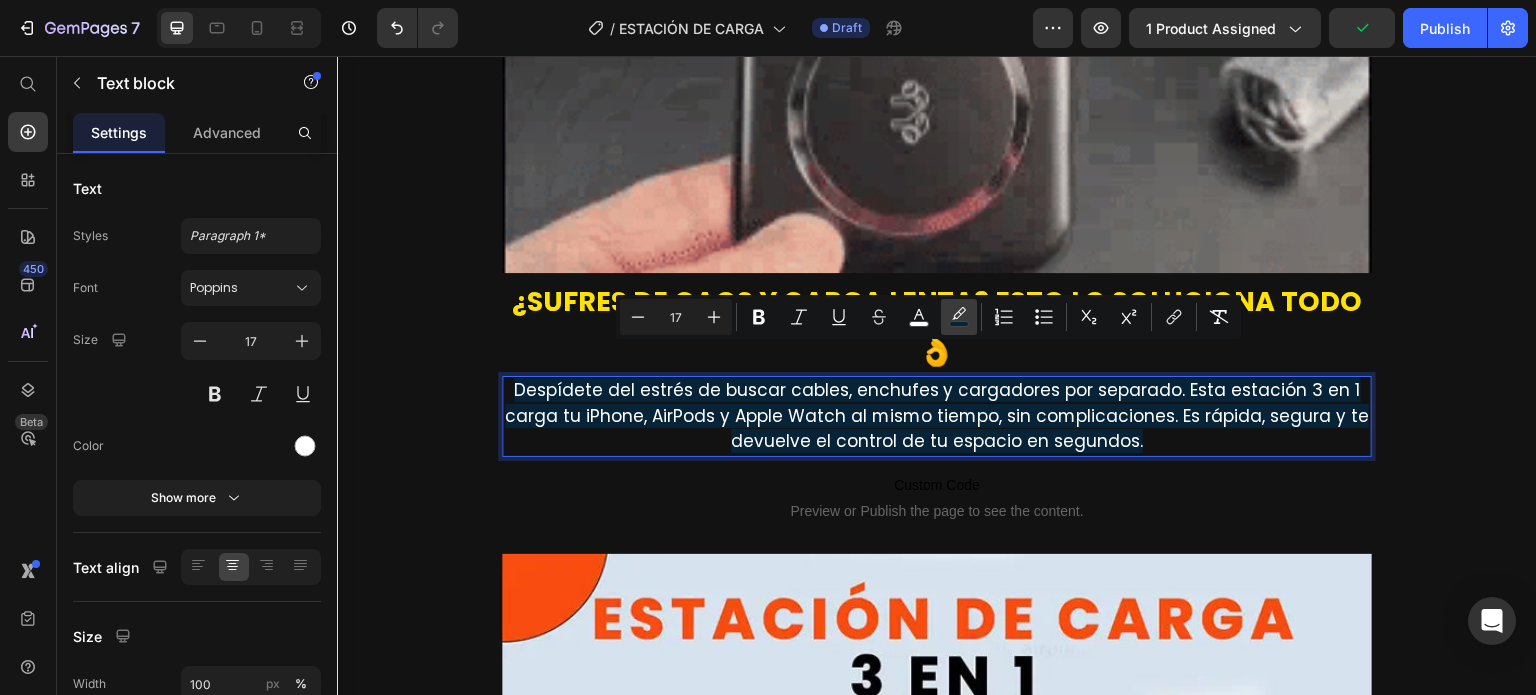 click 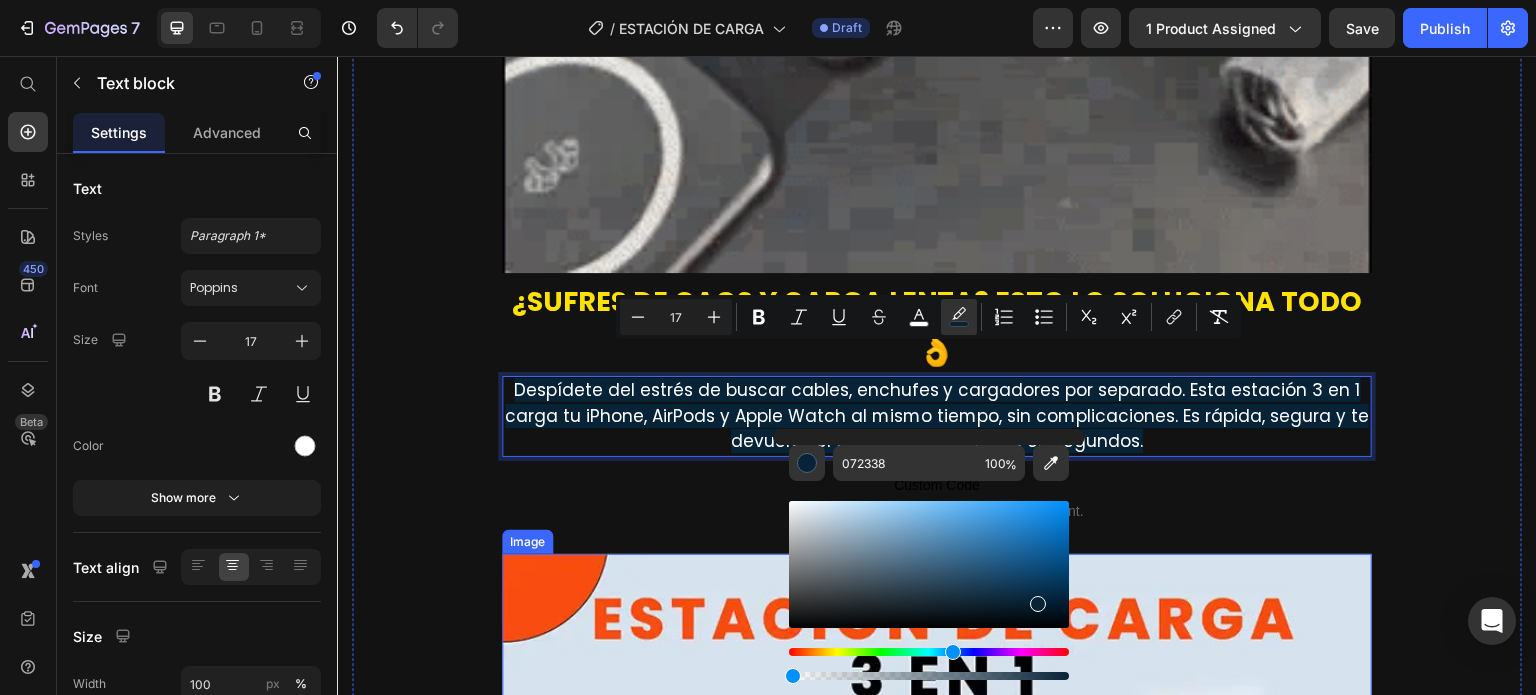 type on "0" 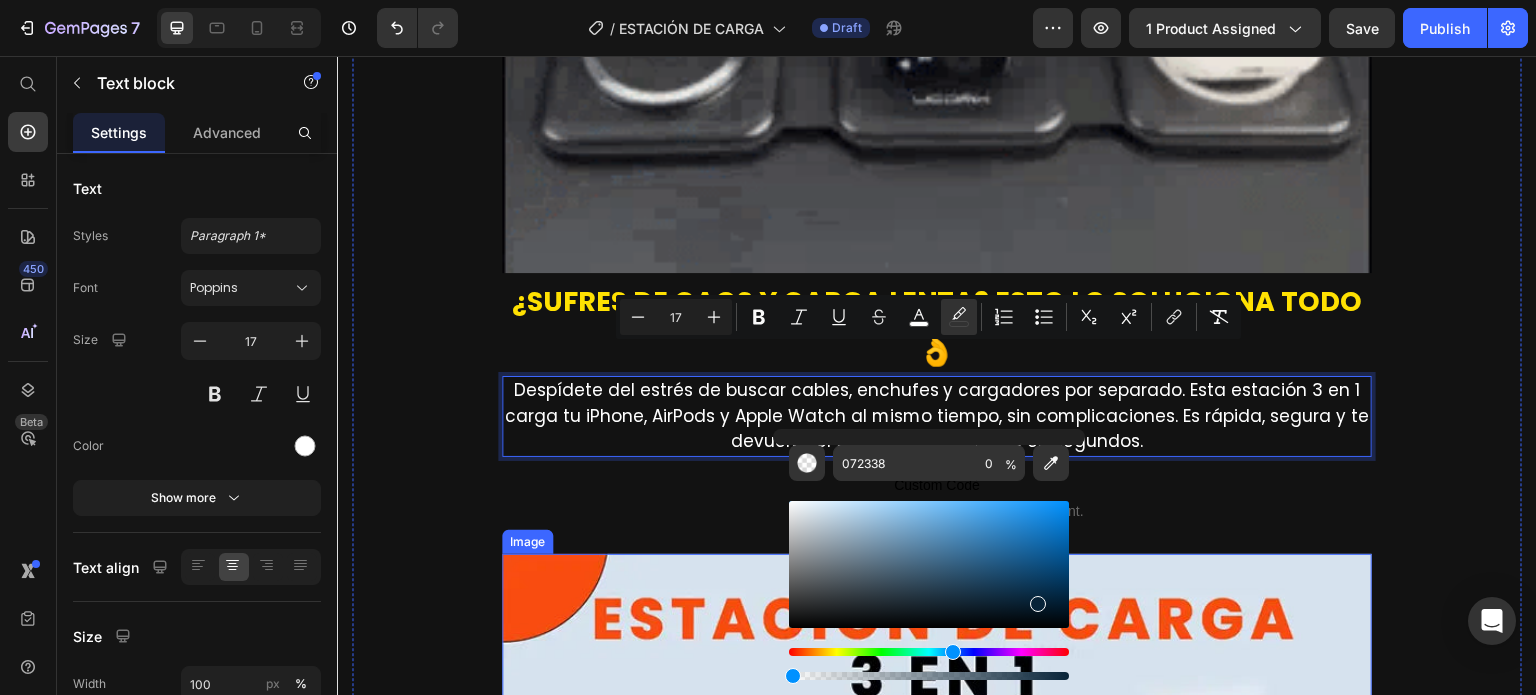 drag, startPoint x: 1402, startPoint y: 732, endPoint x: 741, endPoint y: 655, distance: 665.4698 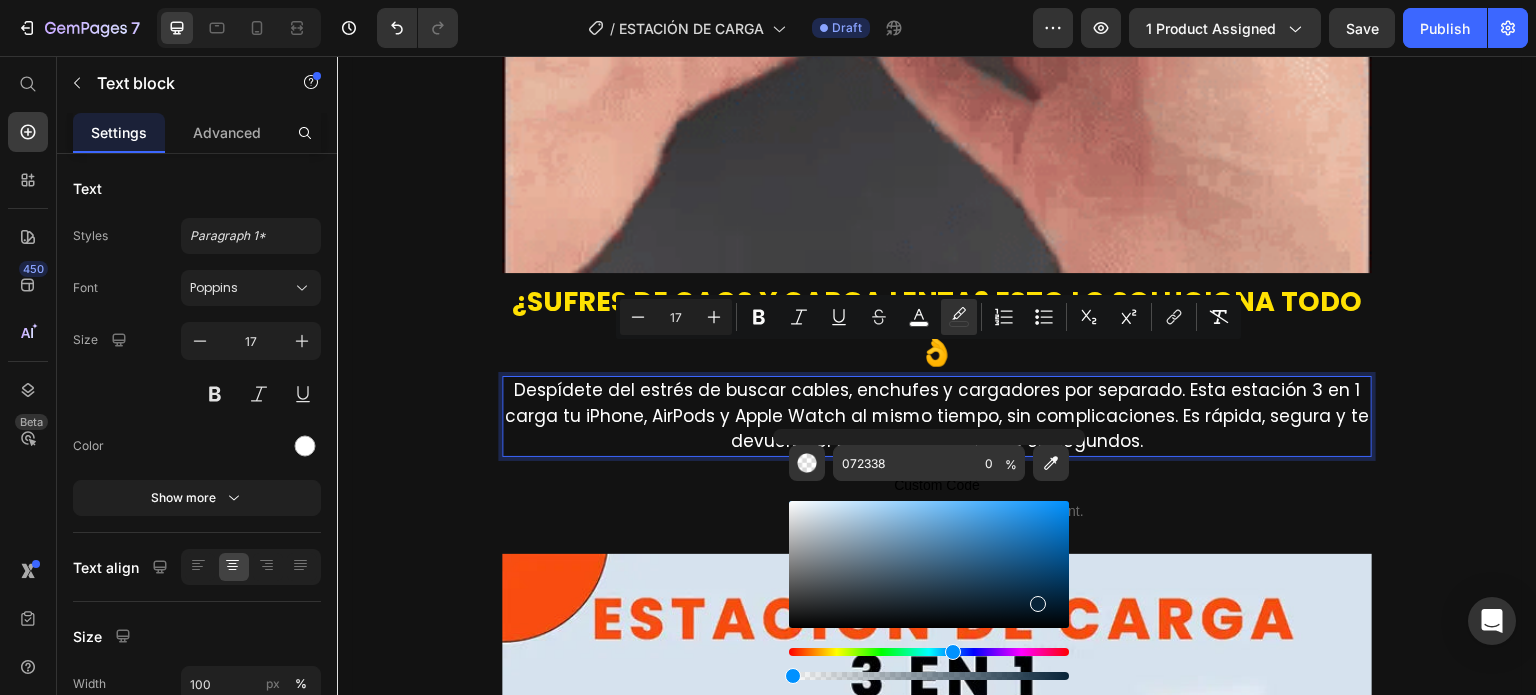 click on "Despídete del estrés de buscar cables, enchufes y cargadores por separado. Esta estación 3 en 1 carga tu iPhone, AirPods y Apple Watch al mismo tiempo, sin complicaciones. Es rápida, segura y te devuelve el control de tu espacio en segundos." at bounding box center (937, 416) 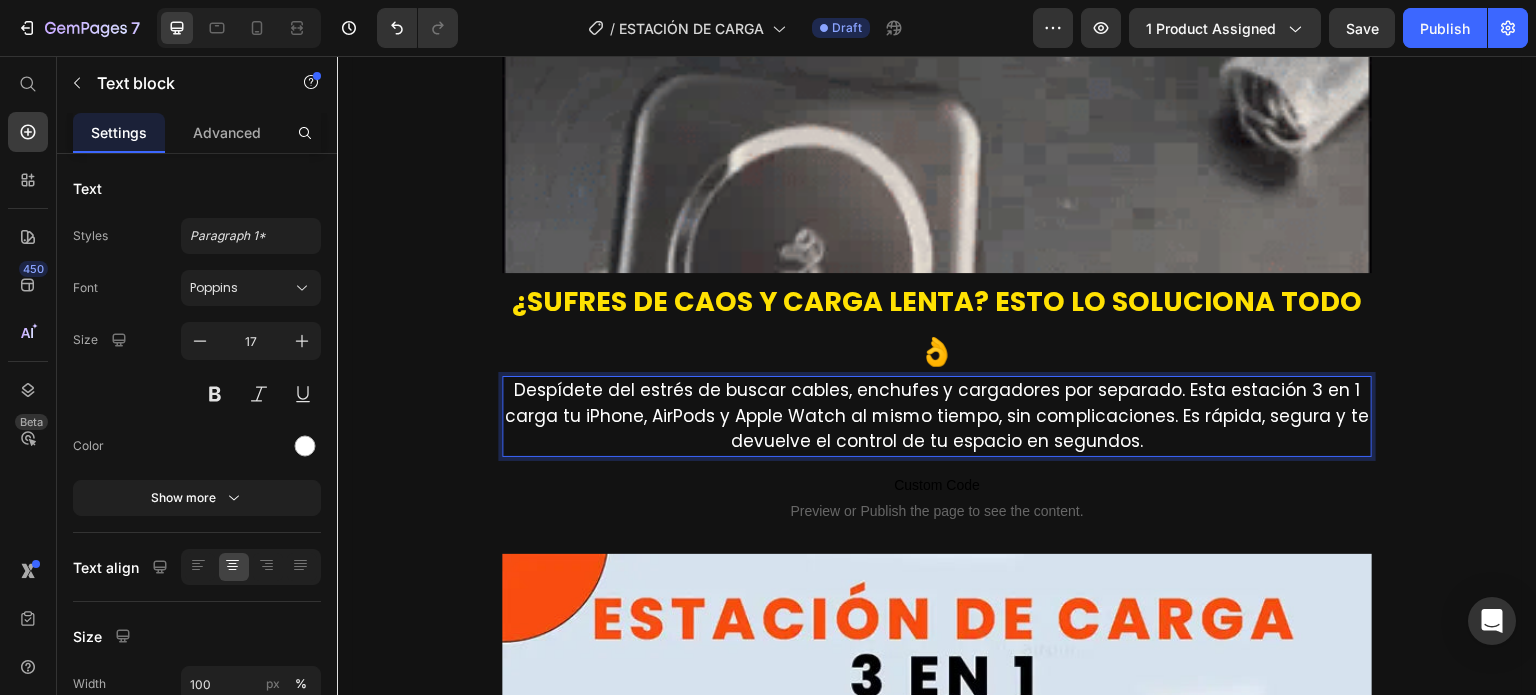 click on "Despídete del estrés de buscar cables, enchufes y cargadores por separado. Esta estación 3 en 1 carga tu iPhone, AirPods y Apple Watch al mismo tiempo, sin complicaciones. Es rápida, segura y te devuelve el control de tu espacio en segundos." at bounding box center [937, 415] 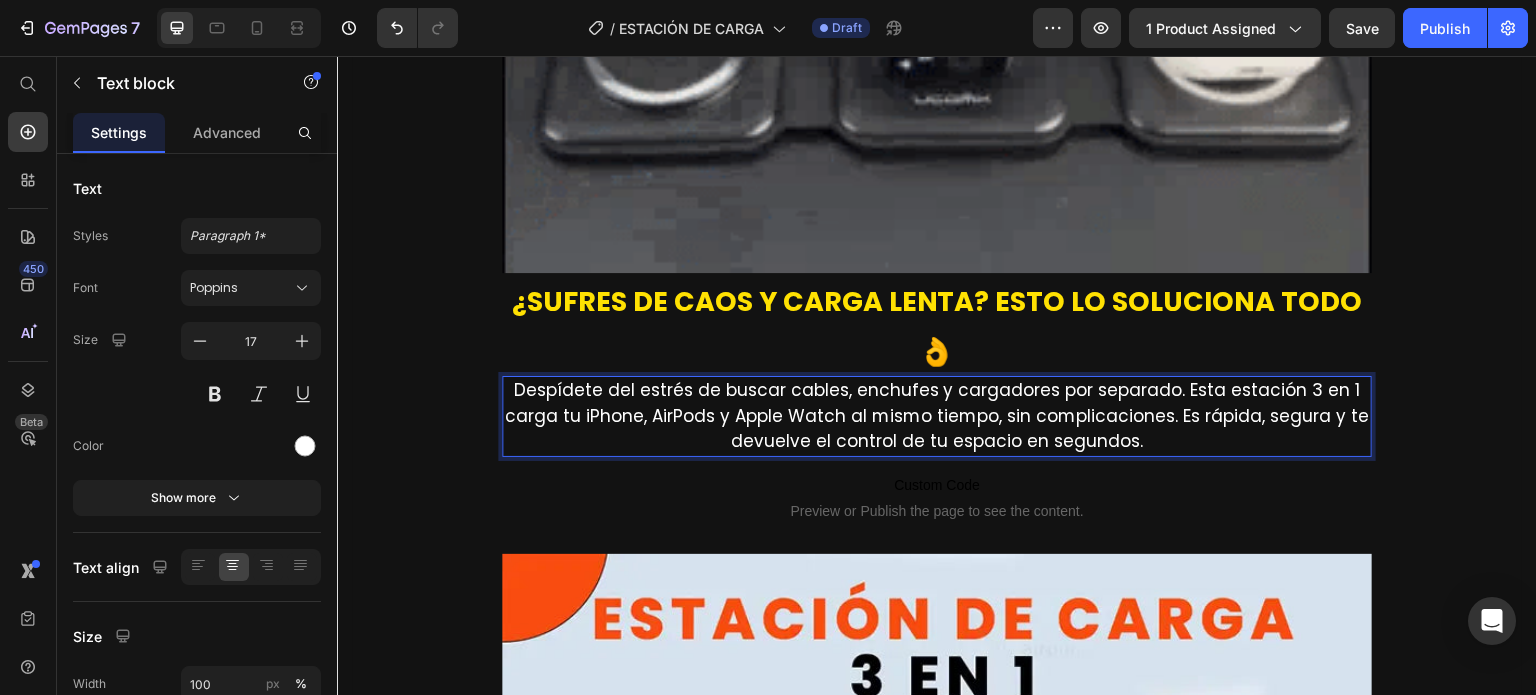 drag, startPoint x: 1135, startPoint y: 412, endPoint x: 1152, endPoint y: 411, distance: 17.029387 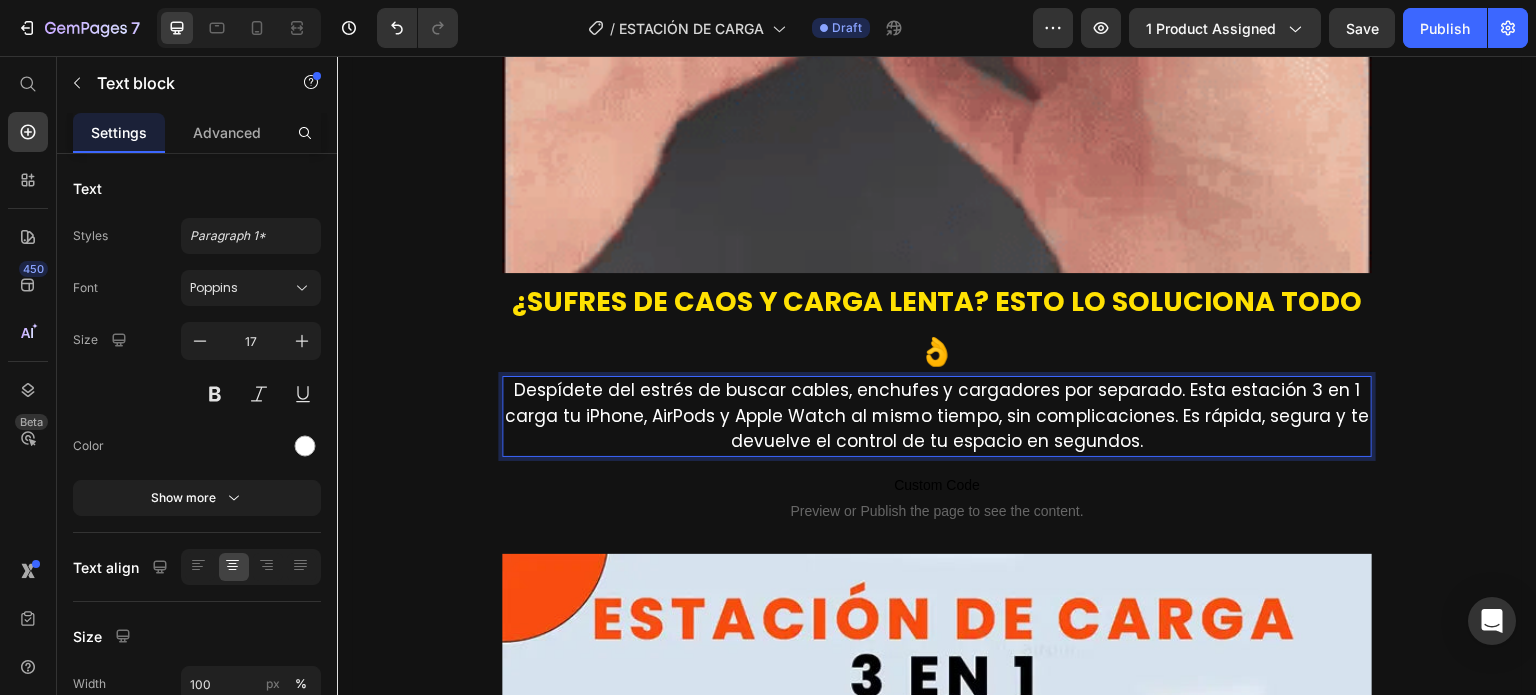 click on "Despídete del estrés de buscar cables, enchufes y cargadores por separado. Esta estación 3 en 1 carga tu iPhone, AirPods y Apple Watch al mismo tiempo, sin complicaciones. Es rápida, segura y te devuelve el control de tu espacio en segundos." at bounding box center (937, 416) 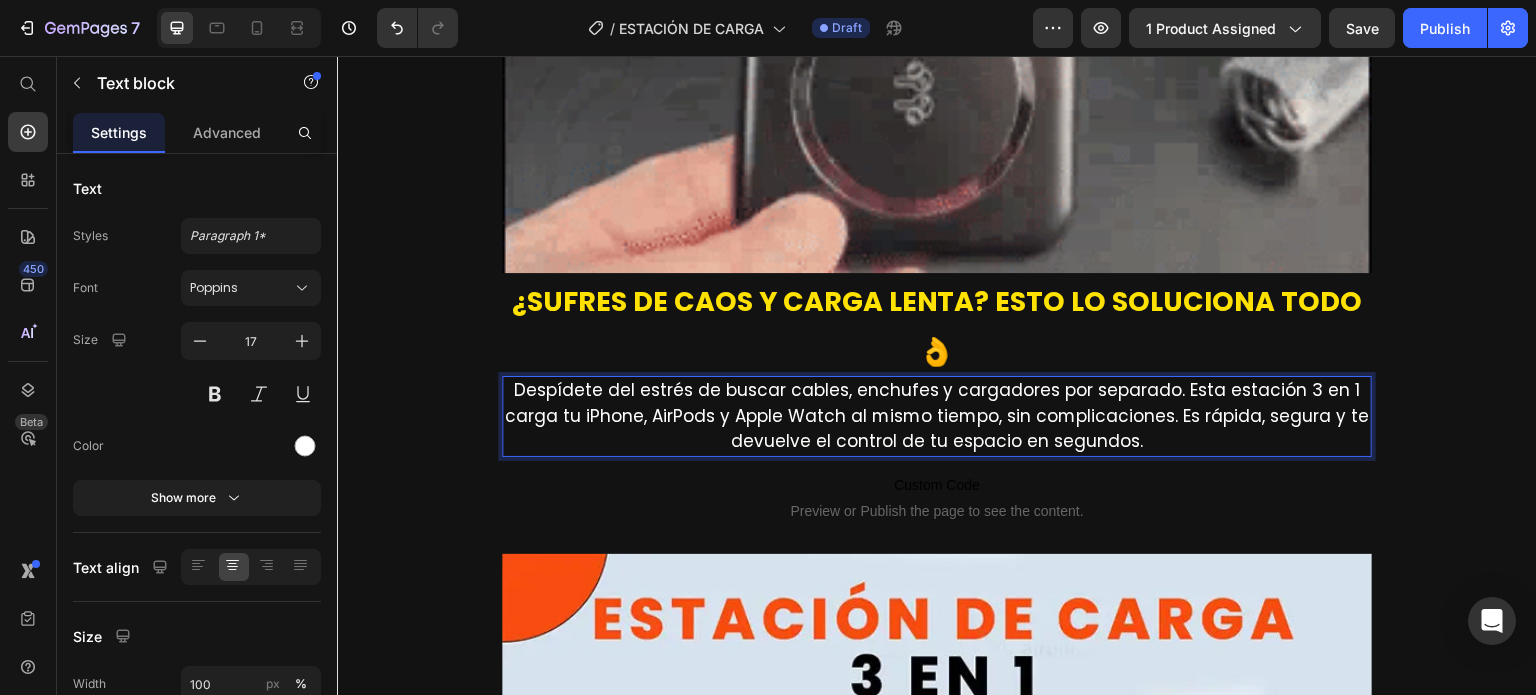 drag, startPoint x: 1127, startPoint y: 409, endPoint x: 1199, endPoint y: 412, distance: 72.06247 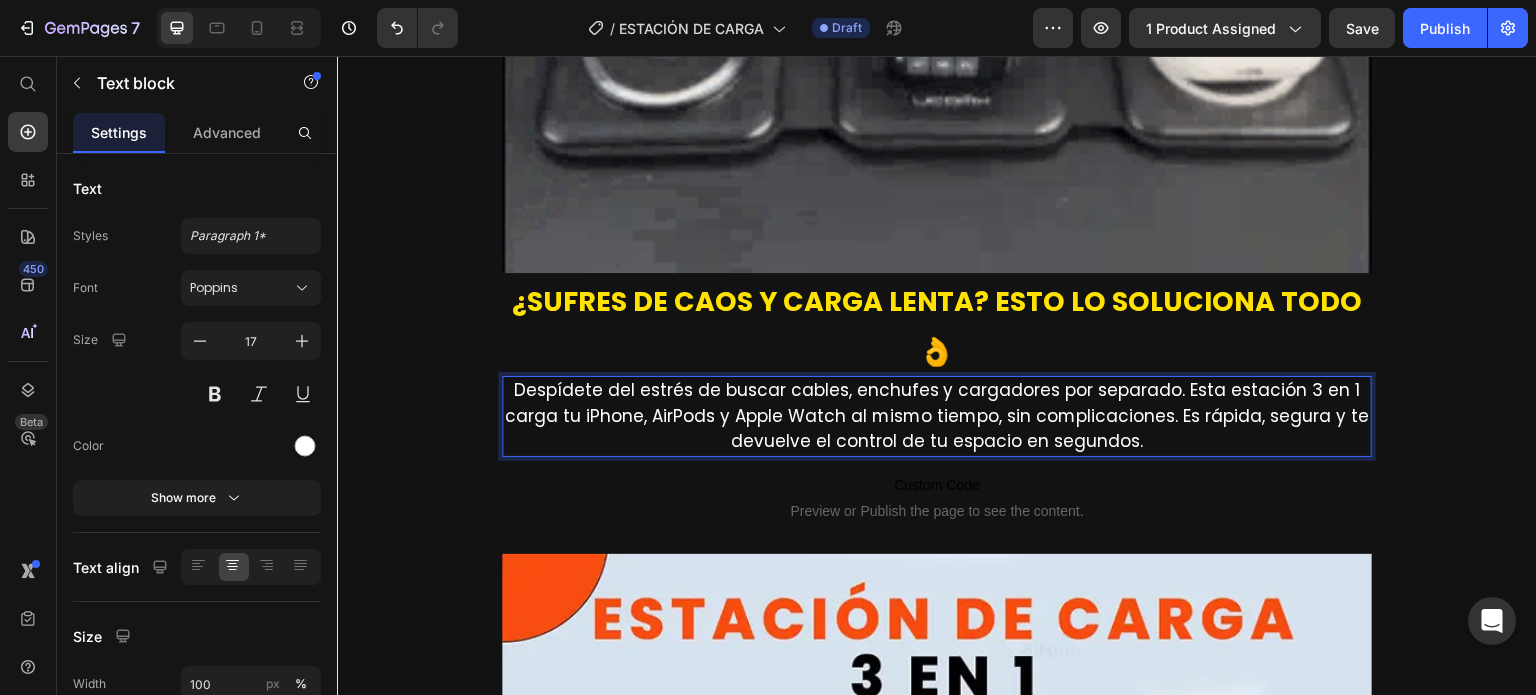 click on "Despídete del estrés de buscar cables, enchufes y cargadores por separado. Esta estación 3 en 1 carga tu iPhone, AirPods y Apple Watch al mismo tiempo, sin complicaciones. Es rápida, segura y te devuelve el control de tu espacio en segundos." at bounding box center (937, 416) 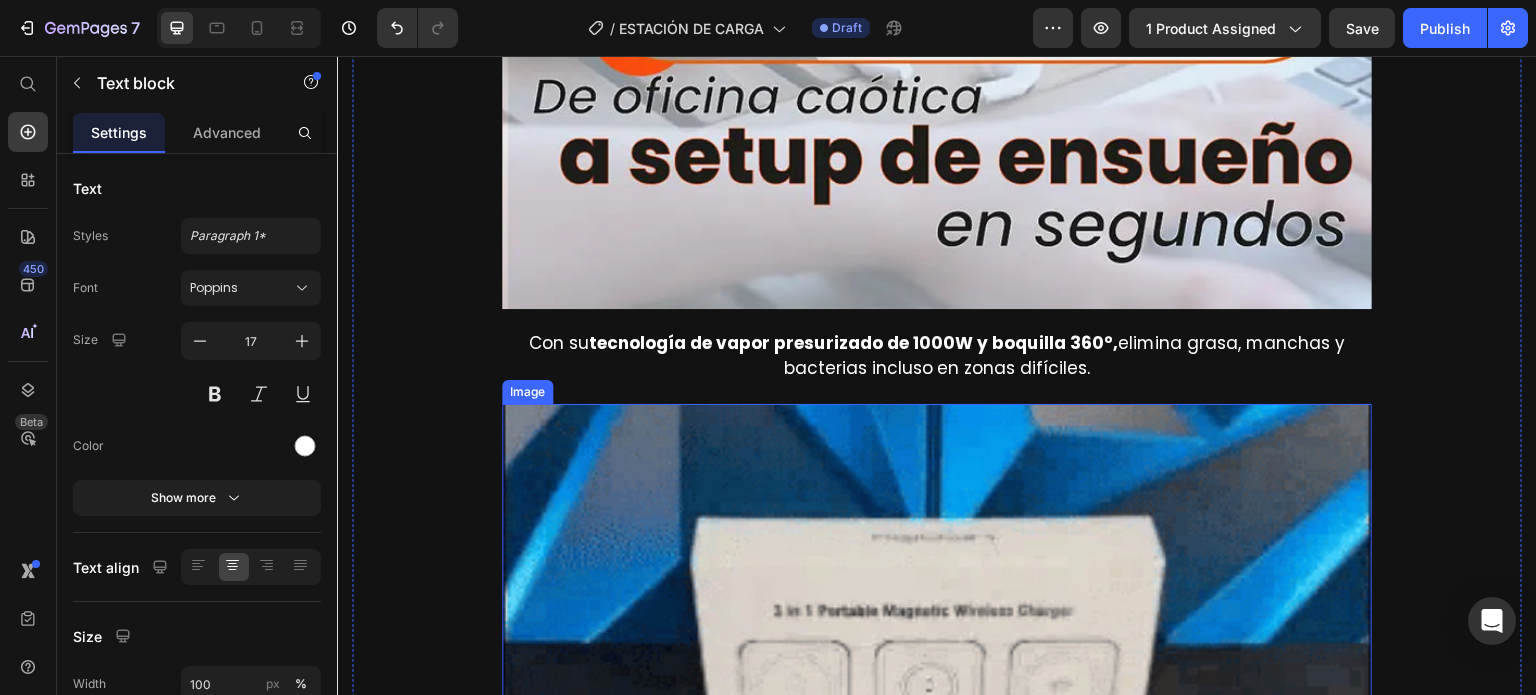 scroll, scrollTop: 2144, scrollLeft: 0, axis: vertical 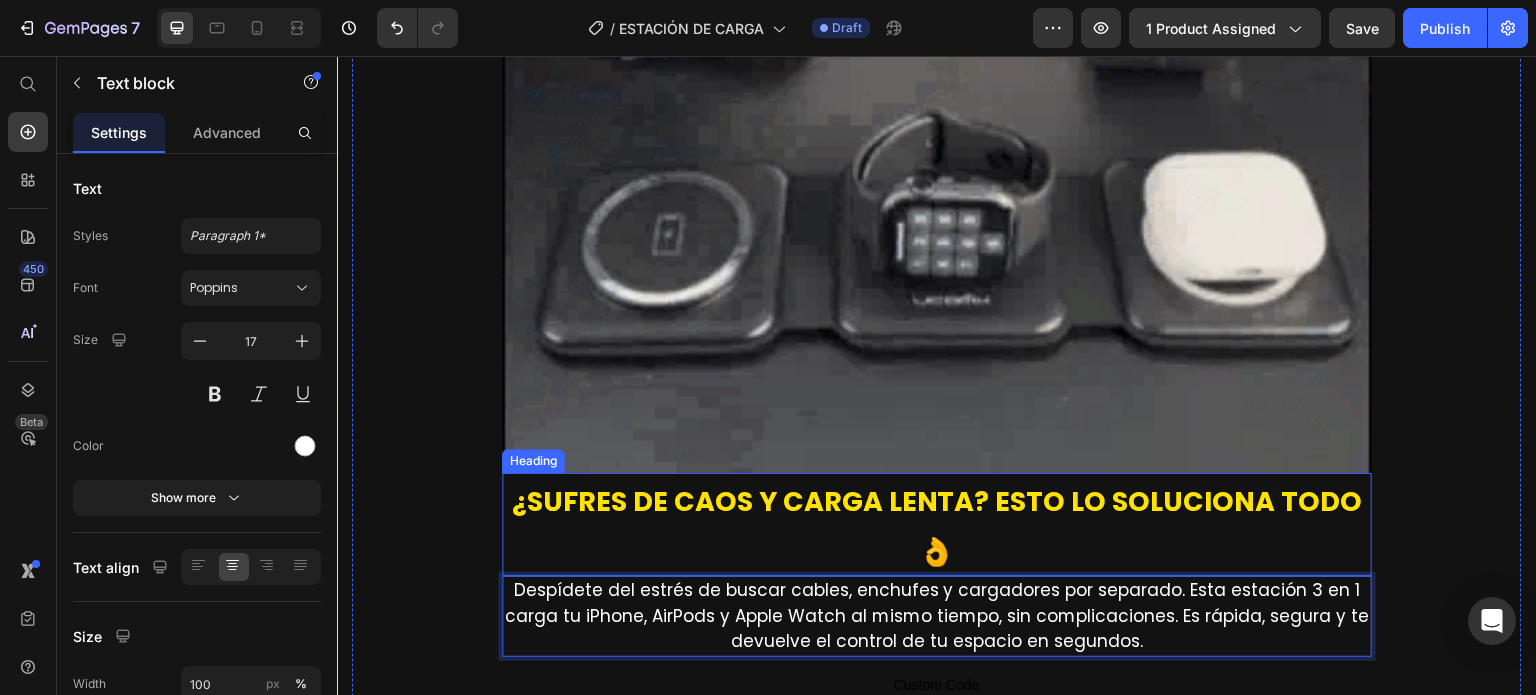 click on "¿Sufres de caos y carga lenta? Esto lo soluciona TODO 👌" at bounding box center (937, 526) 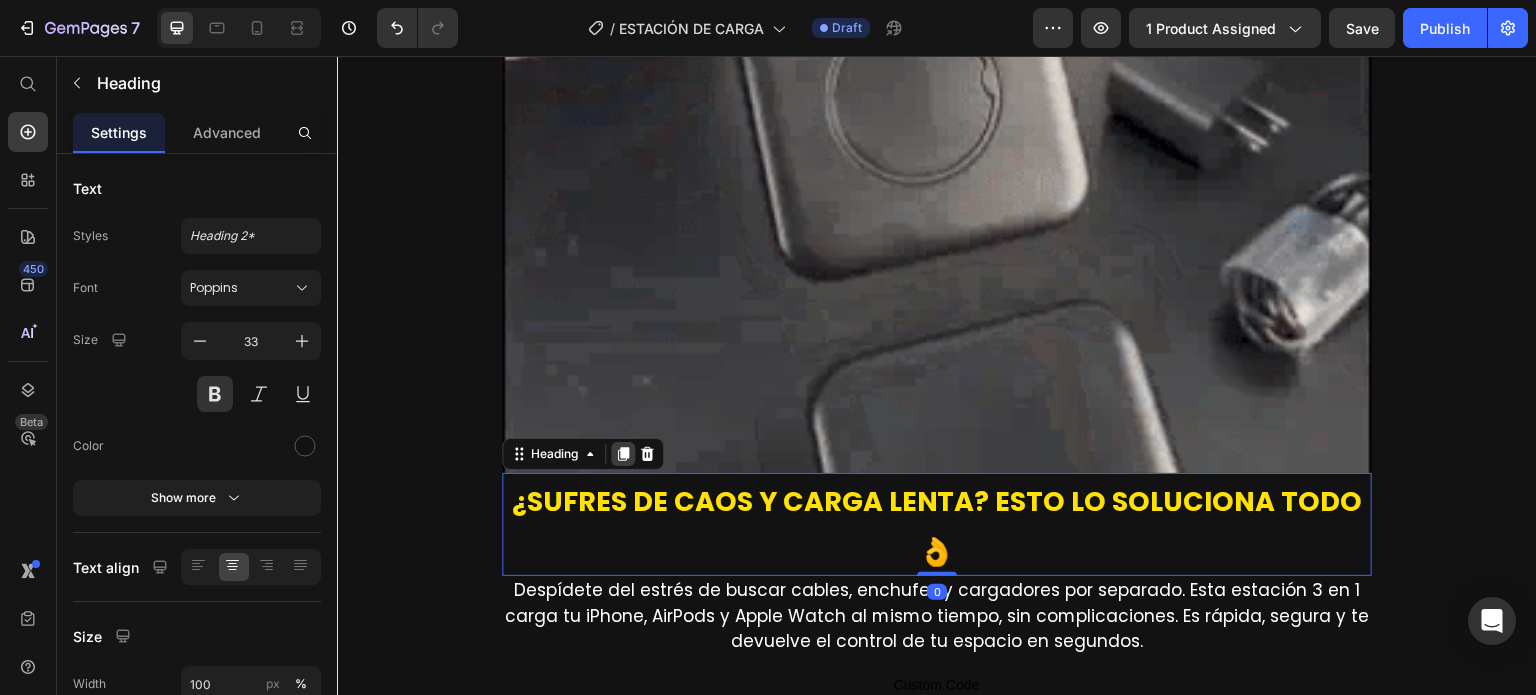 click at bounding box center [623, 454] 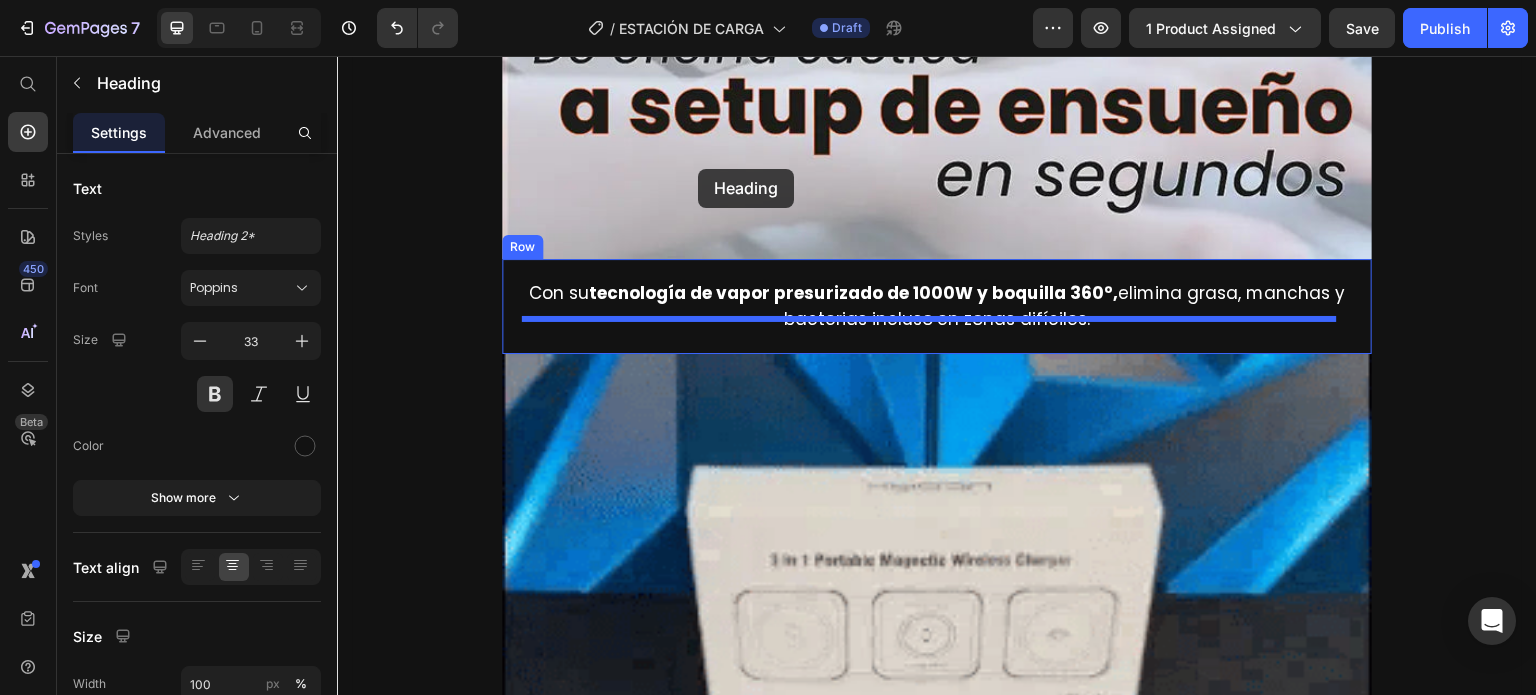 scroll, scrollTop: 2180, scrollLeft: 0, axis: vertical 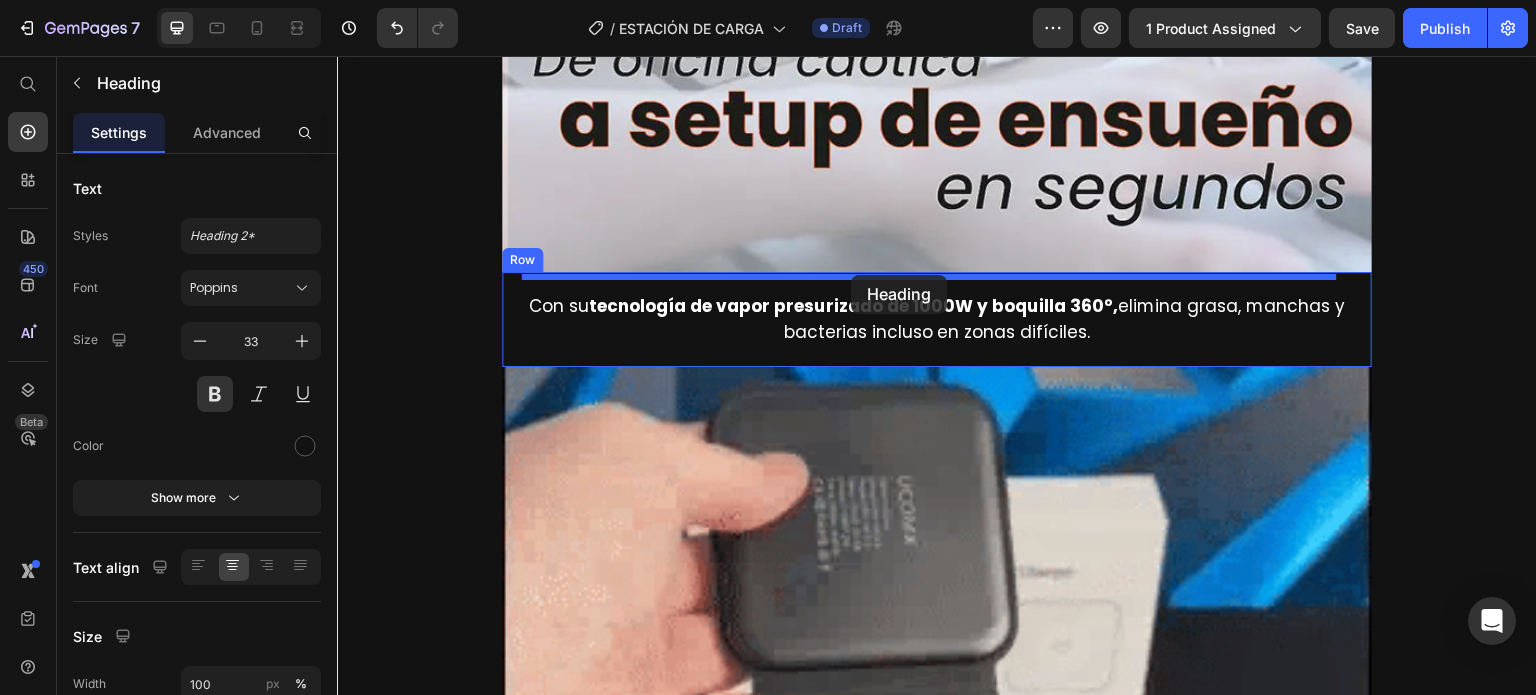 drag, startPoint x: 520, startPoint y: 529, endPoint x: 851, endPoint y: 275, distance: 417.22537 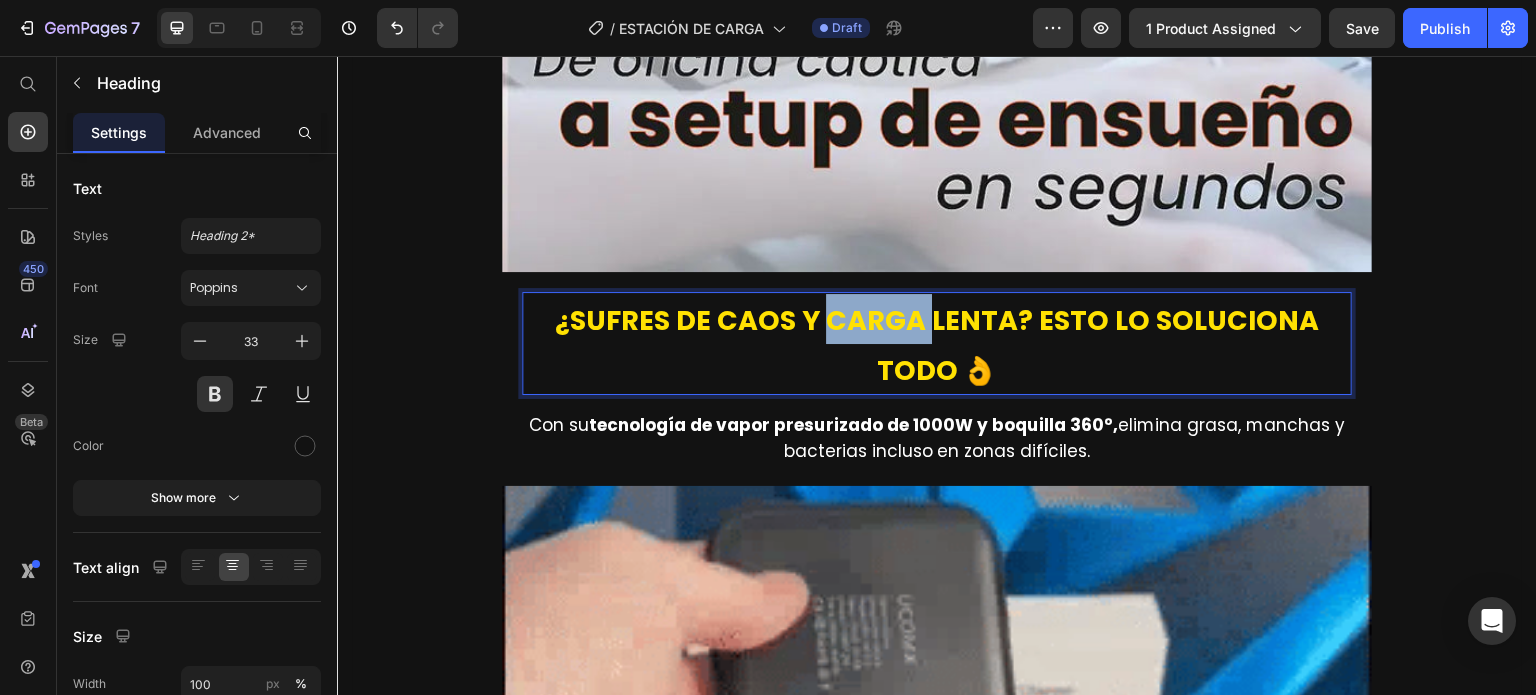 click on "¿Sufres de caos y carga lenta? Esto lo soluciona TODO 👌" at bounding box center (937, 345) 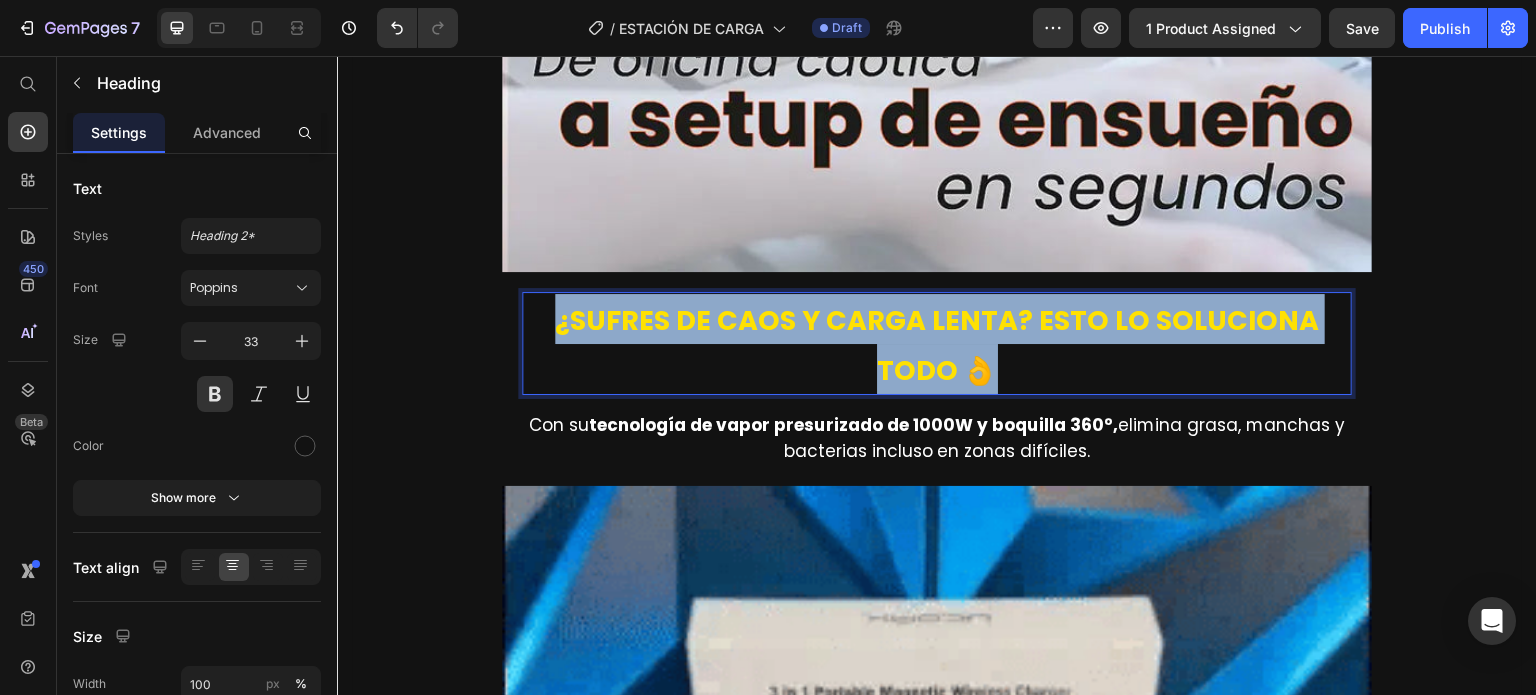 click on "¿Sufres de caos y carga lenta? Esto lo soluciona TODO 👌" at bounding box center (937, 345) 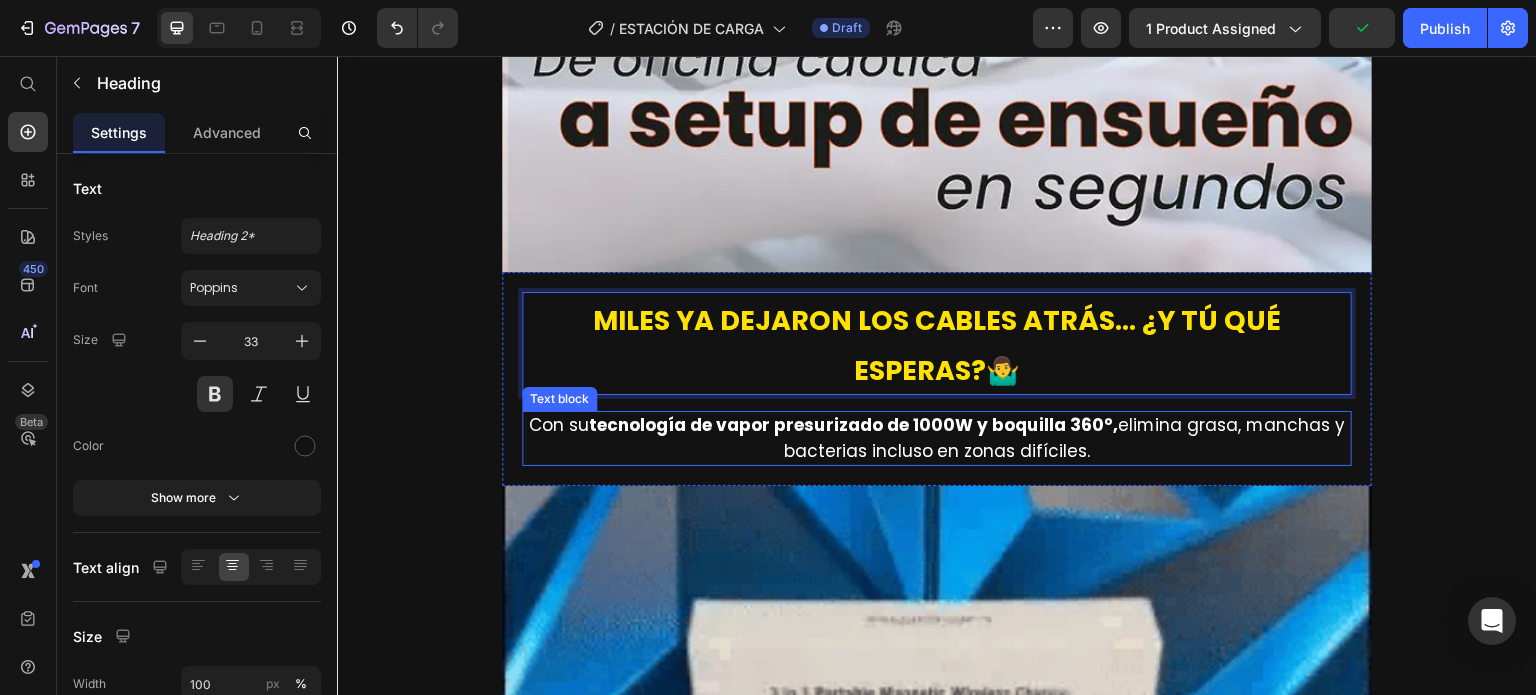 click on "Con su  tecnología de vapor presurizado de 1000W y boquilla 360°,  elimina grasa, manchas y bacterias incluso en zonas difíciles." at bounding box center (937, 438) 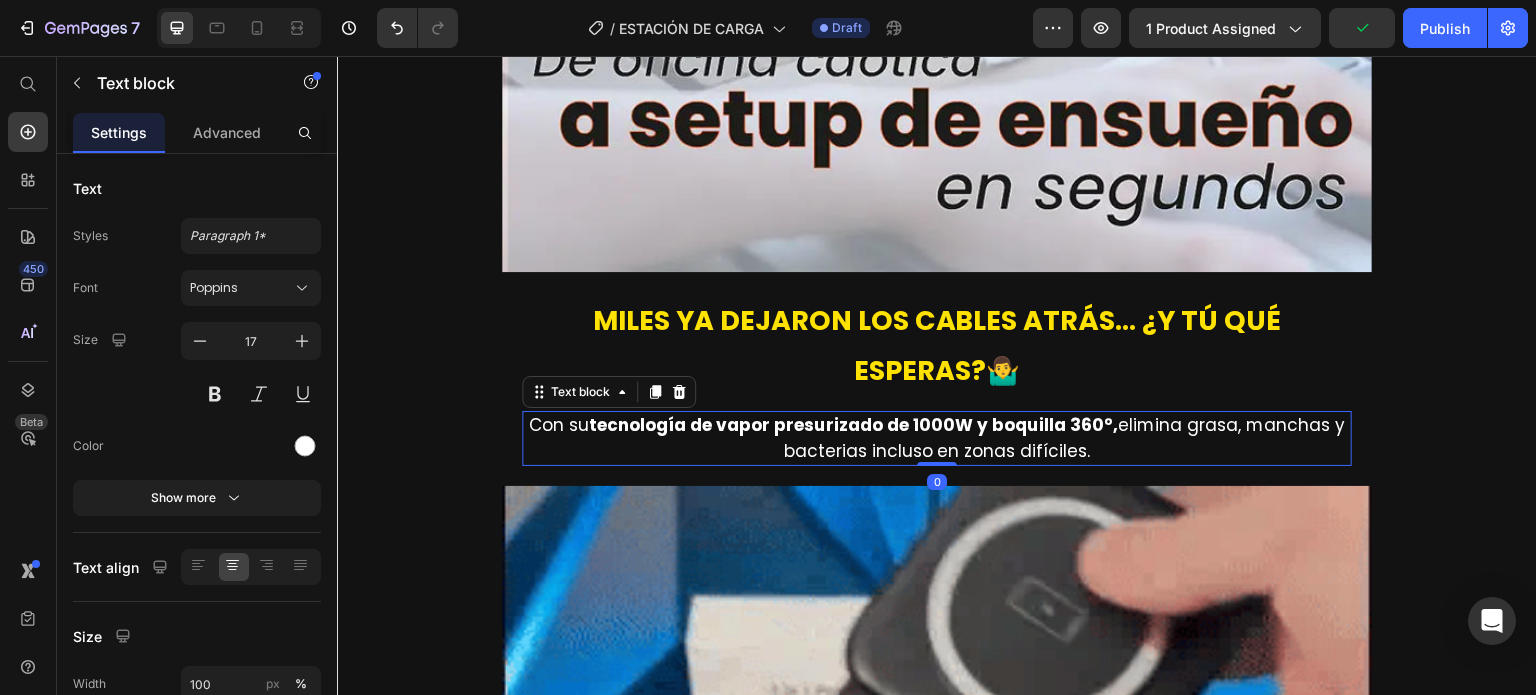 click on "Con su  tecnología de vapor presurizado de 1000W y boquilla 360°,  elimina grasa, manchas y bacterias incluso en zonas difíciles." at bounding box center [937, 438] 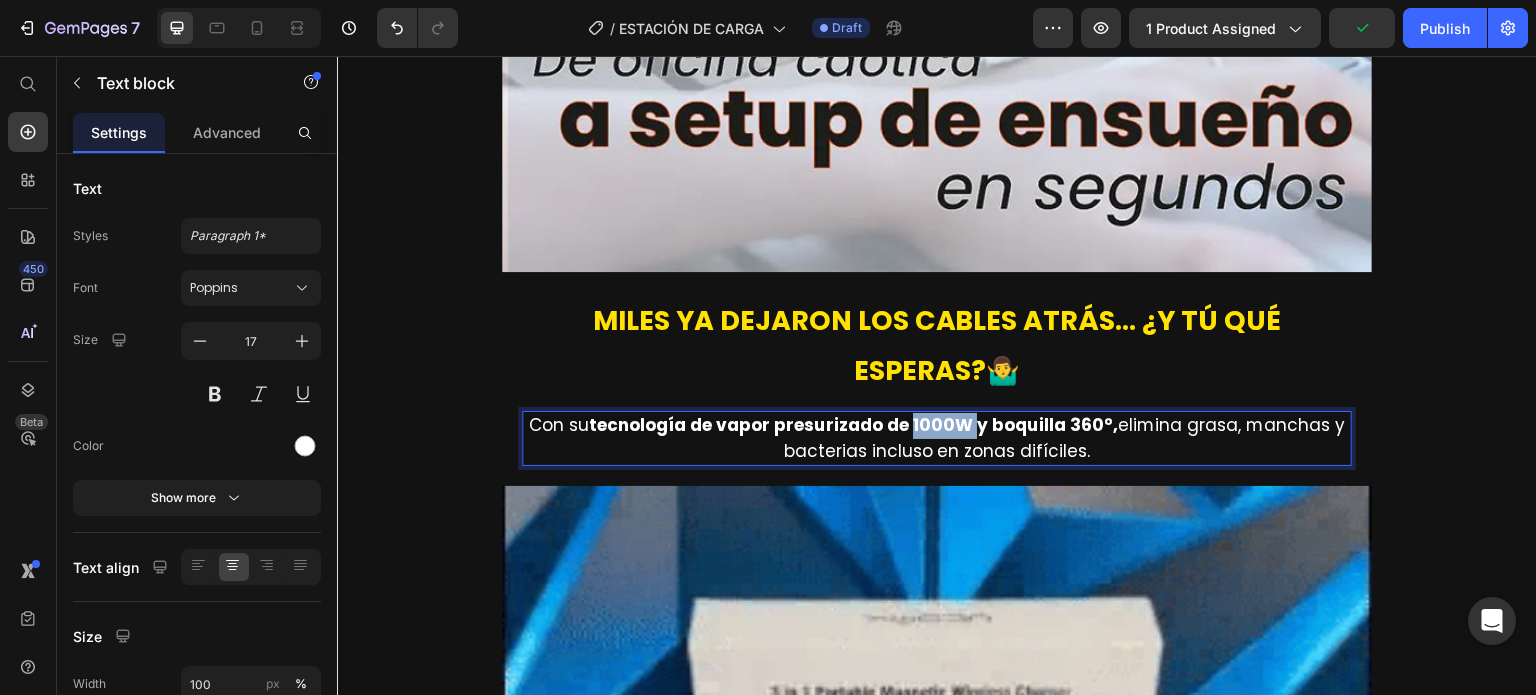 click on "Con su  tecnología de vapor presurizado de 1000W y boquilla 360°,  elimina grasa, manchas y bacterias incluso en zonas difíciles." at bounding box center (937, 438) 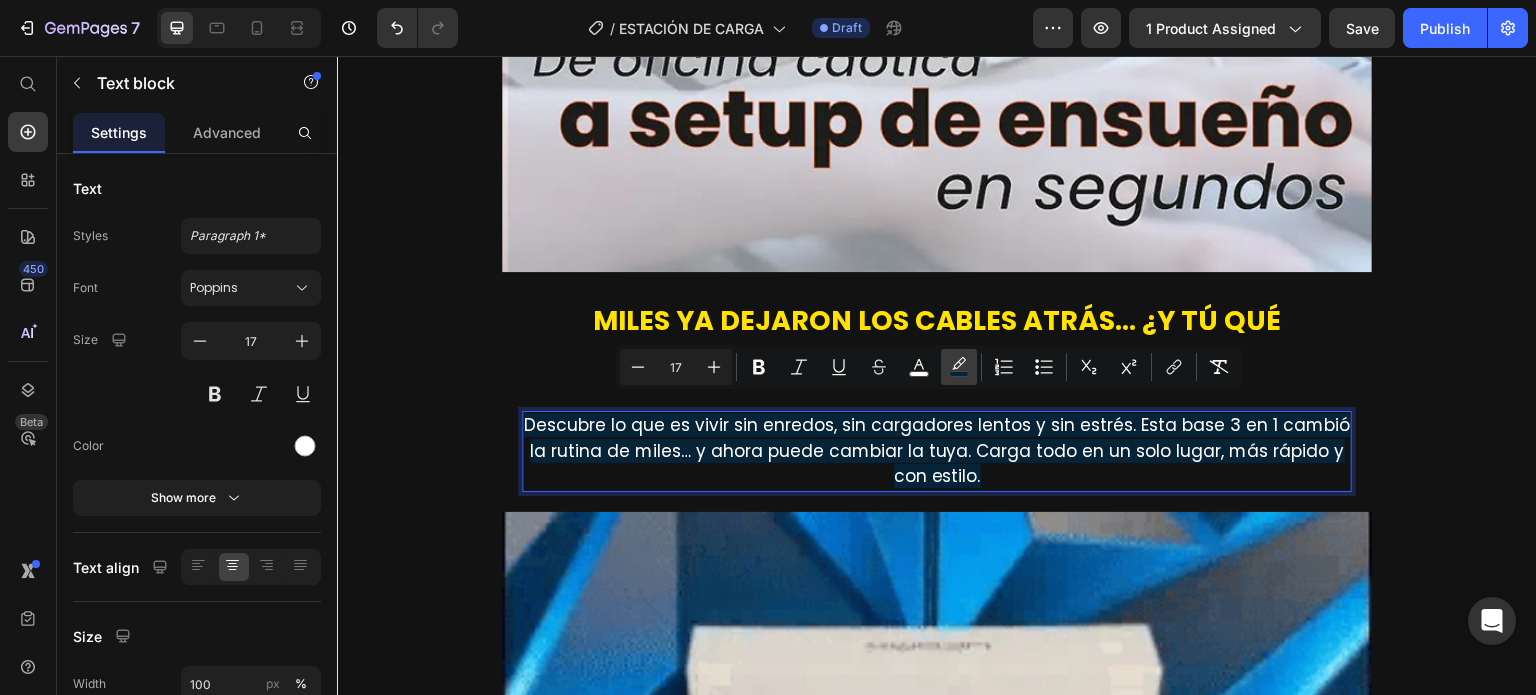 click 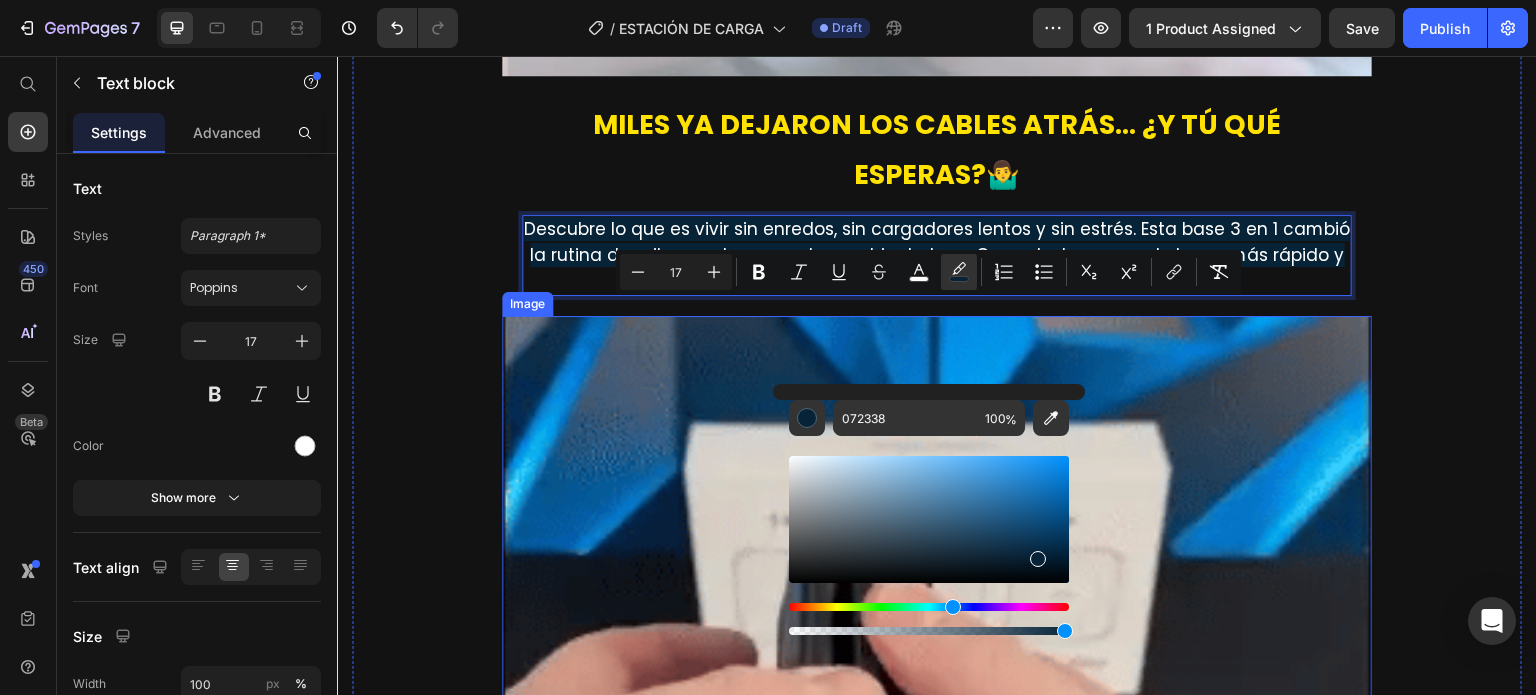 scroll, scrollTop: 2380, scrollLeft: 0, axis: vertical 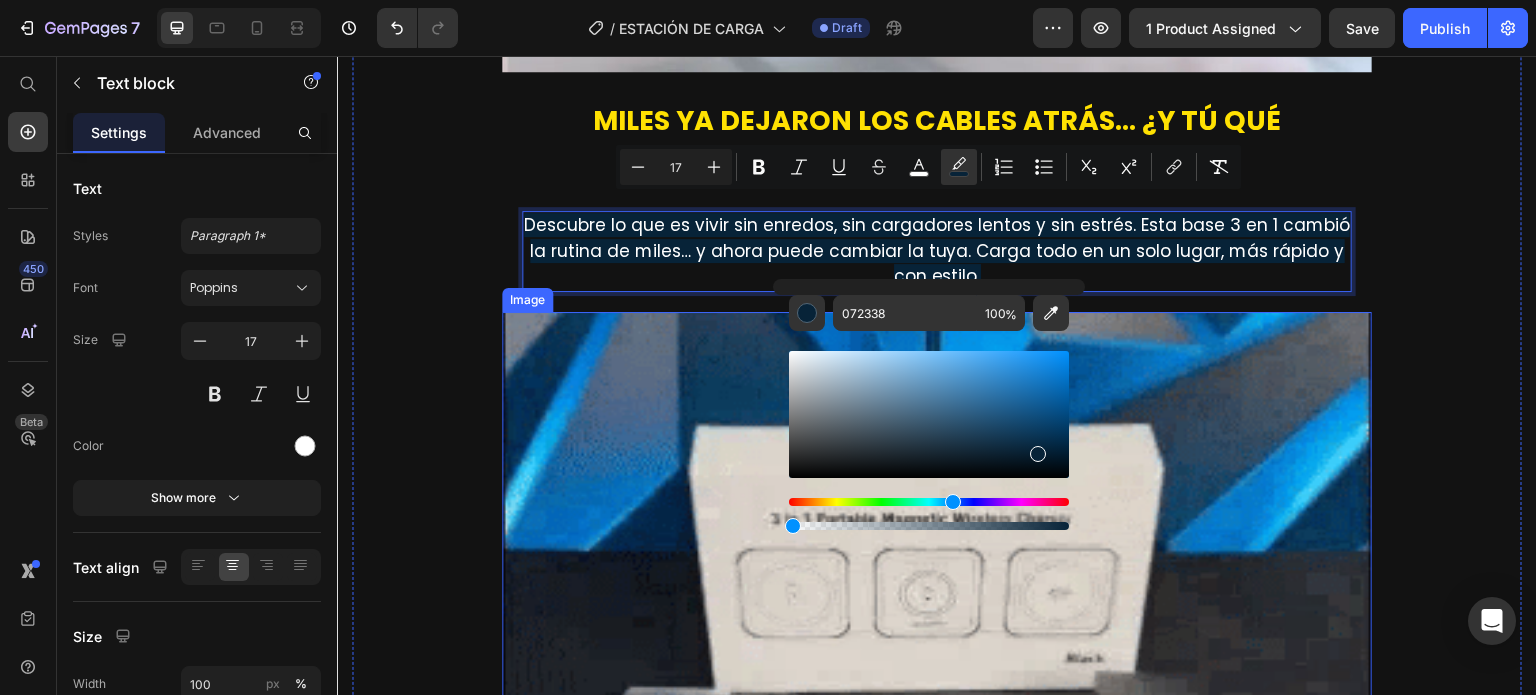 type on "0" 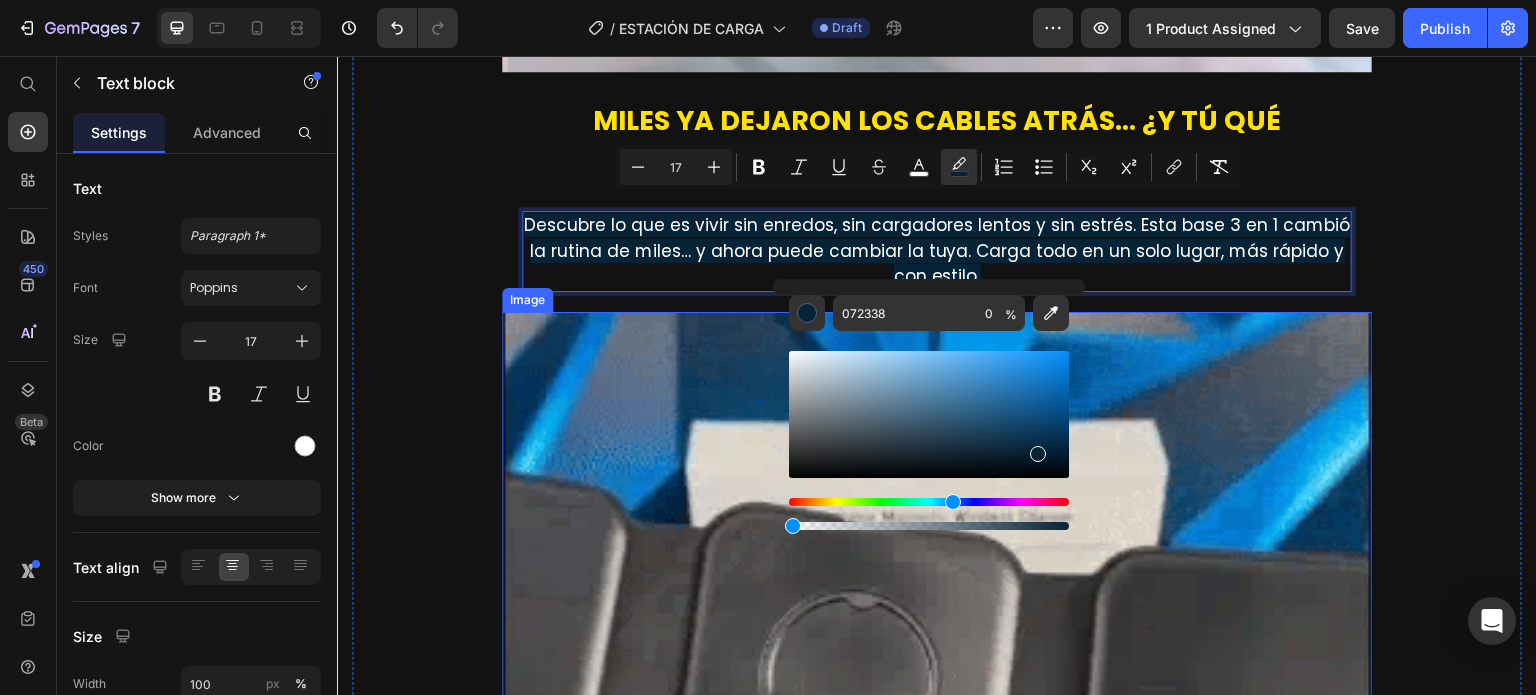 drag, startPoint x: 1394, startPoint y: 579, endPoint x: 635, endPoint y: 504, distance: 762.69653 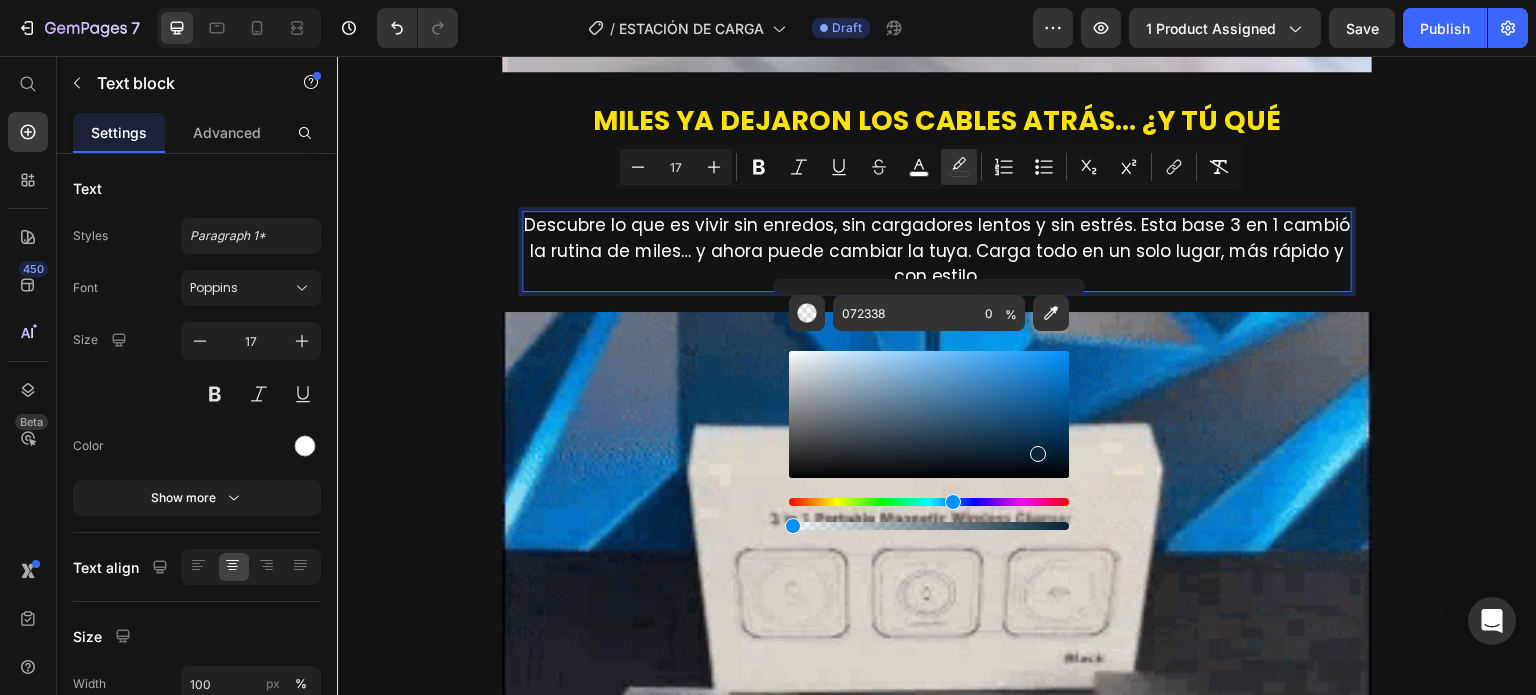 click on "Descubre lo que es vivir sin enredos, sin cargadores lentos y sin estrés. Esta base 3 en 1 cambió la rutina de miles… y ahora puede cambiar la tuya. Carga todo en un solo lugar, más rápido y con estilo." at bounding box center [937, 251] 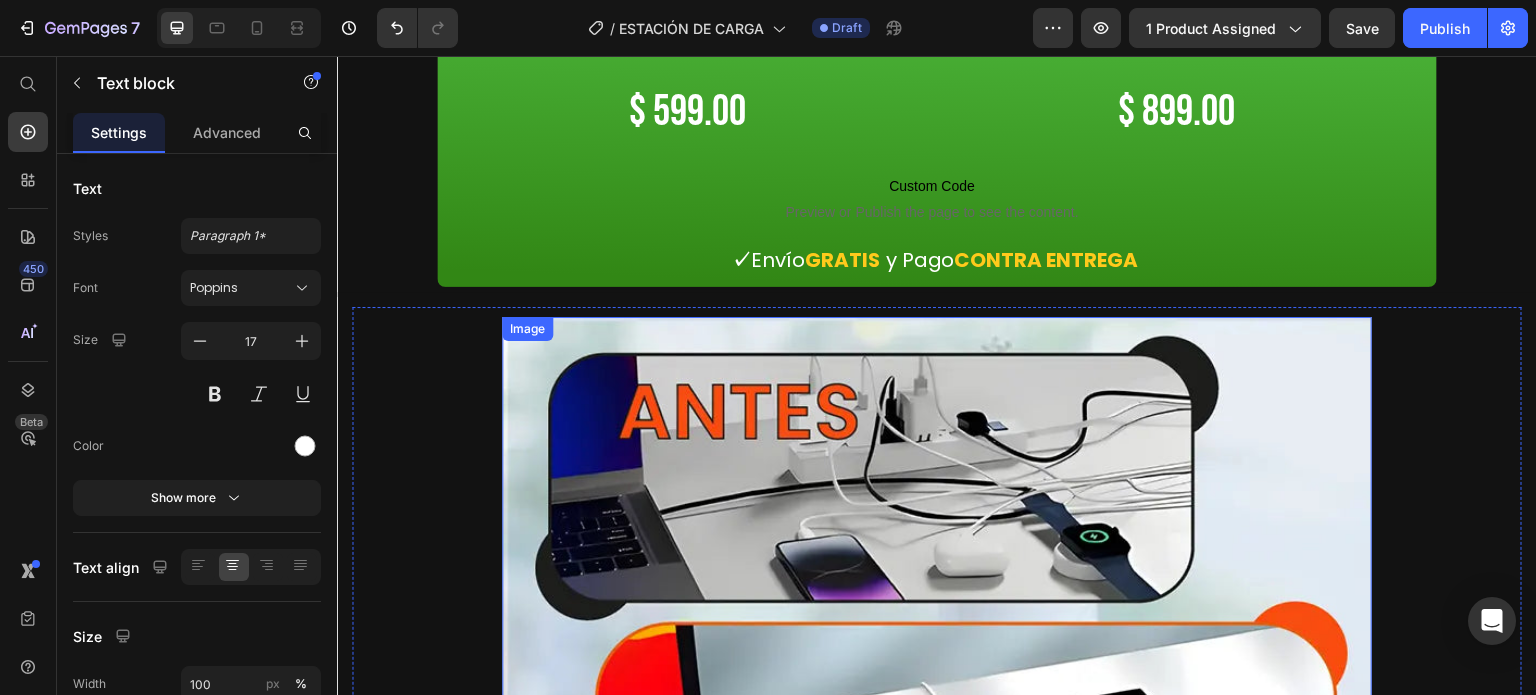 scroll, scrollTop: 1080, scrollLeft: 0, axis: vertical 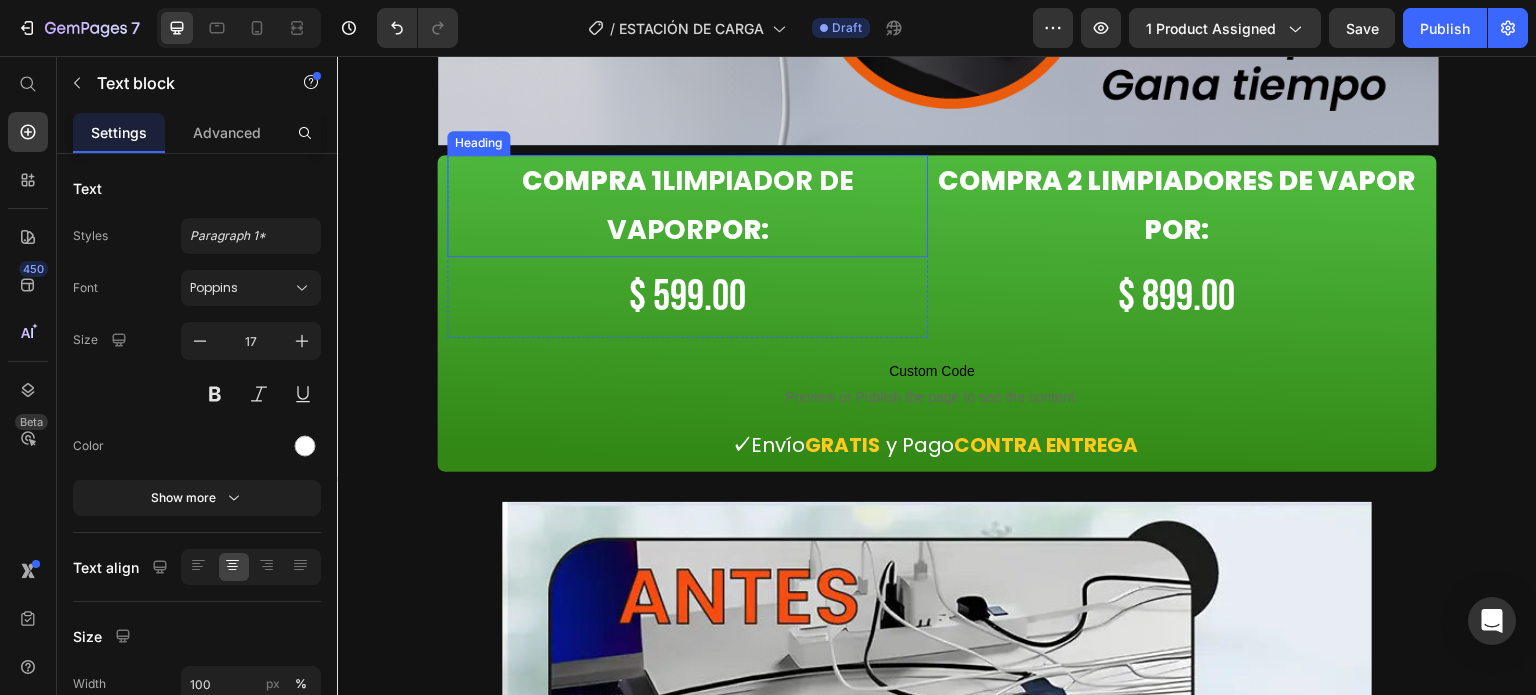 click on "compra 1  LIMPIADOR DE VAPOR  por:" at bounding box center (687, 205) 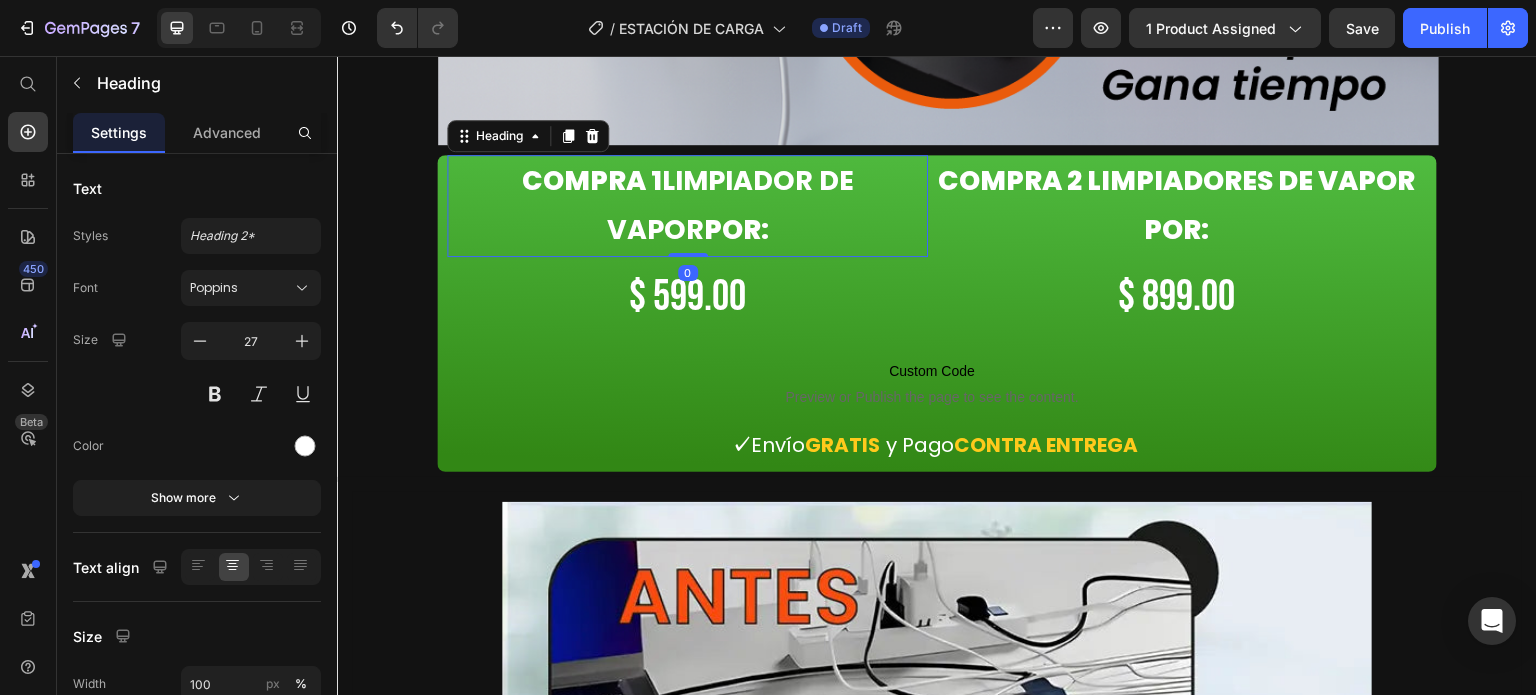 click on "compra 1  LIMPIADOR DE VAPOR  por:" at bounding box center (687, 205) 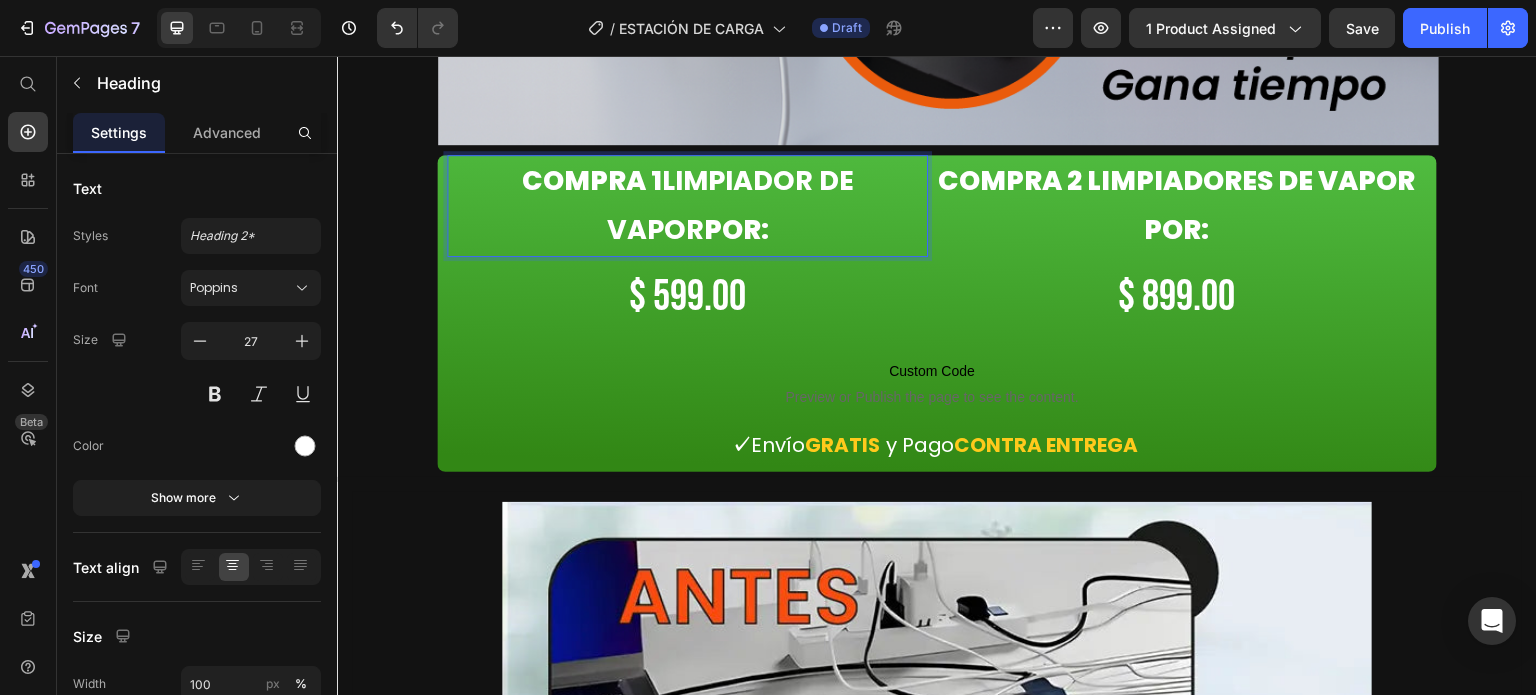 click on "compra 1  LIMPIADOR DE VAPOR  por:" at bounding box center (687, 205) 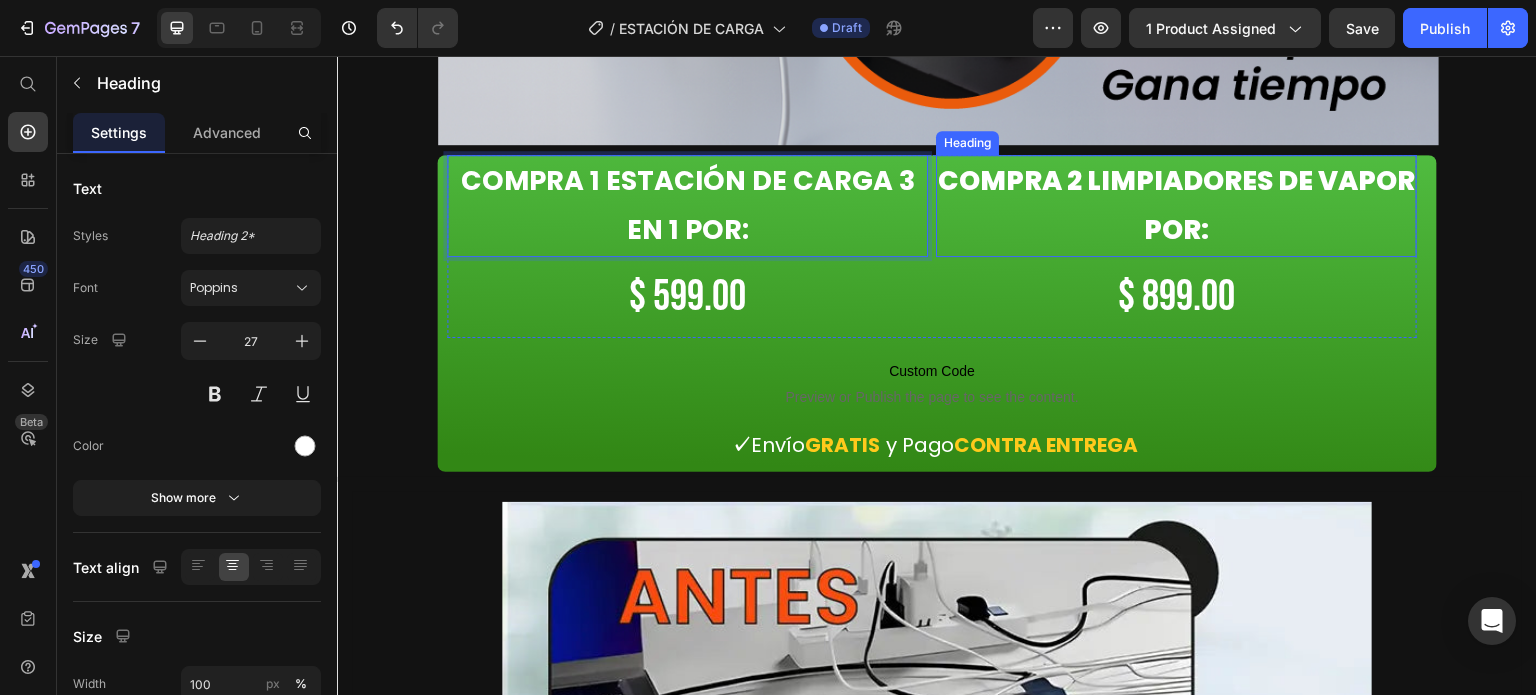 click on "compra 2 LIMPIADORES DE VAPOR por:" at bounding box center (1176, 205) 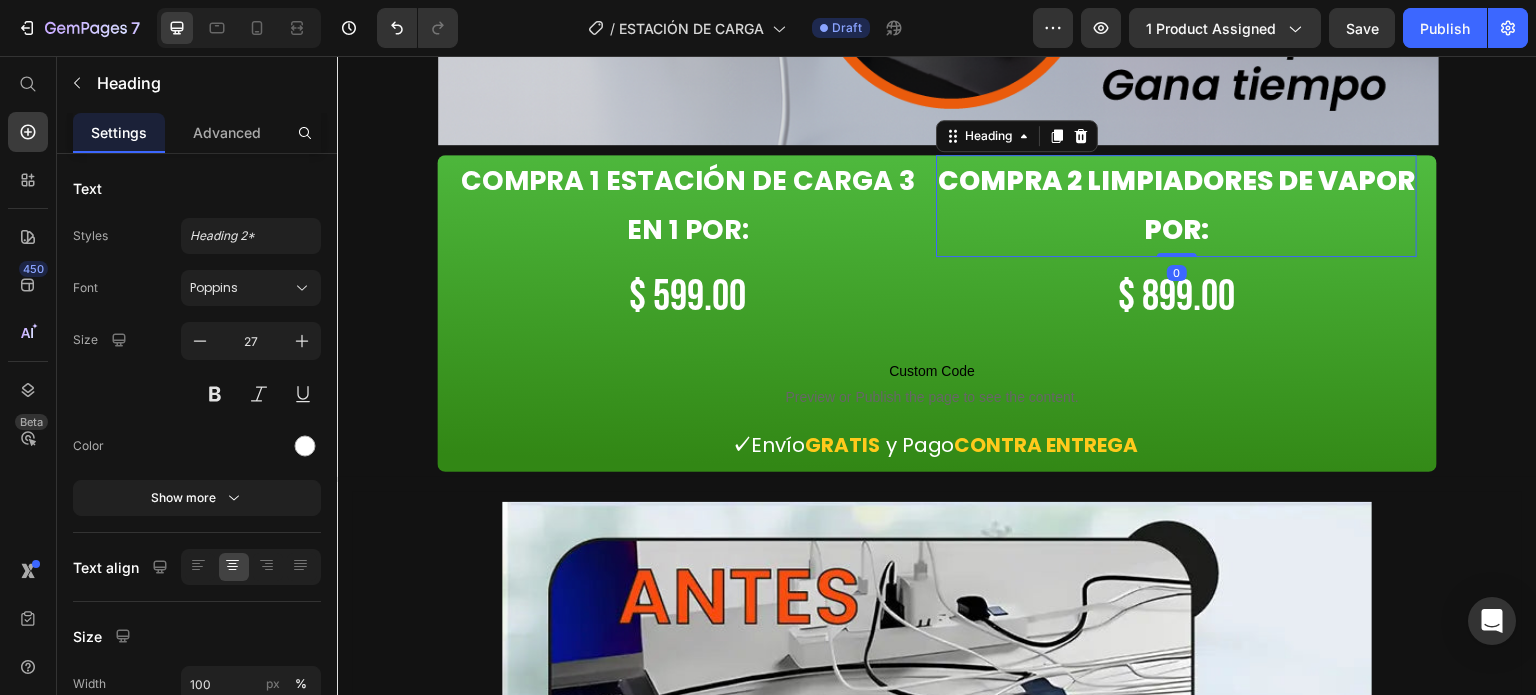 click on "compra 2 LIMPIADORES DE VAPOR por:" at bounding box center [1176, 205] 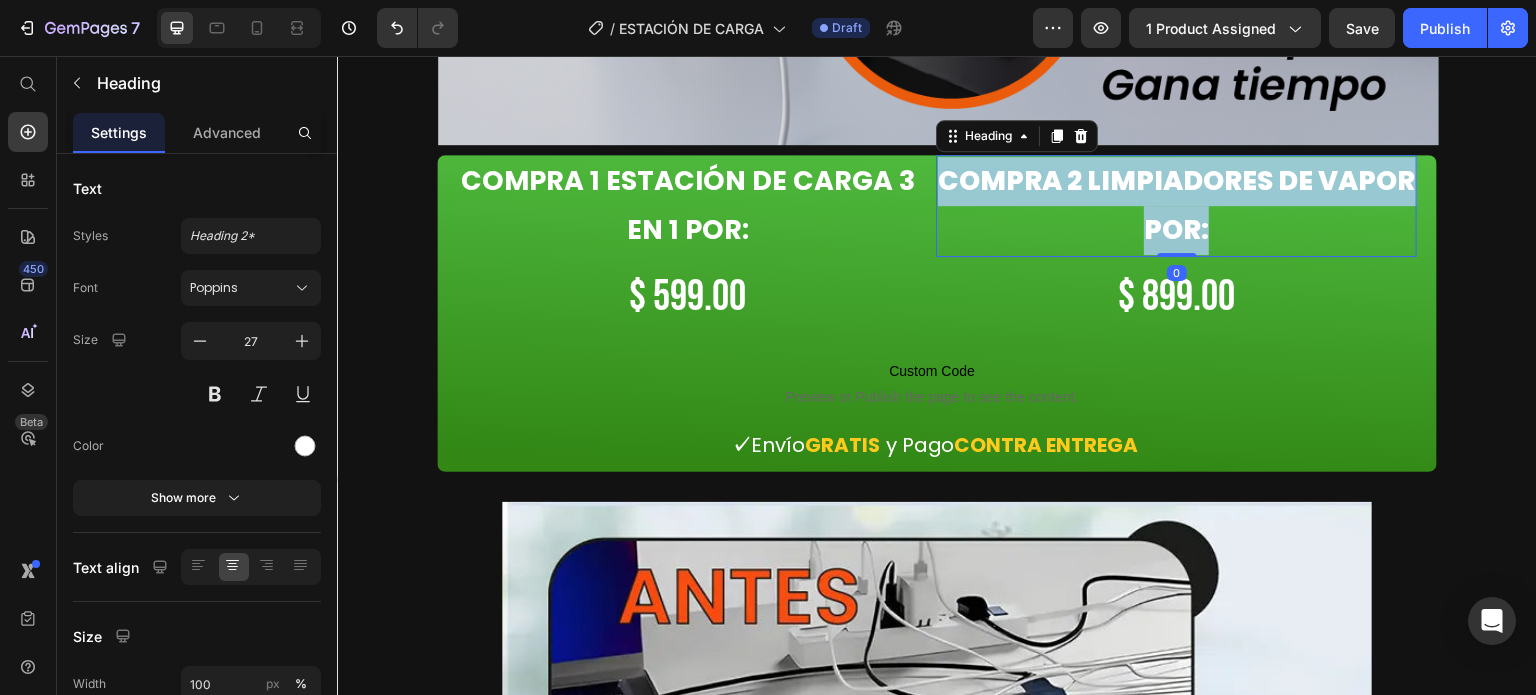 click on "compra 2 LIMPIADORES DE VAPOR por:" at bounding box center (1176, 205) 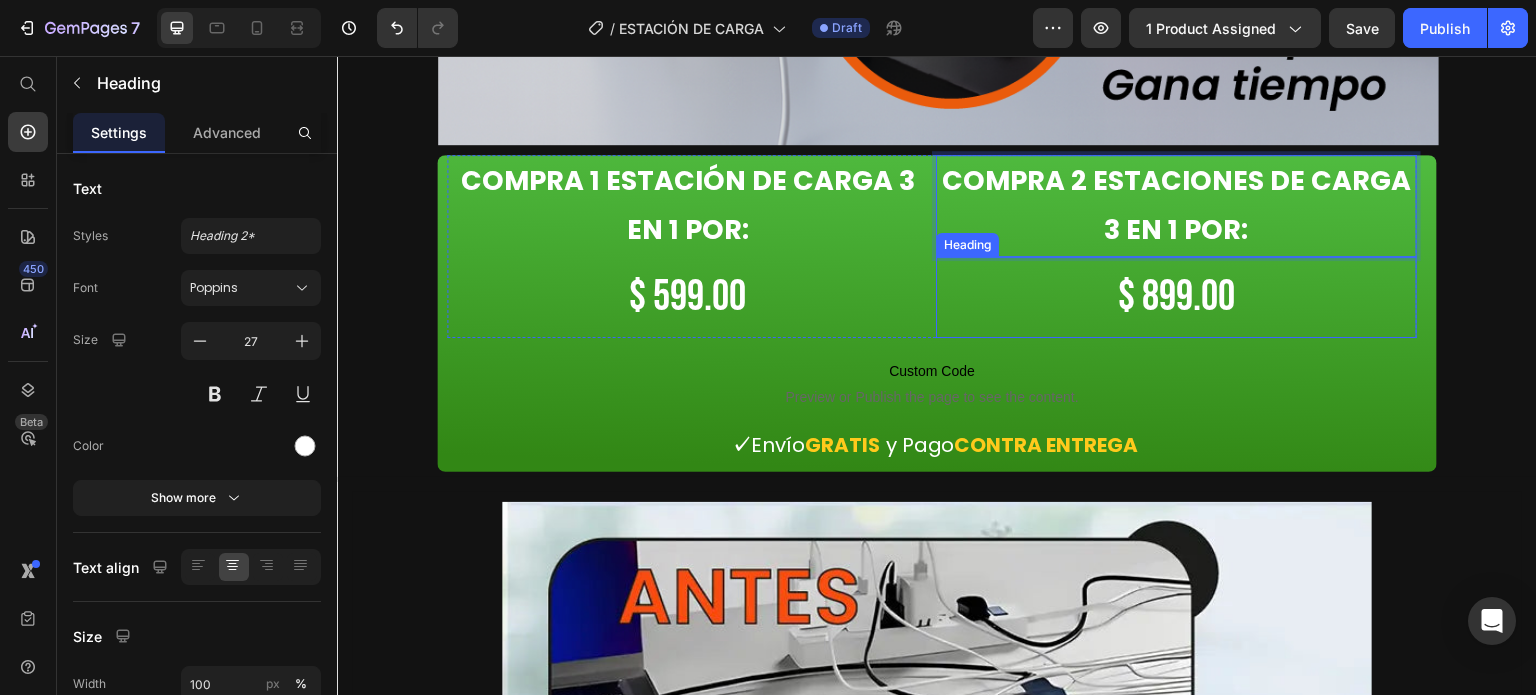 click on "$ 899.00" at bounding box center (1176, 297) 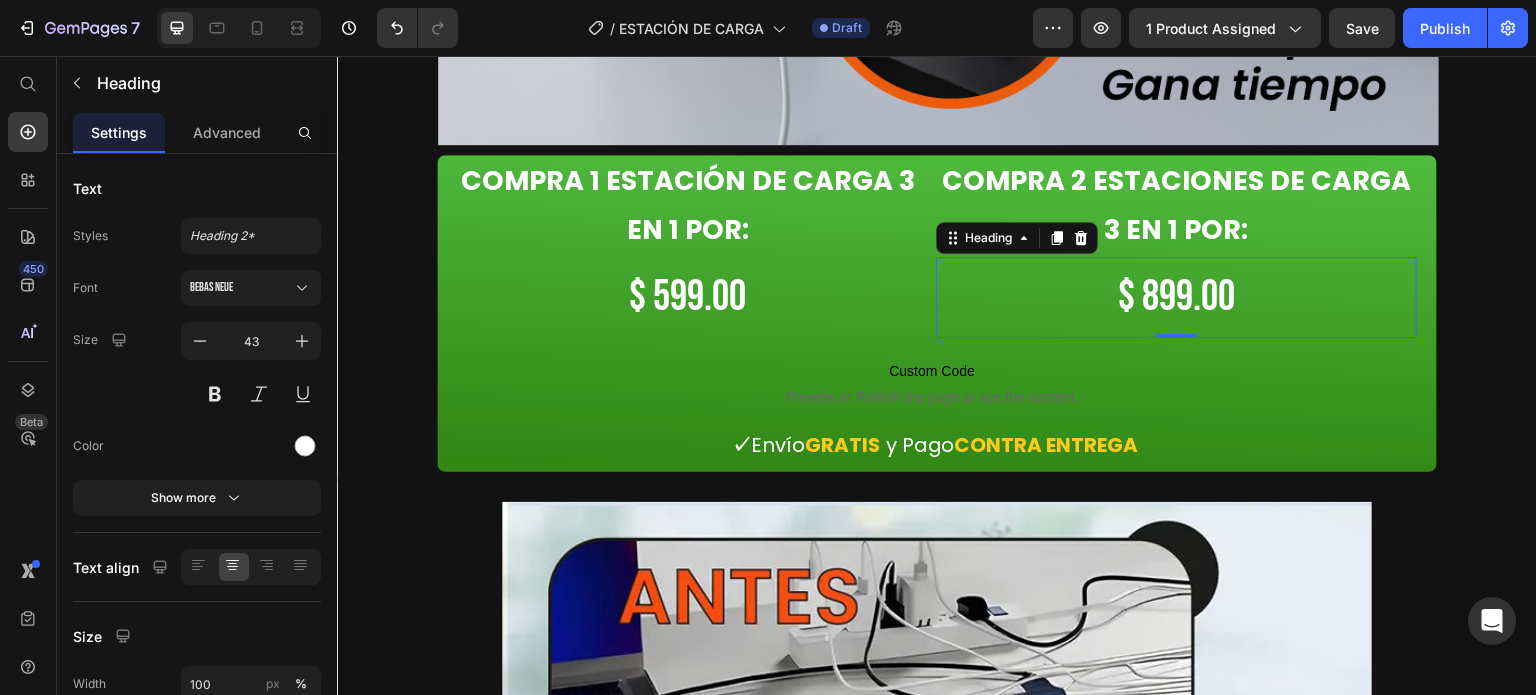 click on "$ 899.00" at bounding box center (1176, 297) 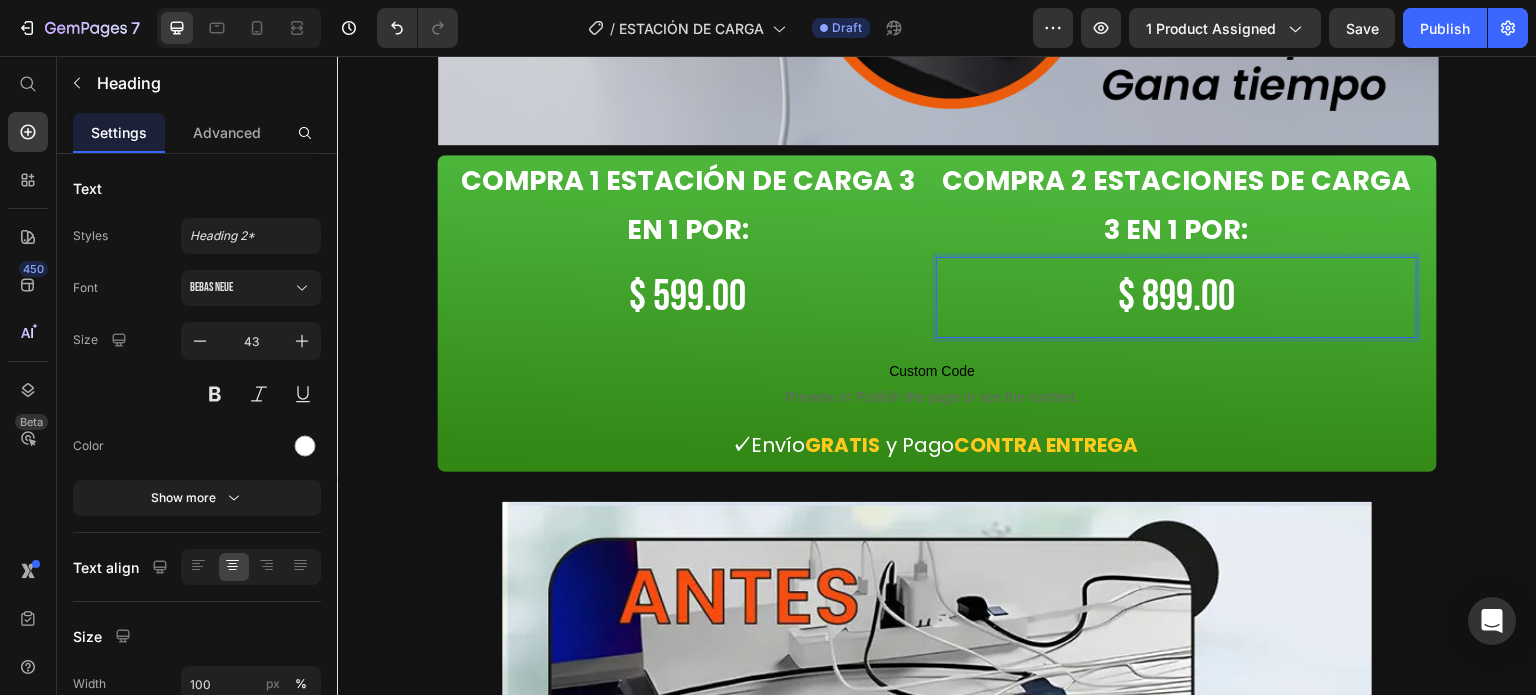 click on "$ 899.00" at bounding box center [1176, 297] 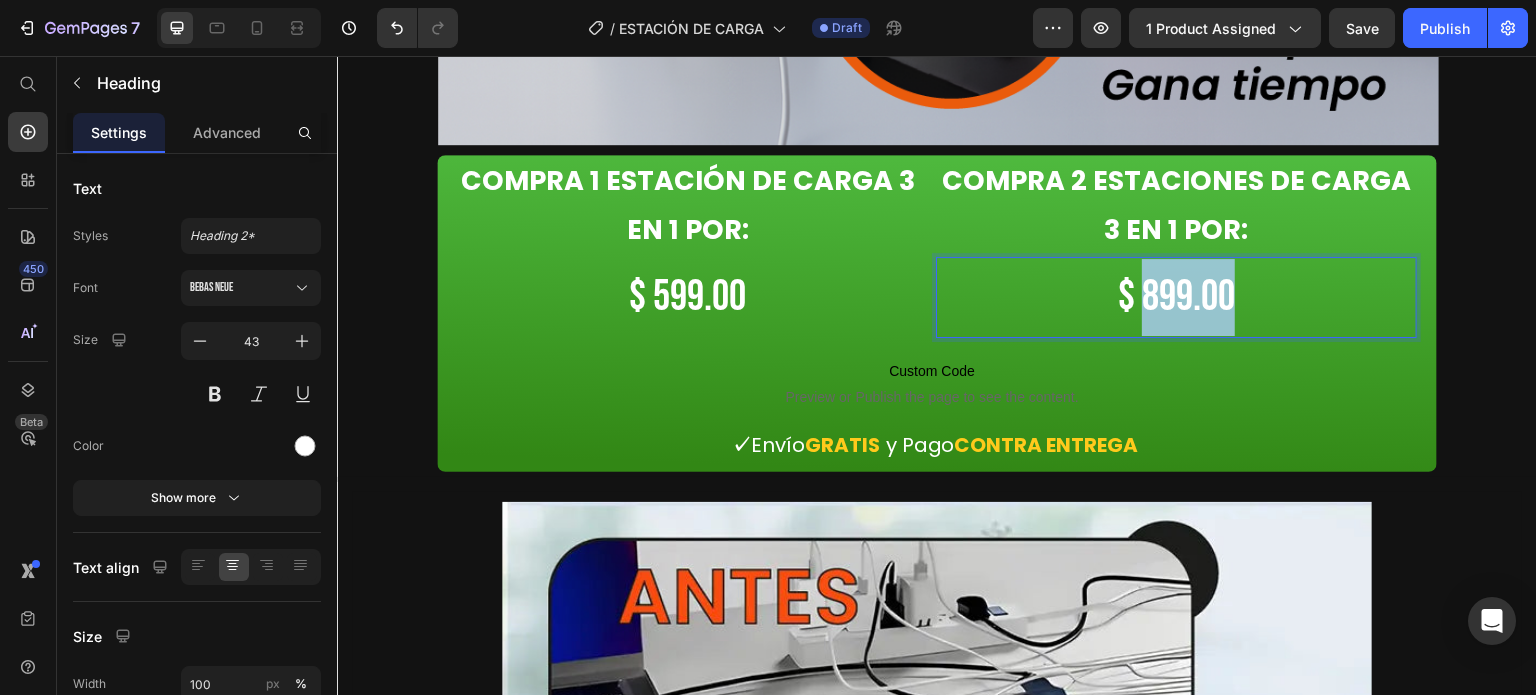 click on "$ 899.00" at bounding box center (1176, 297) 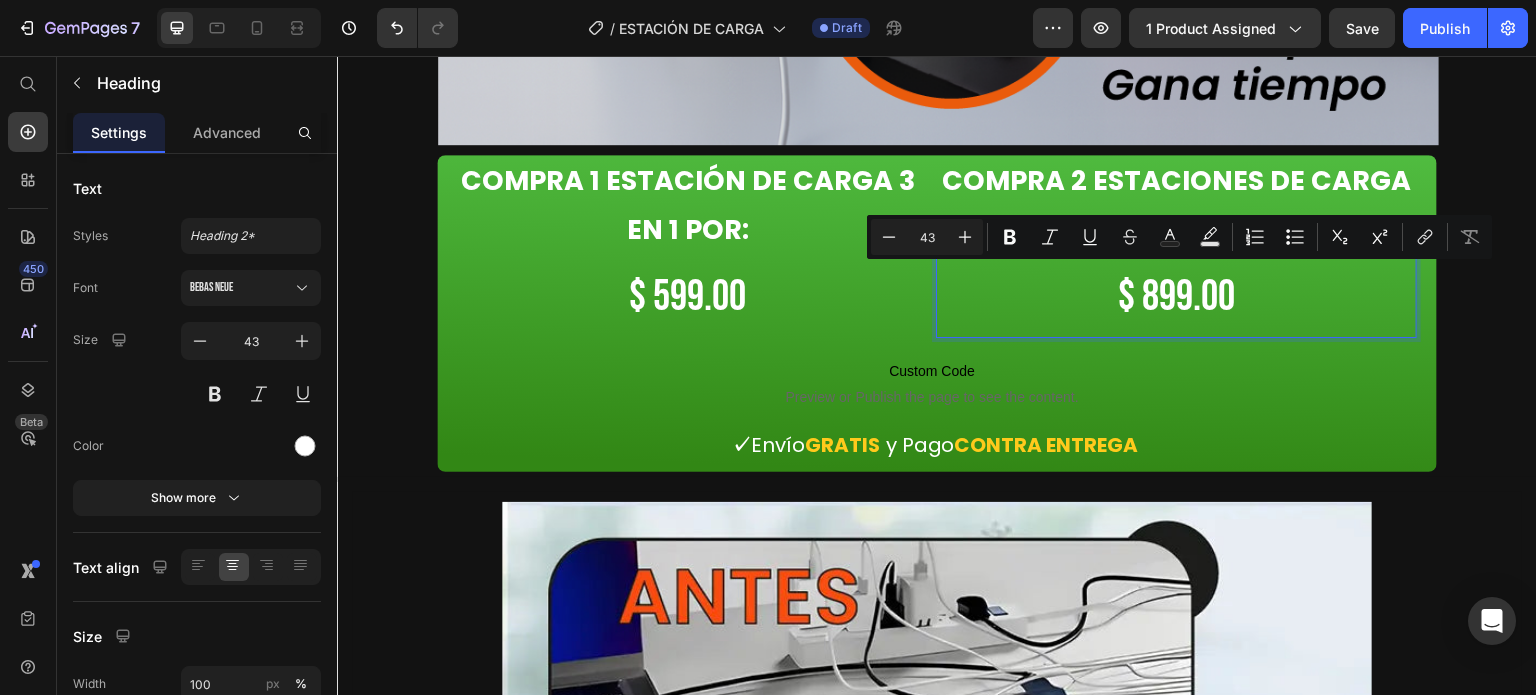click on "$ 899.00" at bounding box center (1176, 297) 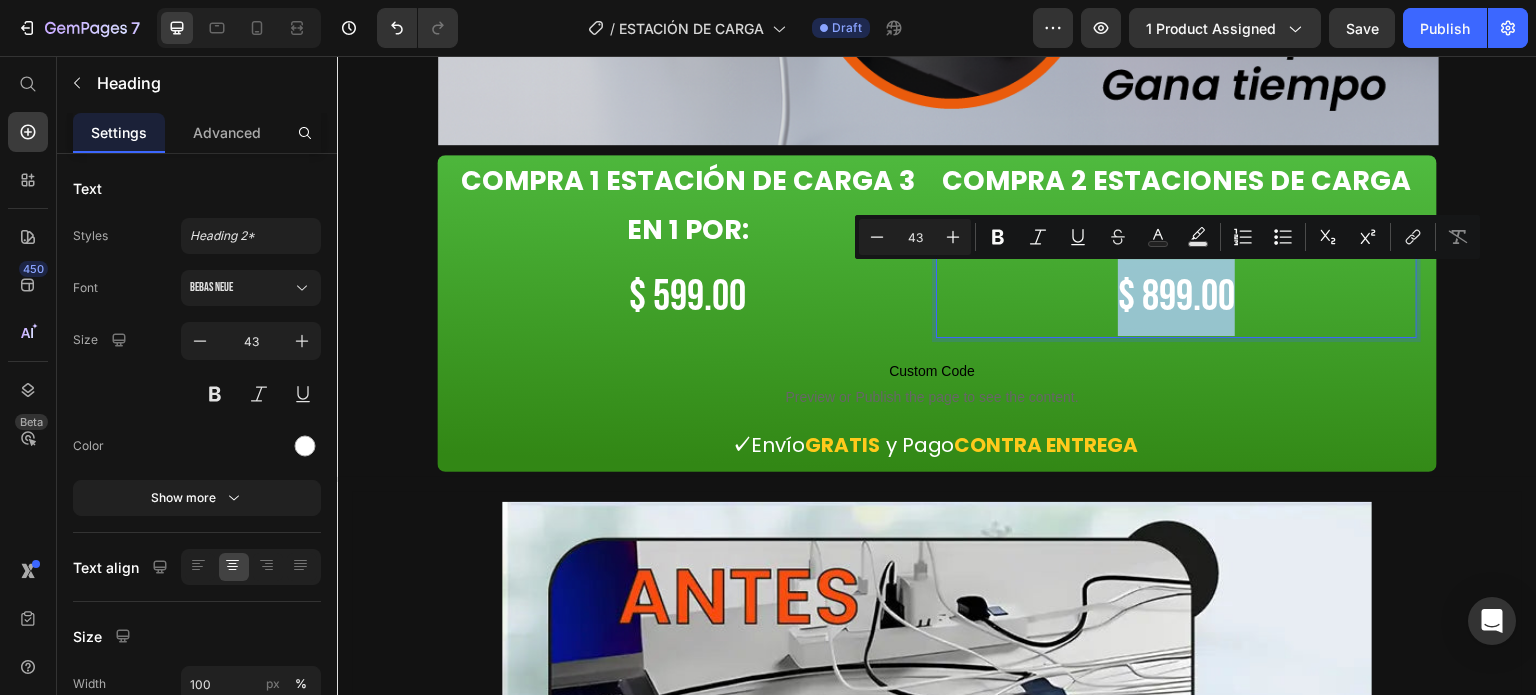 drag, startPoint x: 1117, startPoint y: 306, endPoint x: 1251, endPoint y: 294, distance: 134.53624 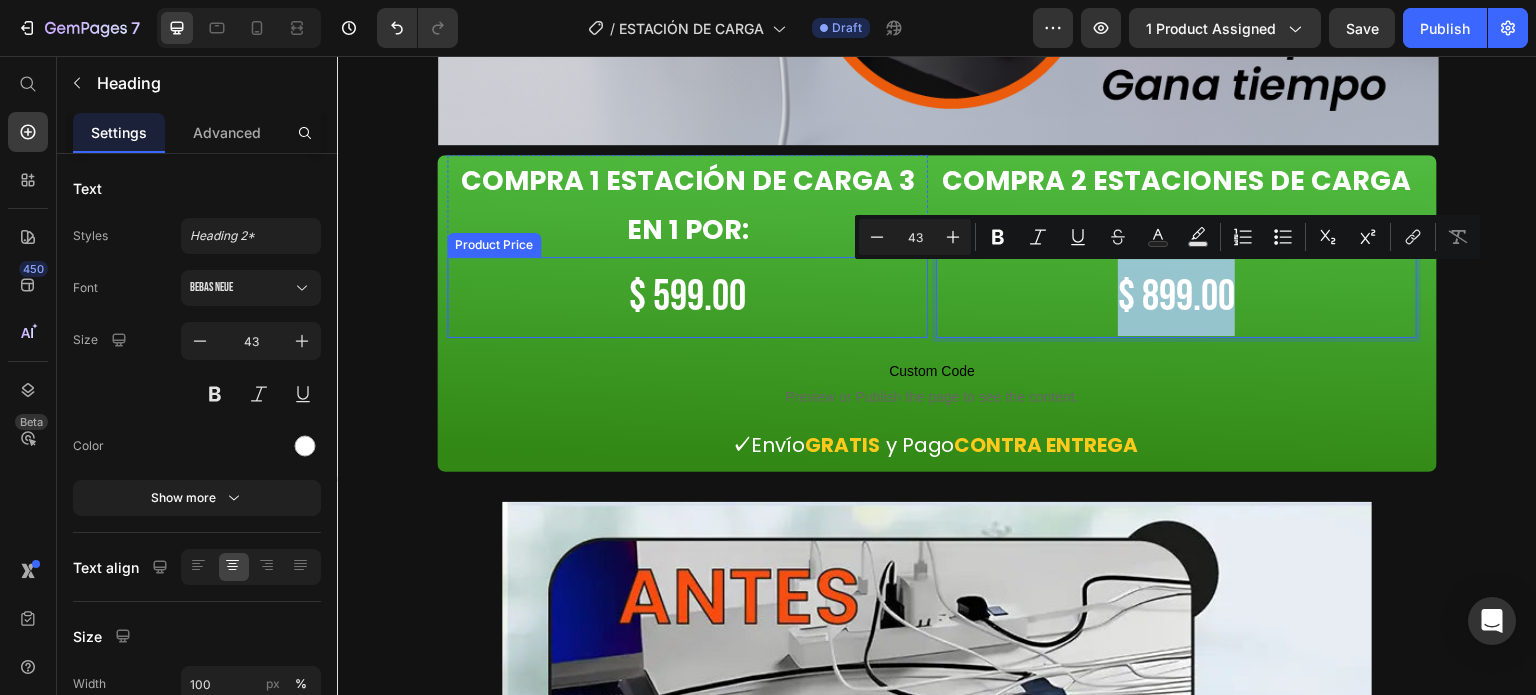 click on "$ 599.00" at bounding box center (687, 297) 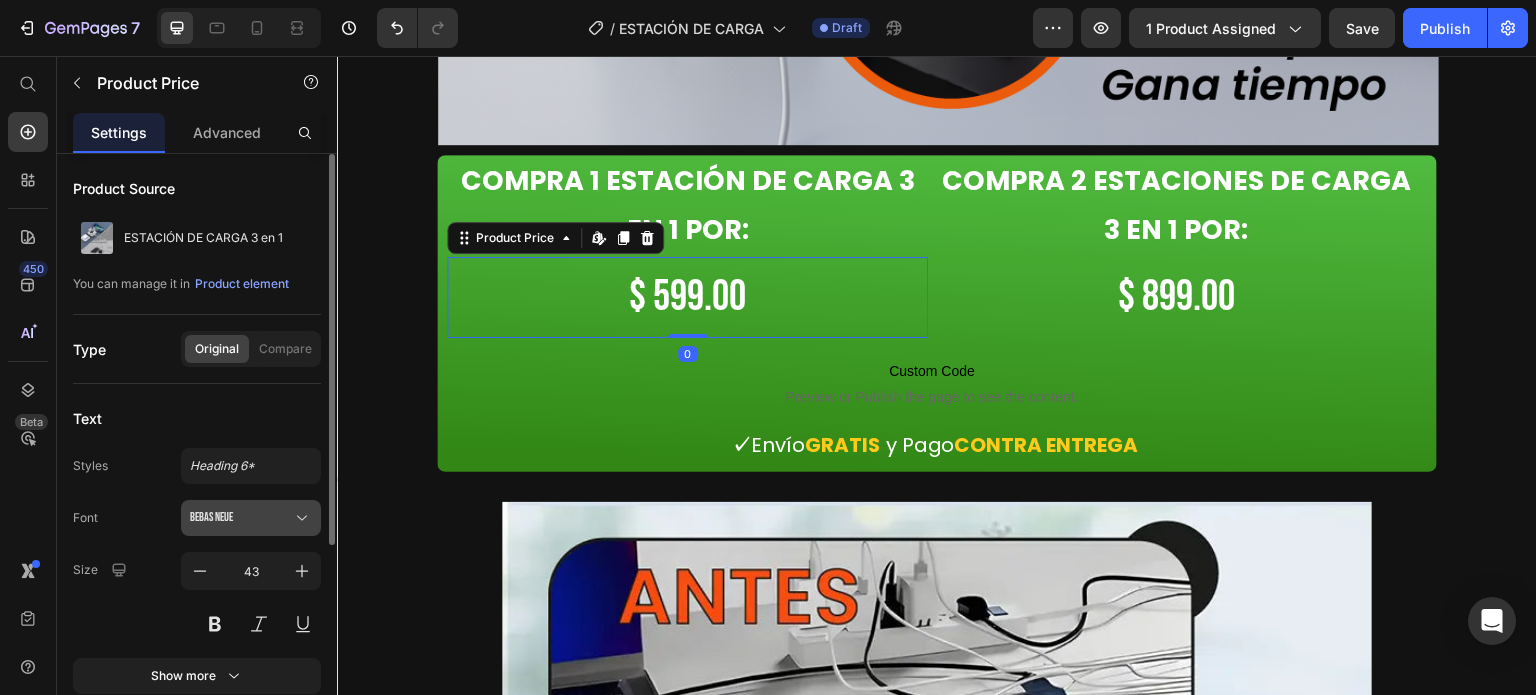 click on "Bebas Neue" at bounding box center (251, 518) 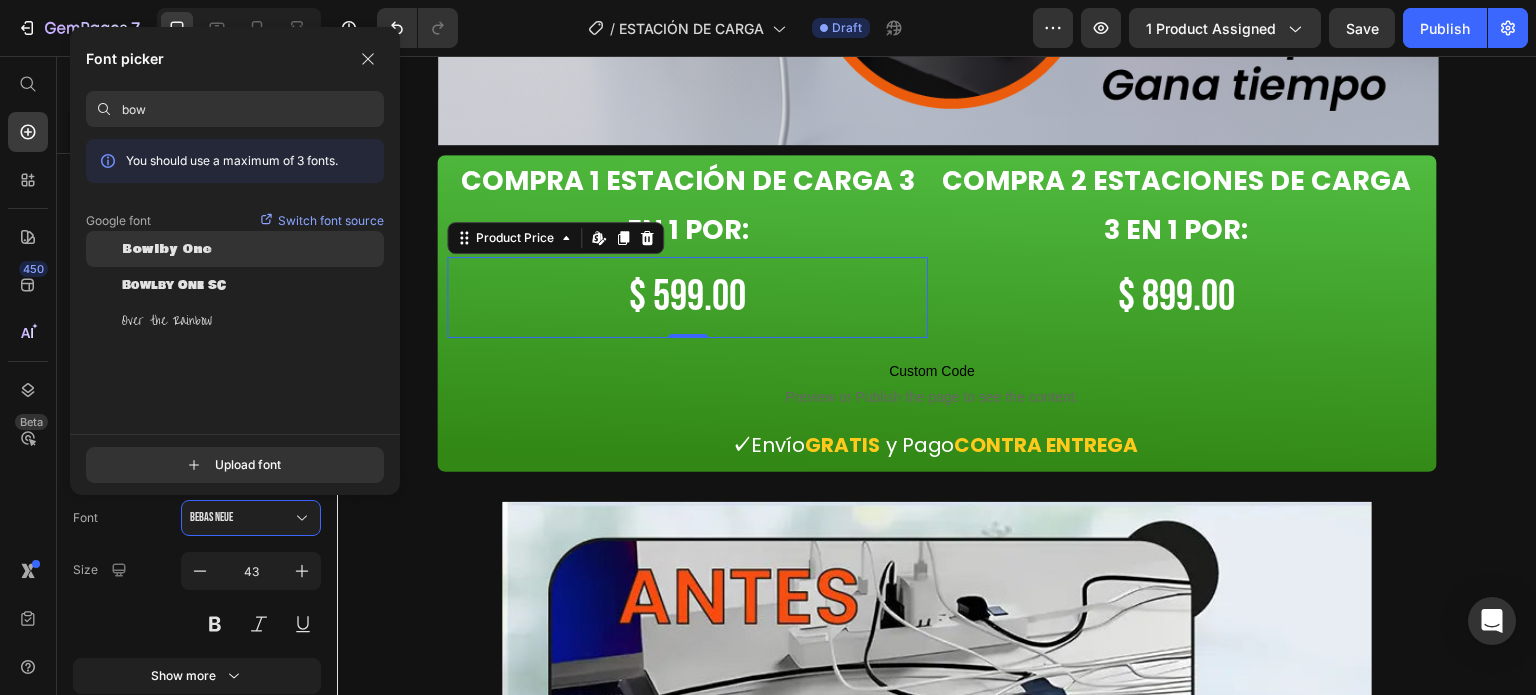 type on "bow" 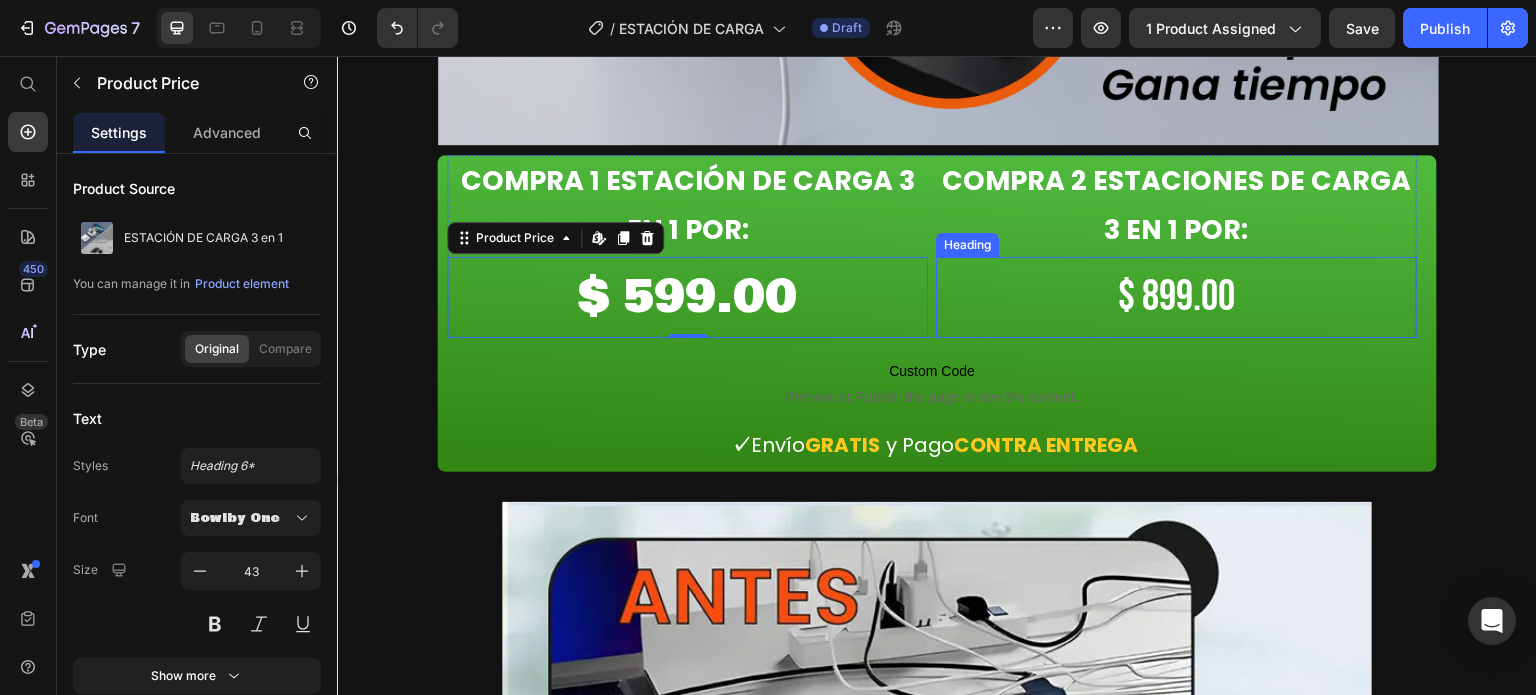 click on "$ 899.00" at bounding box center [1176, 297] 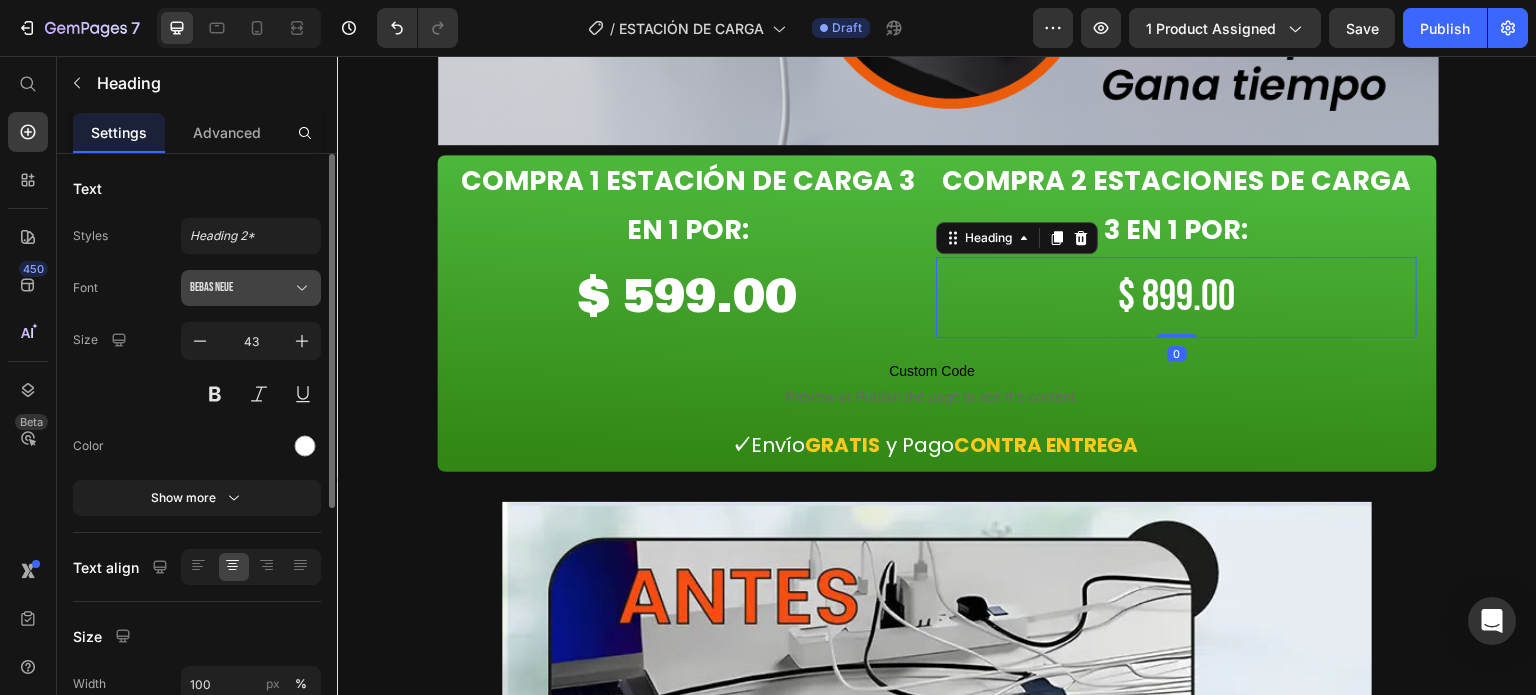 click on "Bebas Neue" at bounding box center [241, 288] 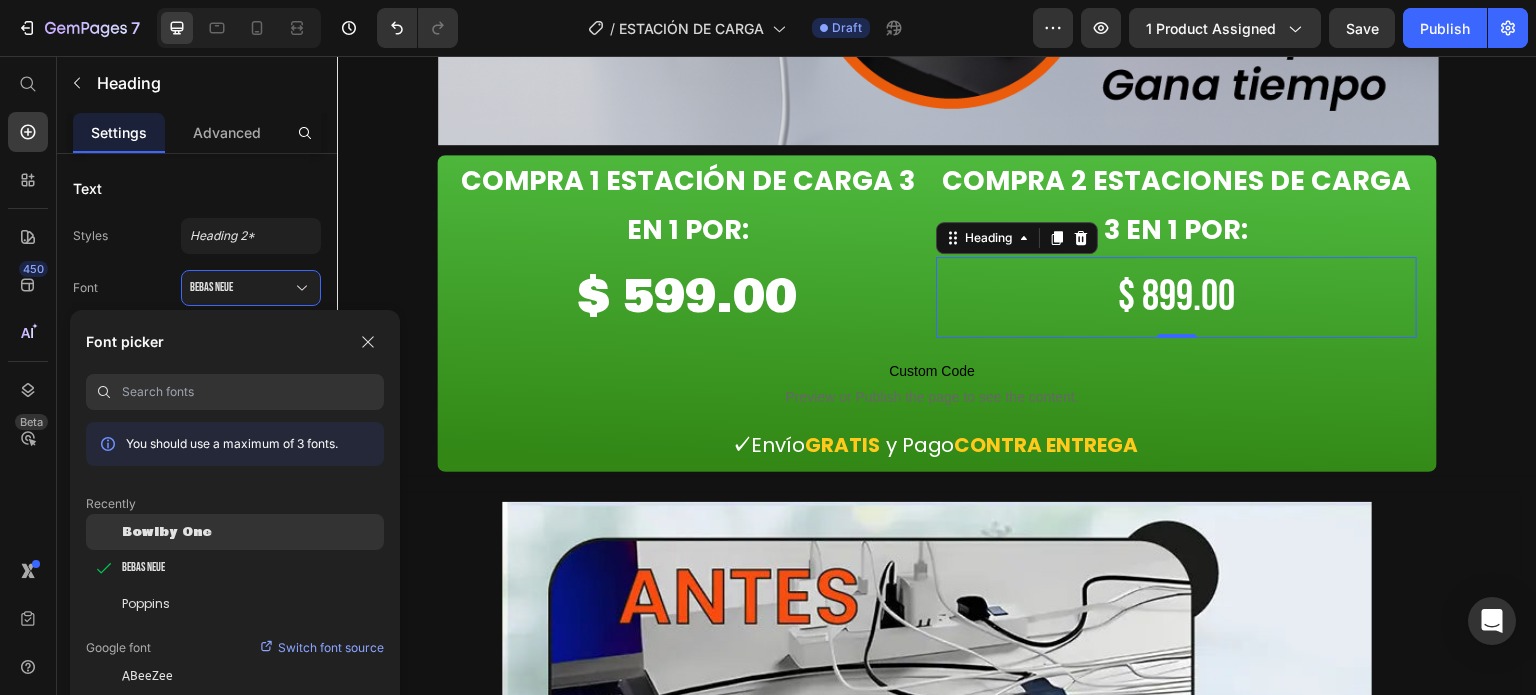 click on "Bowlby One" 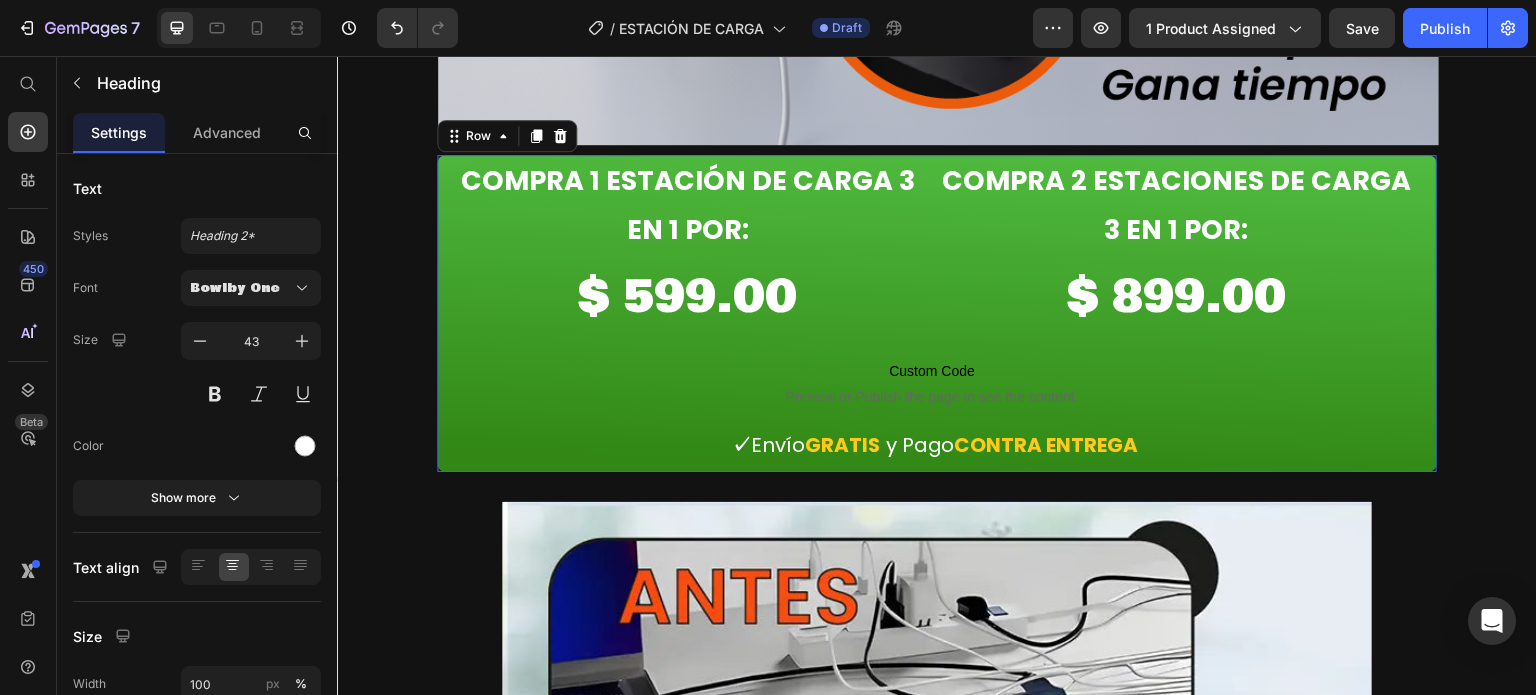 click on "⁠⁠⁠⁠⁠⁠⁠ compra 1 Estación de carga 3 en 1 por: Heading $ 599.00 Product Price Row ⁠⁠⁠⁠⁠⁠⁠ compra 2 Estaciones de carga 3 en 1 por: Heading $ 899.00 Heading Row Row
Custom Code
Preview or Publish the page to see the content. Custom Code   ✓  Envío  GRATIS   y Pago  CONTRA   ENTREGA Text block Product Row   0" at bounding box center (937, 313) 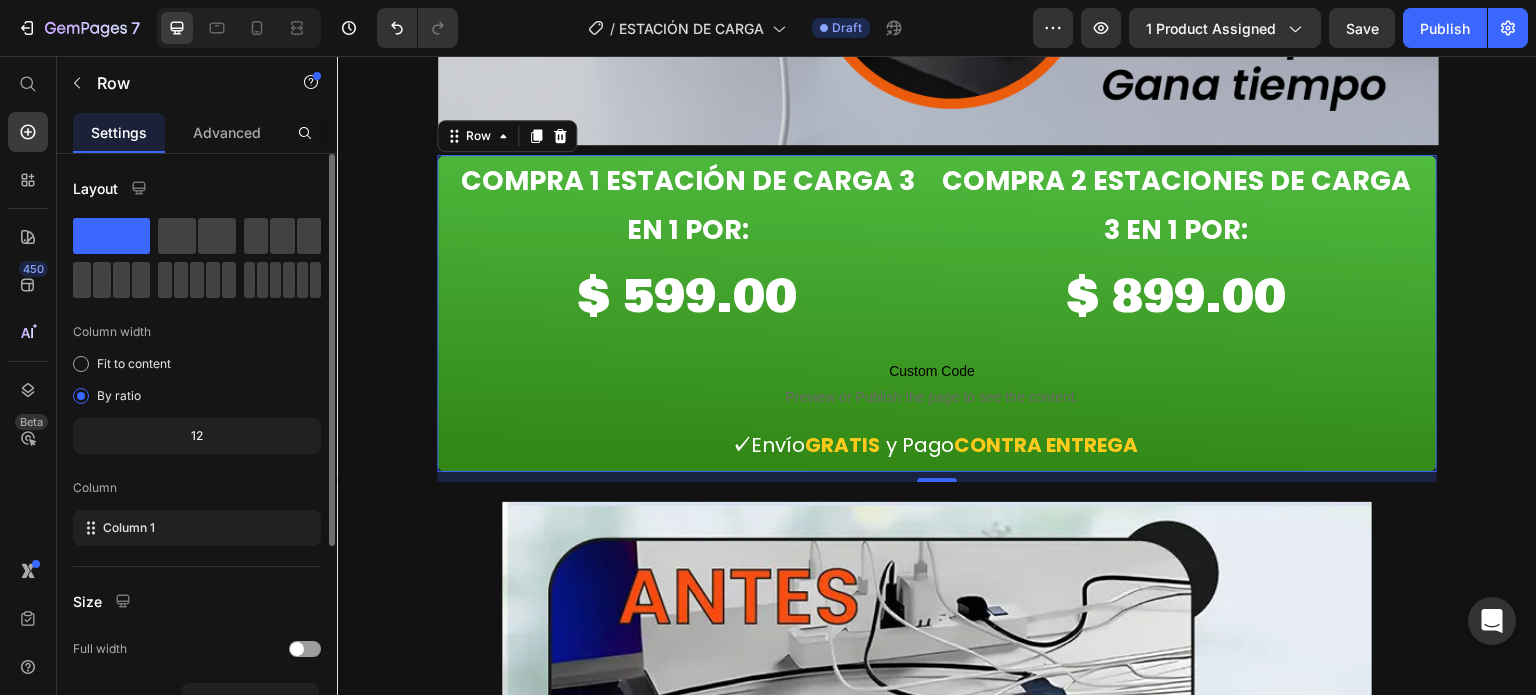 scroll, scrollTop: 312, scrollLeft: 0, axis: vertical 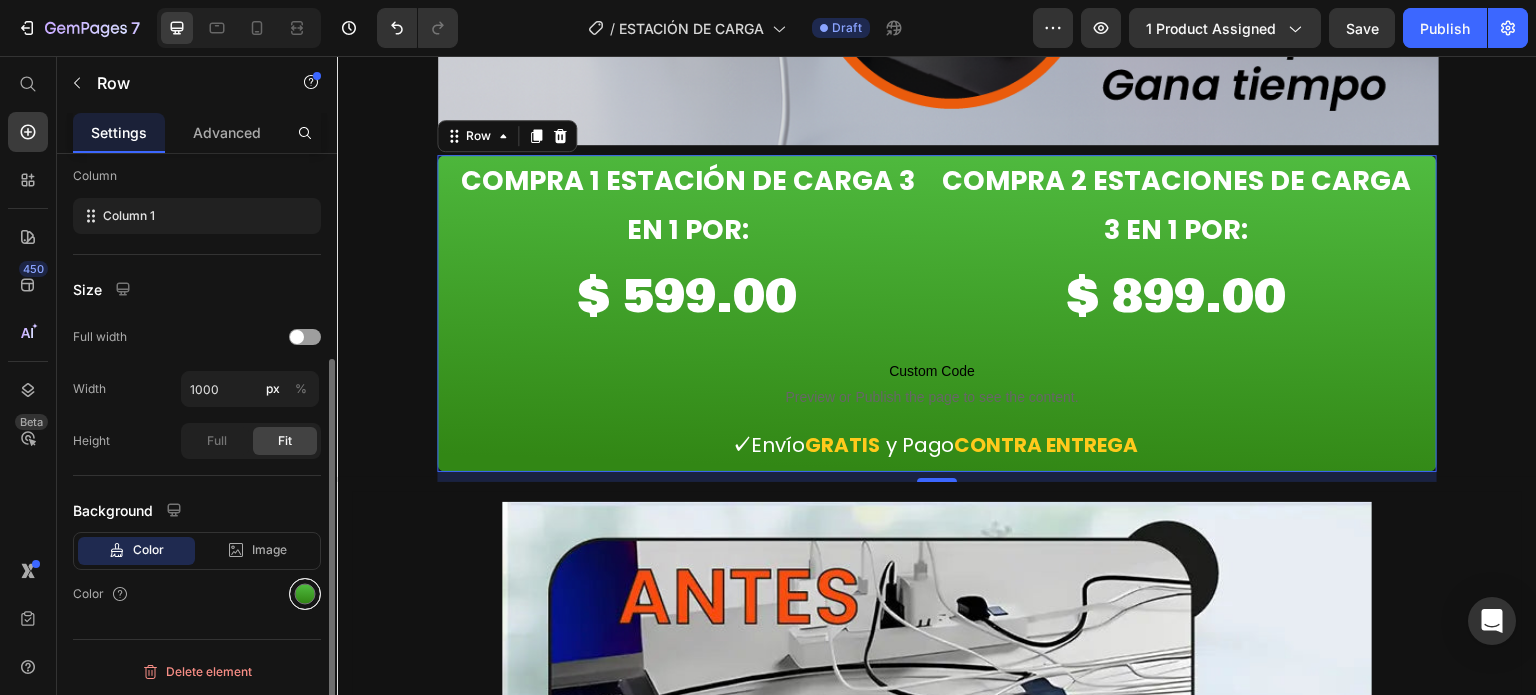click at bounding box center (305, 594) 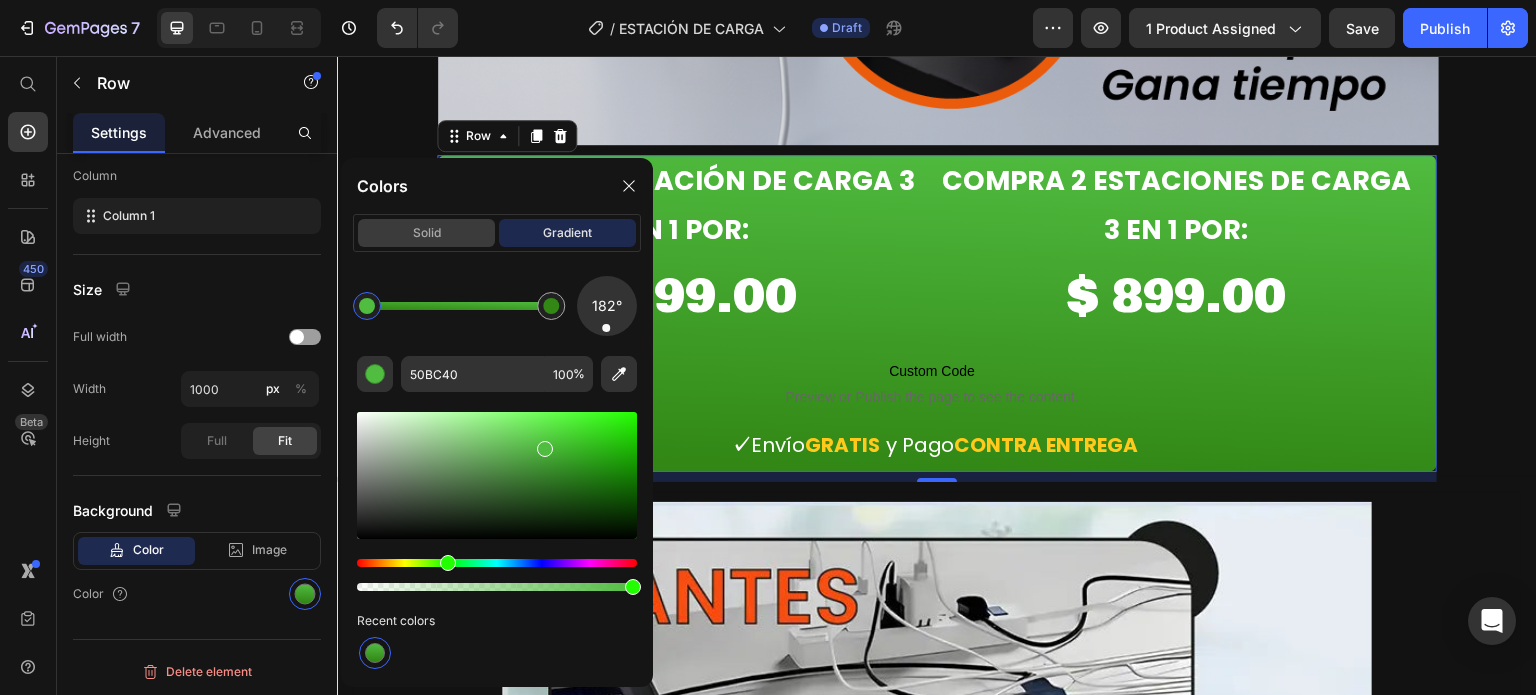 drag, startPoint x: 77, startPoint y: 178, endPoint x: 413, endPoint y: 233, distance: 340.47174 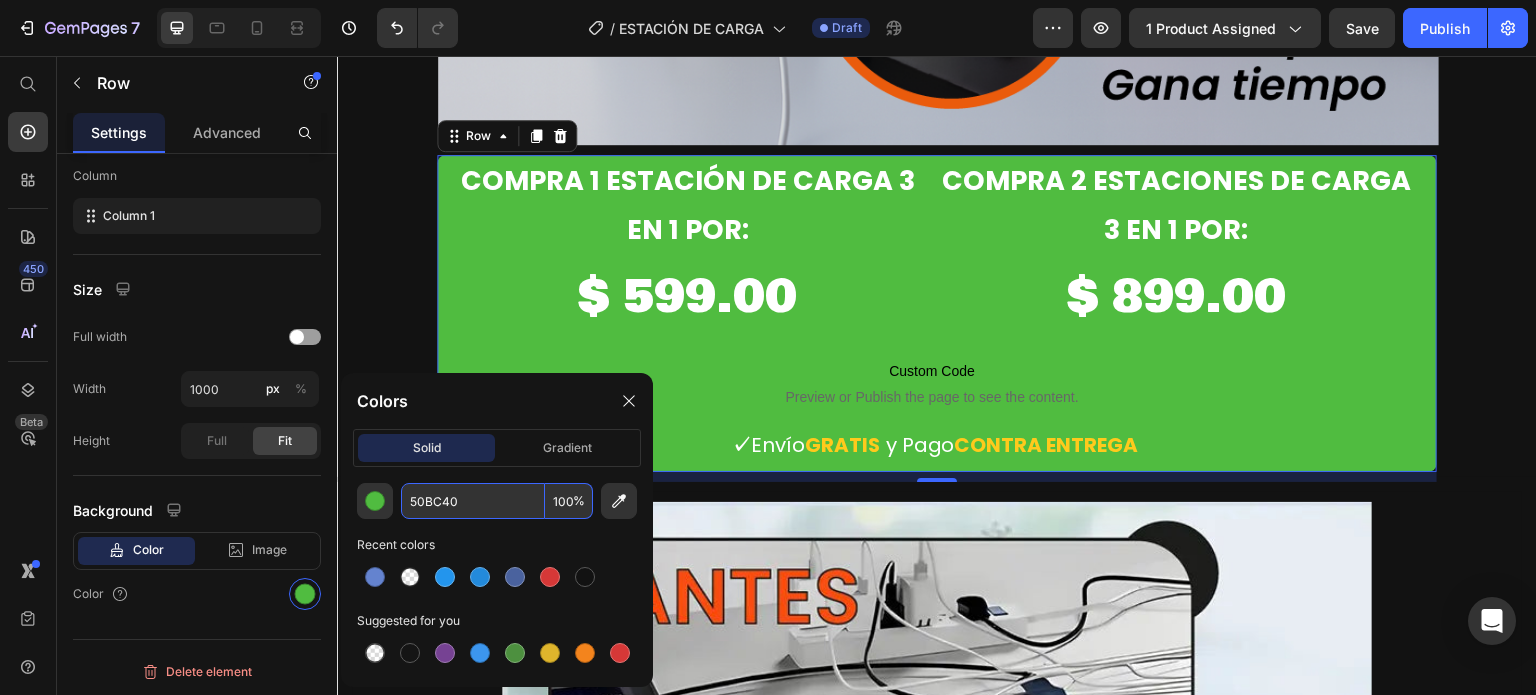 click on "50BC40" at bounding box center (473, 501) 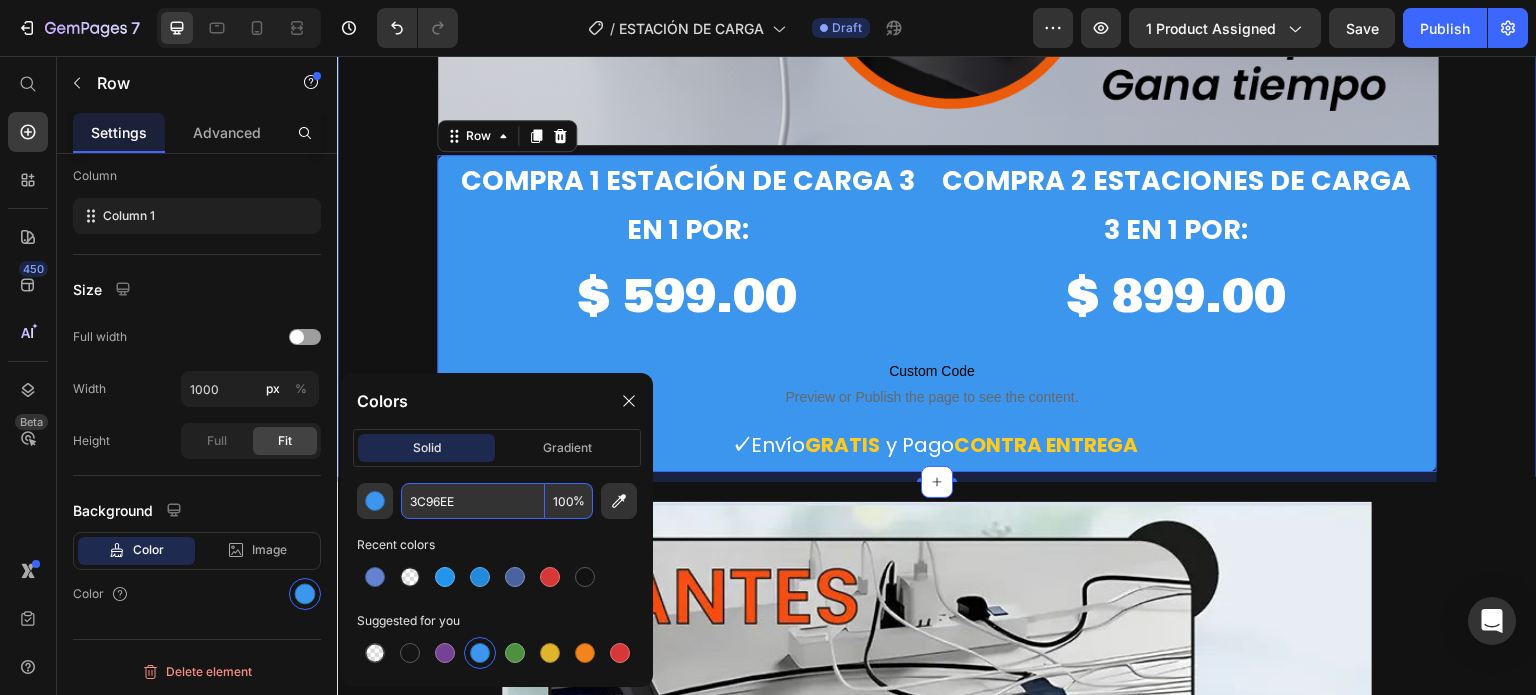 click on "Icon Icon Icon Icon Icon Icon List Row ESTACIÓN DE CARGA 3 en 1 Product Title Product Row Image ⁠⁠⁠⁠⁠⁠⁠ compra 1 Estación de carga 3 en 1 por: Heading $ 599.00 Product Price Row ⁠⁠⁠⁠⁠⁠⁠ compra 2 Estaciones de carga 3 en 1 por: Heading $ 899.00 Heading Row Row
Custom Code
Preview or Publish the page to see the content. Custom Code   ✓  Envío  GRATIS   y Pago  CONTRA   ENTREGA Text block Product Row   10 Section 1" at bounding box center [937, -251] 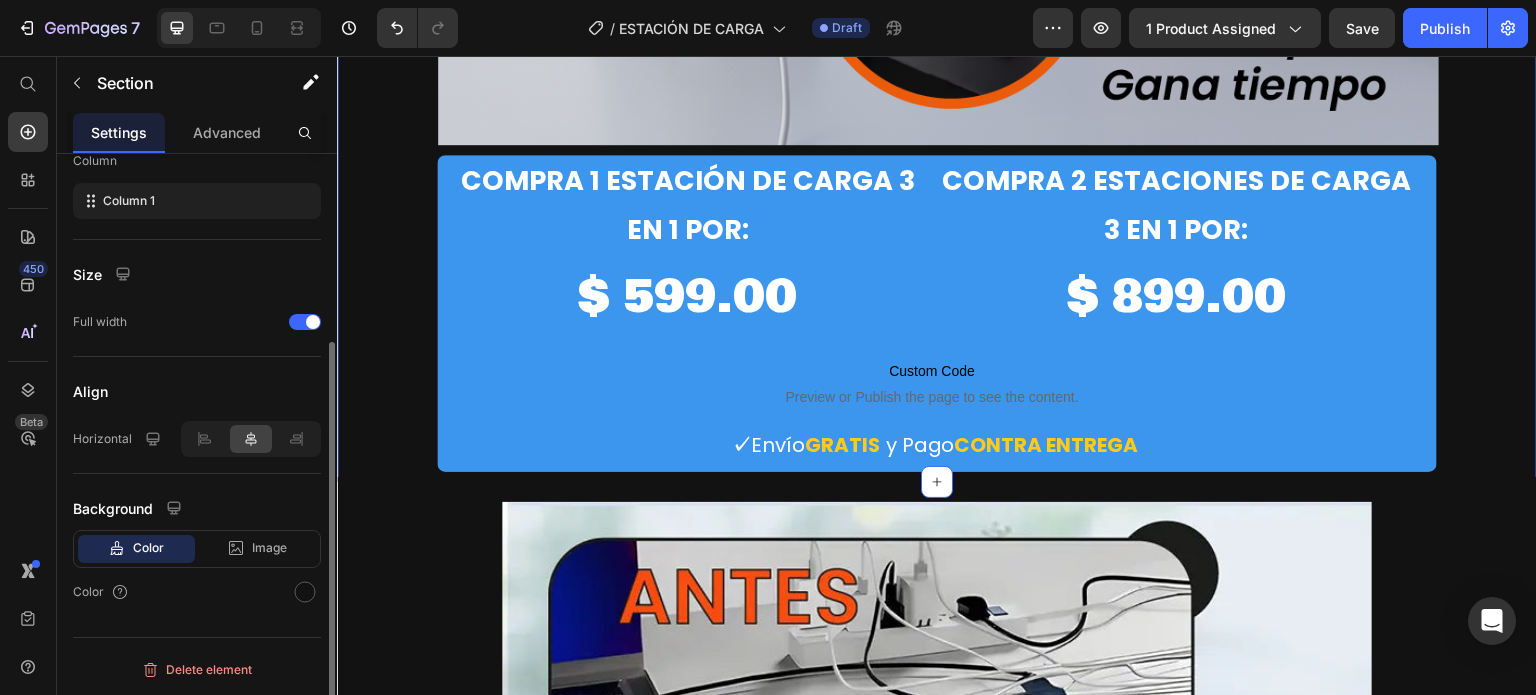 scroll, scrollTop: 0, scrollLeft: 0, axis: both 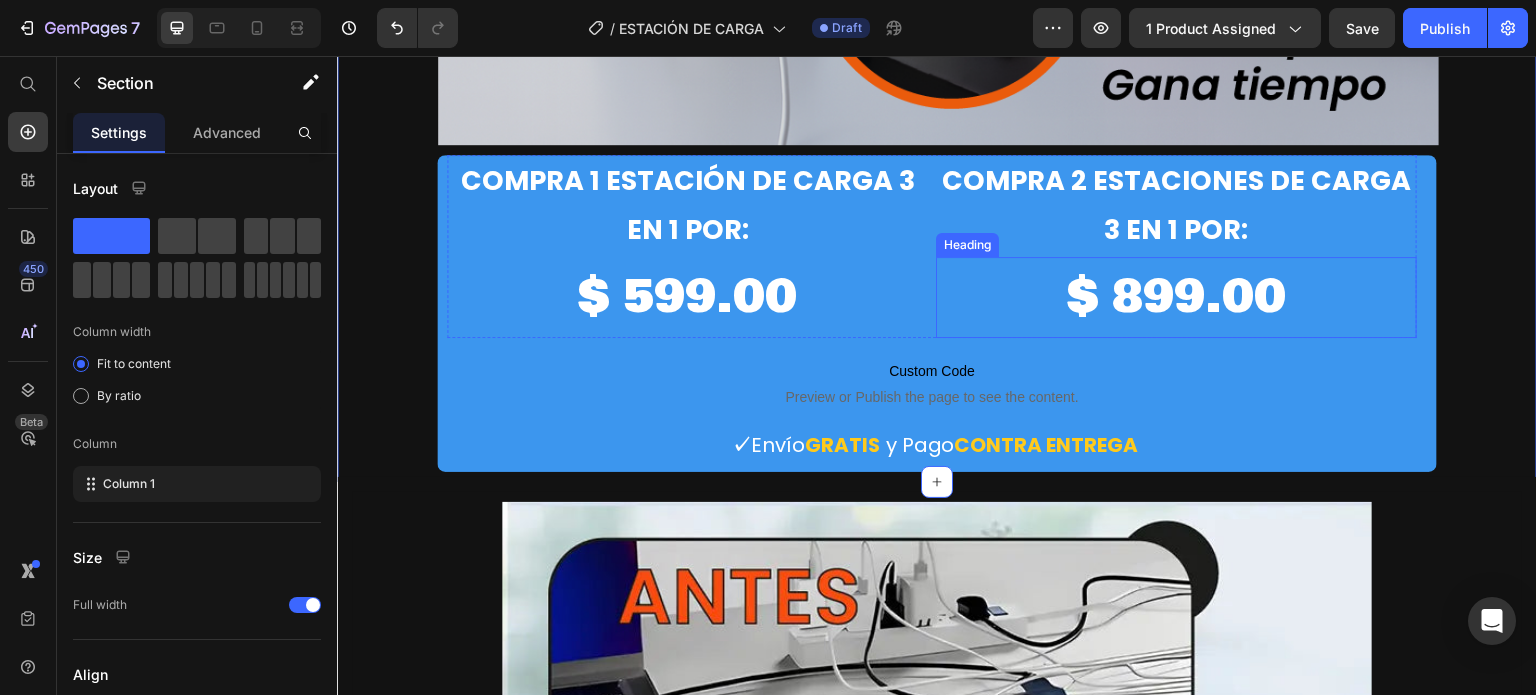click on "$ 899.00" at bounding box center [1176, 297] 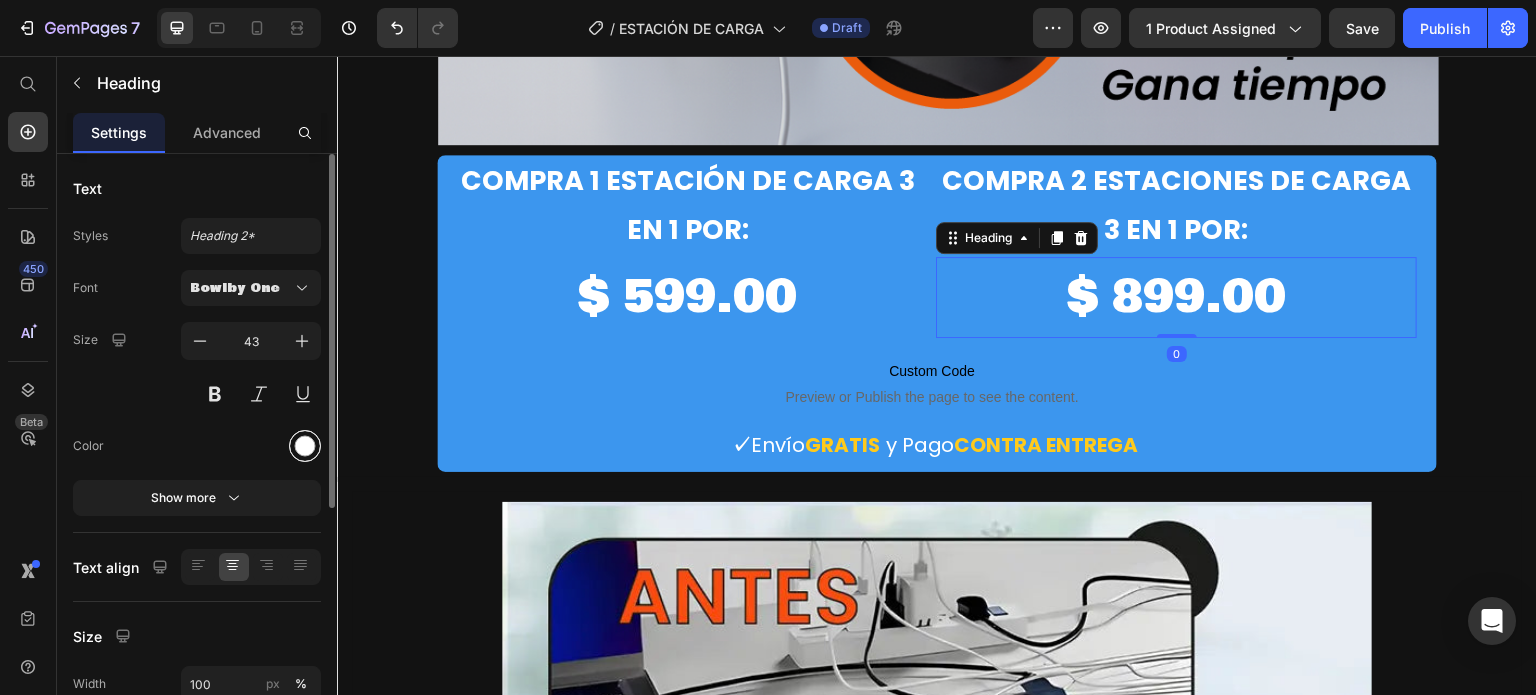 click at bounding box center (305, 446) 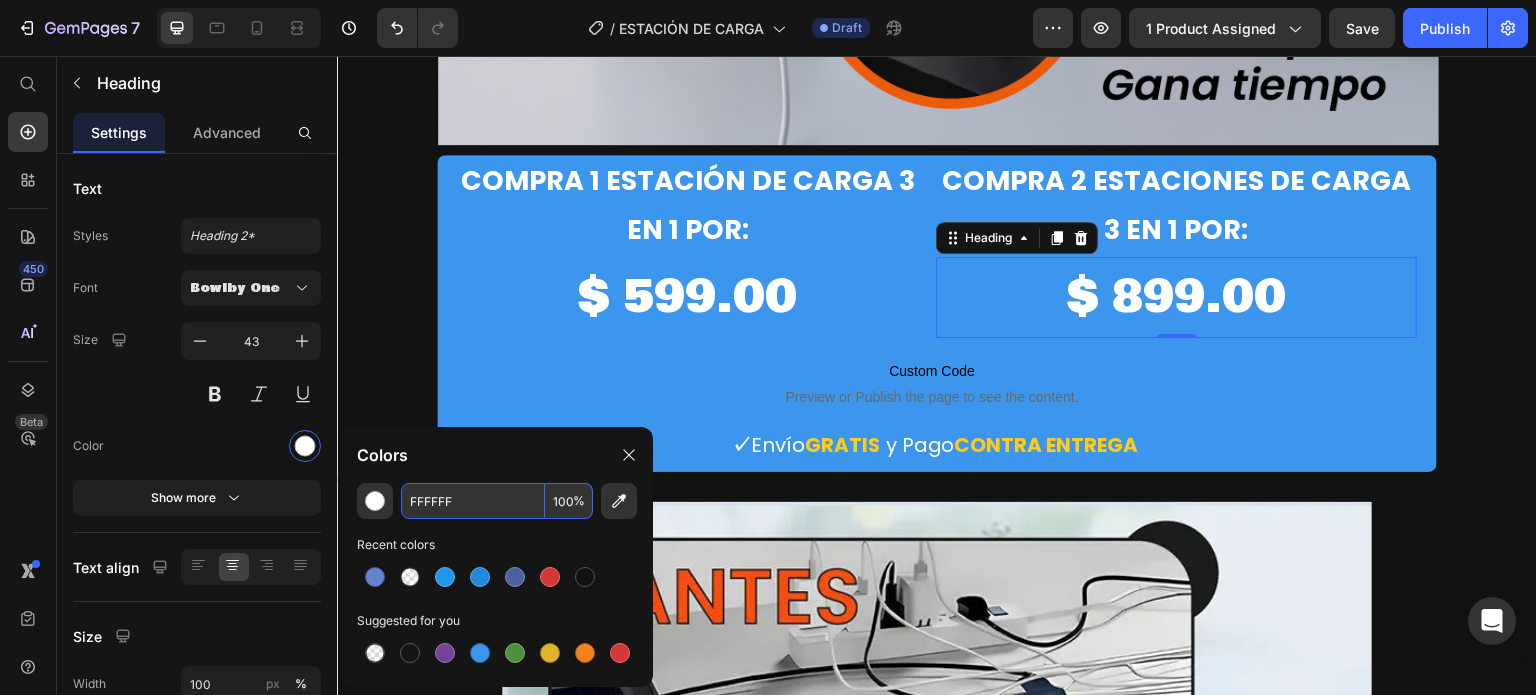 click on "FFFFFF" at bounding box center (473, 501) 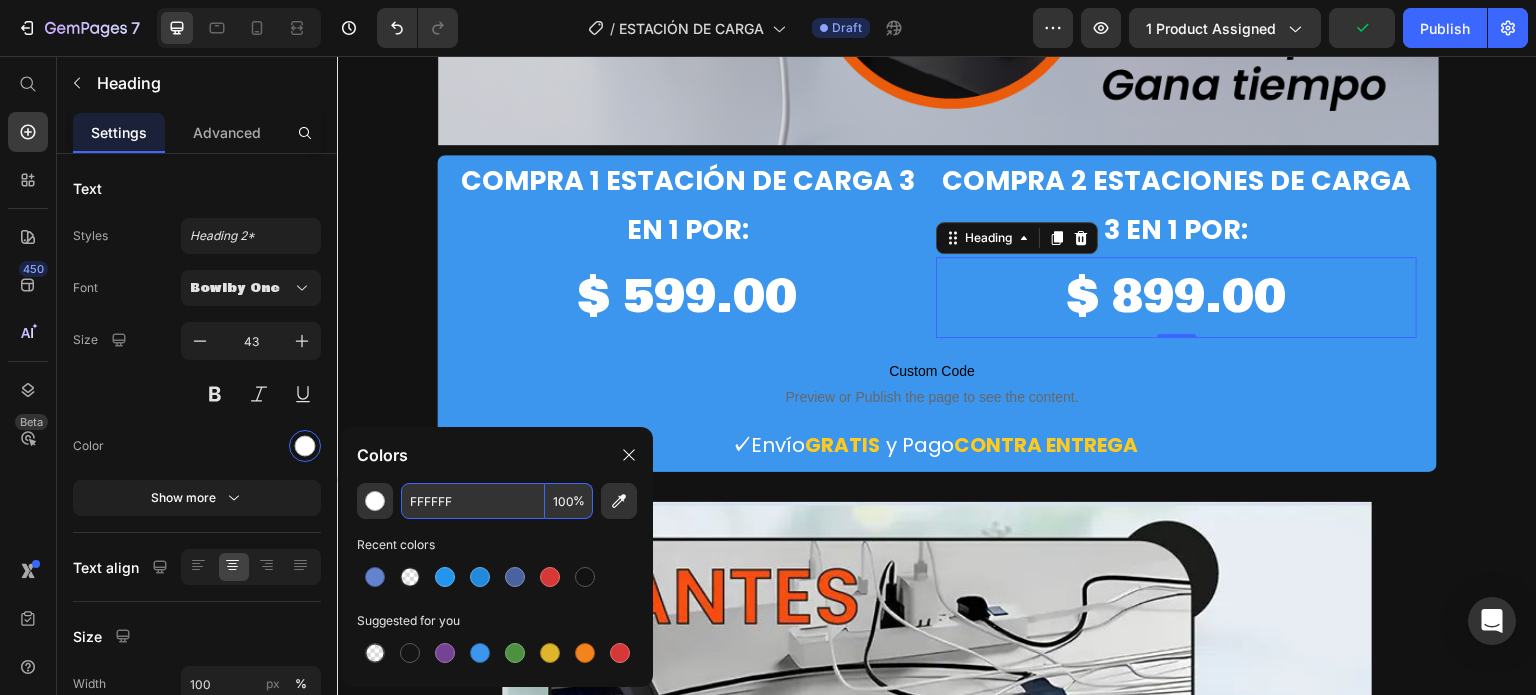 paste on "#FFFF02" 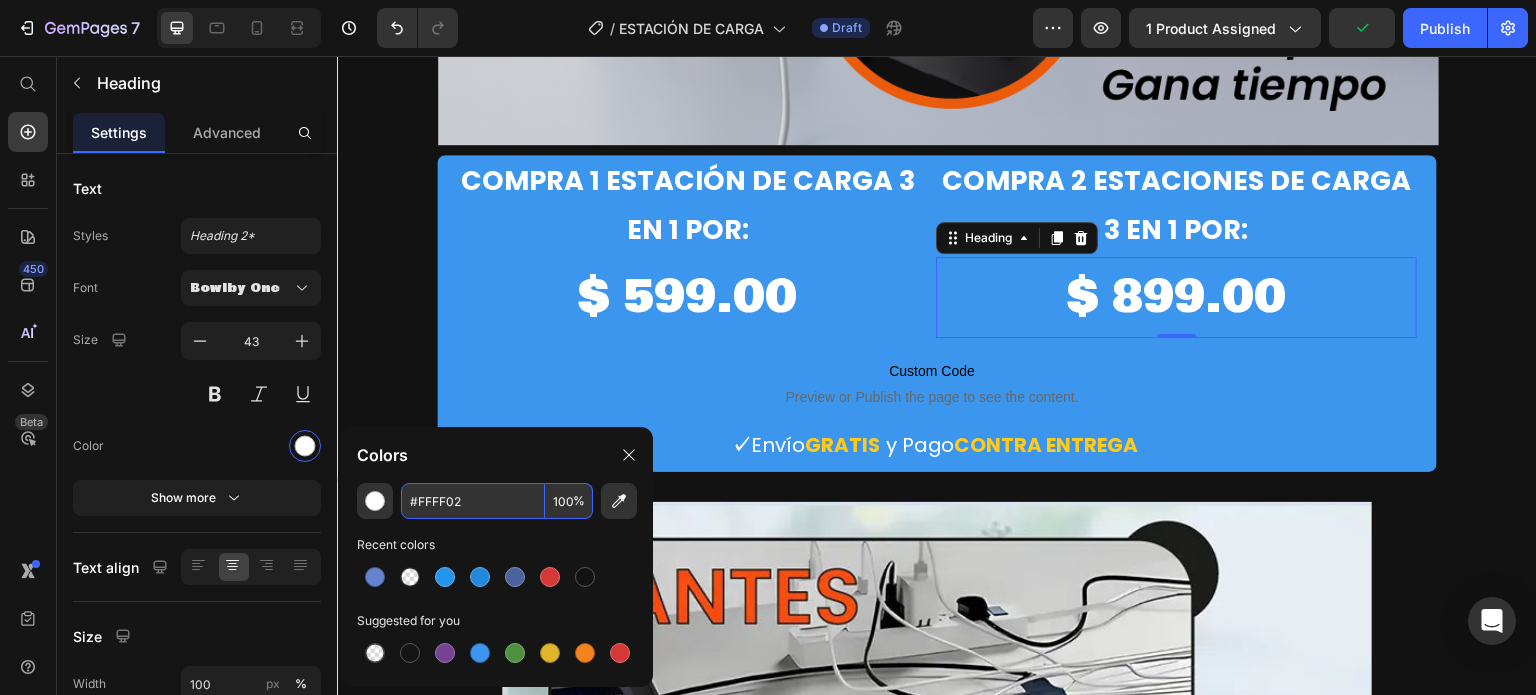 type on "FFFF02" 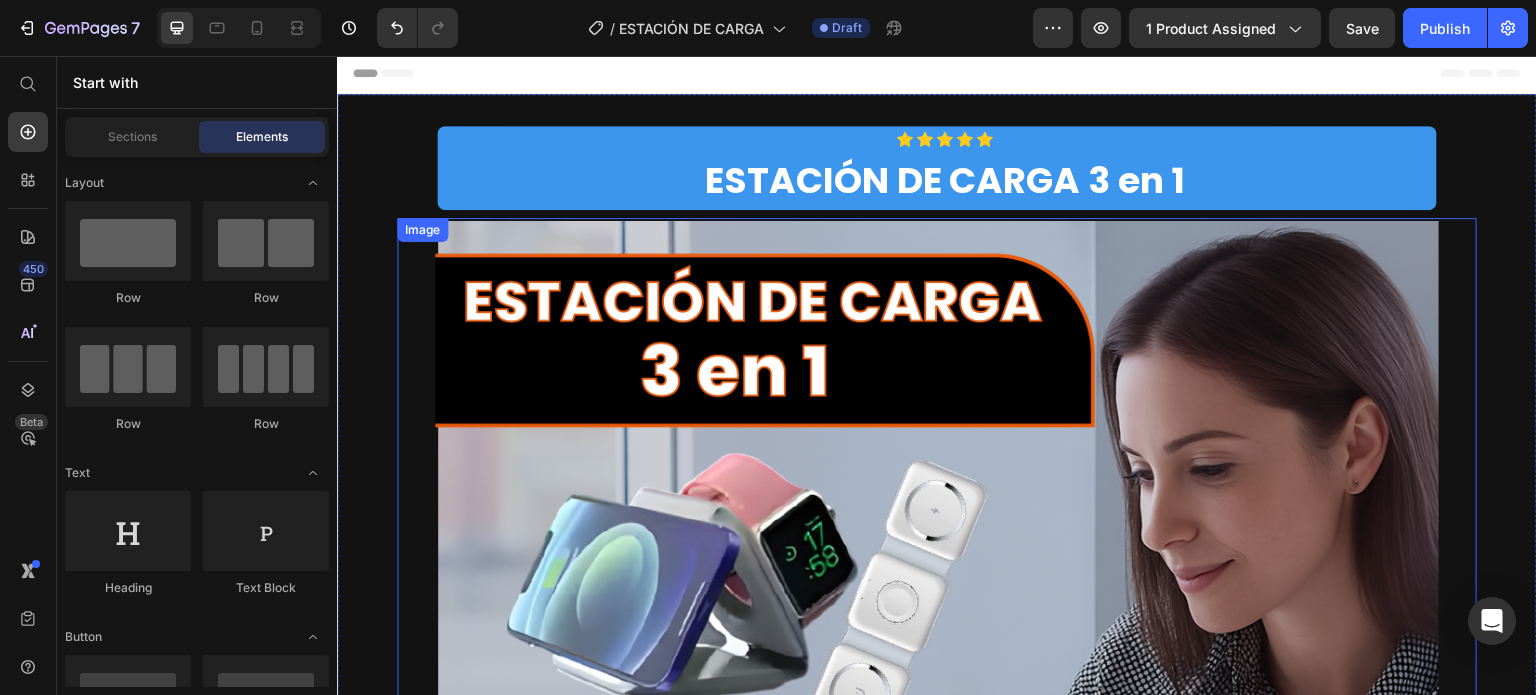 scroll, scrollTop: 0, scrollLeft: 0, axis: both 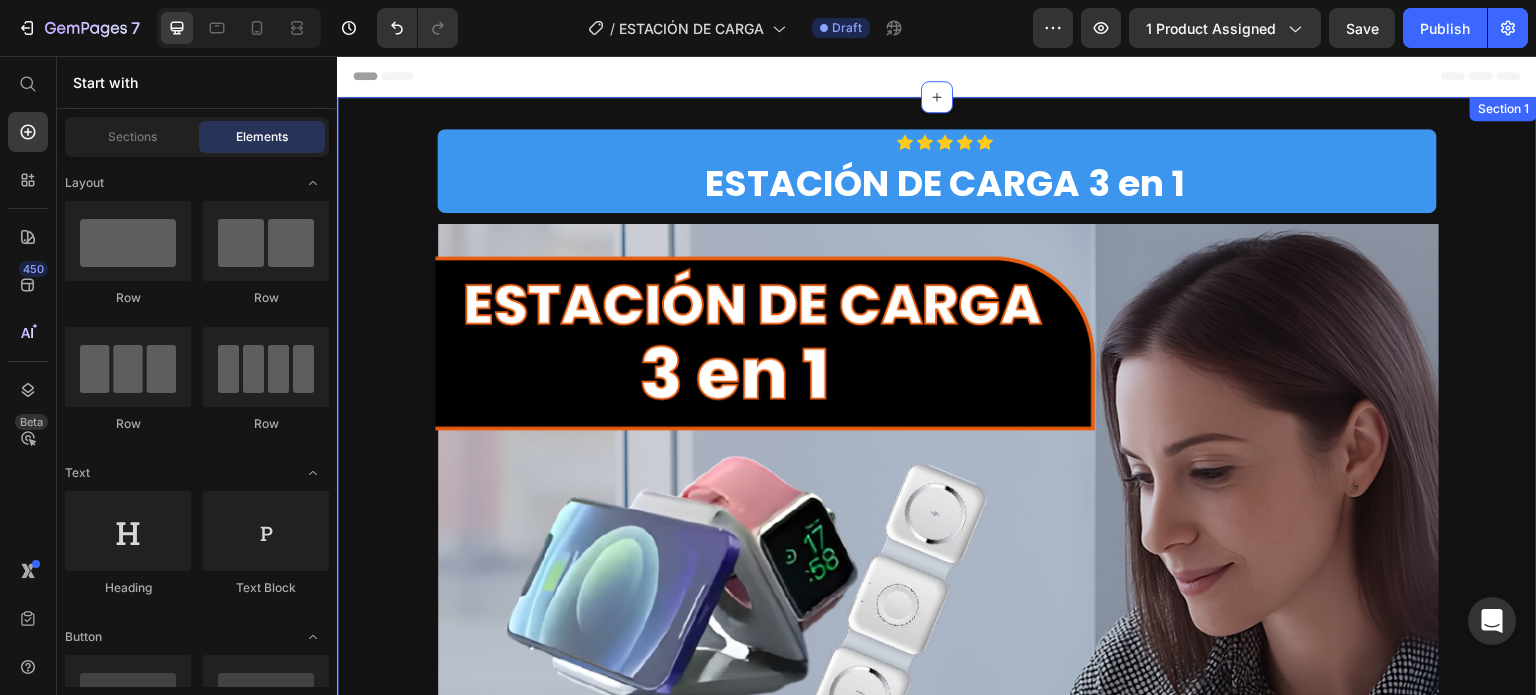 click on "Icon Icon Icon Icon Icon Icon List Row ESTACIÓN DE CARGA 3 en 1 Product Title Product Row Image ⁠⁠⁠⁠⁠⁠⁠ compra 1 Estación de carga 3 en 1 por: Heading $ 599.00 Product Price Row ⁠⁠⁠⁠⁠⁠⁠ compra 2 Estaciones de carga 3 en 1 por: Heading $ 899.00 Heading Row Row
Custom Code
Preview or Publish the page to see the content. Custom Code   ✓  Envío  GRATIS   y Pago  CONTRA   ENTREGA Text block Product Row Section 1" at bounding box center [937, 829] 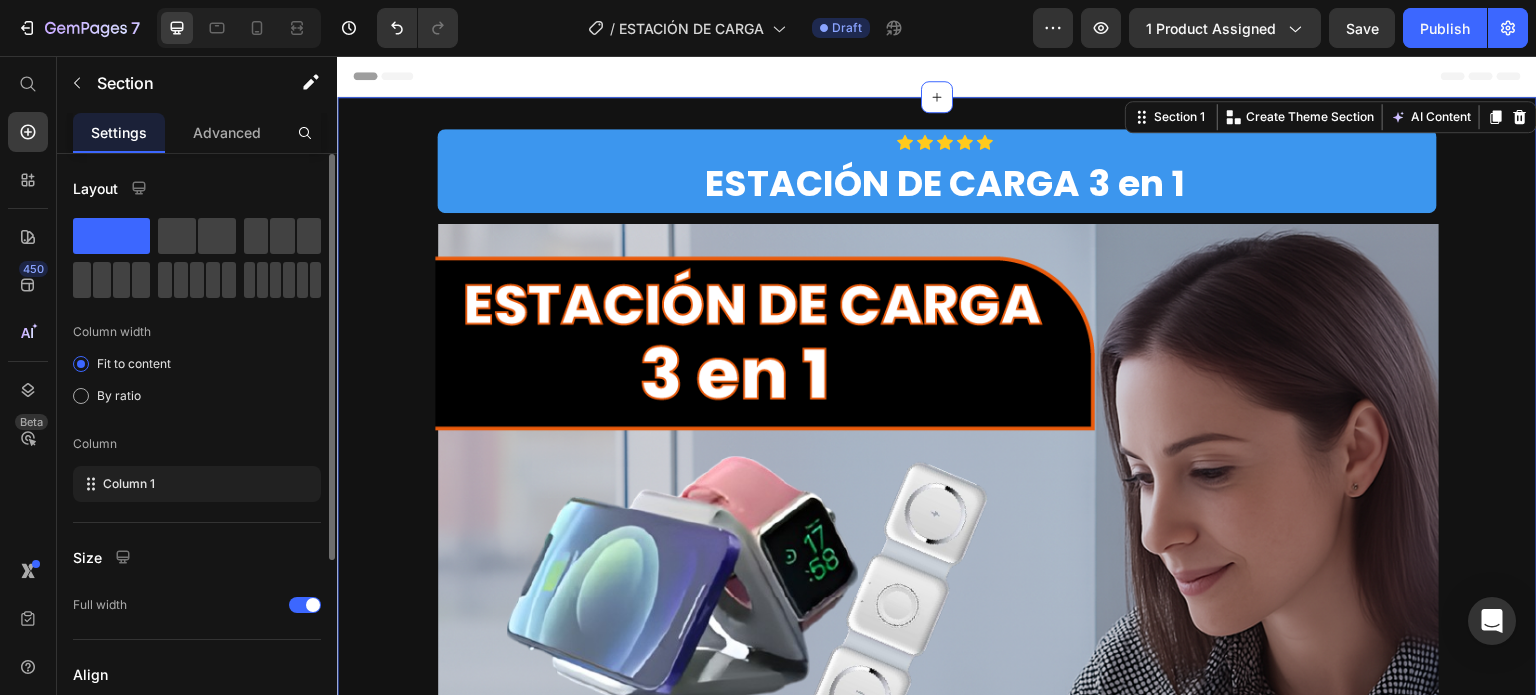 scroll, scrollTop: 280, scrollLeft: 0, axis: vertical 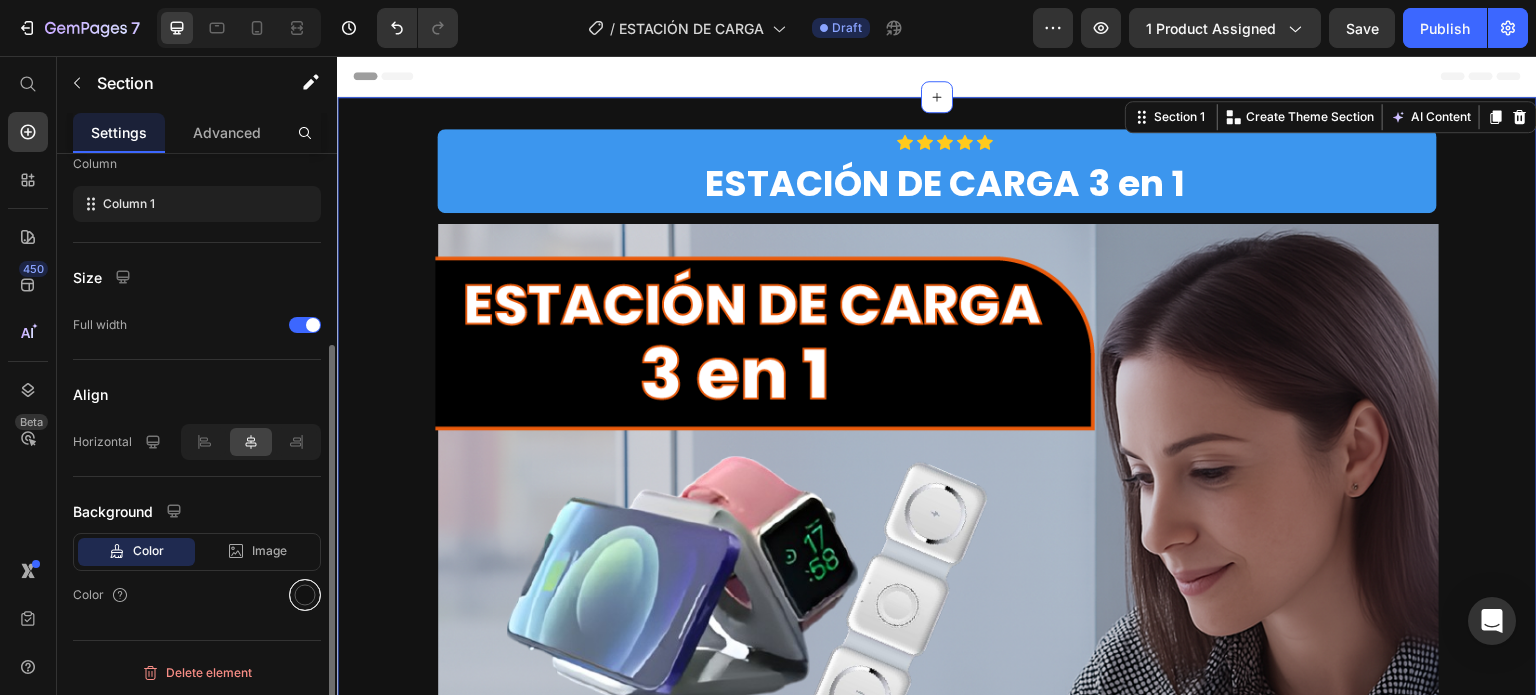 click at bounding box center (305, 595) 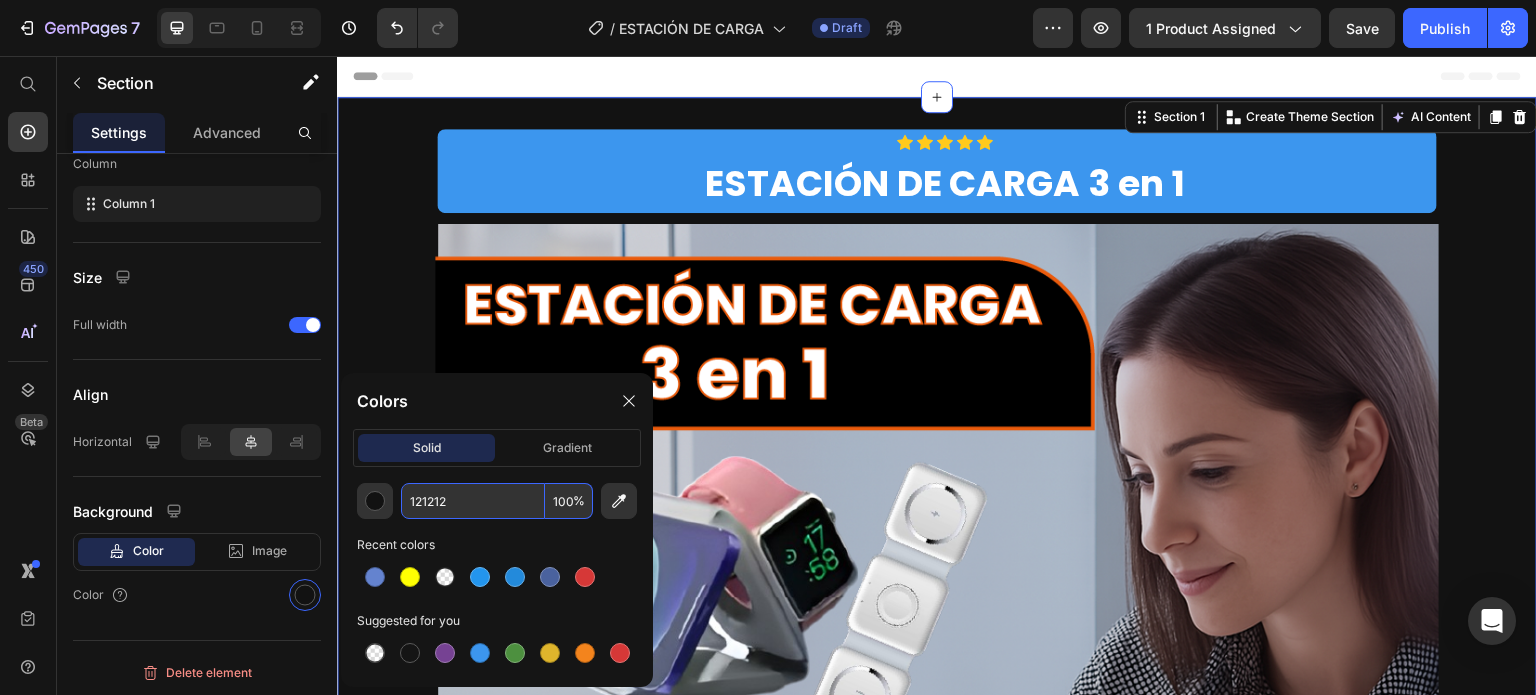 click on "121212" at bounding box center [473, 501] 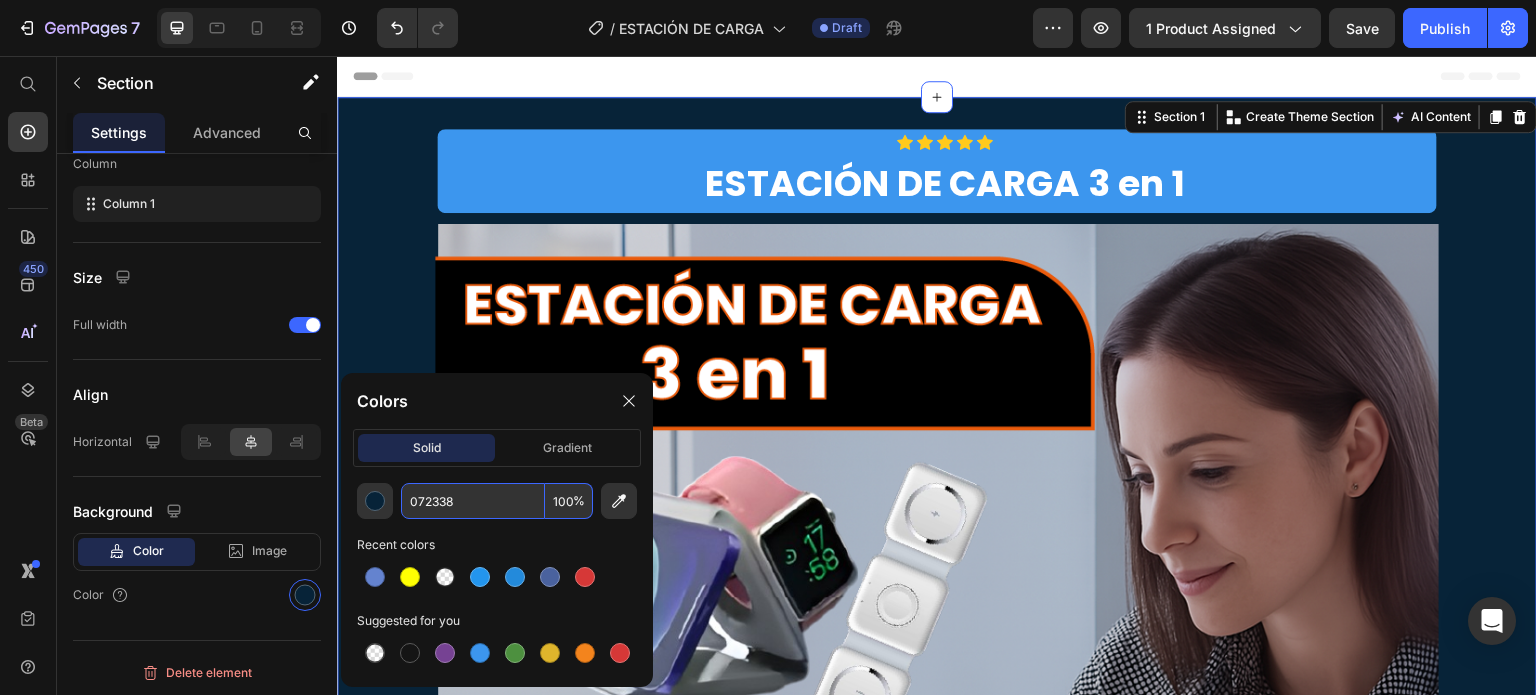 type on "072338" 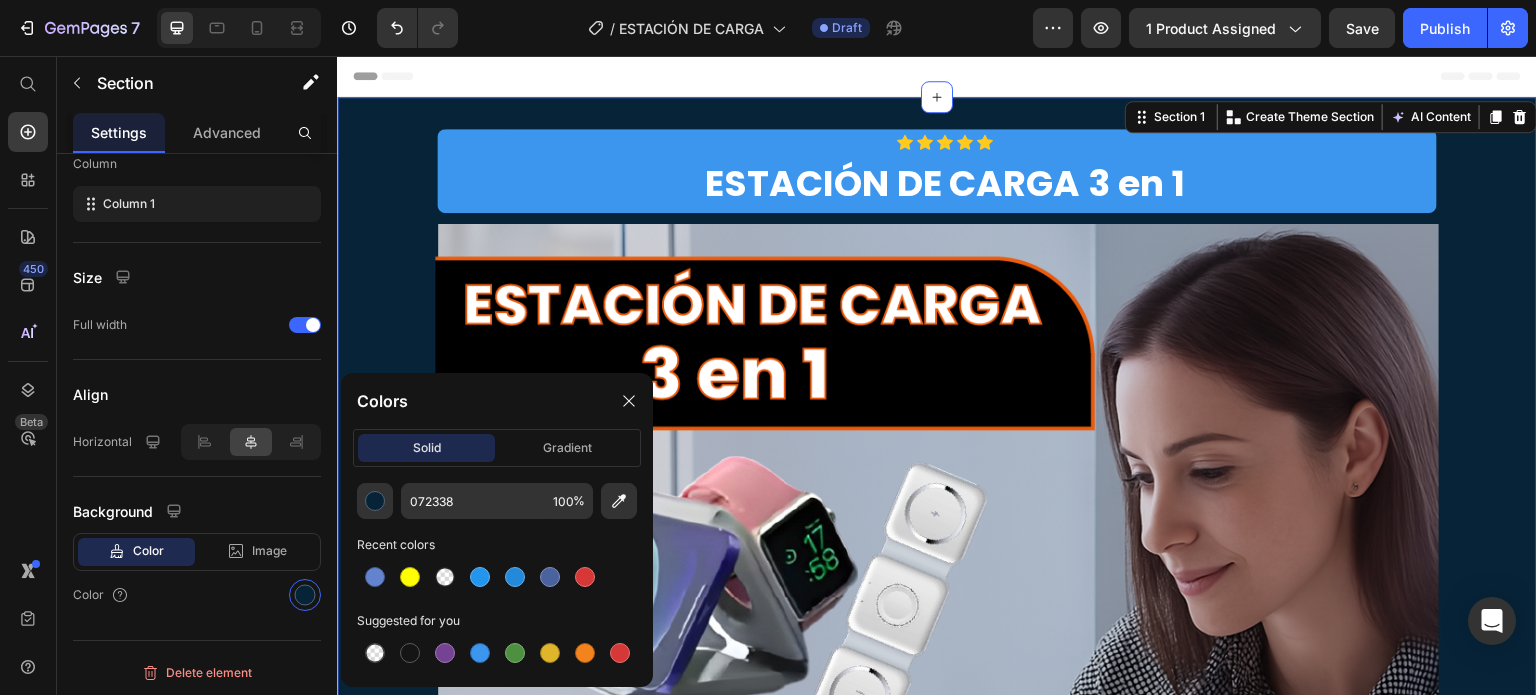 click on "Icon Icon Icon Icon Icon Icon List Row ESTACIÓN DE CARGA 3 en 1 Product Title Product Row Image ⁠⁠⁠⁠⁠⁠⁠ compra 1 Estación de carga 3 en 1 por: Heading $ 599.00 Product Price Row ⁠⁠⁠⁠⁠⁠⁠ compra 2 Estaciones de carga 3 en 1 por: Heading $ 899.00 Heading Row Row
Custom Code
Preview or Publish the page to see the content. Custom Code   ✓  Envío  GRATIS   y Pago  CONTRA   ENTREGA Text block Product Row Section 1   You can create reusable sections Create Theme Section AI Content Write with GemAI What would you like to describe here? Tone and Voice Persuasive Product ESTACIÓN DE CARGA 3 en 1 Show more Generate" at bounding box center (937, 829) 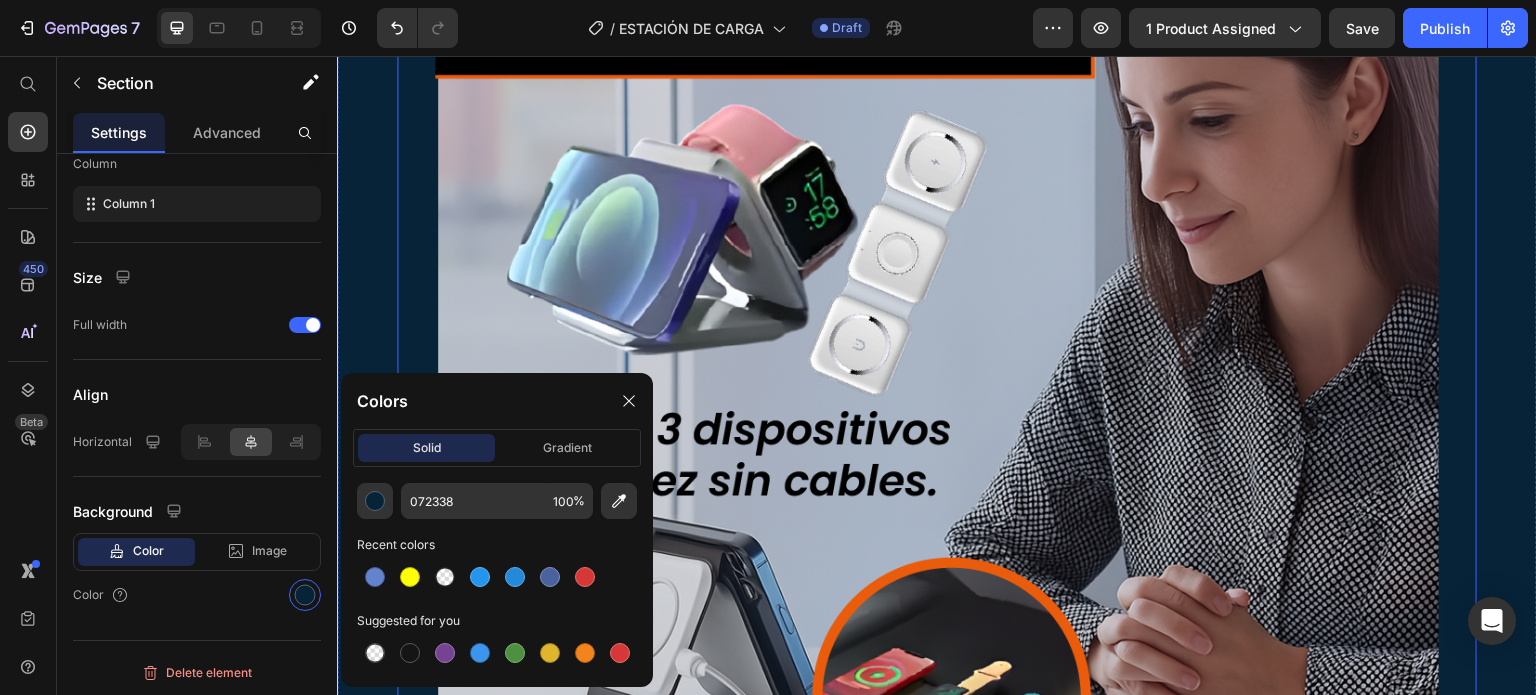 scroll, scrollTop: 700, scrollLeft: 0, axis: vertical 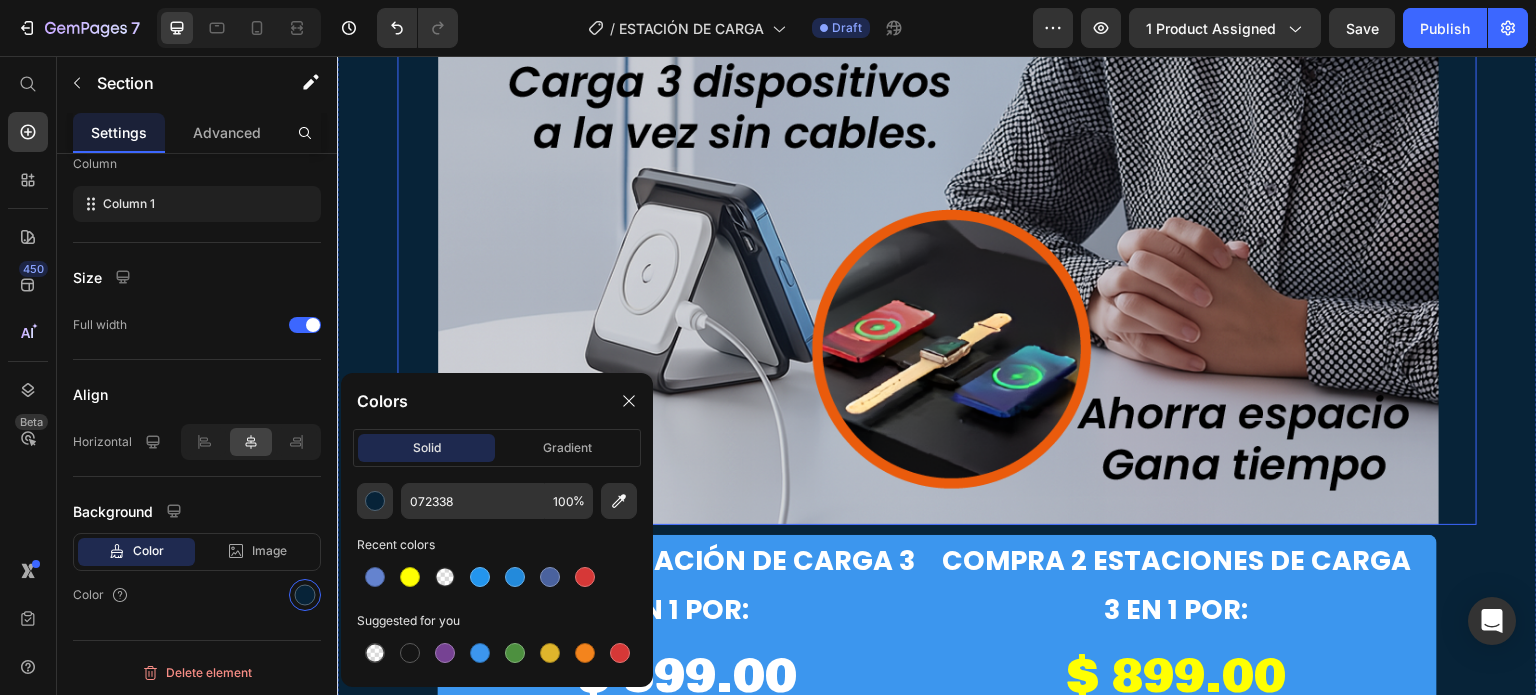 click at bounding box center [937, 23] 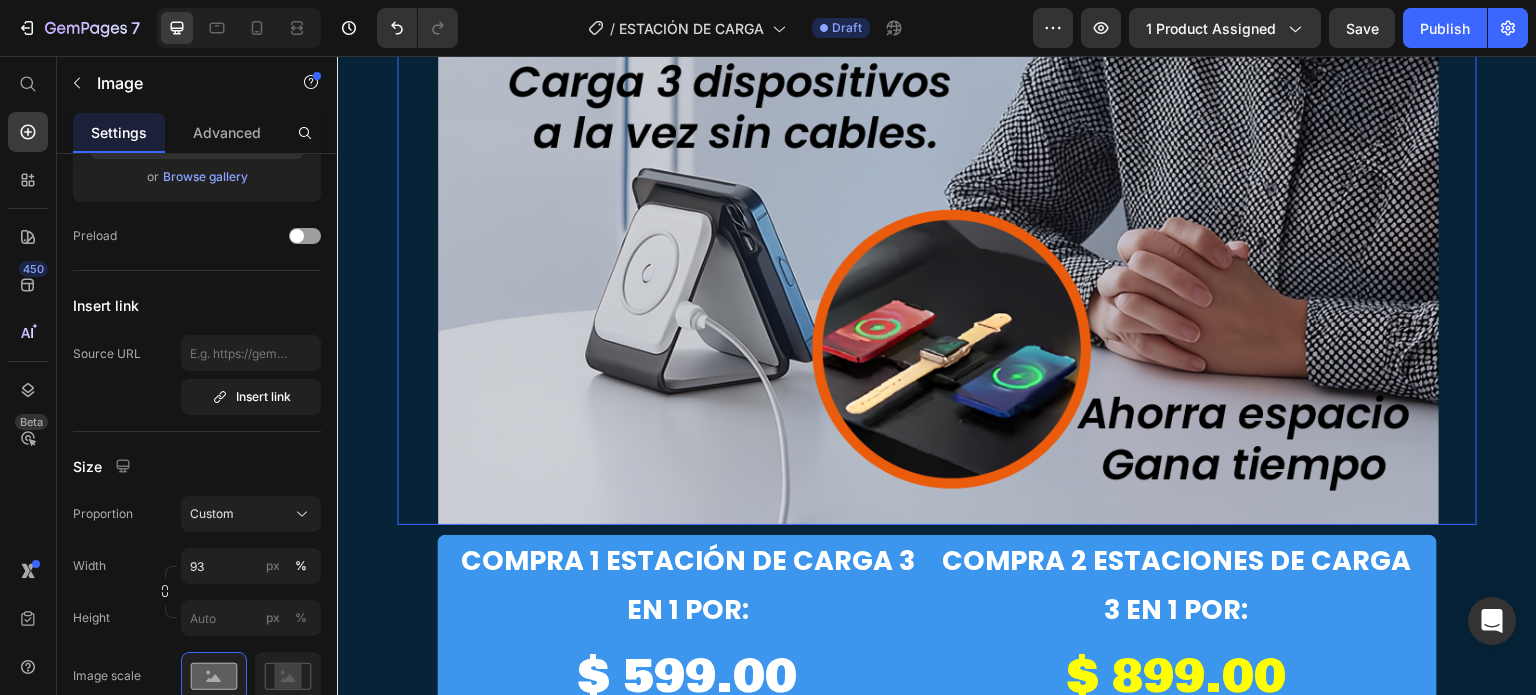scroll, scrollTop: 0, scrollLeft: 0, axis: both 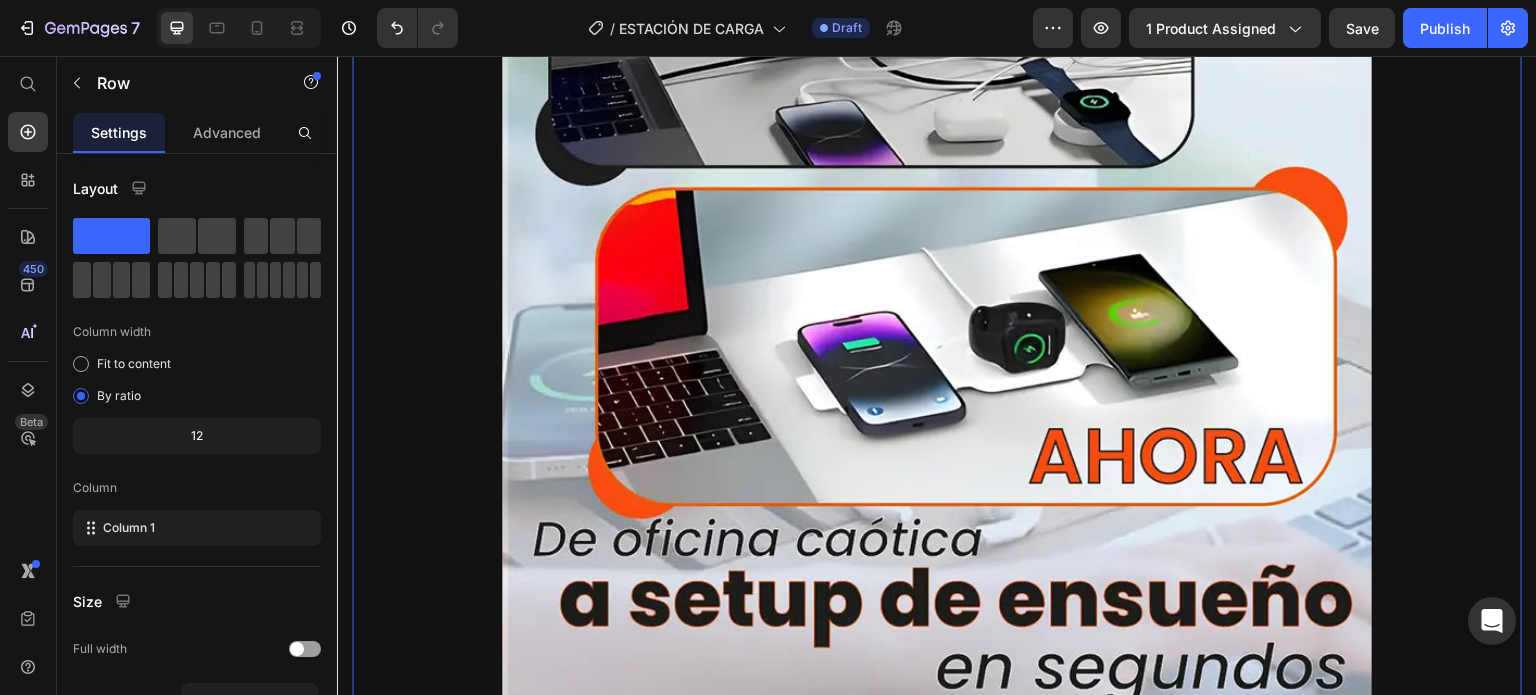 click on "Image Miles ya dejaron los cables atrás… ¿y tú qué esperas?🤷‍♂️ Heading Descubre lo que es vivir sin enredos, sin cargadores lentos y sin estrés. Esta base 3 en 1 cambió la rutina de miles… y ahora puede cambiar la tuya. Carga todo en un solo lugar, más rápido y con estilo. Text block Row Image ¿Sufres de caos y carga lenta? Esto lo soluciona TODO 👌 Heading Despídete del estrés de buscar cables, enchufes y cargadores por separado. Esta estación 3 en 1 carga tu iPhone, AirPods y Apple Watch al mismo tiempo, sin complicaciones. Es rápida, segura y te devuelve el control de tu espacio en segundos. Text block
Custom Code
Preview or Publish the page to see the content. Custom Code Image Image
Custom Code
Preview or Publish the page to see the content. Custom Code  Lo usan madres, freelancers💻, oficinistas👨‍💼 y viajeros🧳 Heading Text block Row Image Image
Custom Code
Preview or Publish the page to see the content. Custom Code Heading" at bounding box center [937, 4734] 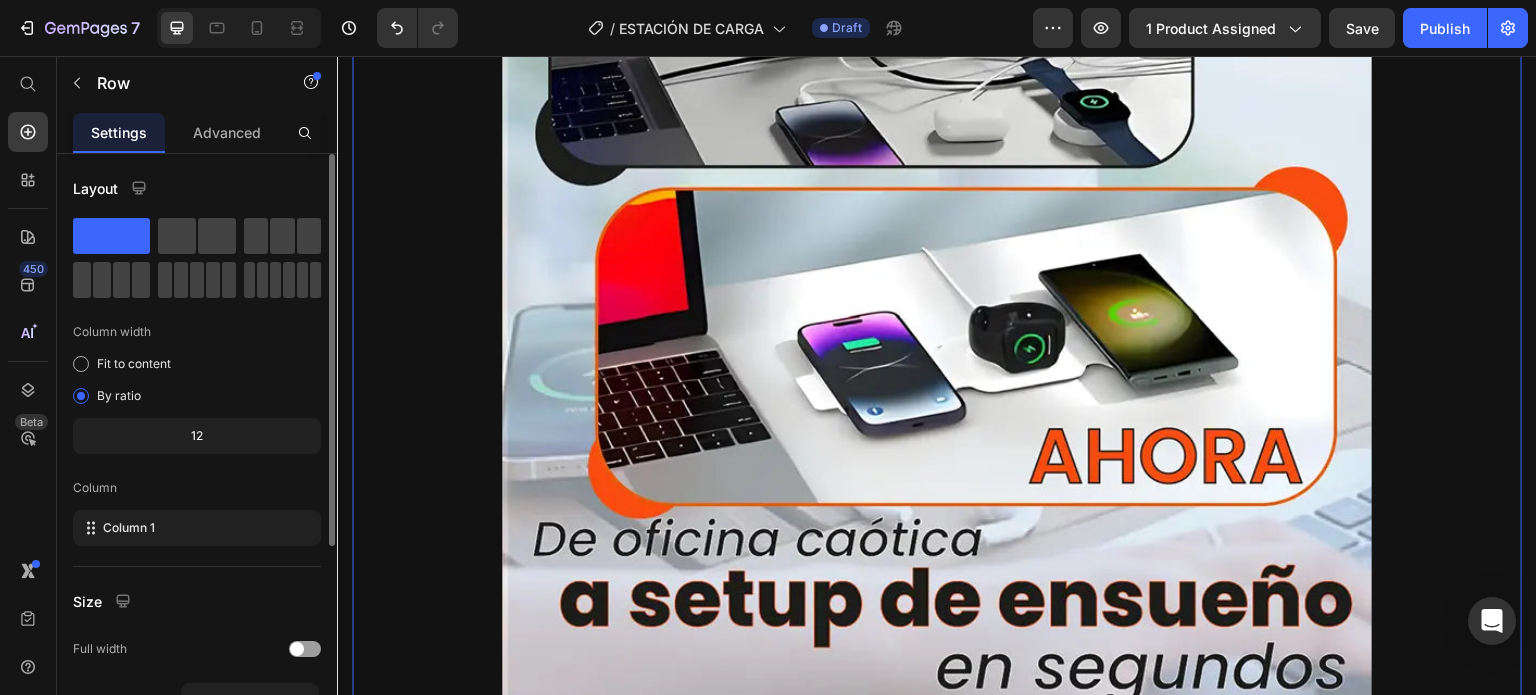 scroll, scrollTop: 312, scrollLeft: 0, axis: vertical 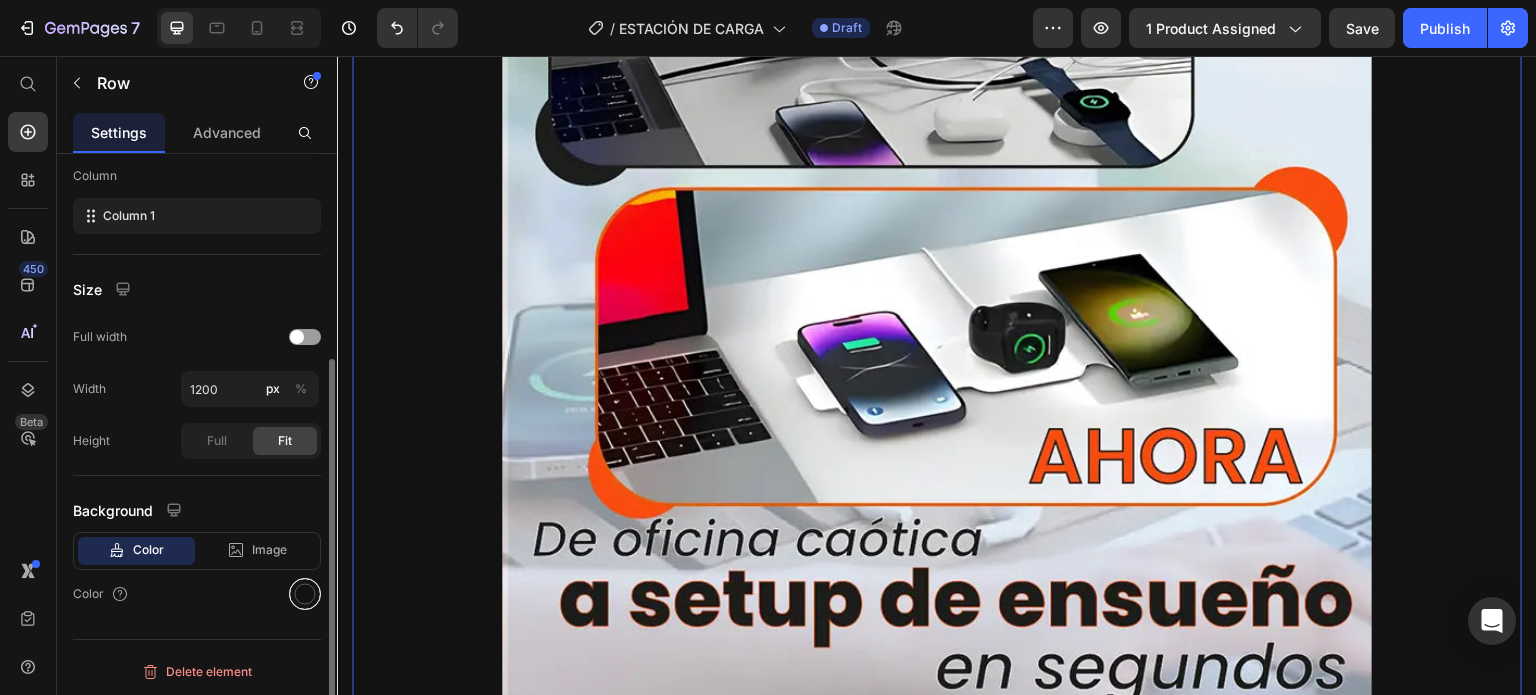 click at bounding box center [305, 594] 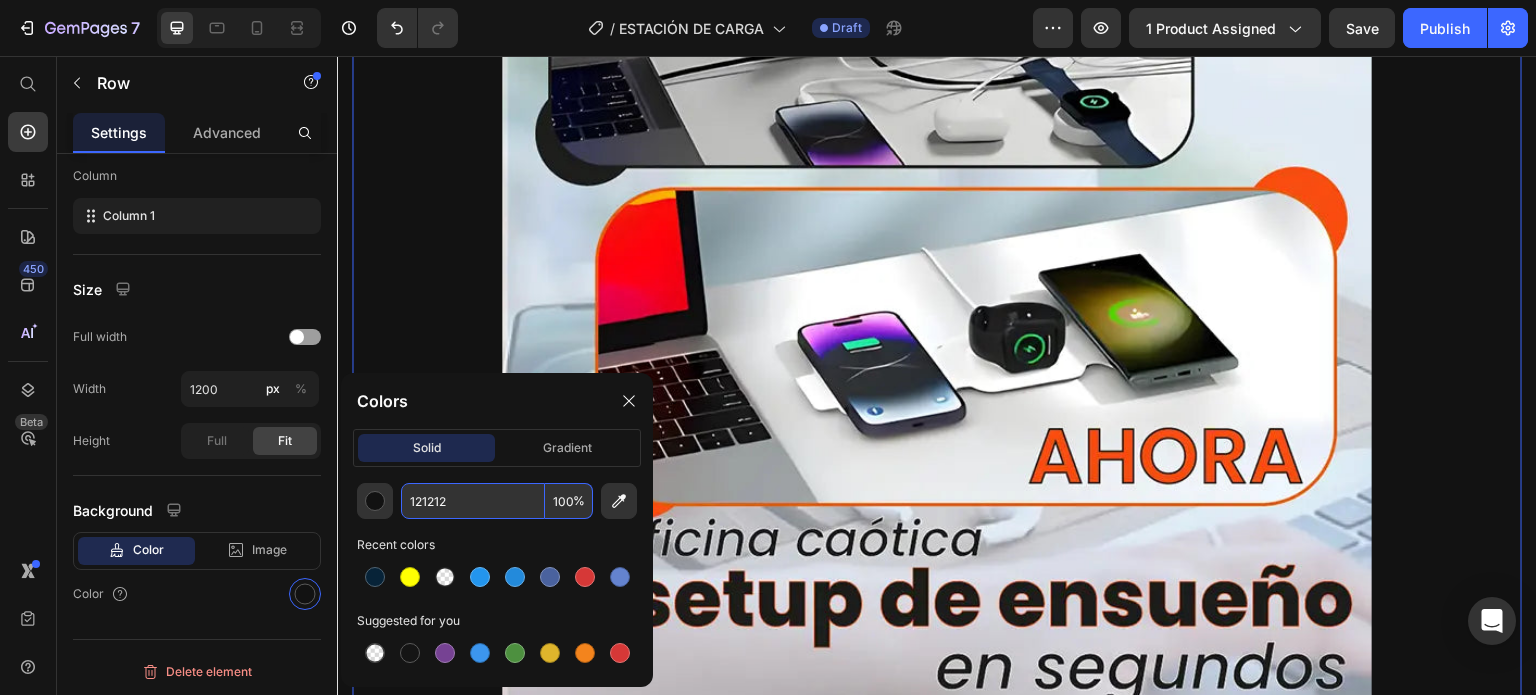 click on "121212" at bounding box center [473, 501] 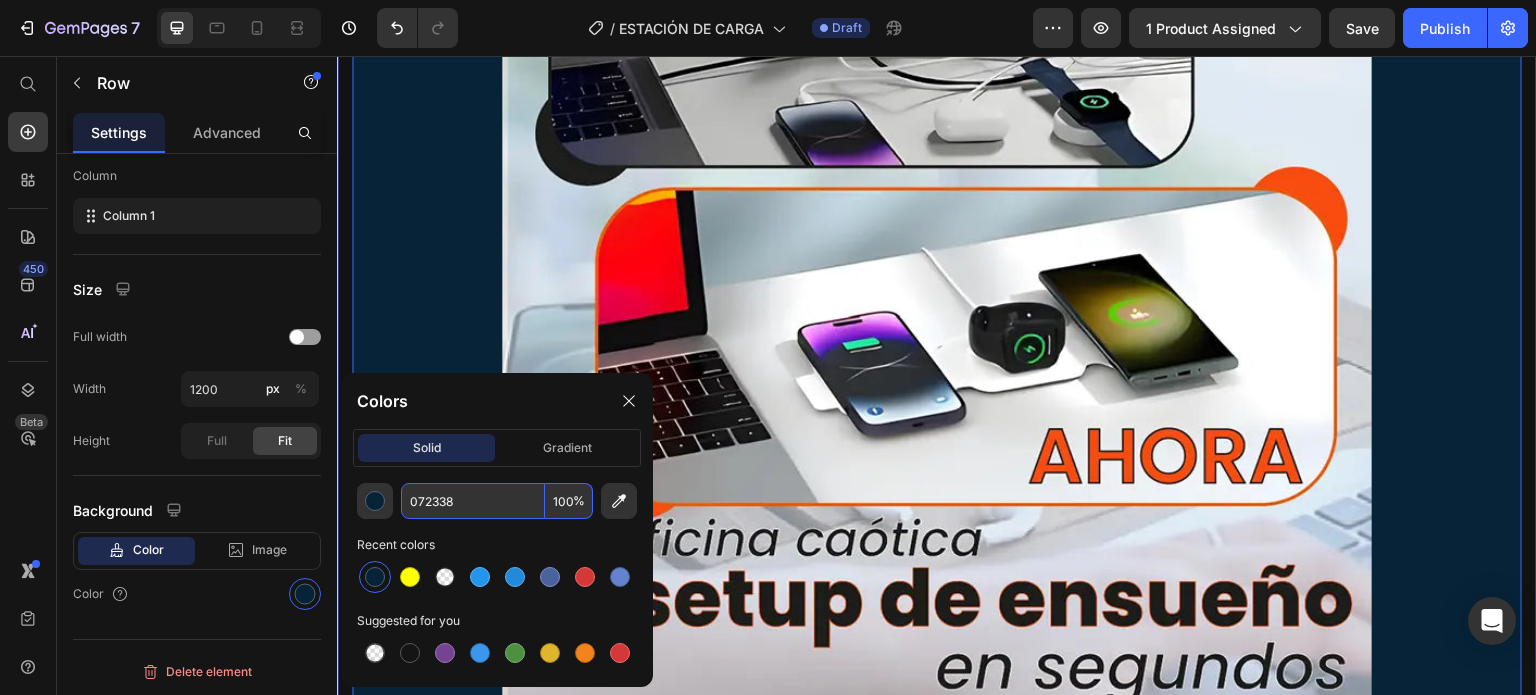 click on "Image Miles ya dejaron los cables atrás… ¿y tú qué esperas?🤷‍♂️ Heading Descubre lo que es vivir sin enredos, sin cargadores lentos y sin estrés. Esta base 3 en 1 cambió la rutina de miles… y ahora puede cambiar la tuya. Carga todo en un solo lugar, más rápido y con estilo. Text block Row Image ¿Sufres de caos y carga lenta? Esto lo soluciona TODO 👌 Heading Despídete del estrés de buscar cables, enchufes y cargadores por separado. Esta estación 3 en 1 carga tu iPhone, AirPods y Apple Watch al mismo tiempo, sin complicaciones. Es rápida, segura y te devuelve el control de tu espacio en segundos. Text block
Custom Code
Preview or Publish the page to see the content. Custom Code Image Image
Custom Code
Preview or Publish the page to see the content. Custom Code  Lo usan madres, freelancers💻, oficinistas👨‍💼 y viajeros🧳 Heading Text block Row Image Image
Custom Code
Preview or Publish the page to see the content. Custom Code Heading" at bounding box center (937, 4770) 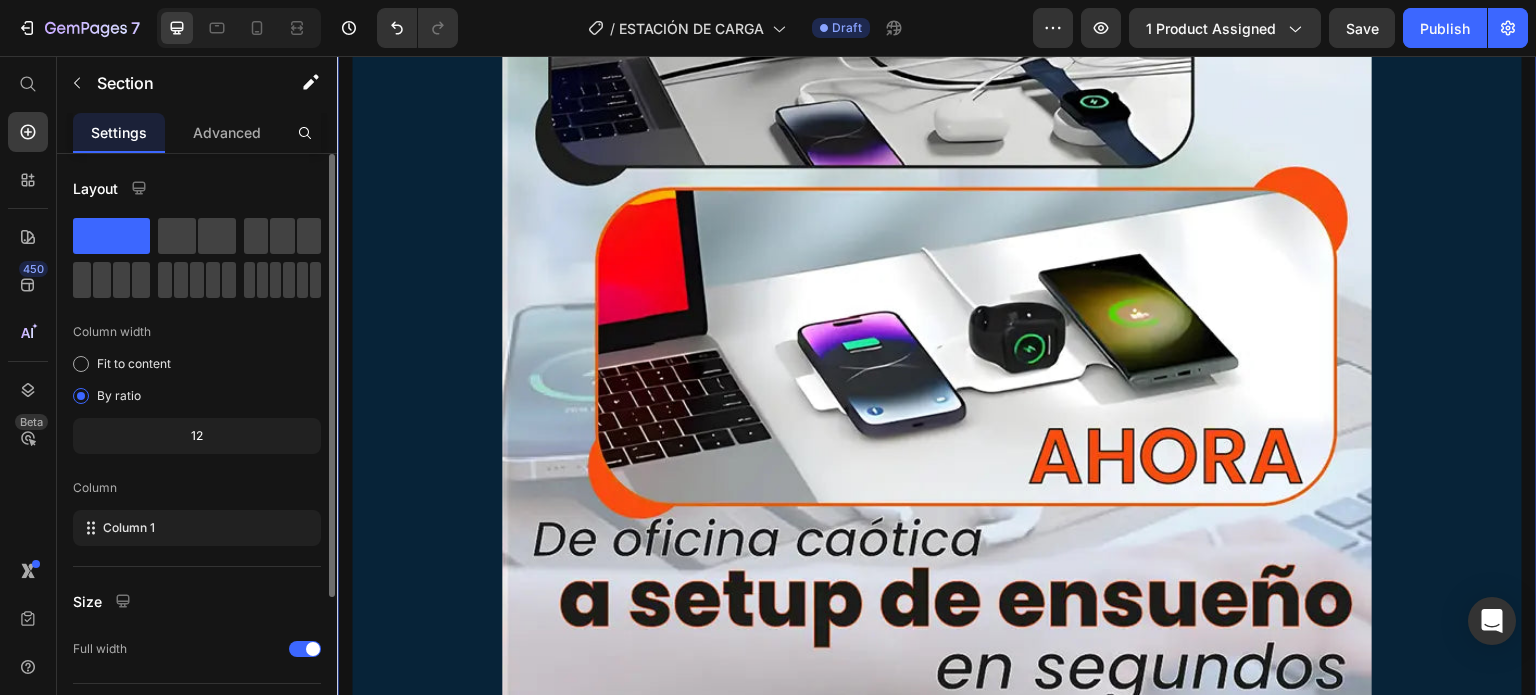click on "Image Miles ya dejaron los cables atrás… ¿y tú qué esperas?🤷‍♂️ Heading Descubre lo que es vivir sin enredos, sin cargadores lentos y sin estrés. Esta base 3 en 1 cambió la rutina de miles… y ahora puede cambiar la tuya. Carga todo en un solo lugar, más rápido y con estilo. Text block Row Image ¿Sufres de caos y carga lenta? Esto lo soluciona TODO 👌 Heading Despídete del estrés de buscar cables, enchufes y cargadores por separado. Esta estación 3 en 1 carga tu iPhone, AirPods y Apple Watch al mismo tiempo, sin complicaciones. Es rápida, segura y te devuelve el control de tu espacio en segundos. Text block
Custom Code
Preview or Publish the page to see the content. Custom Code Image Image
Custom Code
Preview or Publish the page to see the content. Custom Code  Lo usan madres, freelancers💻, oficinistas👨‍💼 y viajeros🧳 Heading Text block Row Image Image
Custom Code
Preview or Publish the page to see the content. Custom Code Heading" at bounding box center [937, 4770] 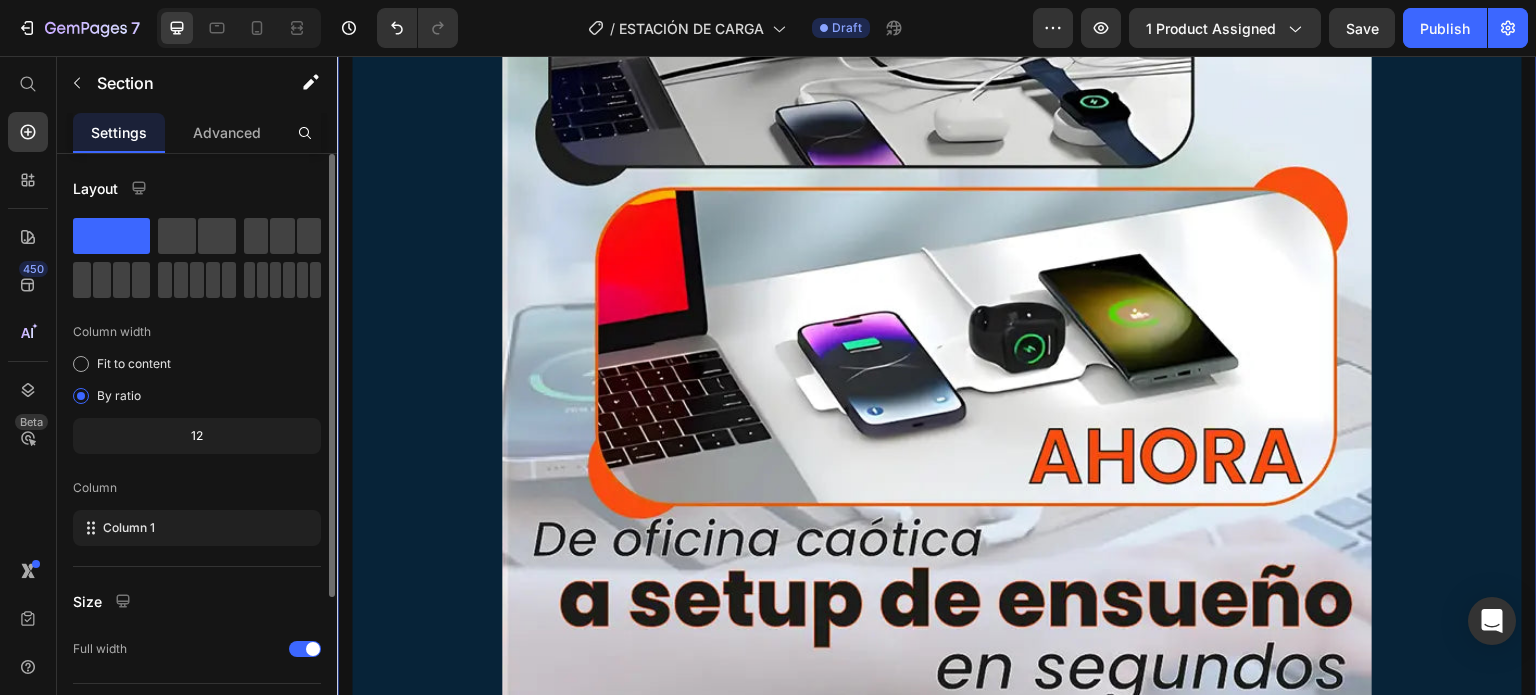 scroll, scrollTop: 208, scrollLeft: 0, axis: vertical 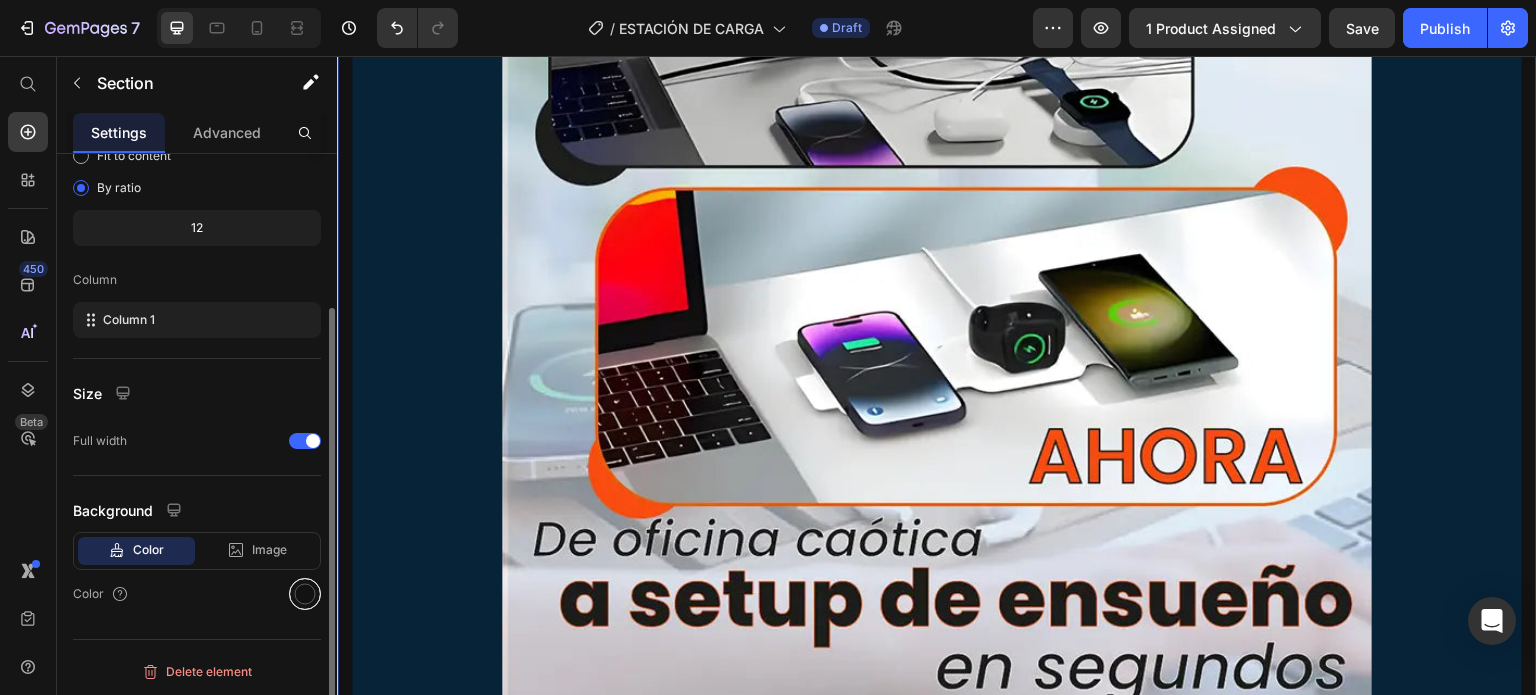 click at bounding box center (305, 594) 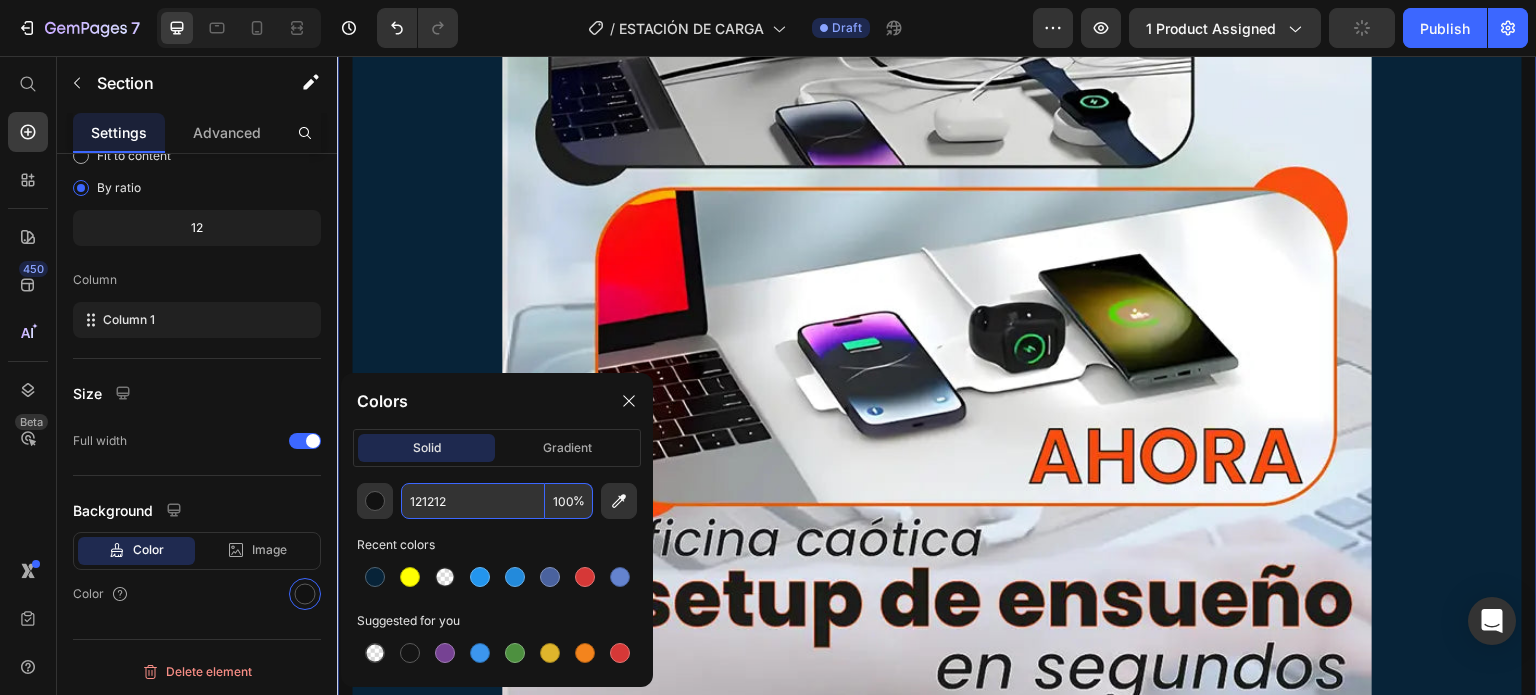 click on "121212" at bounding box center (473, 501) 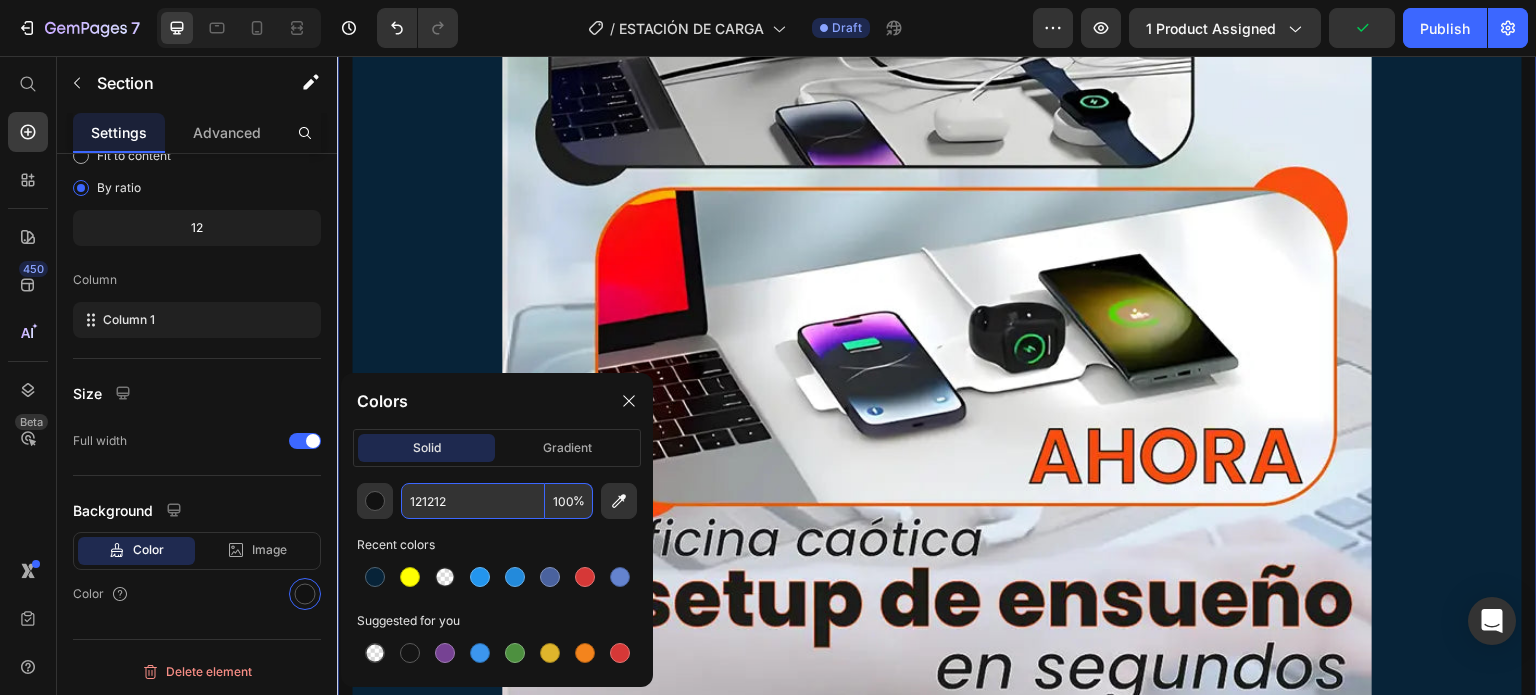 paste on "072338" 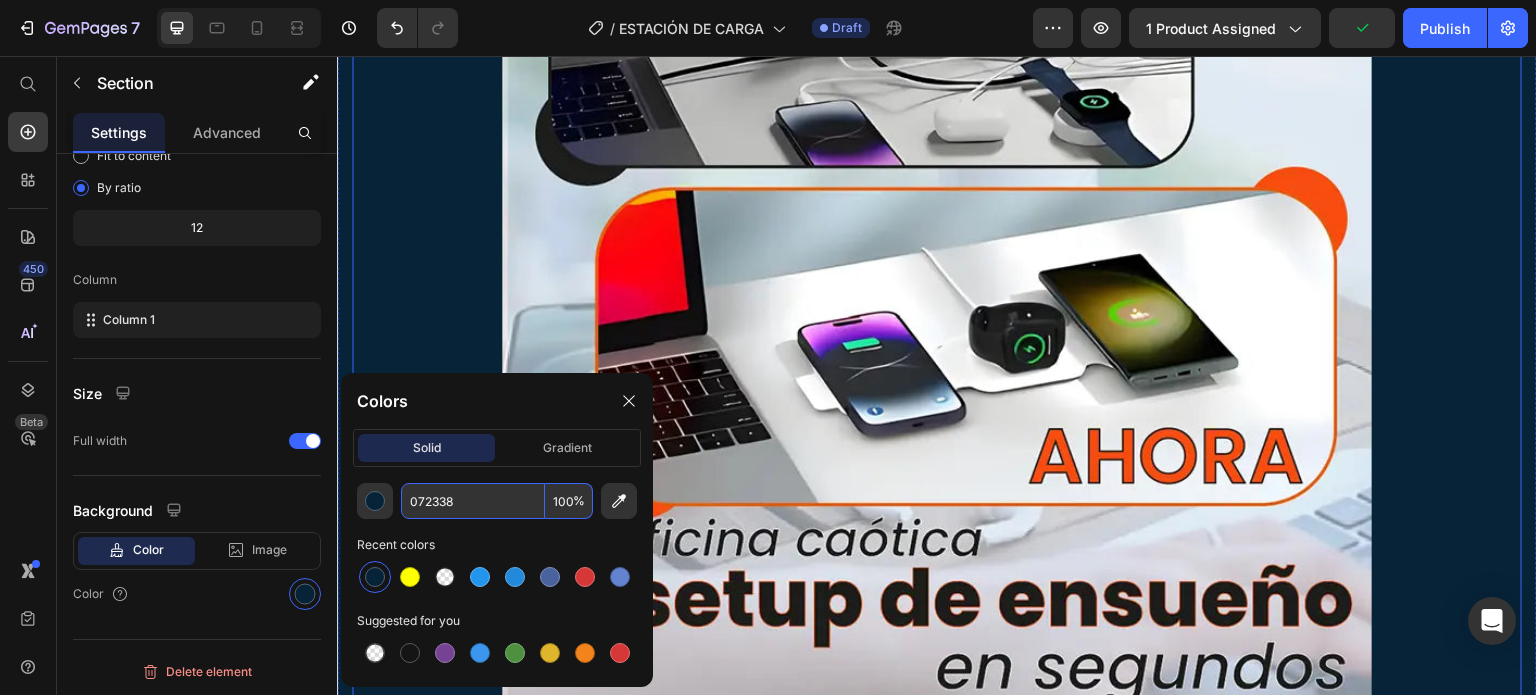 click on "Image Miles ya dejaron los cables atrás… ¿y tú qué esperas?🤷‍♂️ Heading Descubre lo que es vivir sin enredos, sin cargadores lentos y sin estrés. Esta base 3 en 1 cambió la rutina de miles… y ahora puede cambiar la tuya. Carga todo en un solo lugar, más rápido y con estilo. Text block Row Image ¿Sufres de caos y carga lenta? Esto lo soluciona TODO 👌 Heading Despídete del estrés de buscar cables, enchufes y cargadores por separado. Esta estación 3 en 1 carga tu iPhone, AirPods y Apple Watch al mismo tiempo, sin complicaciones. Es rápida, segura y te devuelve el control de tu espacio en segundos. Text block
Custom Code
Preview or Publish the page to see the content. Custom Code Image Image
Custom Code
Preview or Publish the page to see the content. Custom Code  Lo usan madres, freelancers💻, oficinistas👨‍💼 y viajeros🧳 Heading Text block Row Image Image
Custom Code
Preview or Publish the page to see the content. Custom Code Heading" at bounding box center (937, 4734) 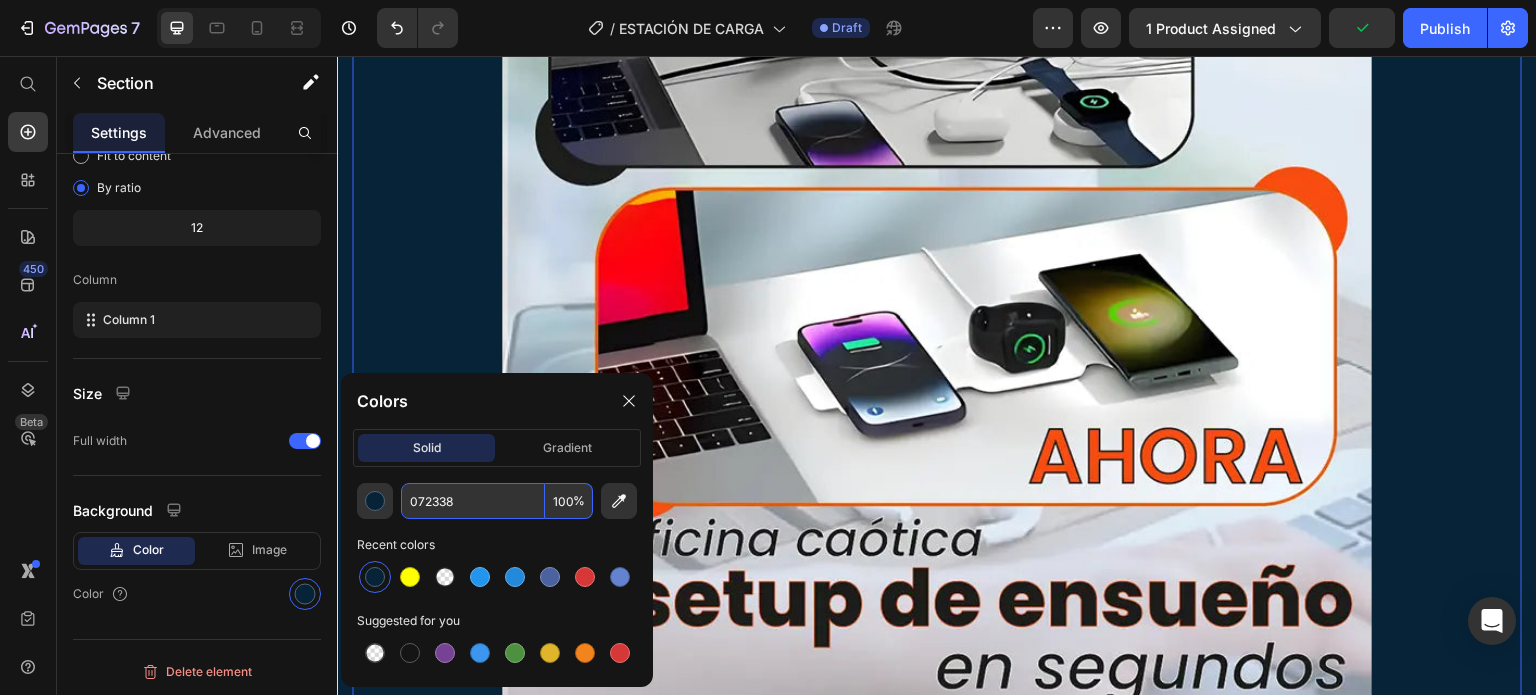 scroll, scrollTop: 0, scrollLeft: 0, axis: both 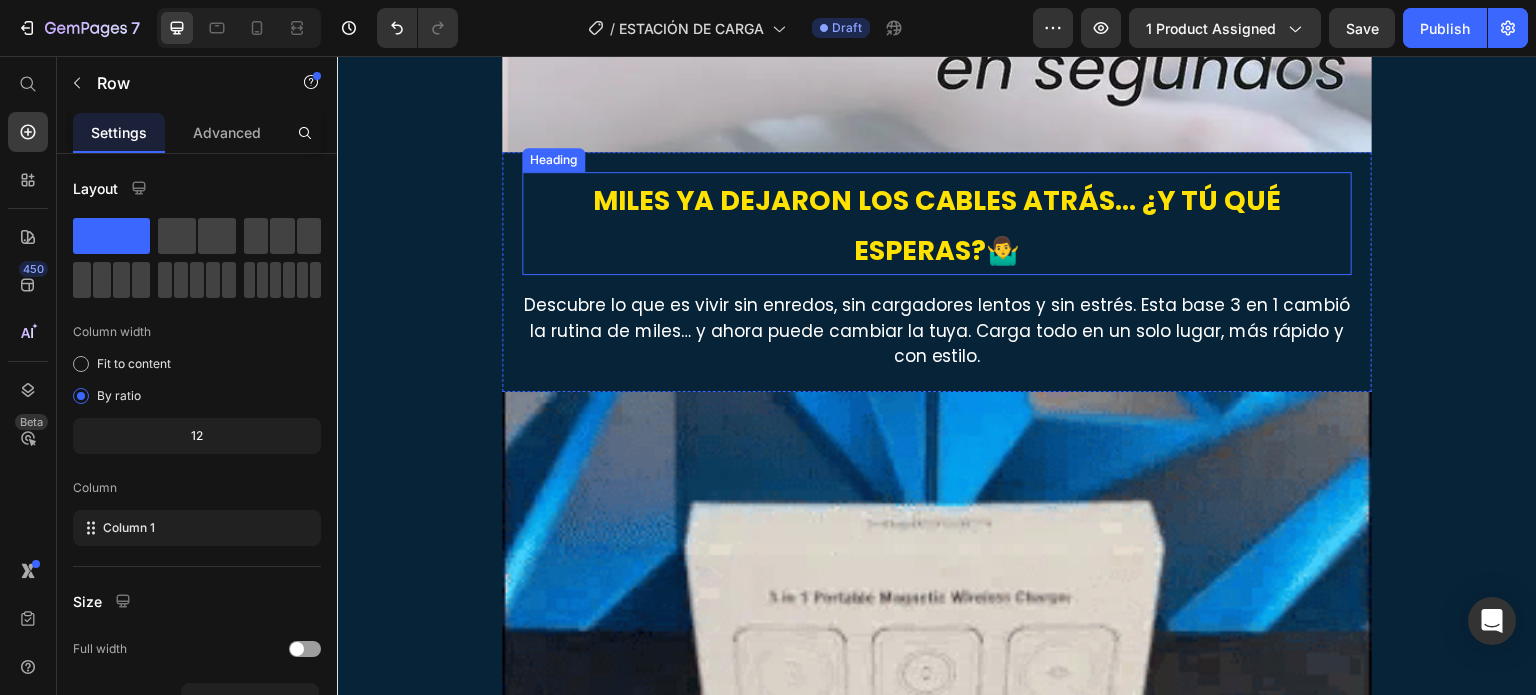 click on "Miles ya dejaron los cables atrás… ¿y tú qué esperas?🤷‍♂️" at bounding box center [937, 225] 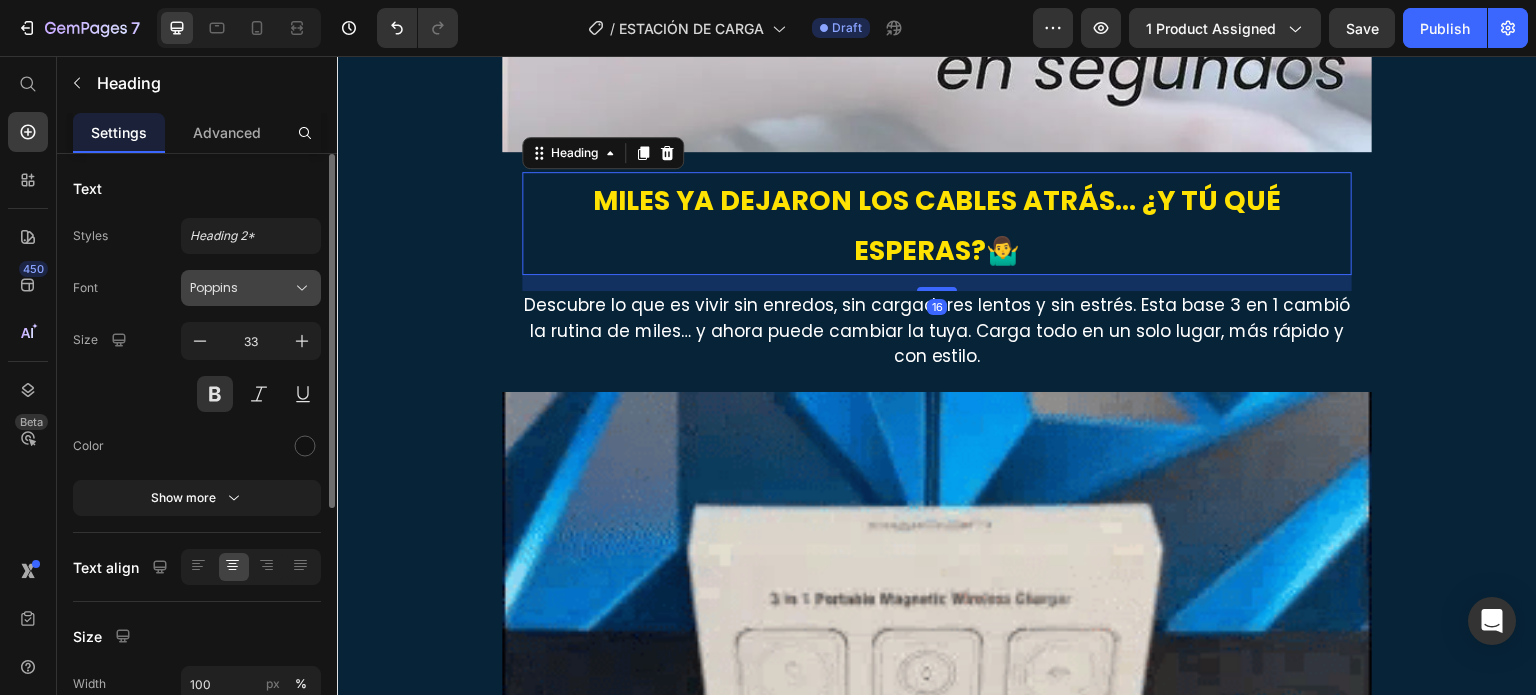 click on "Poppins" at bounding box center (241, 288) 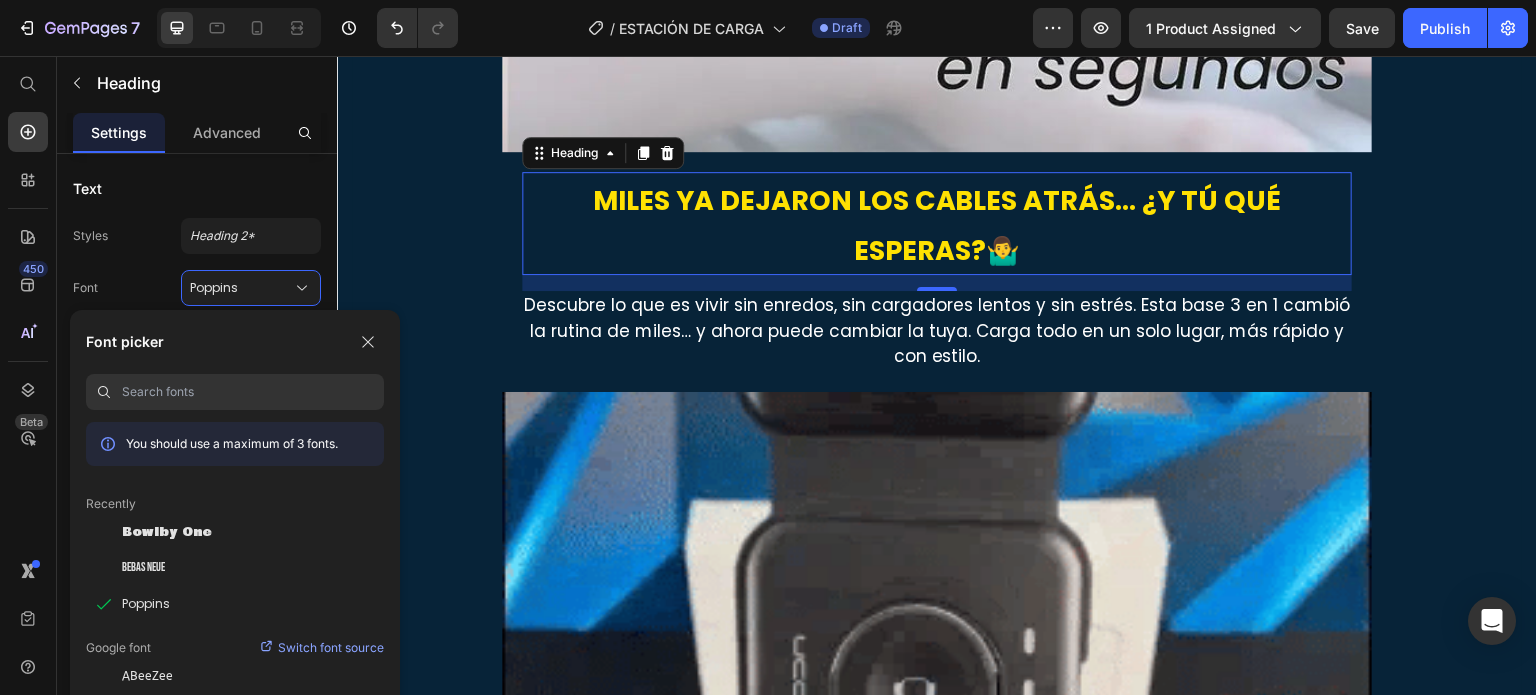click at bounding box center (253, 392) 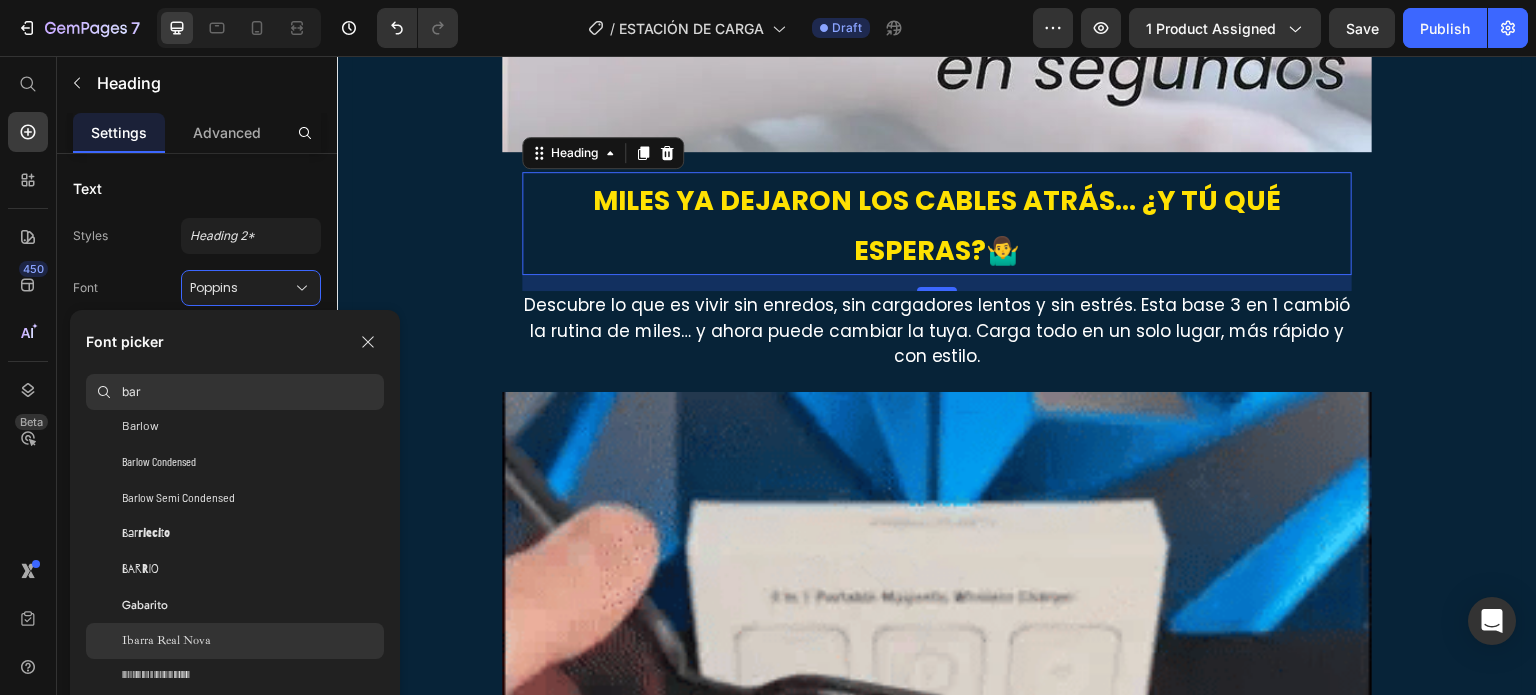 scroll, scrollTop: 0, scrollLeft: 0, axis: both 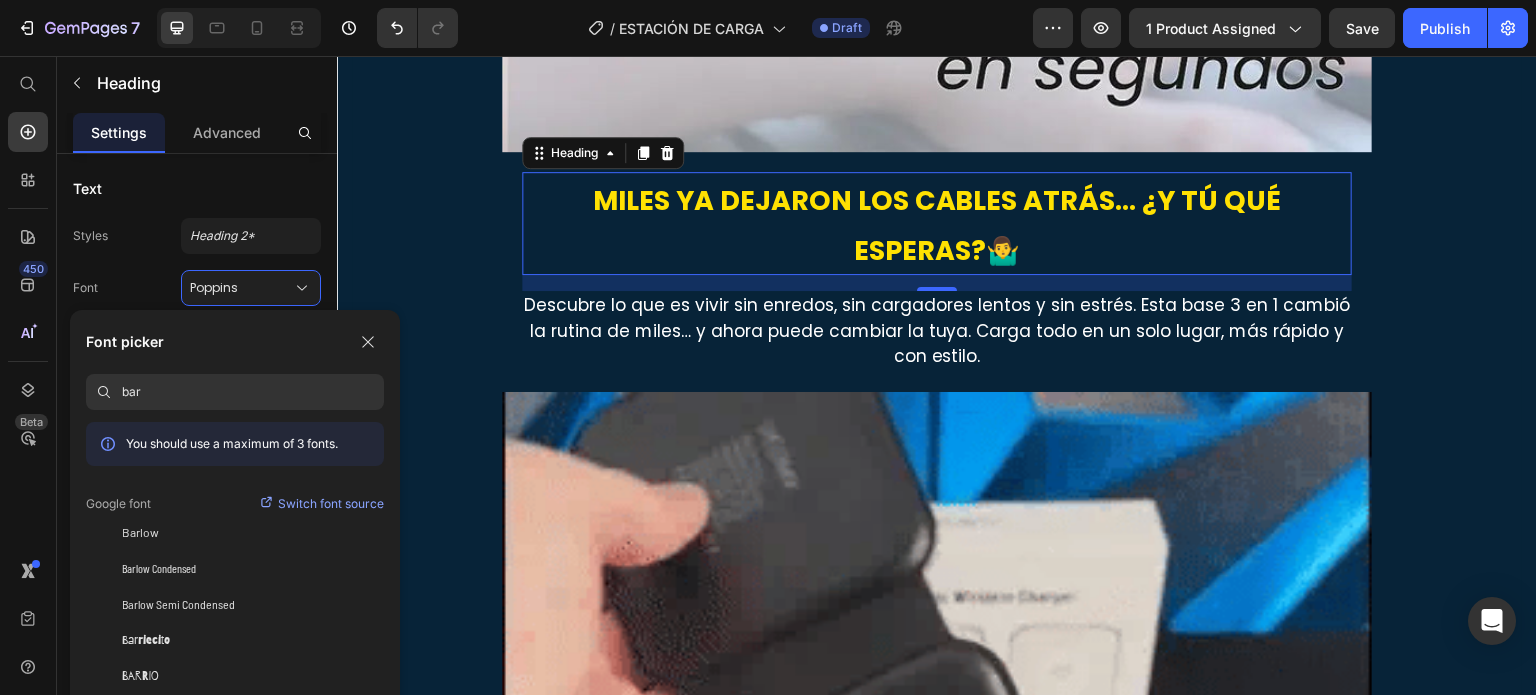 click on "bar" at bounding box center (253, 392) 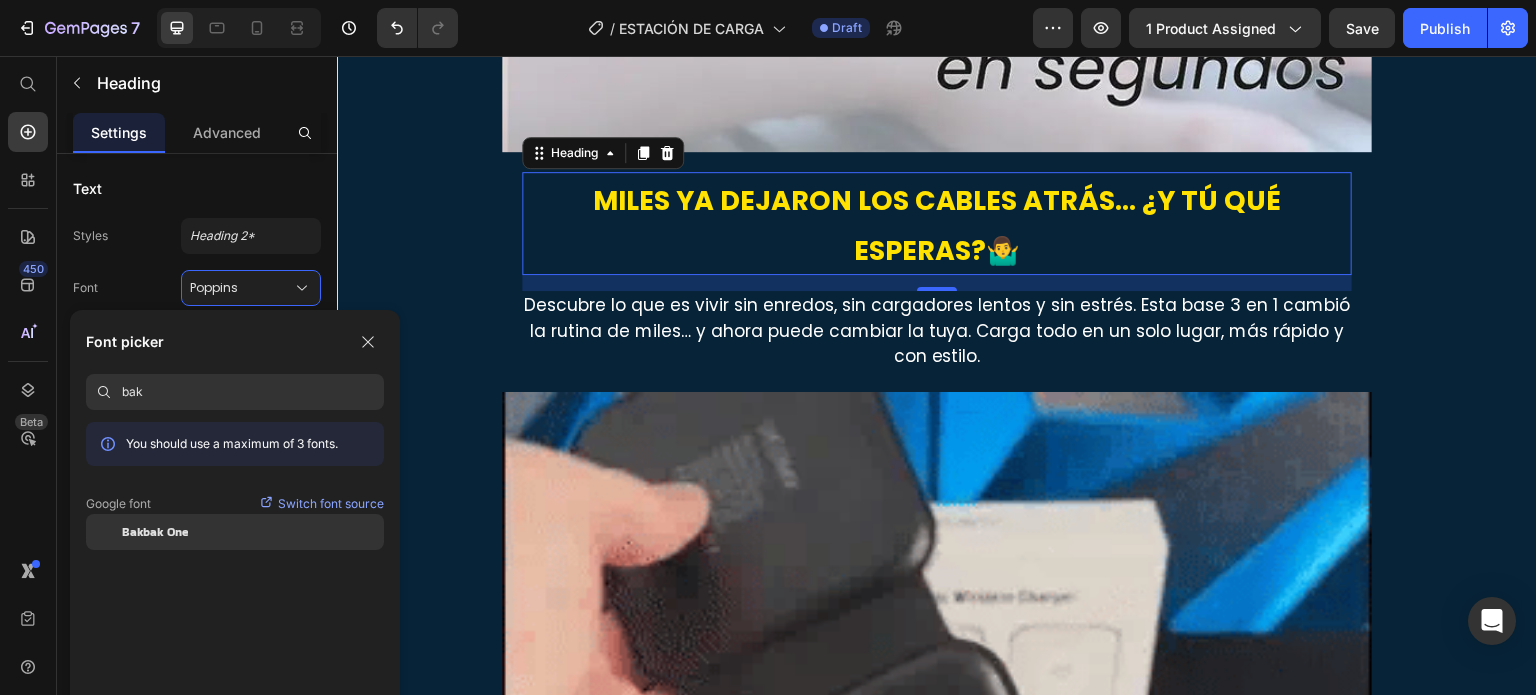 type on "bak" 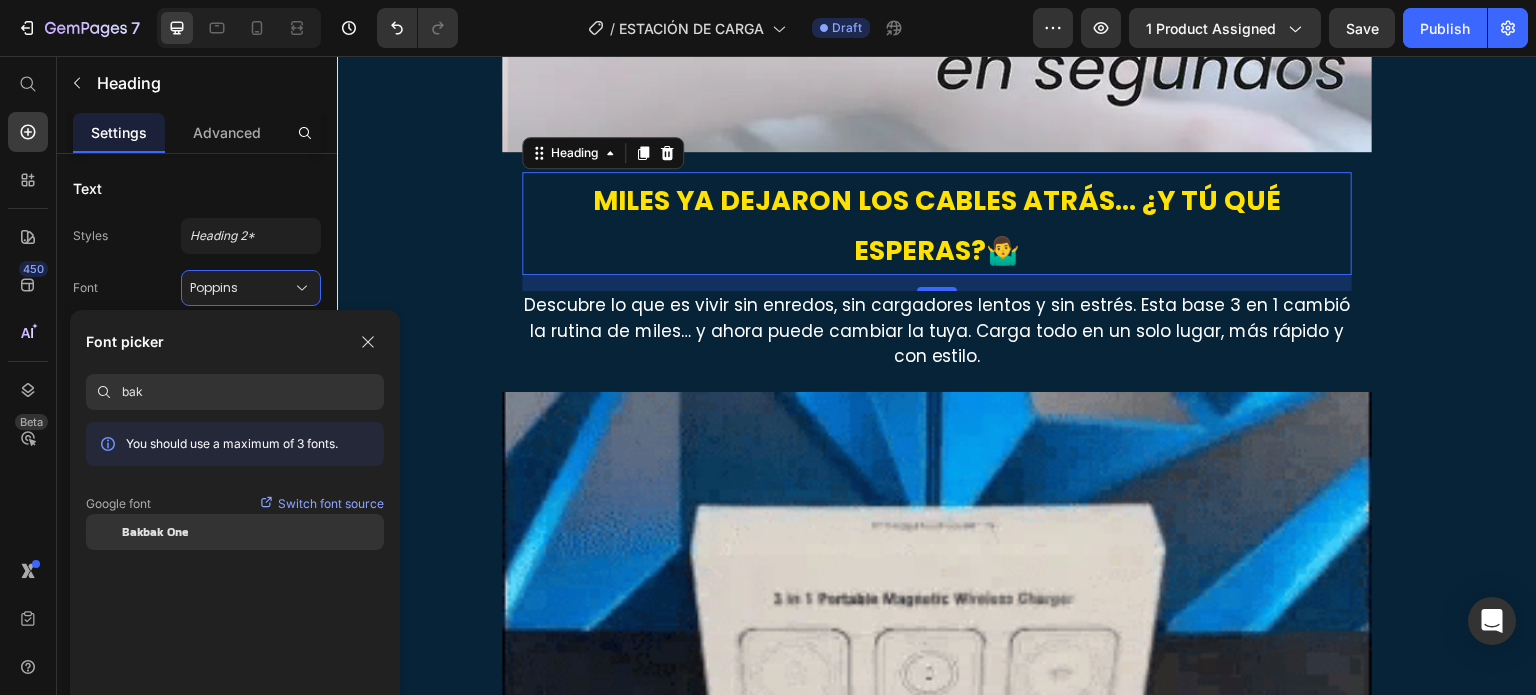 click on "Bakbak One" 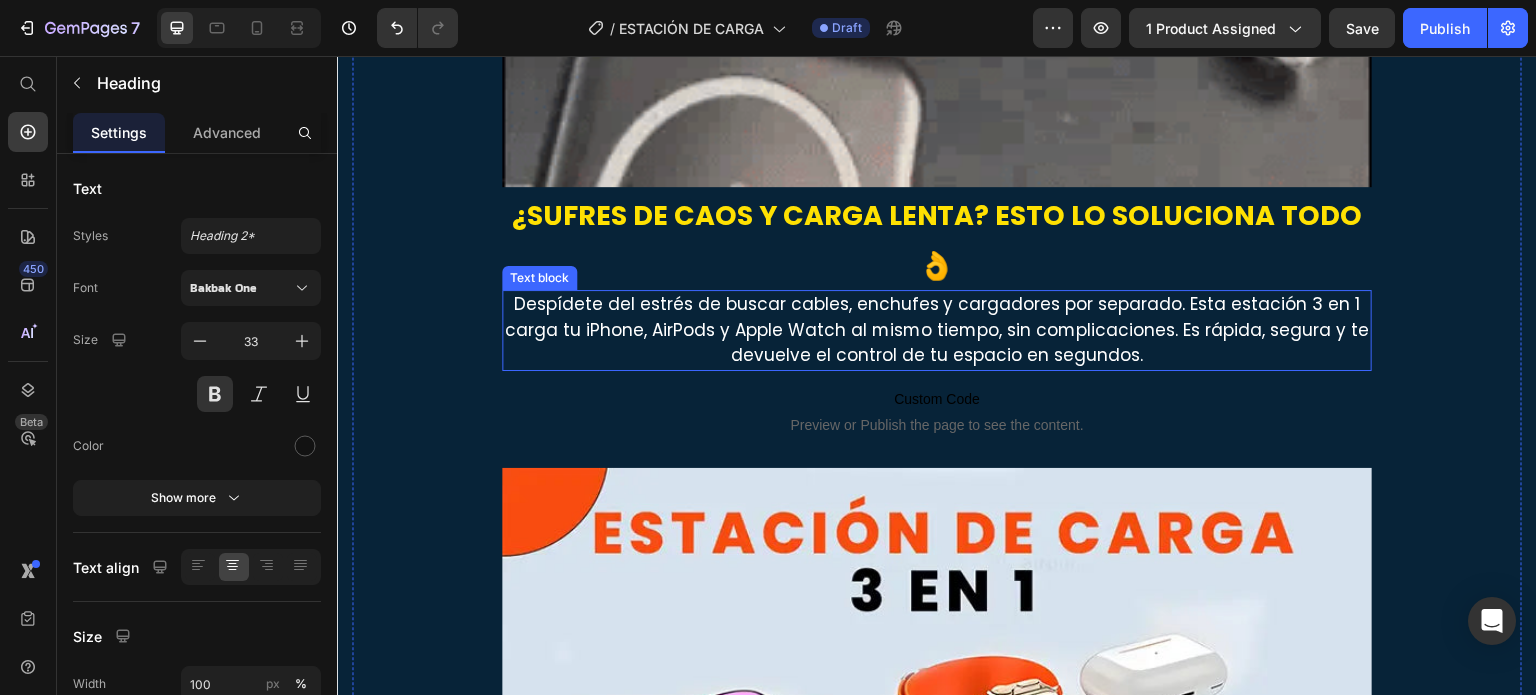 scroll, scrollTop: 3300, scrollLeft: 0, axis: vertical 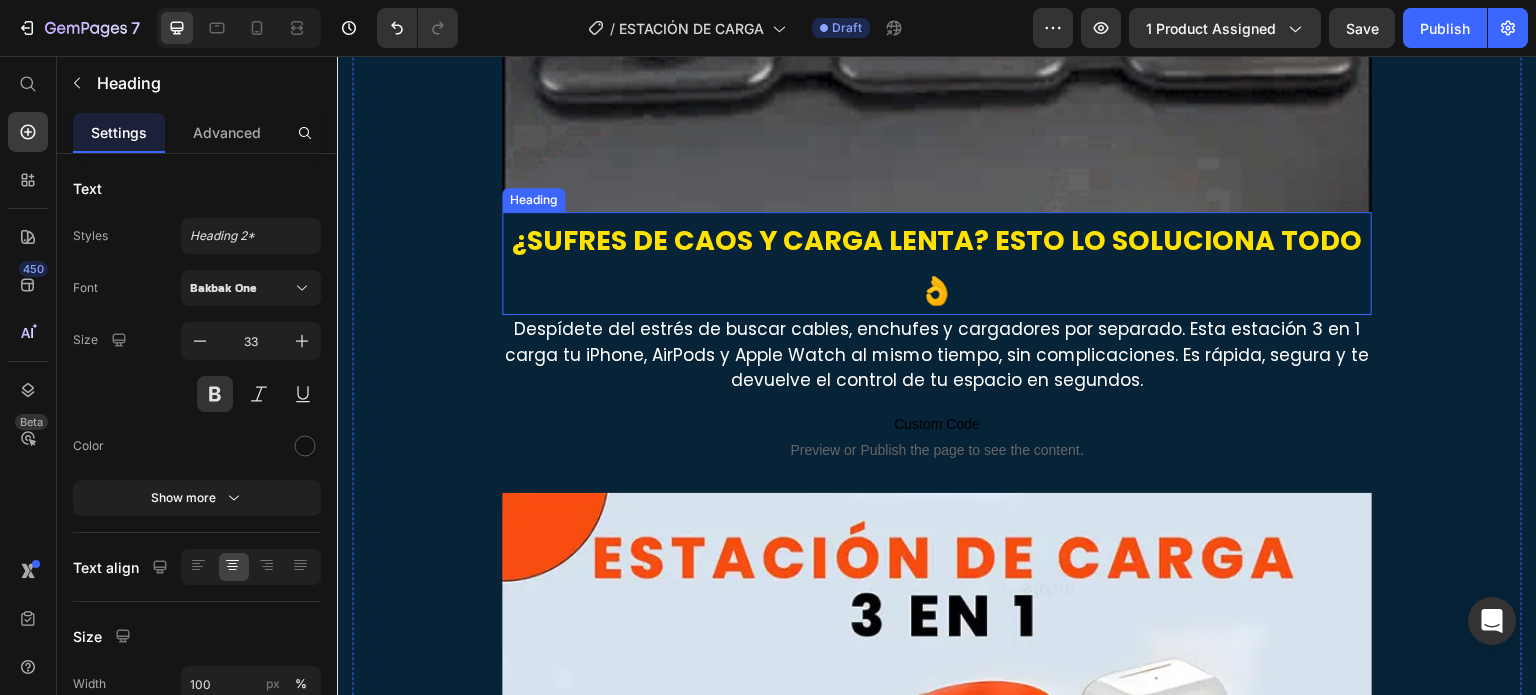 click on "¿Sufres de caos y carga lenta? Esto lo soluciona TODO 👌" at bounding box center (937, 263) 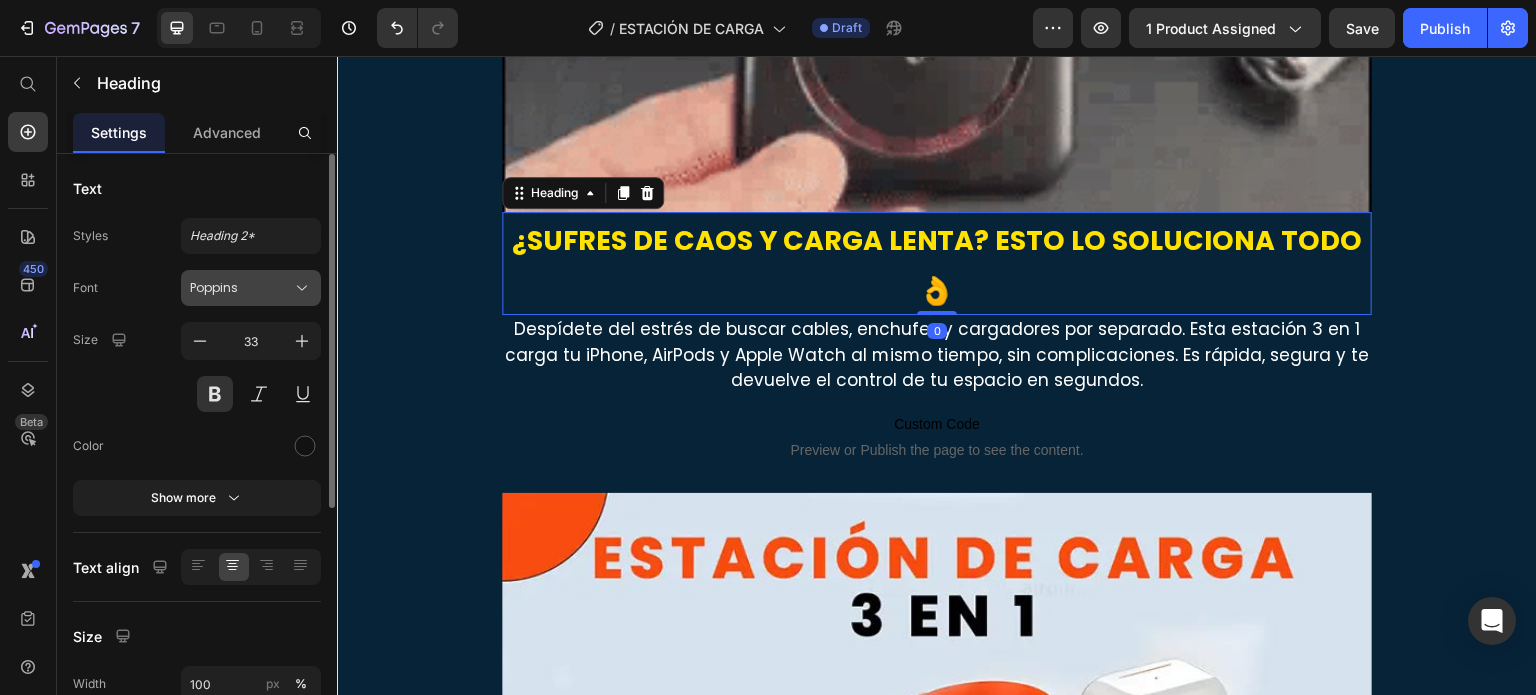 click on "Poppins" at bounding box center (241, 288) 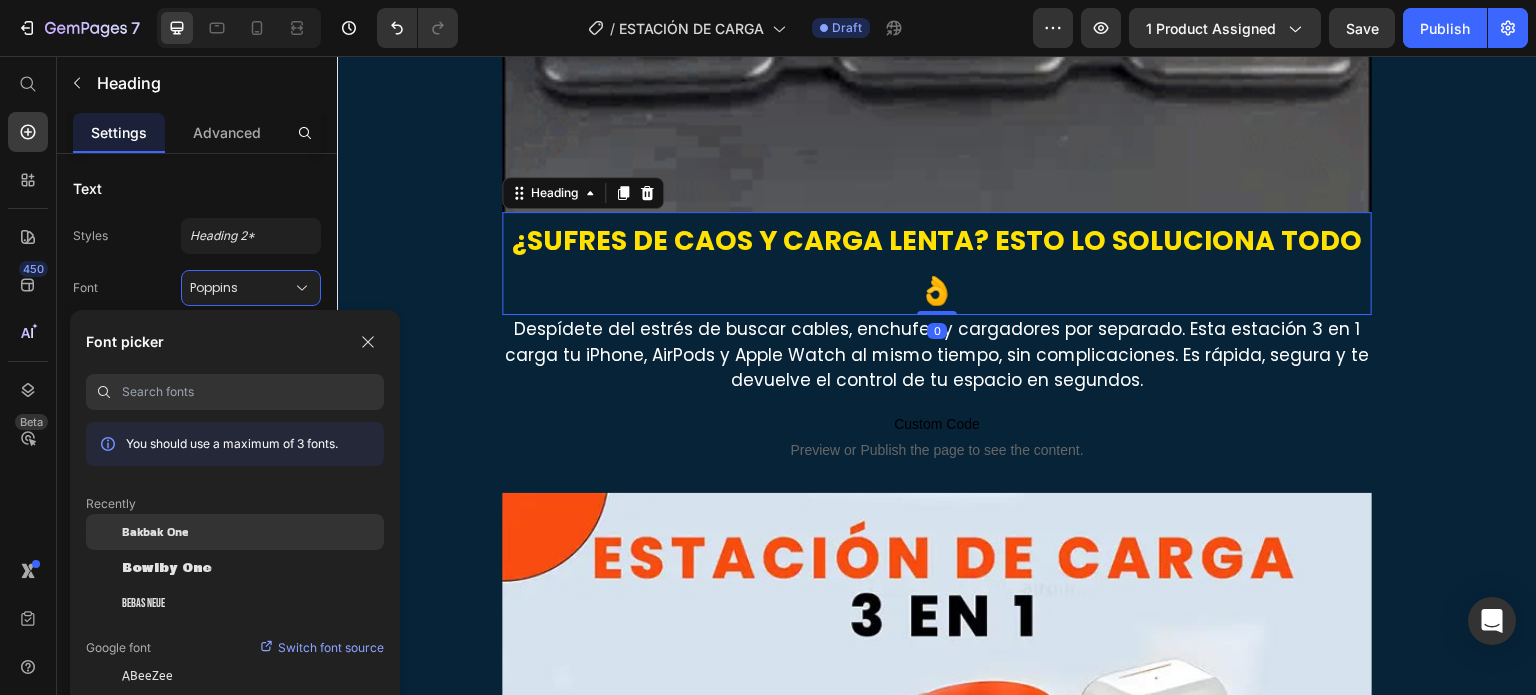 click on "Bakbak One" 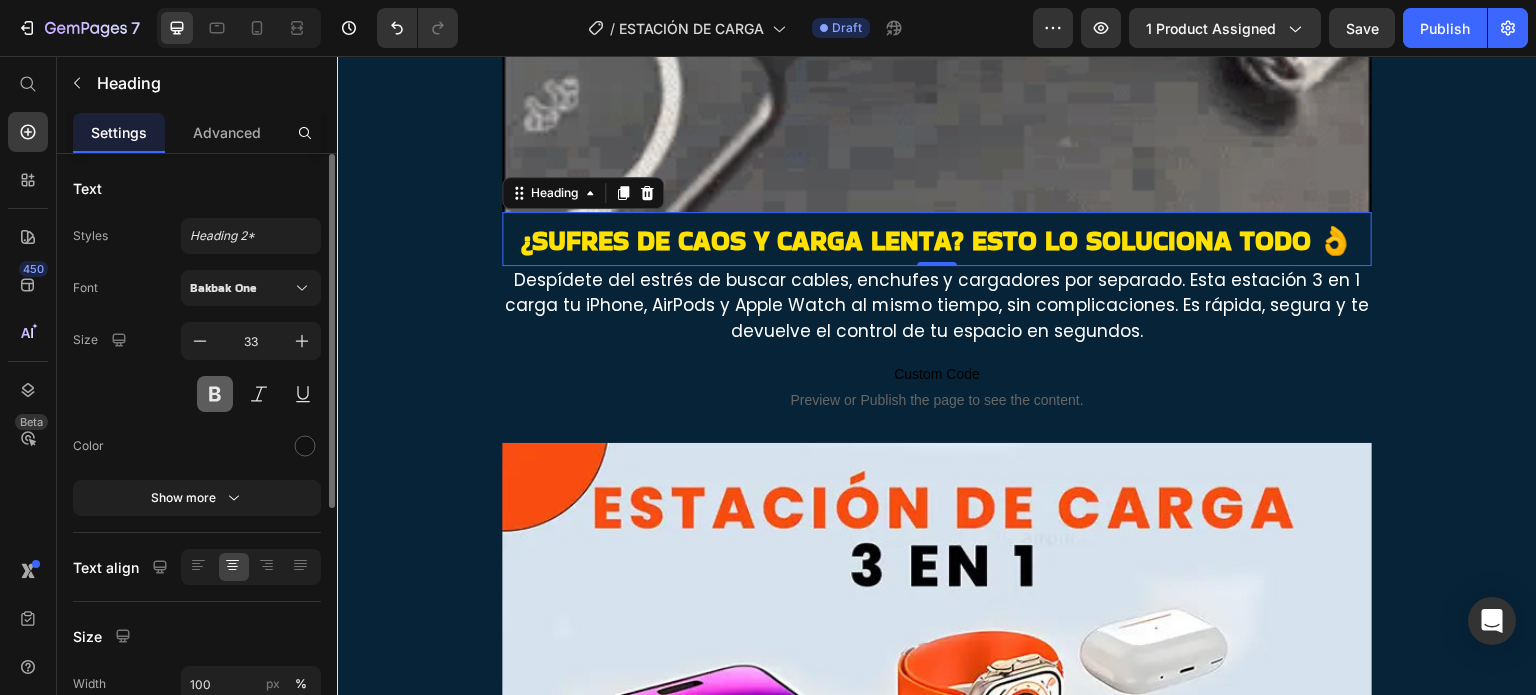 click at bounding box center (215, 394) 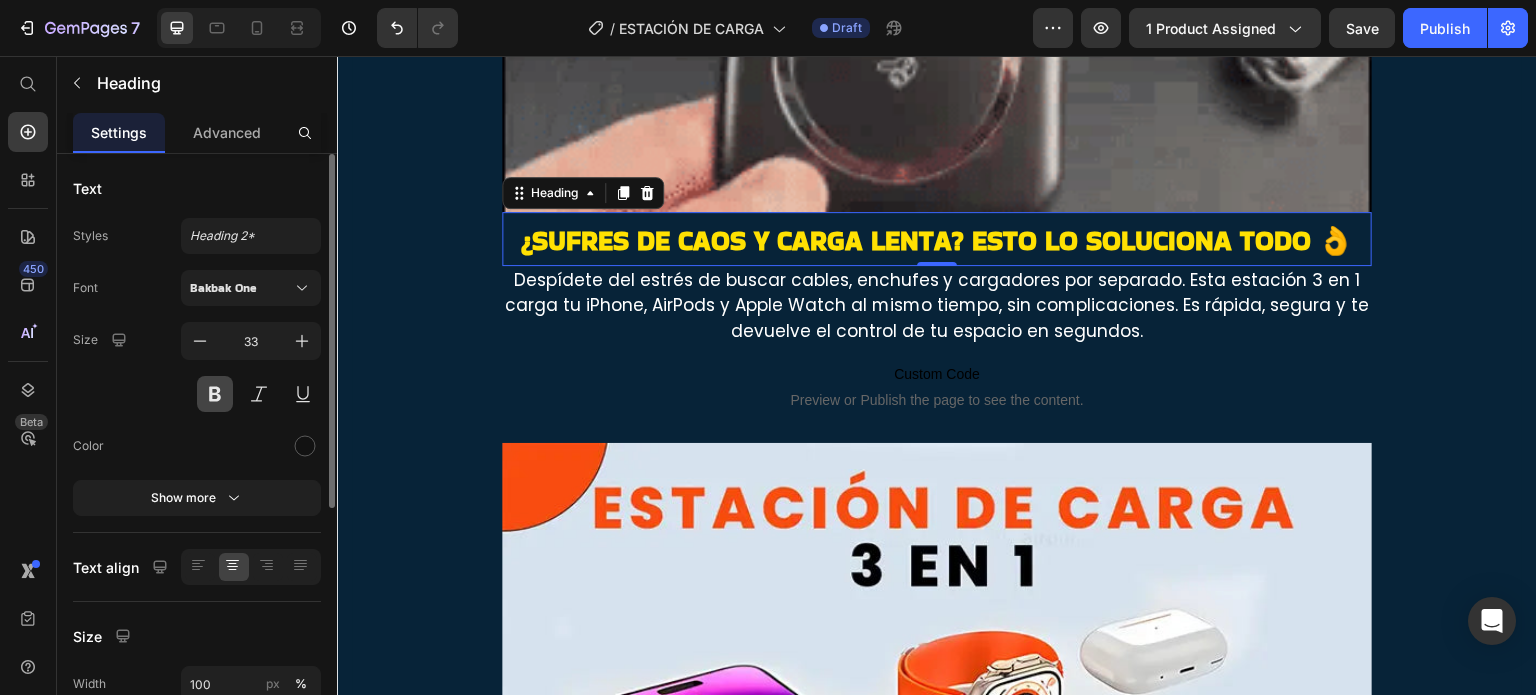 click at bounding box center (215, 394) 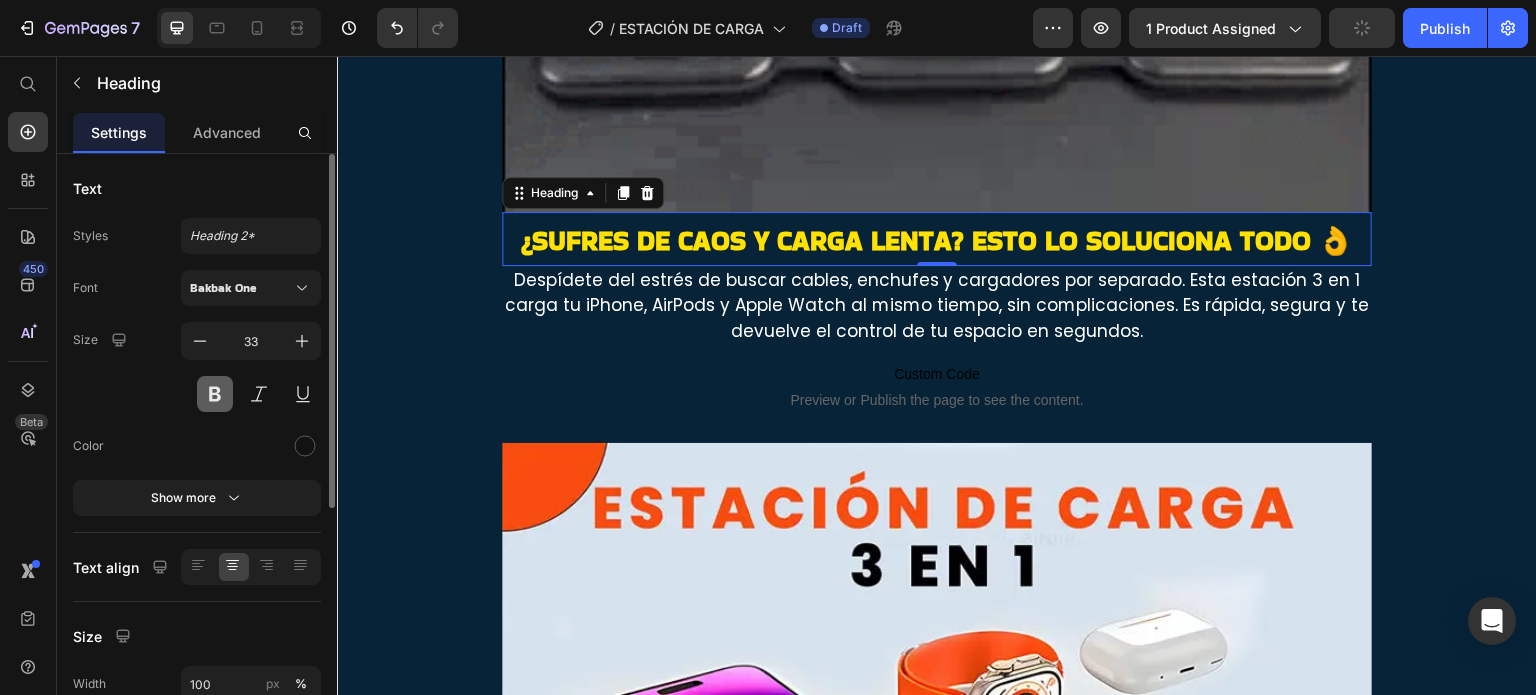 click at bounding box center (215, 394) 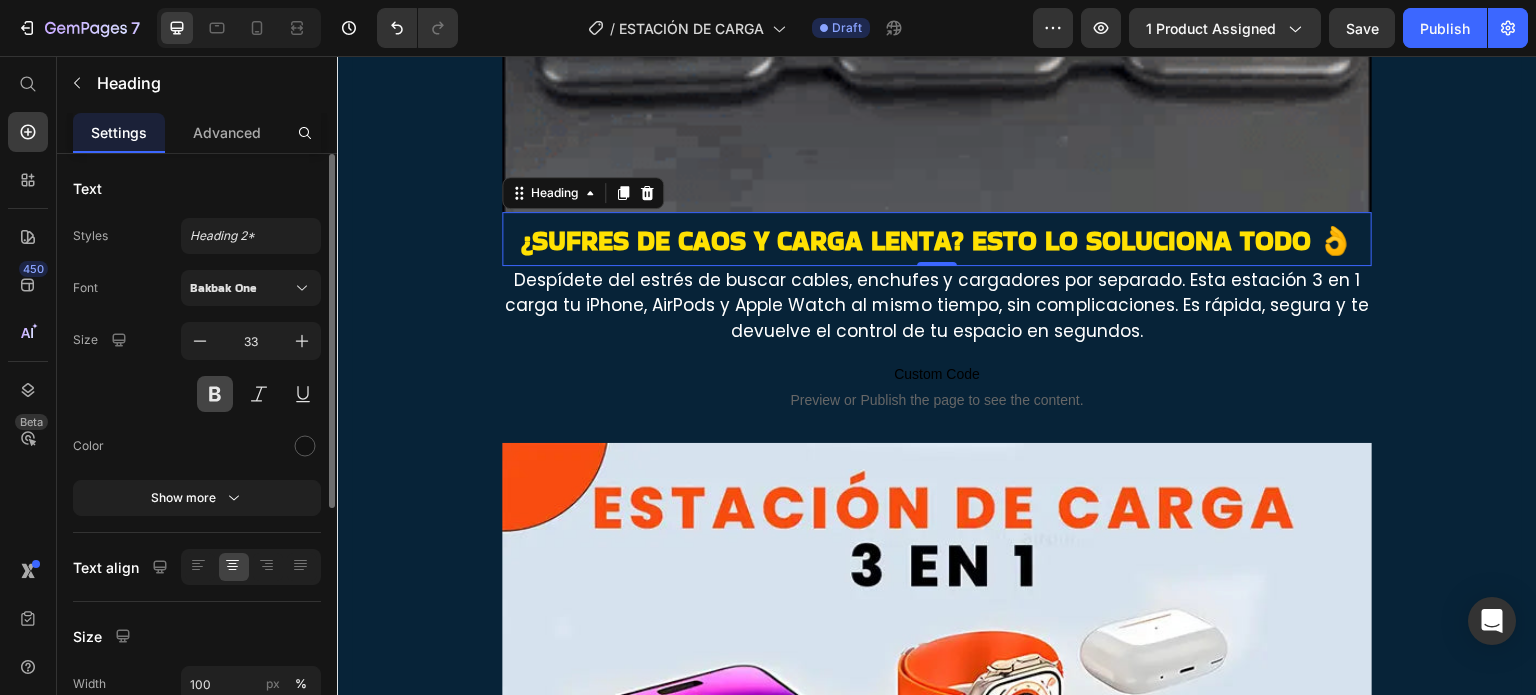 click at bounding box center [215, 394] 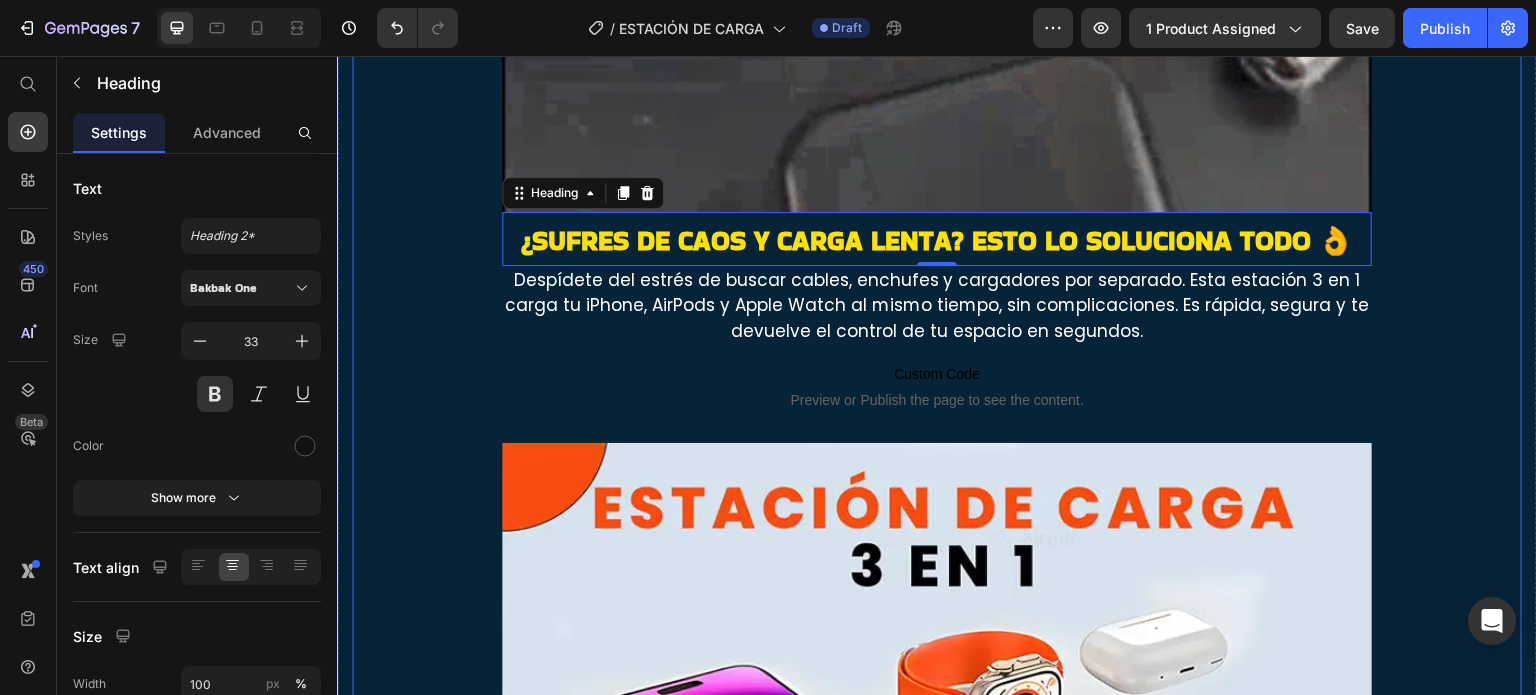 click on "Image Miles ya dejaron los cables atrás… ¿y tú qué esperas?🤷‍♂️ Heading Descubre lo que es vivir sin enredos, sin cargadores lentos y sin estrés. Esta base 3 en 1 cambió la rutina de miles… y ahora puede cambiar la tuya. Carga todo en un solo lugar, más rápido y con estilo. Text block Row Image ¿Sufres de caos y carga lenta? Esto lo soluciona TODO 👌 Heading   0 Despídete del estrés de buscar cables, enchufes y cargadores por separado. Esta estación 3 en 1 carga tu iPhone, AirPods y Apple Watch al mismo tiempo, sin complicaciones. Es rápida, segura y te devuelve el control de tu espacio en segundos. Text block
Custom Code
Preview or Publish the page to see the content. Custom Code Image Image
Custom Code
Preview or Publish the page to see the content. Custom Code  Lo usan madres, freelancers💻, oficinistas👨‍💼 y viajeros🧳 Heading Text block Row Image Image
Custom Code
Preview or Publish the page to see the content. Custom Code" at bounding box center (937, 3084) 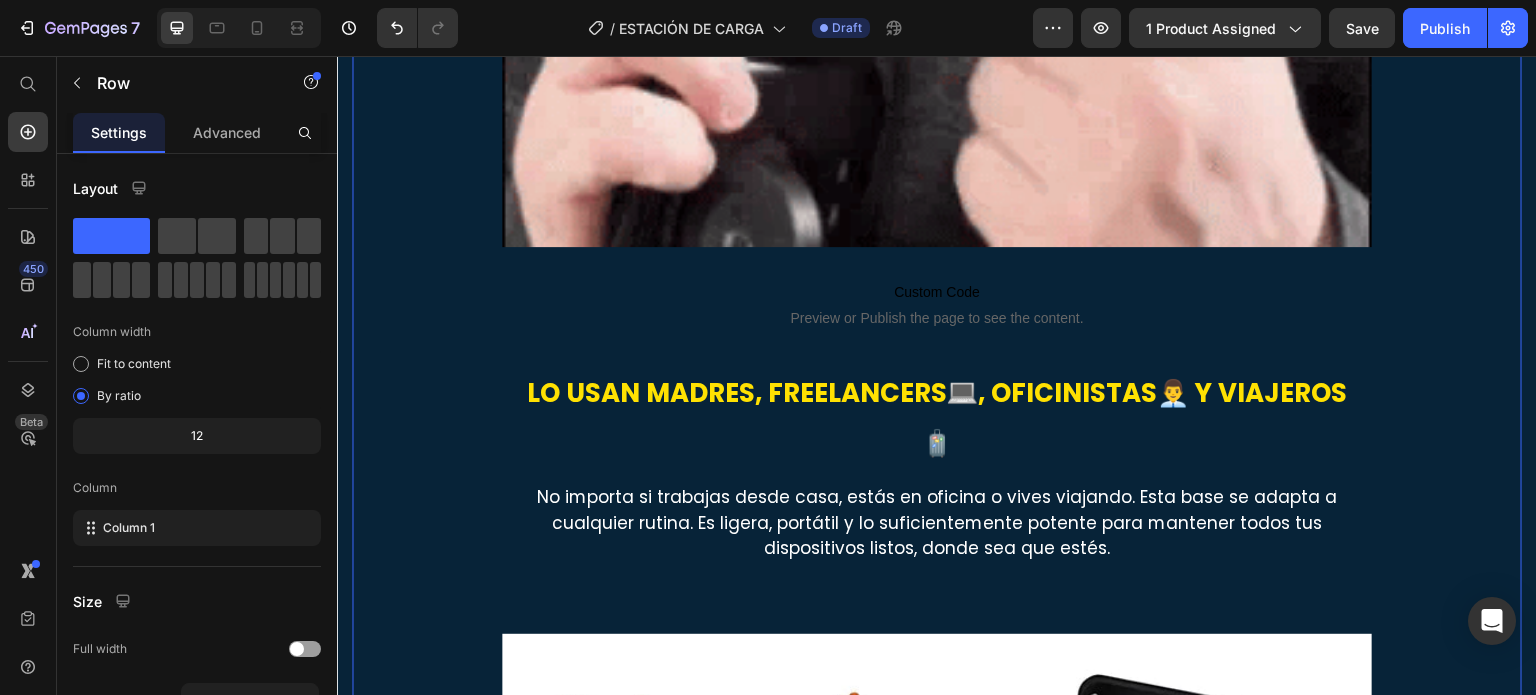 scroll, scrollTop: 5400, scrollLeft: 0, axis: vertical 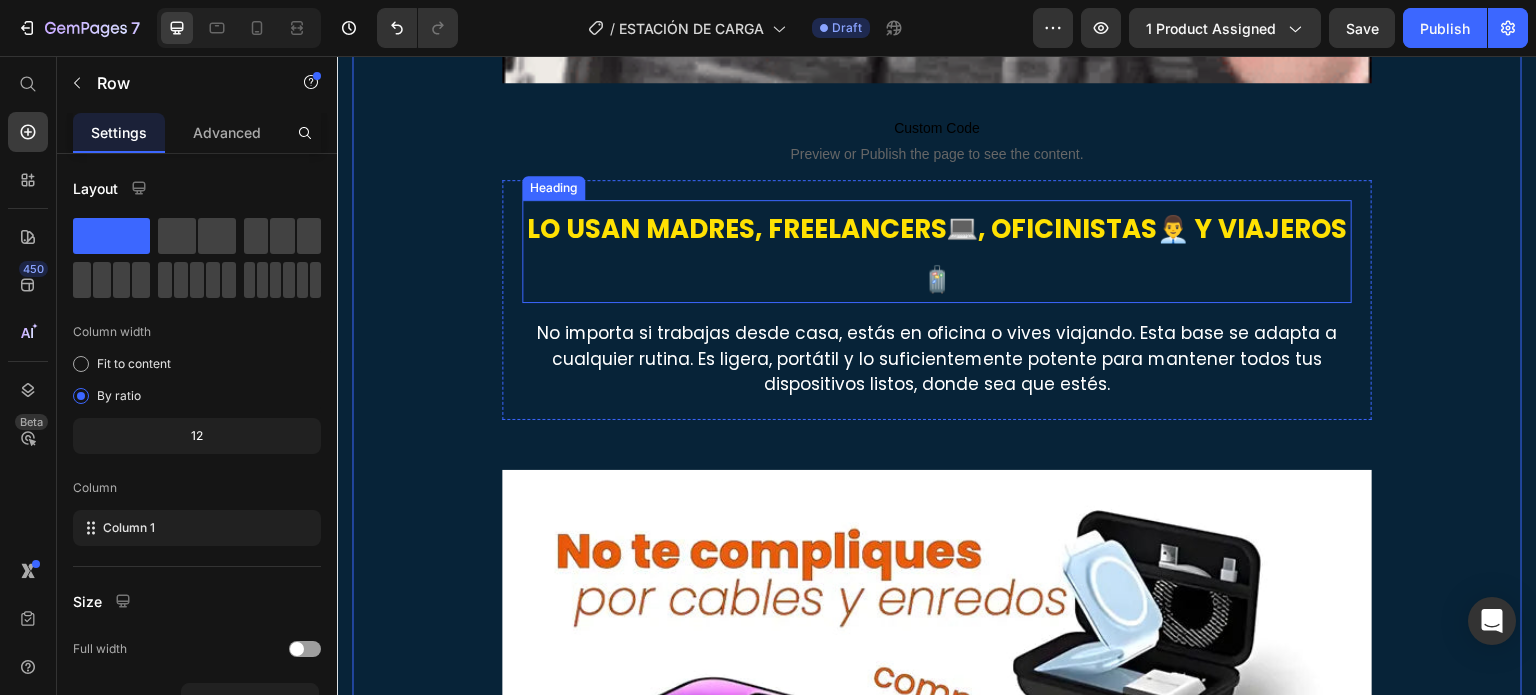 click on "Lo usan madres, freelancers💻, oficinistas👨‍💼 y viajeros🧳" at bounding box center (937, 251) 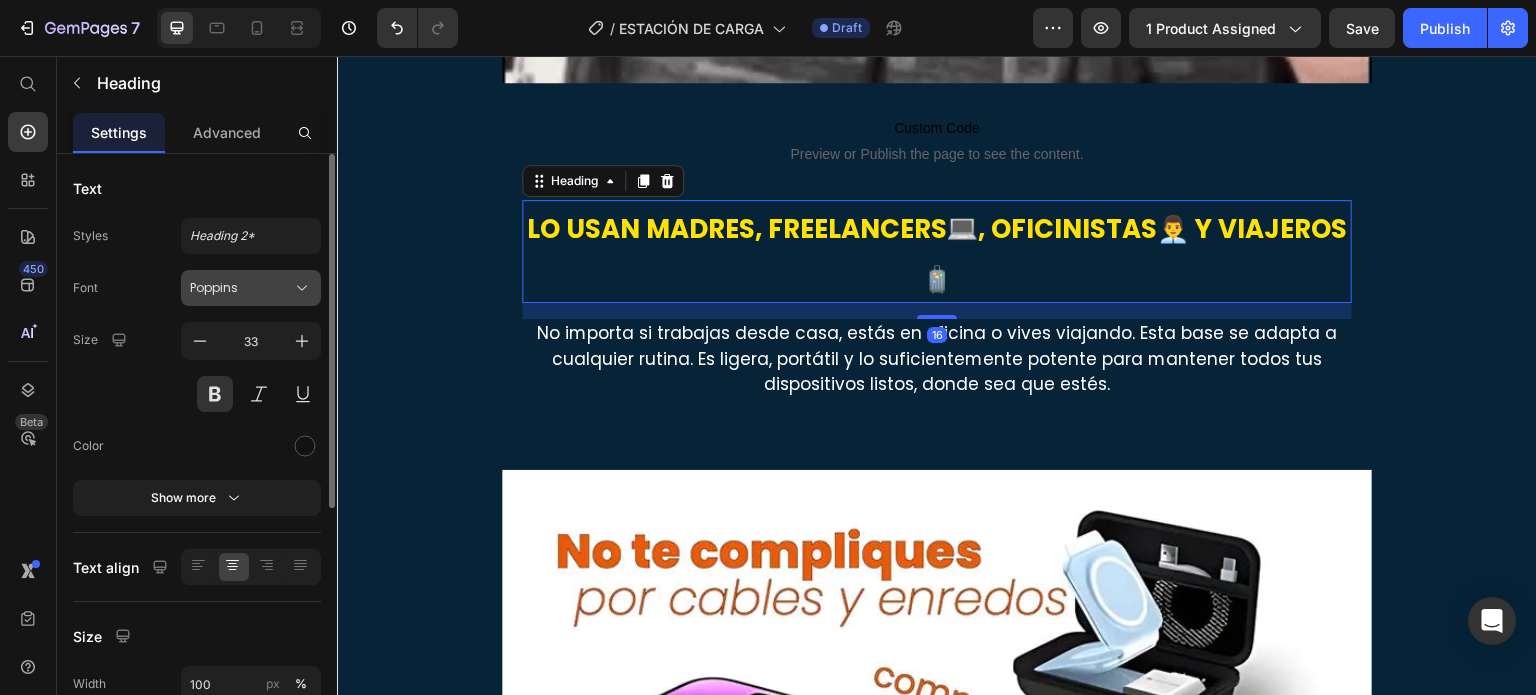 click on "Poppins" at bounding box center (241, 288) 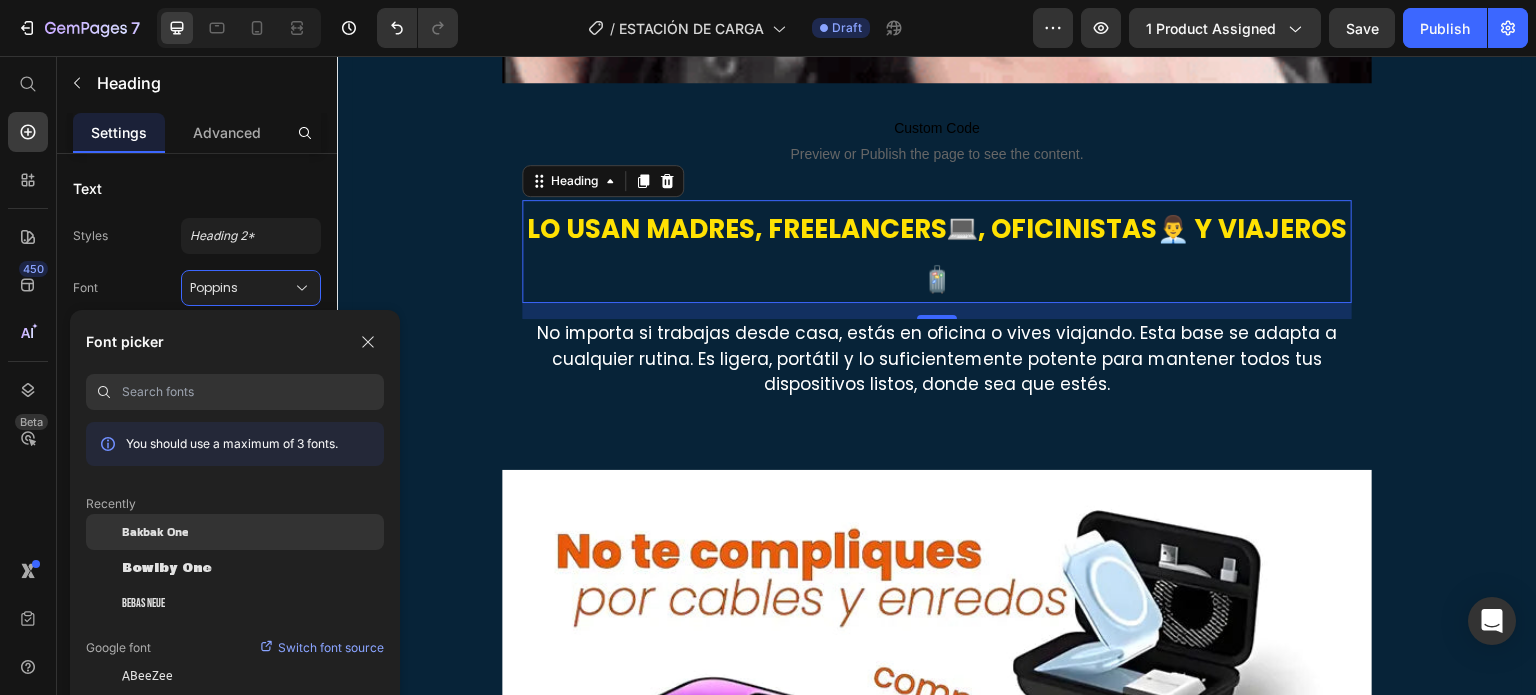 click on "Bakbak One" 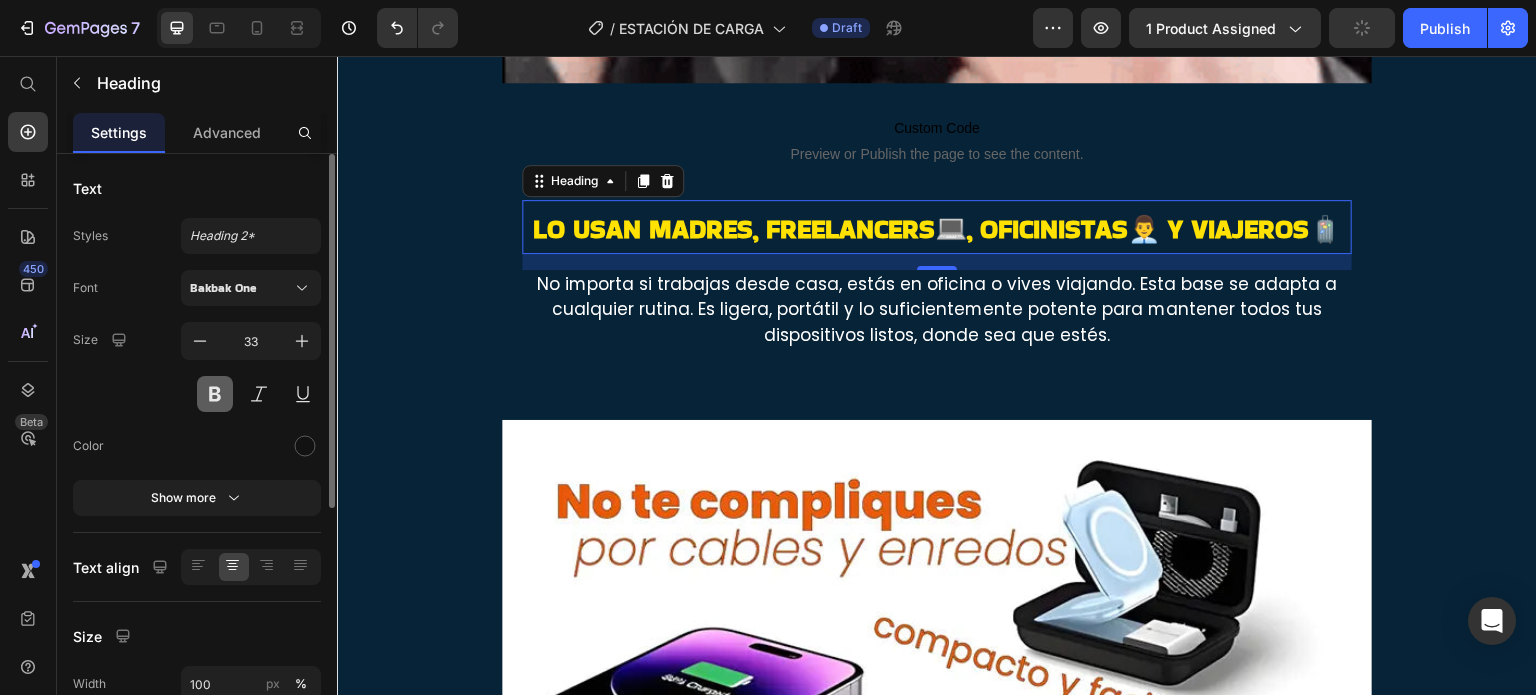 click at bounding box center [215, 394] 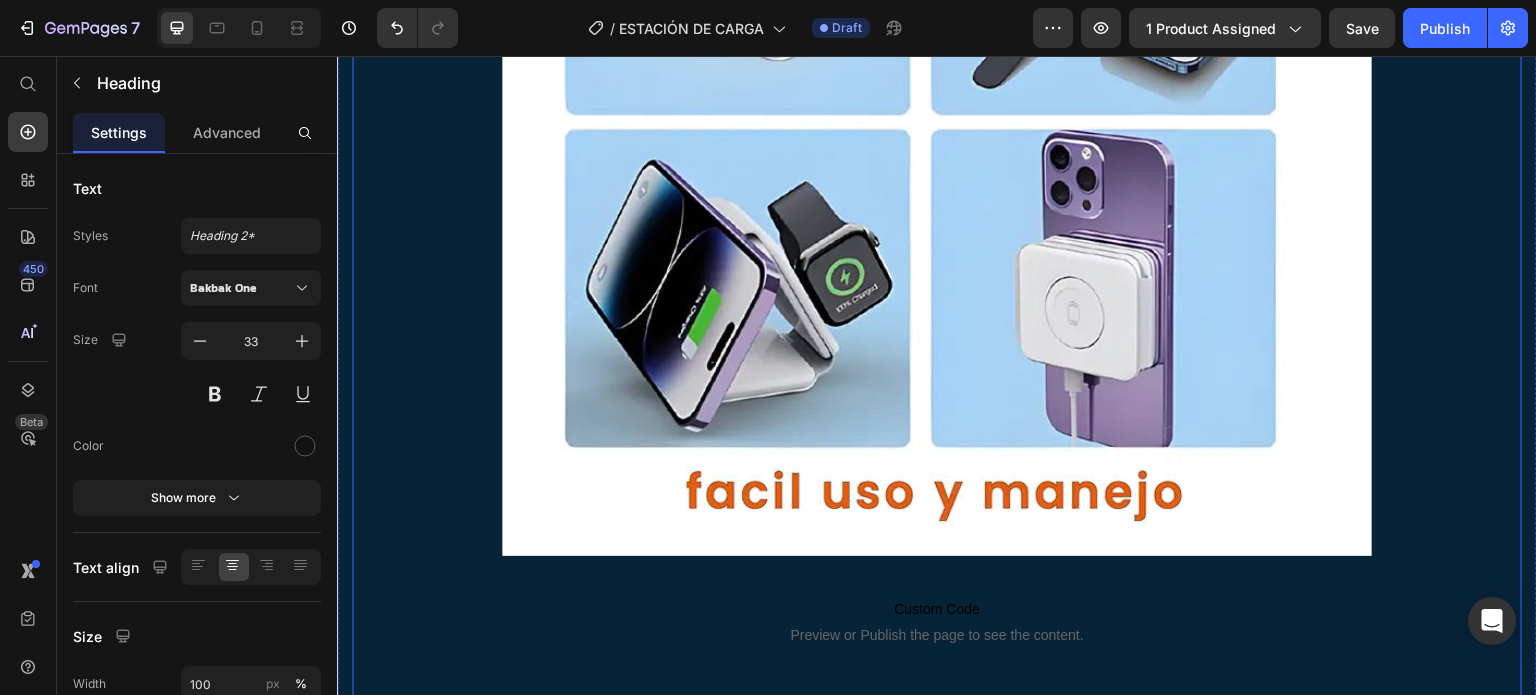 scroll, scrollTop: 7500, scrollLeft: 0, axis: vertical 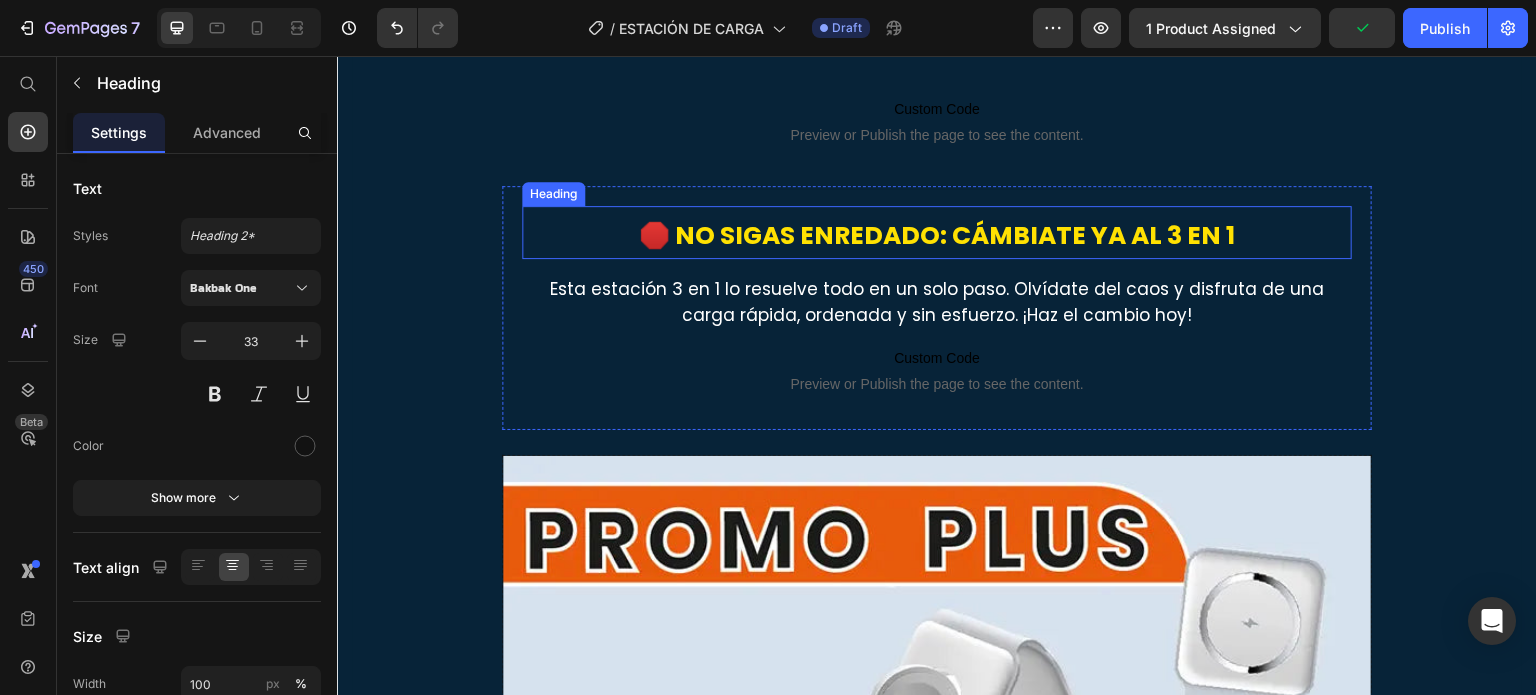 click on "🛑 No sigas enredado: cámbiate ya al 3 en 1" at bounding box center [937, 233] 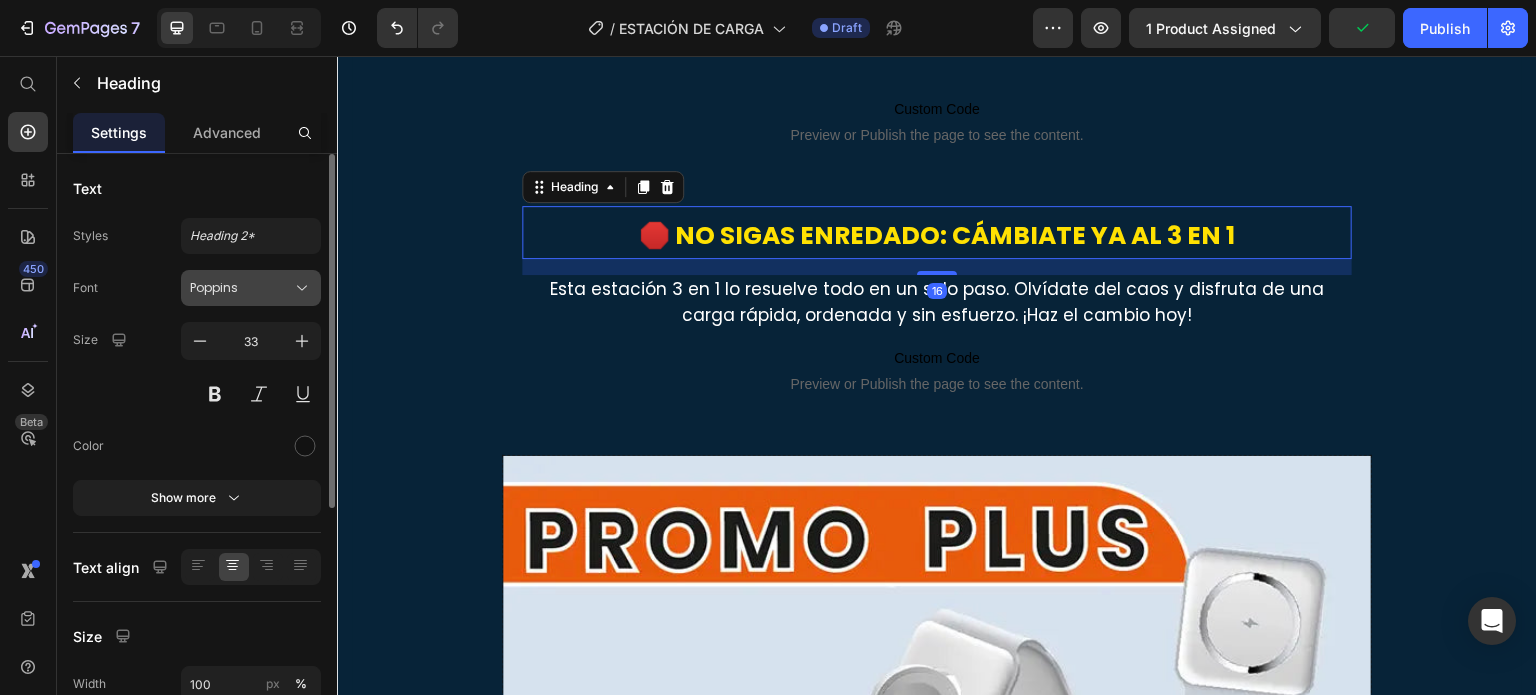 click on "Poppins" at bounding box center (241, 288) 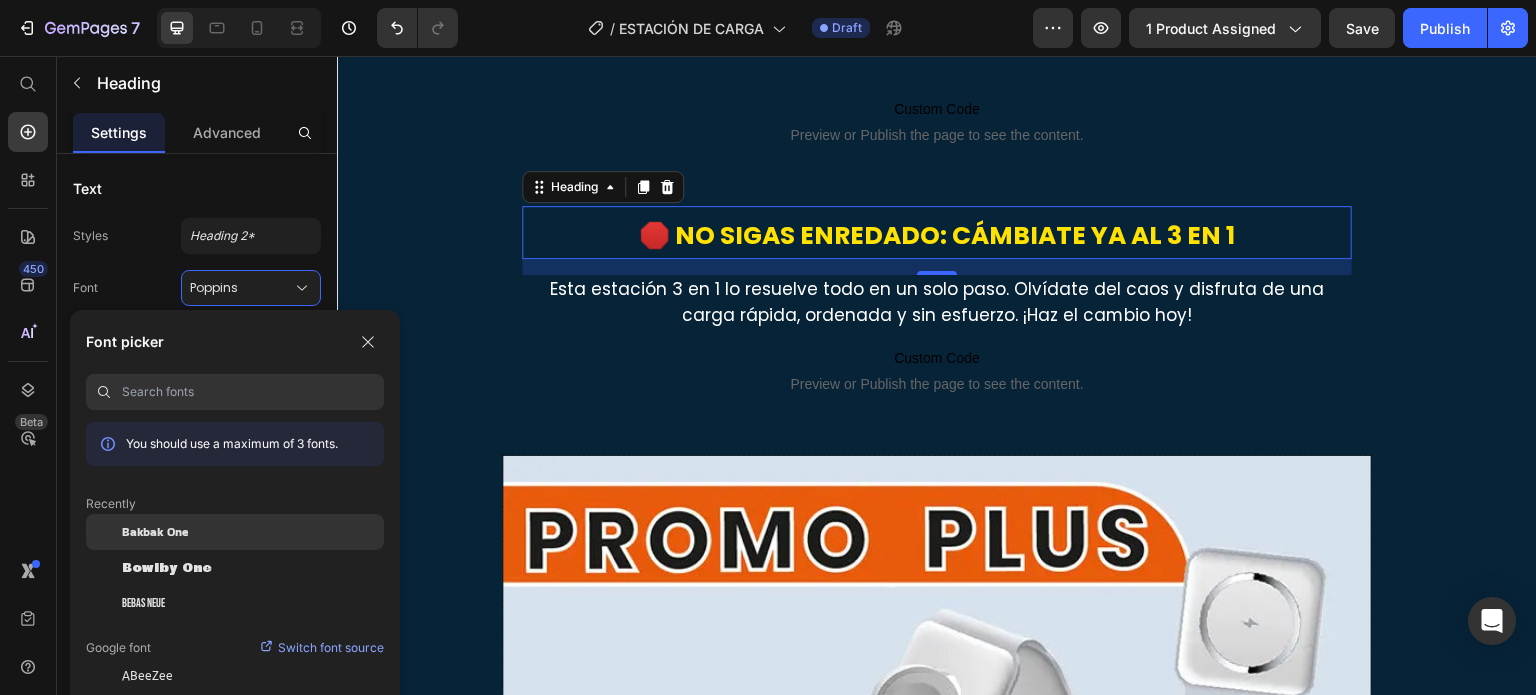 click on "Bakbak One" at bounding box center (155, 532) 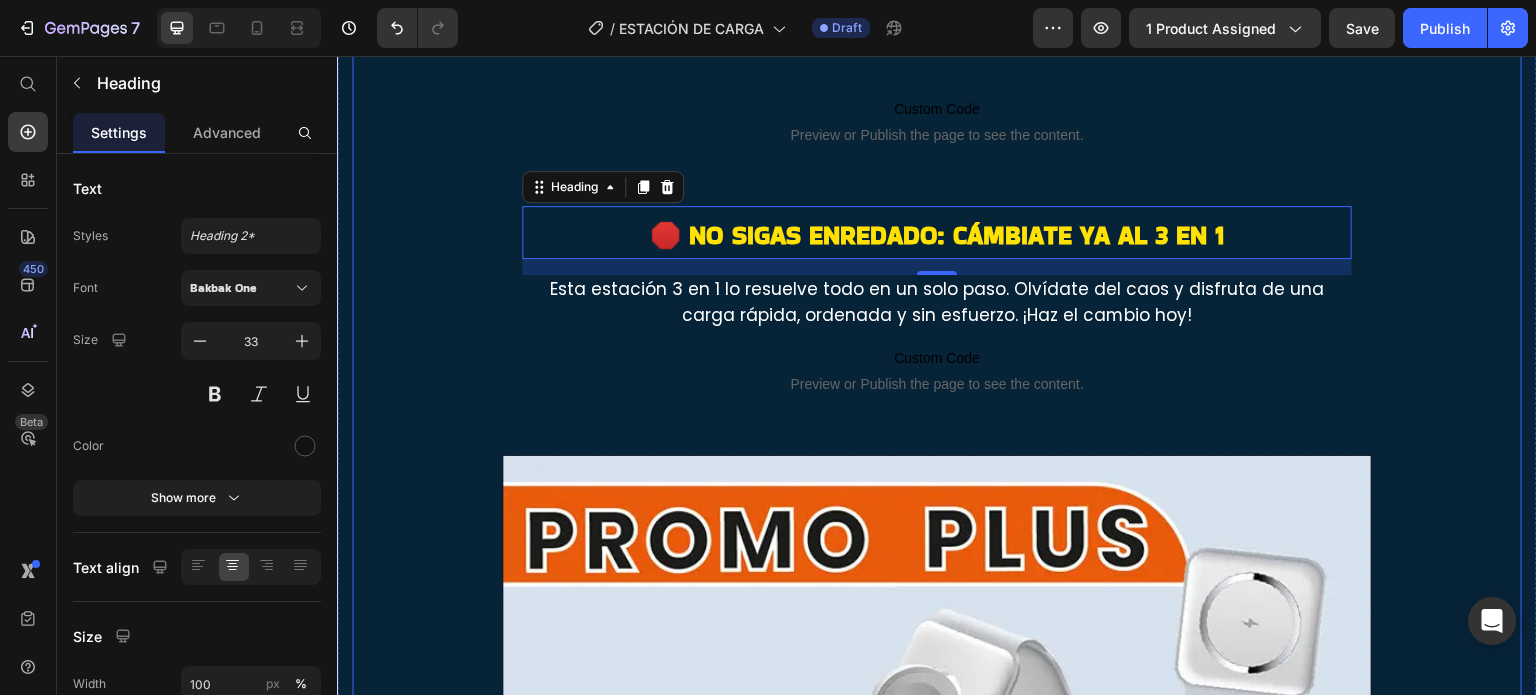 click on "Image Miles ya dejaron los cables atrás… ¿y tú qué esperas?🤷‍♂️ Heading Descubre lo que es vivir sin enredos, sin cargadores lentos y sin estrés. Esta base 3 en 1 cambió la rutina de miles… y ahora puede cambiar la tuya. Carga todo en un solo lugar, más rápido y con estilo. Text block Row Image ¿Sufres de caos y carga lenta? Esto lo soluciona TODO 👌 Heading Despídete del estrés de buscar cables, enchufes y cargadores por separado. Esta estación 3 en 1 carga tu iPhone, AirPods y Apple Watch al mismo tiempo, sin complicaciones. Es rápida, segura y te devuelve el control de tu espacio en segundos. Text block
Custom Code
Preview or Publish the page to see the content. Custom Code Image Image
Custom Code
Preview or Publish the page to see the content. Custom Code  Lo usan madres, freelancers💻, oficinistas👨‍💼 y viajeros🧳 Heading Text block Row Image Image
Custom Code
Preview or Publish the page to see the content. Custom Code Heading" at bounding box center (937, -1140) 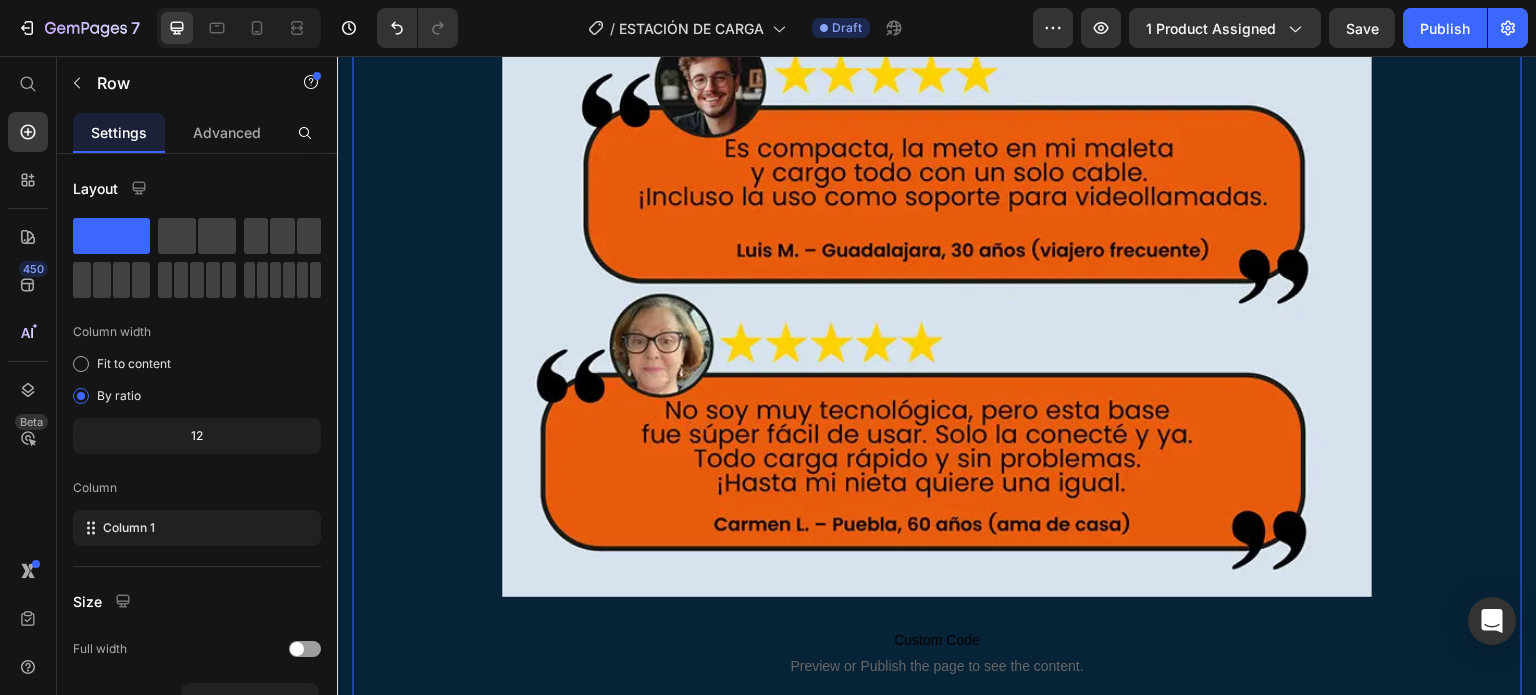 scroll, scrollTop: 10600, scrollLeft: 0, axis: vertical 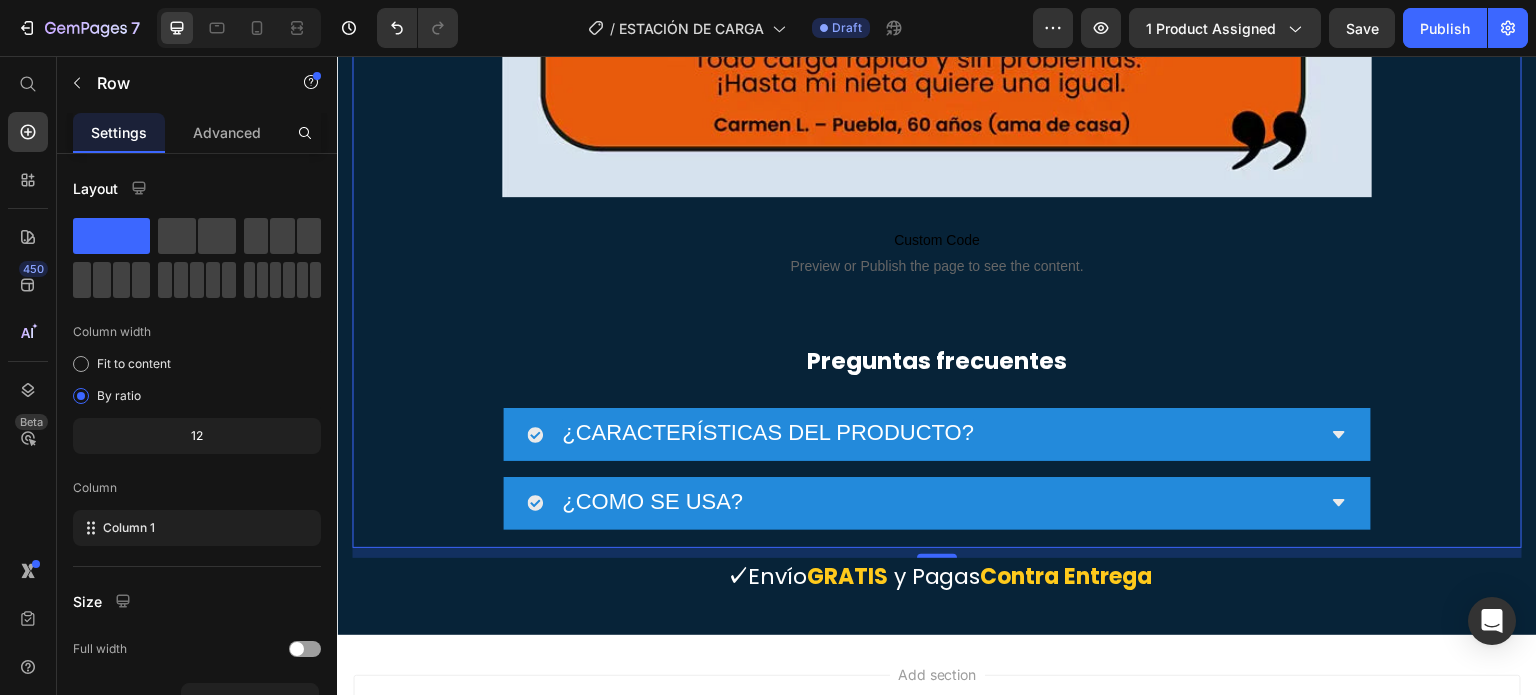 click on "Preguntas frecuentes" at bounding box center [937, 361] 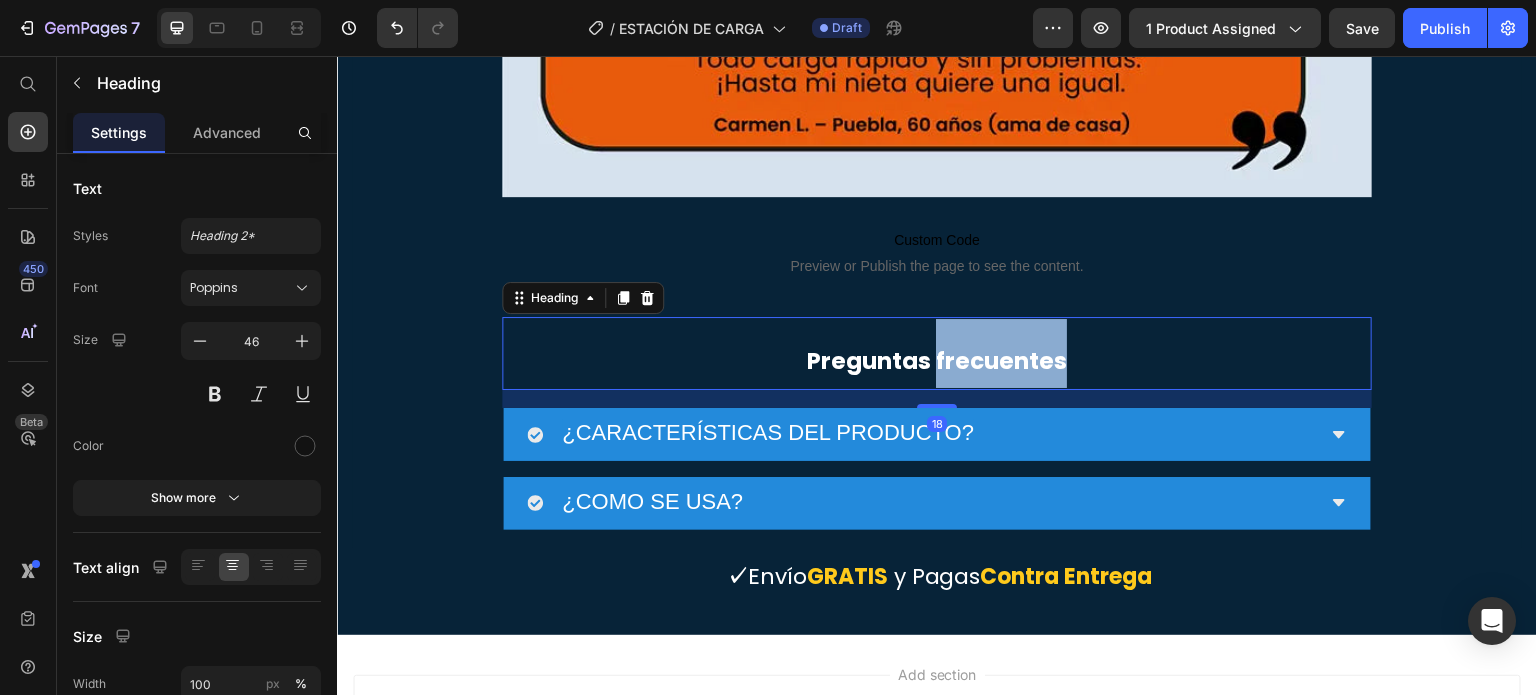 click on "Preguntas frecuentes" at bounding box center [937, 361] 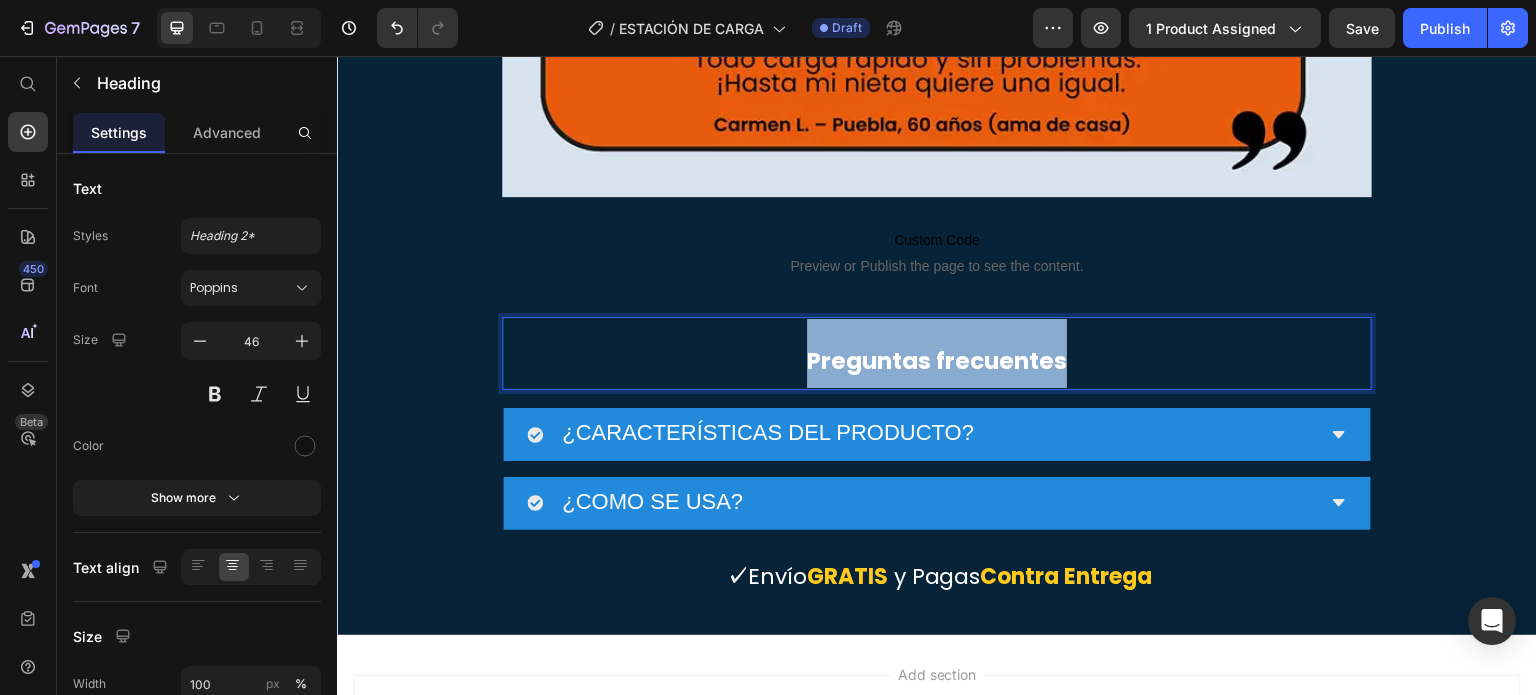 click on "Preguntas frecuentes" at bounding box center [937, 361] 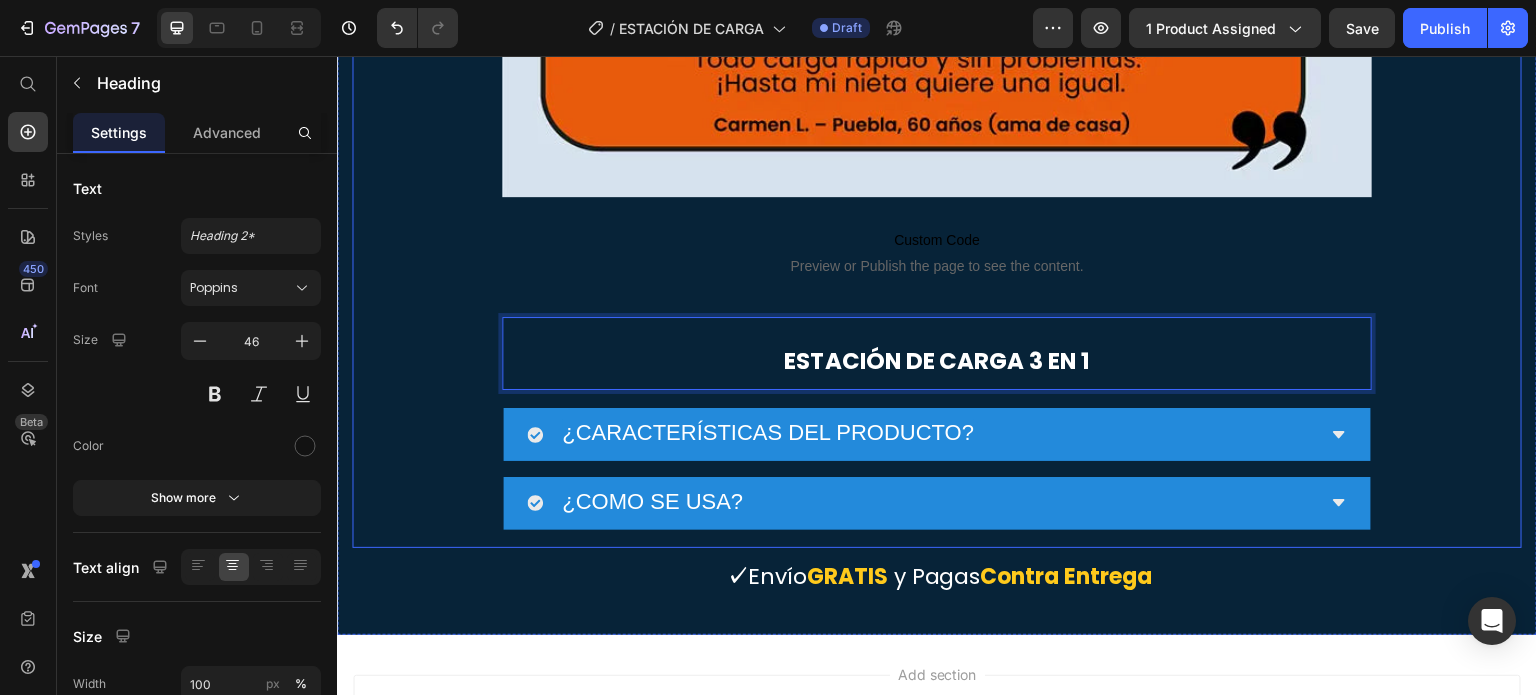 click on "Image Miles ya dejaron los cables atrás… ¿y tú qué esperas?🤷‍♂️ Heading Descubre lo que es vivir sin enredos, sin cargadores lentos y sin estrés. Esta base 3 en 1 cambió la rutina de miles… y ahora puede cambiar la tuya. Carga todo en un solo lugar, más rápido y con estilo. Text block Row Image ¿Sufres de caos y carga lenta? Esto lo soluciona TODO 👌 Heading Despídete del estrés de buscar cables, enchufes y cargadores por separado. Esta estación 3 en 1 carga tu iPhone, AirPods y Apple Watch al mismo tiempo, sin complicaciones. Es rápida, segura y te devuelve el control de tu espacio en segundos. Text block
Custom Code
Preview or Publish the page to see the content. Custom Code Image Image
Custom Code
Preview or Publish the page to see the content. Custom Code  Lo usan madres, freelancers💻, oficinistas👨‍💼 y viajeros🧳 Heading Text block Row Image Image
Custom Code
Preview or Publish the page to see the content. Custom Code Heading" at bounding box center [937, -4240] 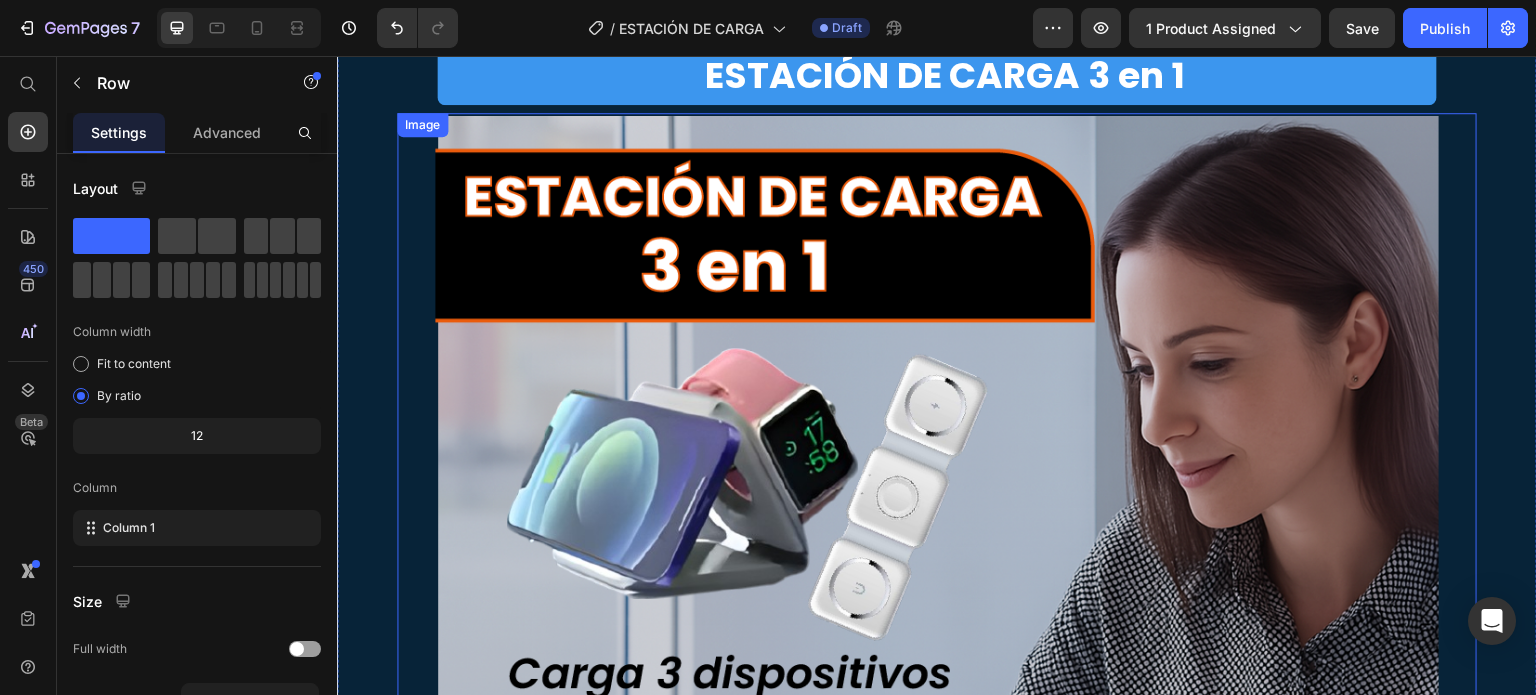 scroll, scrollTop: 0, scrollLeft: 0, axis: both 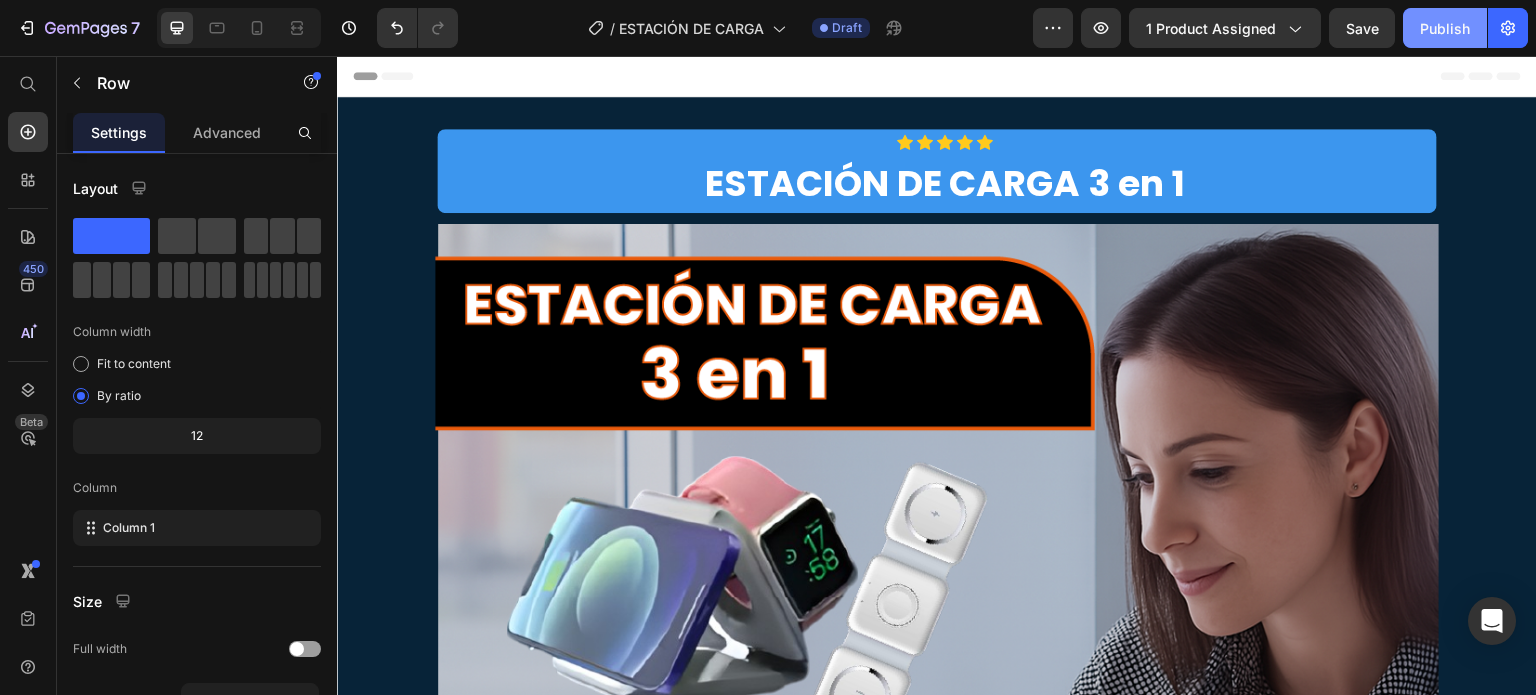 click on "Publish" at bounding box center (1445, 28) 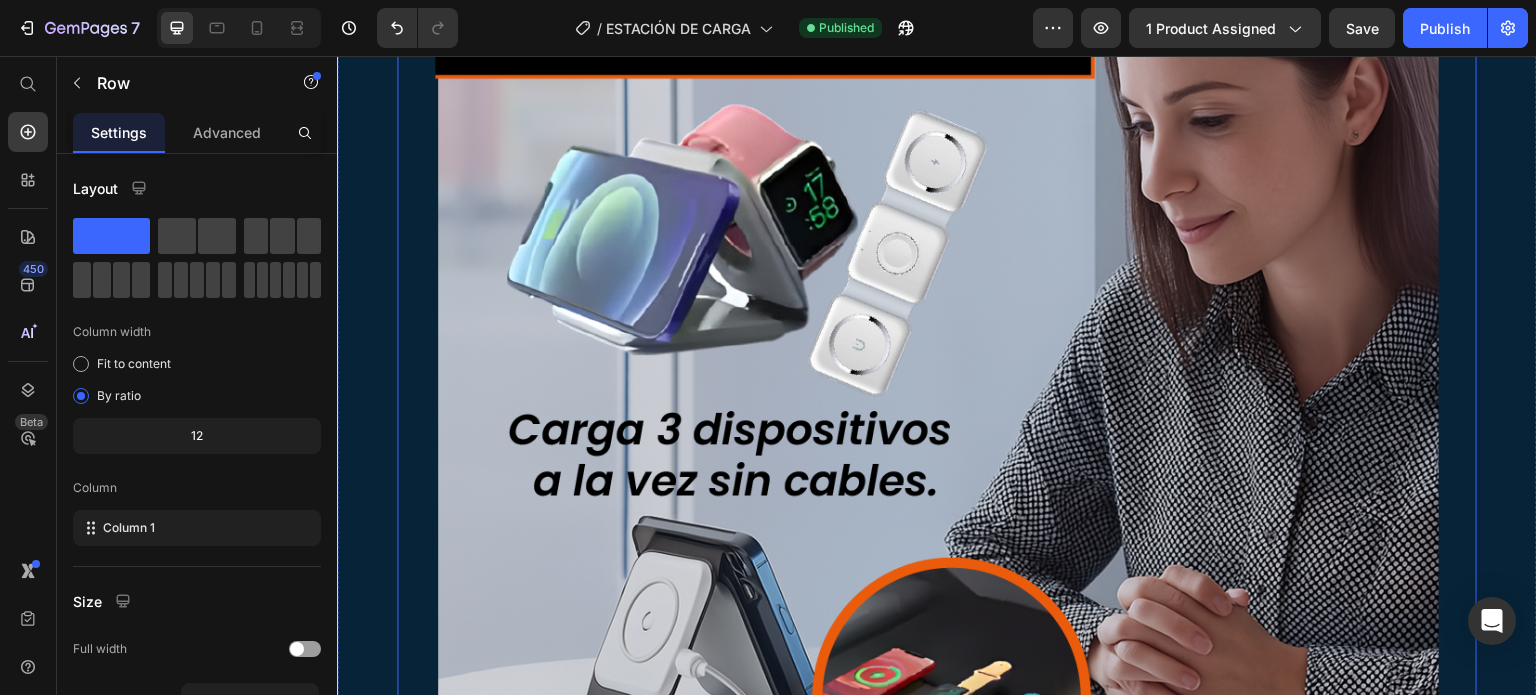 scroll, scrollTop: 500, scrollLeft: 0, axis: vertical 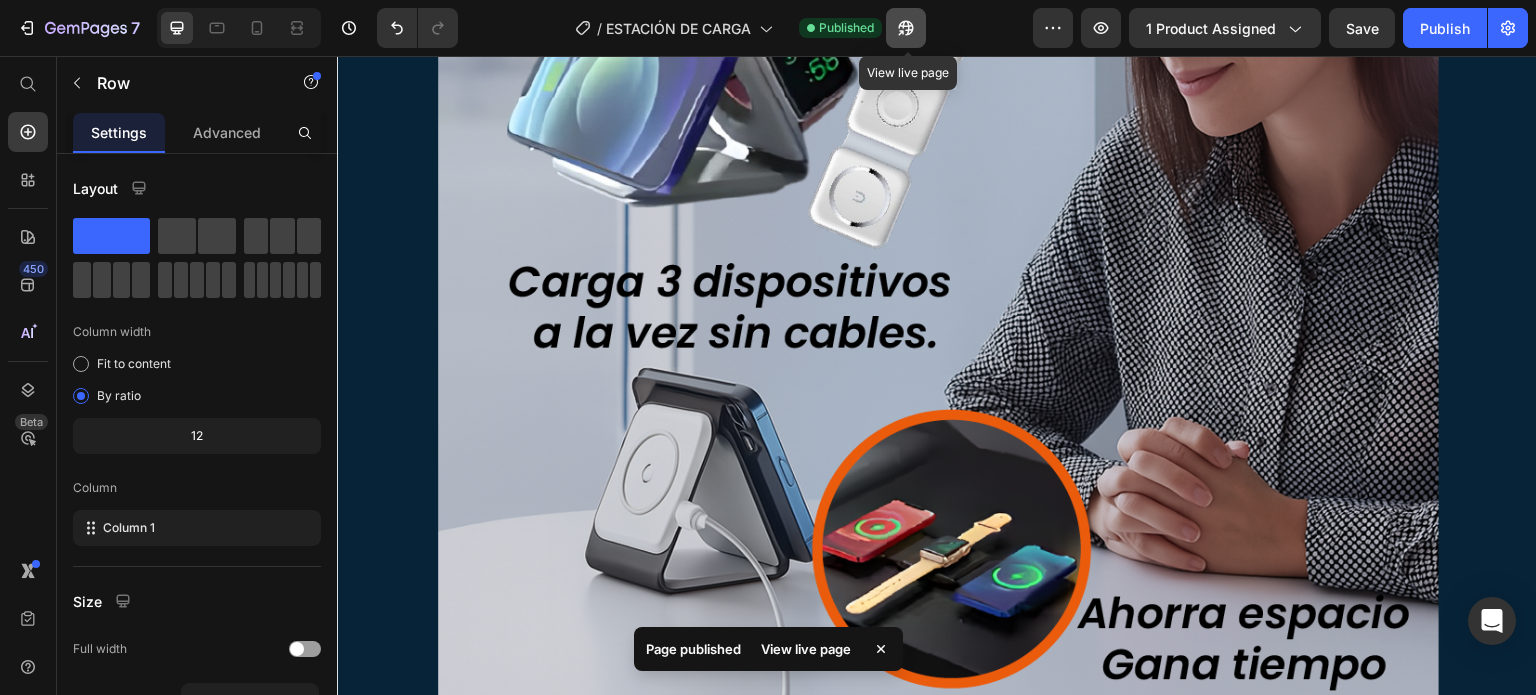 click 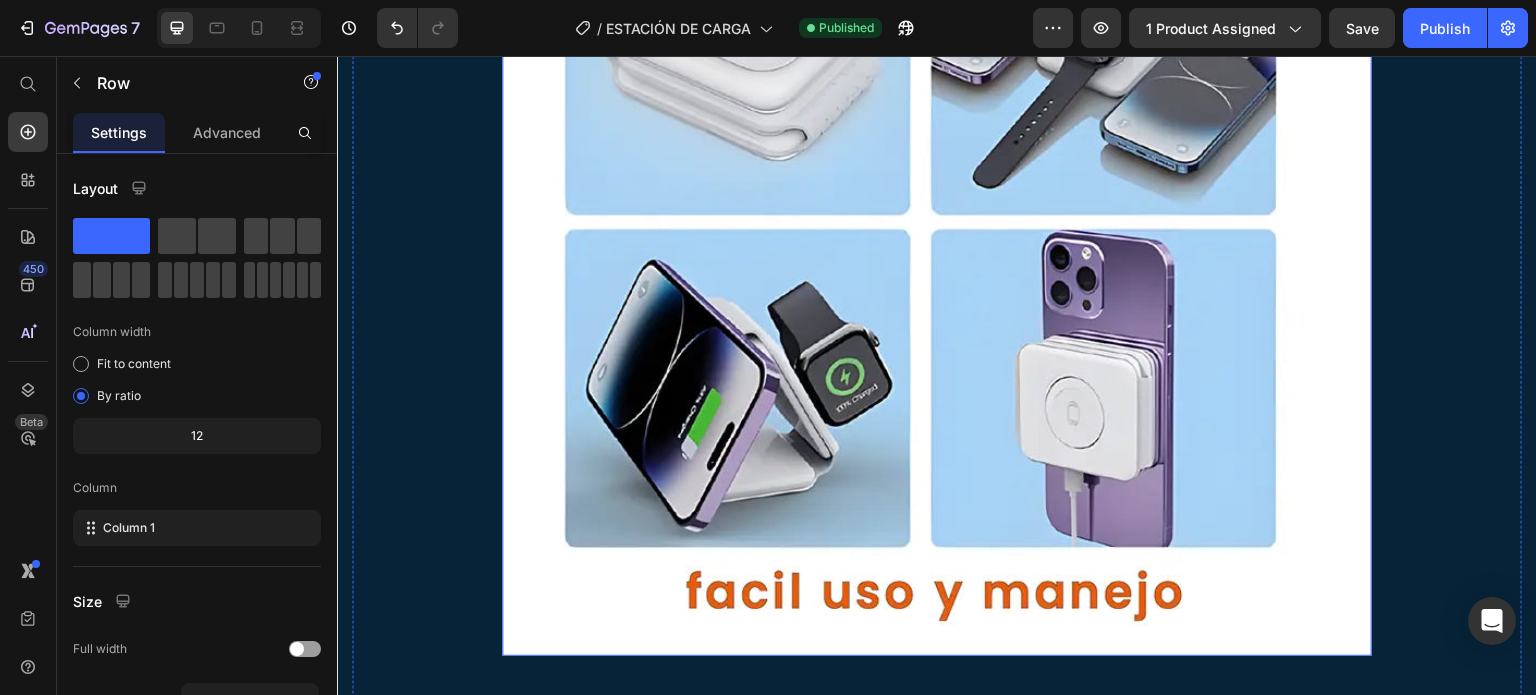 scroll, scrollTop: 7400, scrollLeft: 0, axis: vertical 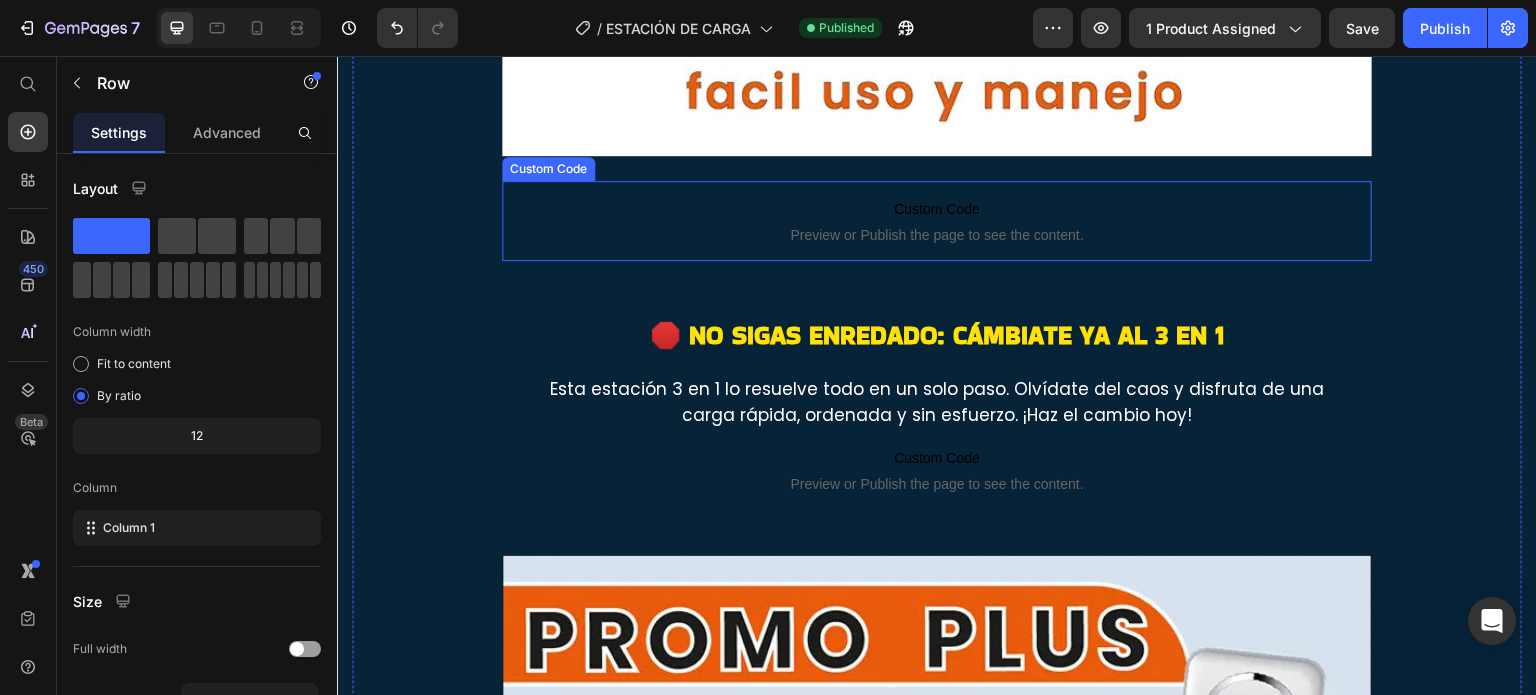 click on "Custom Code" at bounding box center [937, 209] 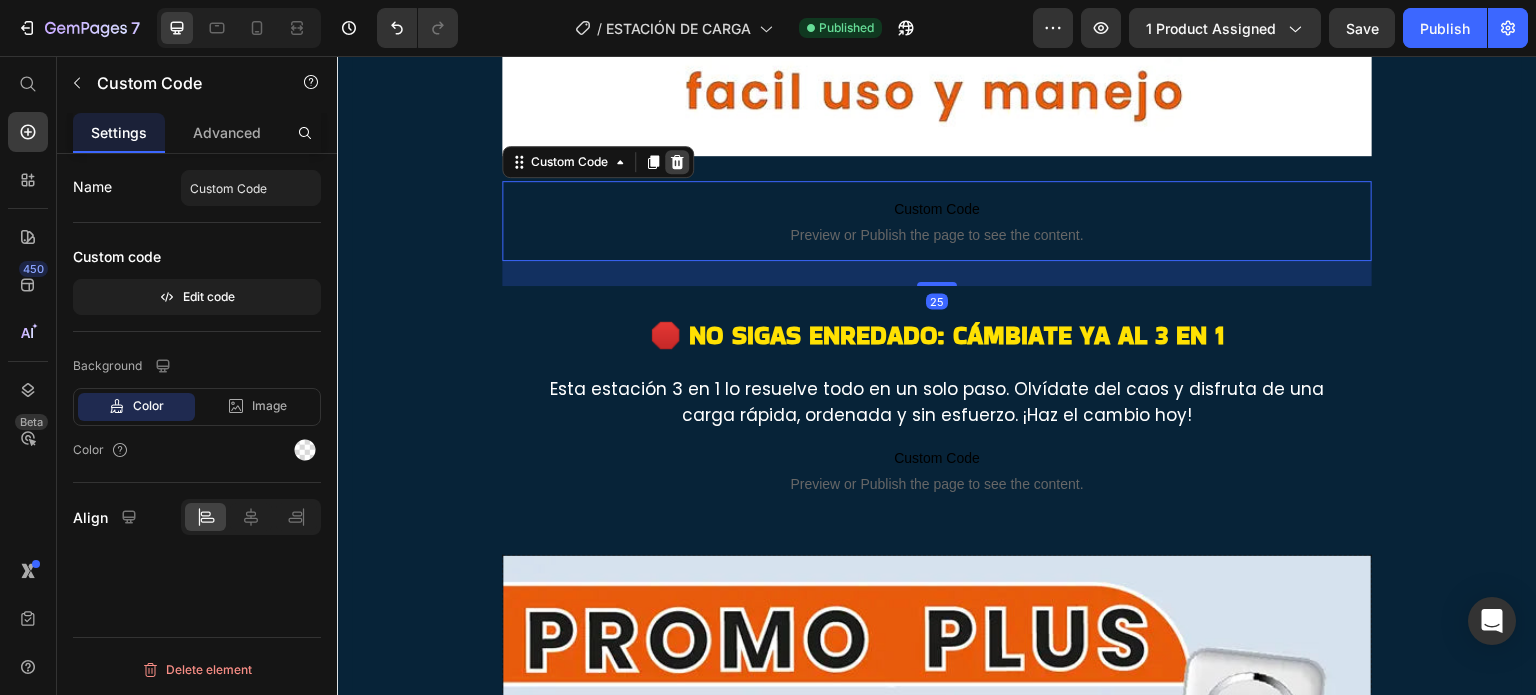 click 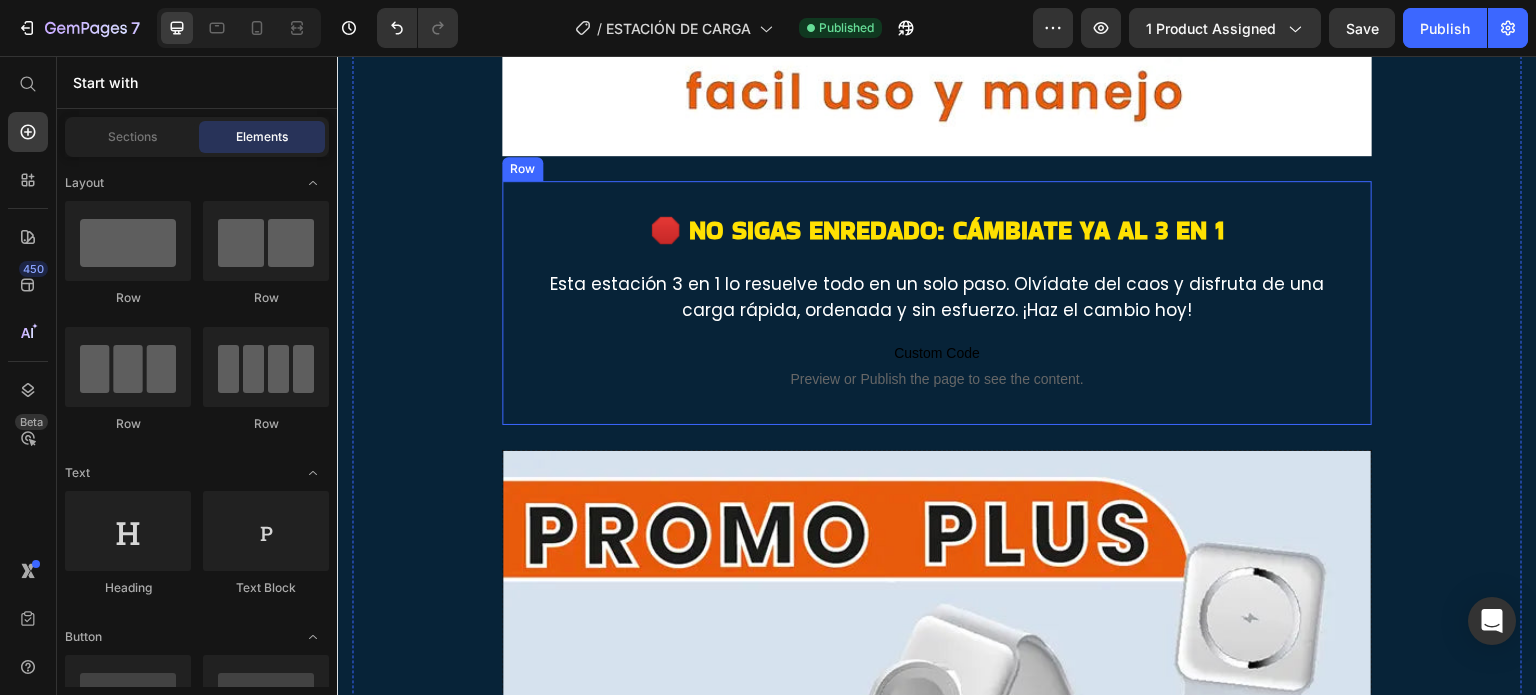 click on "🛑 No sigas enredado: cámbiate ya al 3 en 1 Heading Esta estación 3 en 1 lo resuelve todo en un solo paso. Olvídate del caos y disfruta de una carga rápida, ordenada y sin esfuerzo. ¡Haz el cambio hoy! Text block
Custom Code
Preview or Publish the page to see the content. Custom Code Row" at bounding box center [937, 303] 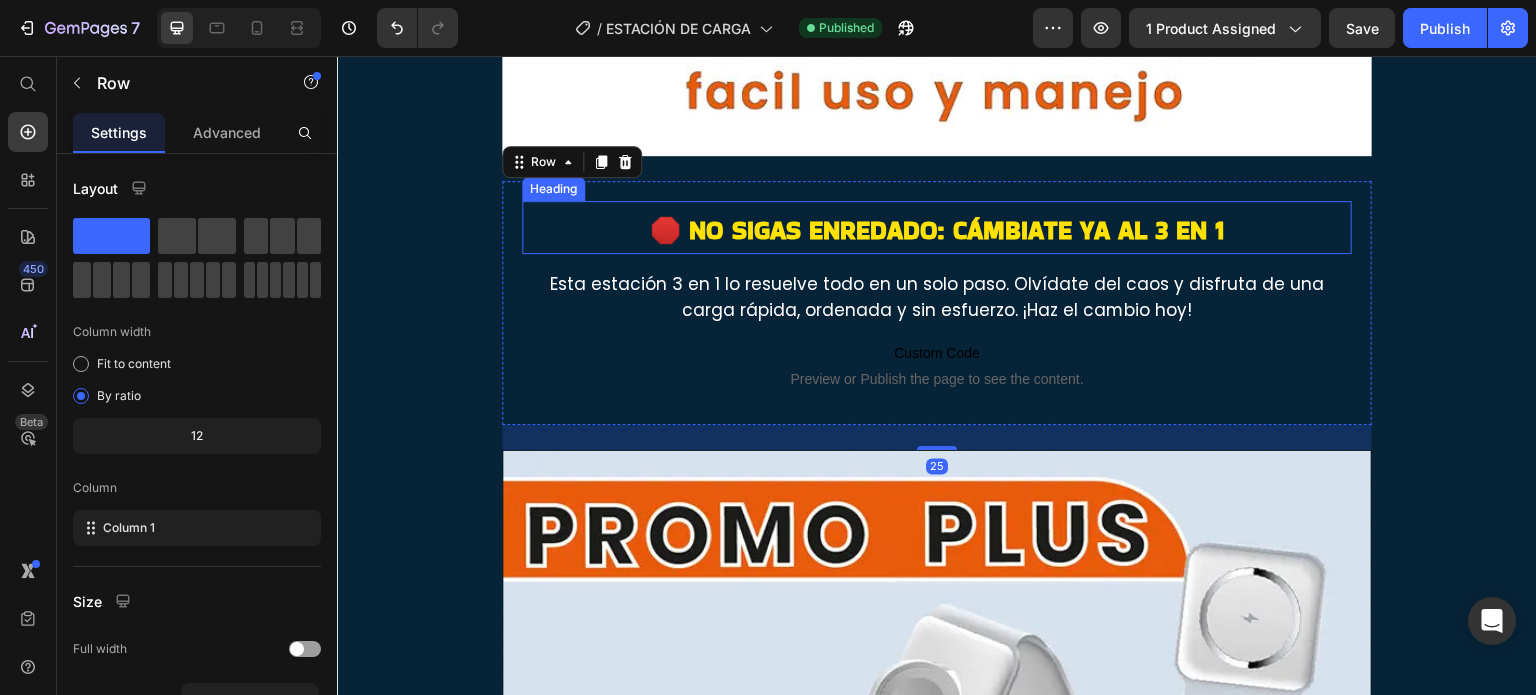 click on "🛑 No sigas enredado: cámbiate ya al 3 en 1" at bounding box center (937, 228) 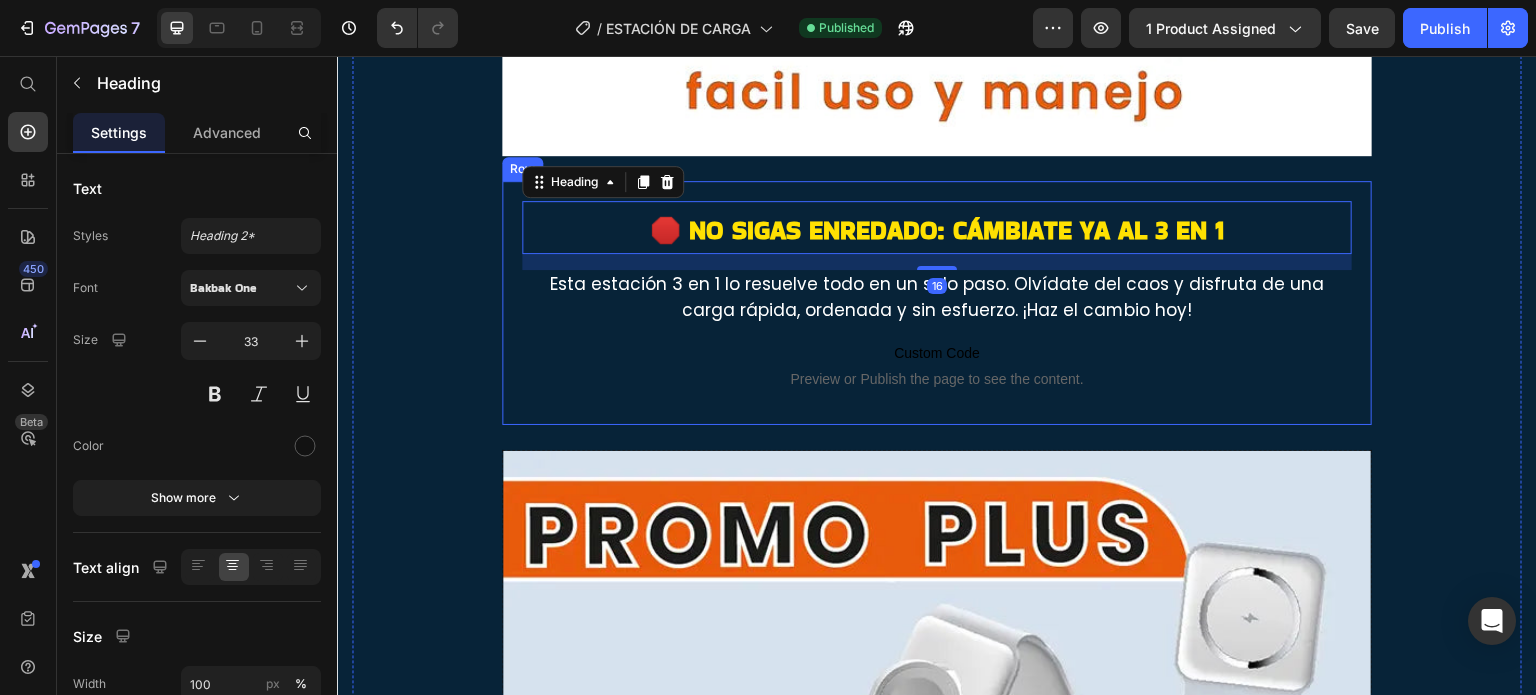 click on "🛑 No sigas enredado: cámbiate ya al 3 en 1 Heading   16 Esta estación 3 en 1 lo resuelve todo en un solo paso. Olvídate del caos y disfruta de una carga rápida, ordenada y sin esfuerzo. ¡Haz el cambio hoy! Text block
Custom Code
Preview or Publish the page to see the content. Custom Code Row" at bounding box center (937, 303) 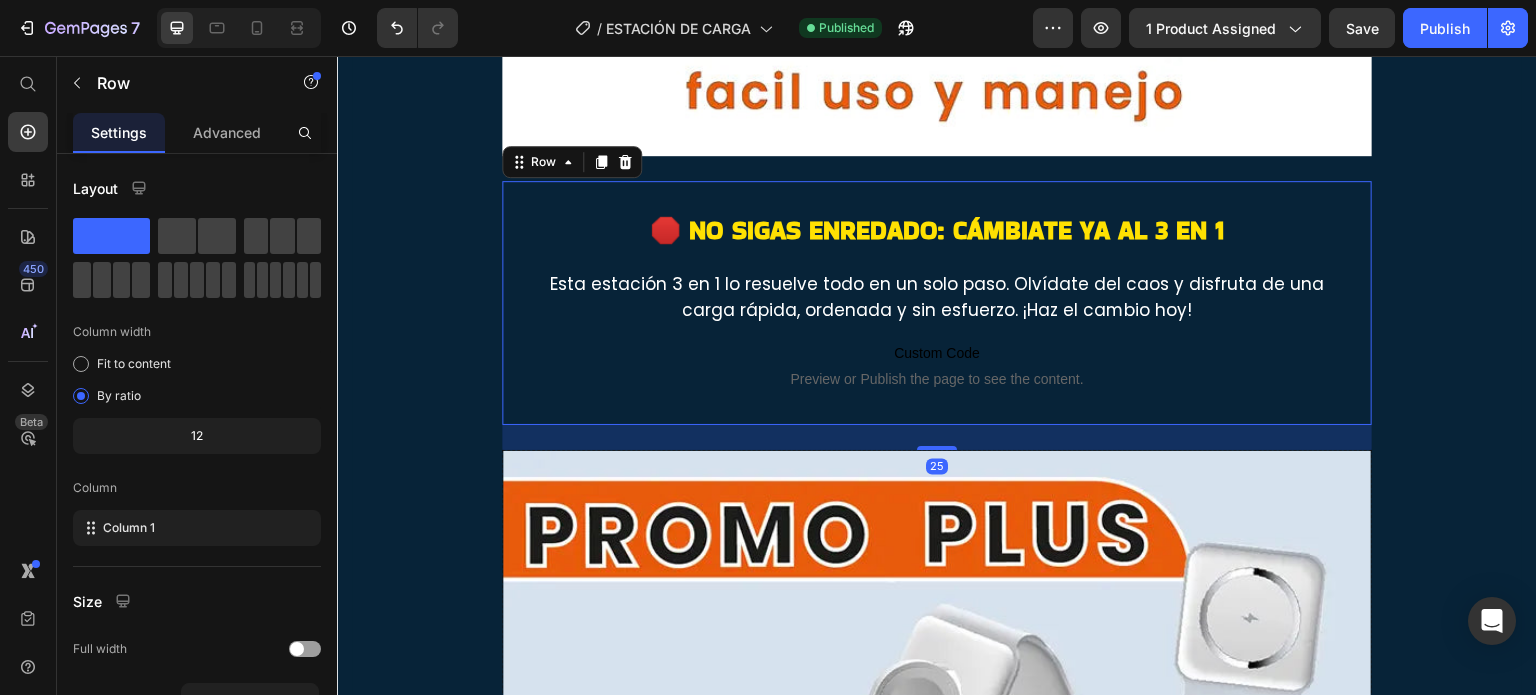 click on "🛑 No sigas enredado: cámbiate ya al 3 en 1 Heading Esta estación 3 en 1 lo resuelve todo en un solo paso. Olvídate del caos y disfruta de una carga rápida, ordenada y sin esfuerzo. ¡Haz el cambio hoy! Text block
Custom Code
Preview or Publish the page to see the content. Custom Code Row   25" at bounding box center [937, 303] 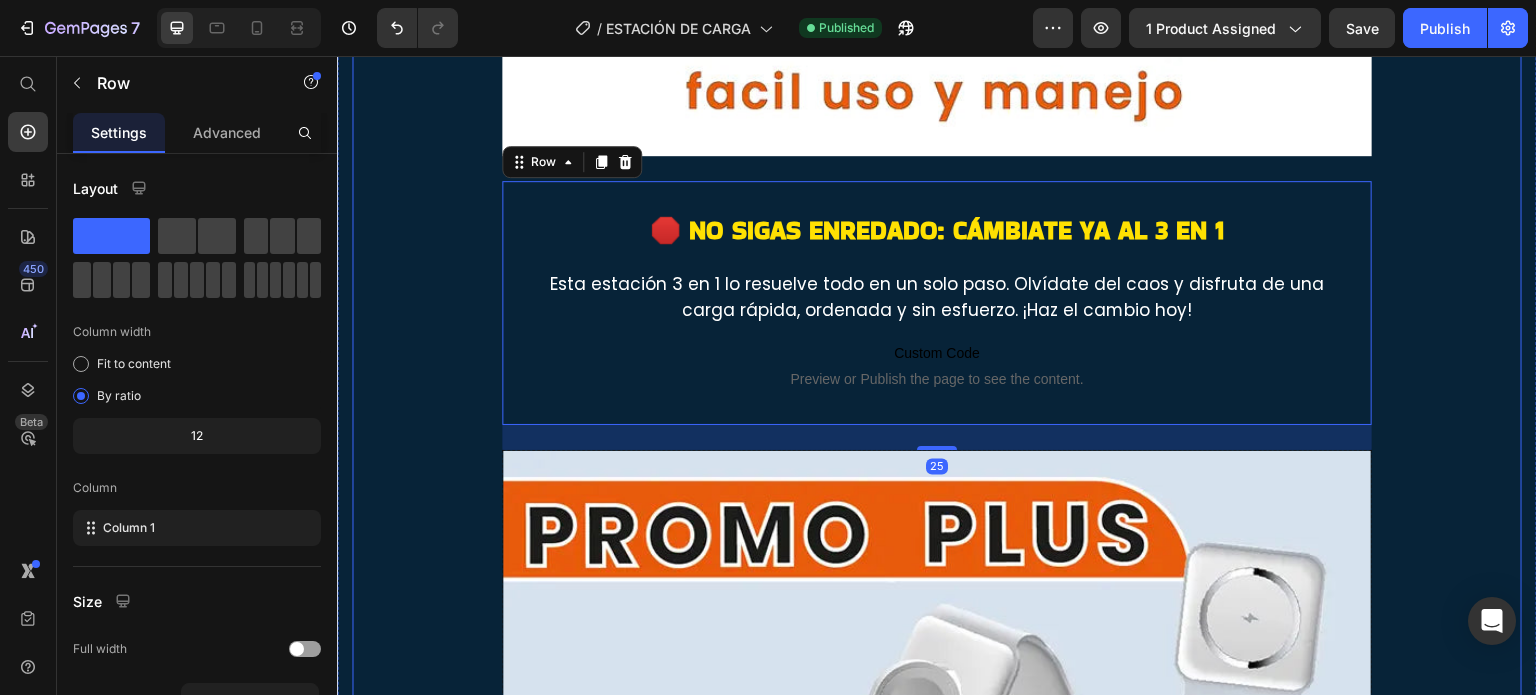 click on "Image Miles ya dejaron los cables atrás… ¿y tú qué esperas?🤷‍♂️ Heading Descubre lo que es vivir sin enredos, sin cargadores lentos y sin estrés. Esta base 3 en 1 cambió la rutina de miles… y ahora puede cambiar la tuya. Carga todo en un solo lugar, más rápido y con estilo. Text block Row Image ¿Sufres de caos y carga lenta? Esto lo soluciona TODO 👌 Heading Despídete del estrés de buscar cables, enchufes y cargadores por separado. Esta estación 3 en 1 carga tu iPhone, AirPods y Apple Watch al mismo tiempo, sin complicaciones. Es rápida, segura y te devuelve el control de tu espacio en segundos. Text block
Custom Code
Preview or Publish the page to see the content. Custom Code Image Image
Custom Code
Preview or Publish the page to see the content. Custom Code  Lo usan madres, freelancers💻, oficinistas👨‍💼 y viajeros🧳 Heading Text block Row Image Image 🛑 No sigas enredado: cámbiate ya al 3 en 1 Heading Text block
Custom Code
Row" at bounding box center [937, -1088] 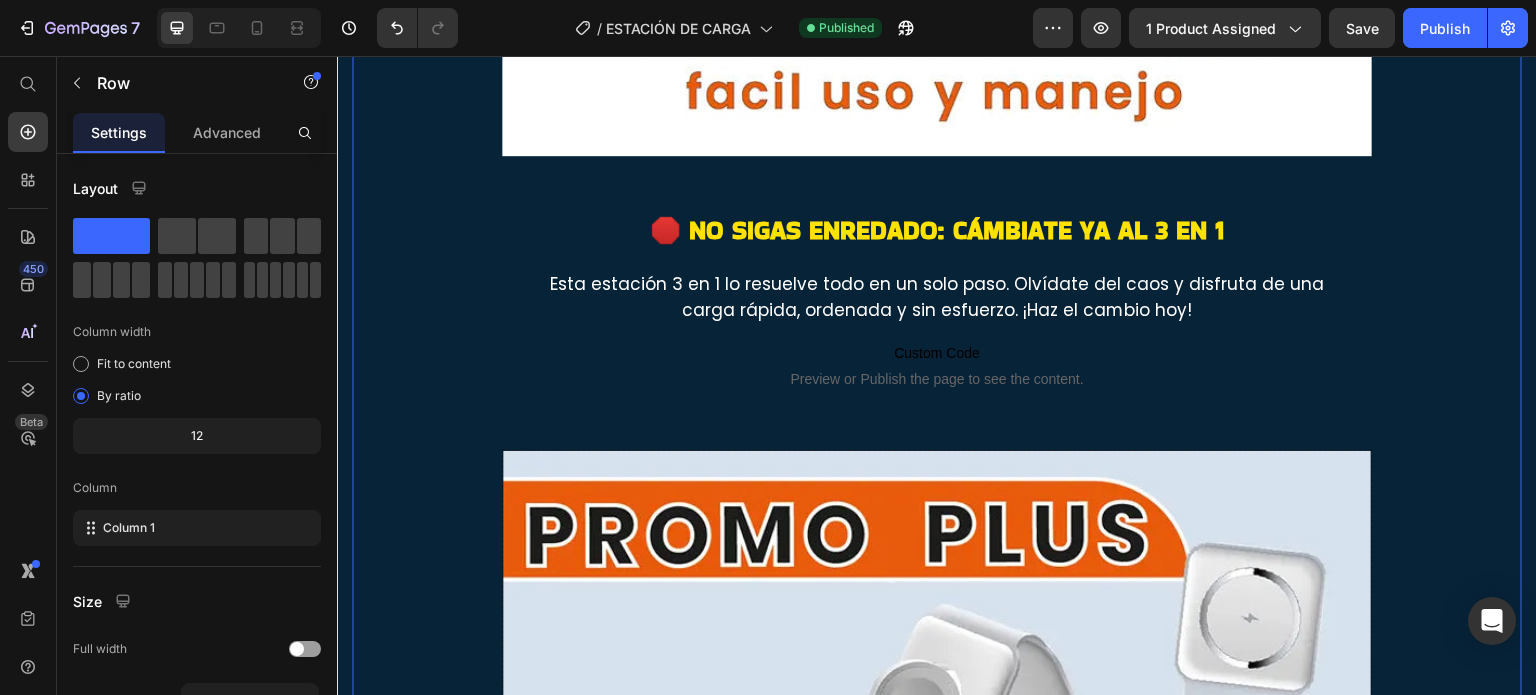 click on "Image Miles ya dejaron los cables atrás… ¿y tú qué esperas?🤷‍♂️ Heading Descubre lo que es vivir sin enredos, sin cargadores lentos y sin estrés. Esta base 3 en 1 cambió la rutina de miles… y ahora puede cambiar la tuya. Carga todo en un solo lugar, más rápido y con estilo. Text block Row Image ¿Sufres de caos y carga lenta? Esto lo soluciona TODO 👌 Heading Despídete del estrés de buscar cables, enchufes y cargadores por separado. Esta estación 3 en 1 carga tu iPhone, AirPods y Apple Watch al mismo tiempo, sin complicaciones. Es rápida, segura y te devuelve el control de tu espacio en segundos. Text block
Custom Code
Preview or Publish the page to see the content. Custom Code Image Image
Custom Code
Preview or Publish the page to see the content. Custom Code  Lo usan madres, freelancers💻, oficinistas👨‍💼 y viajeros🧳 Heading Text block Row Image Image 🛑 No sigas enredado: cámbiate ya al 3 en 1 Heading Text block
Custom Code
Row" at bounding box center (937, -1088) 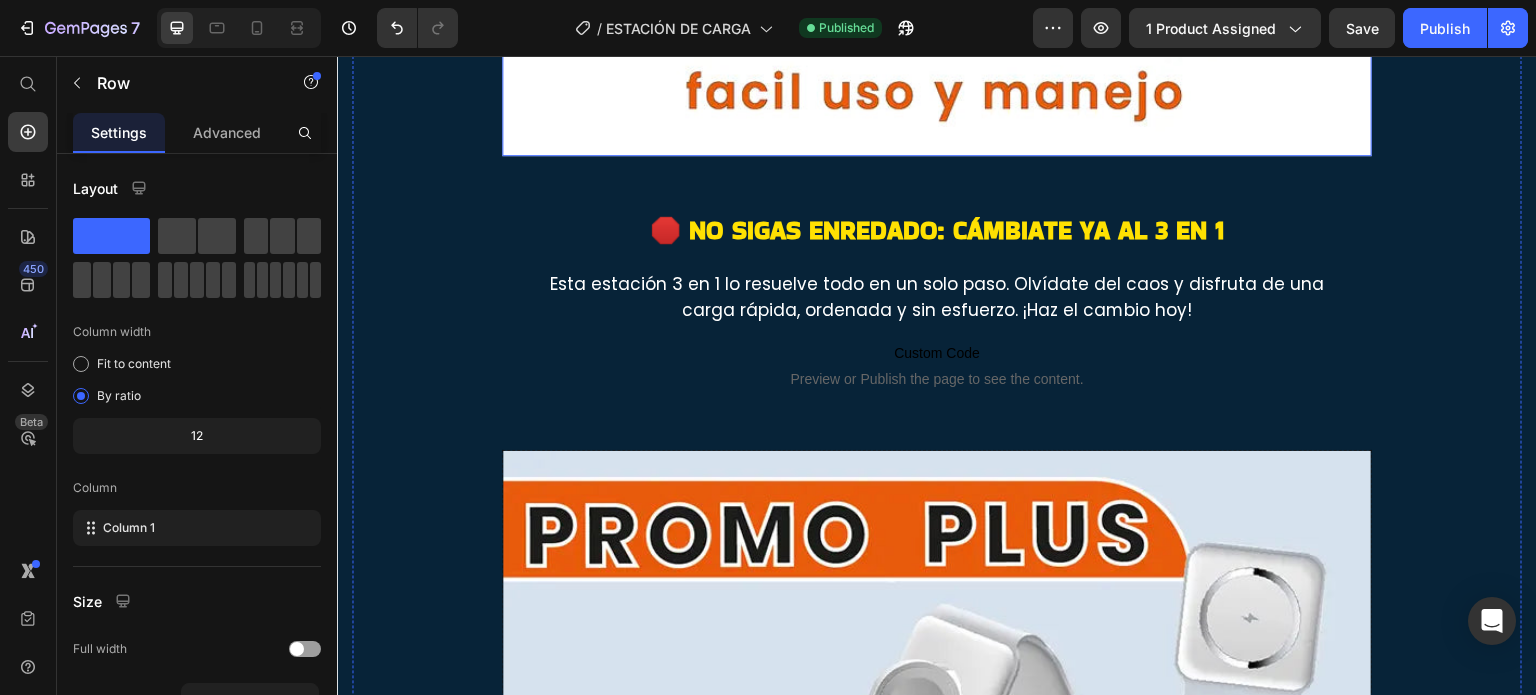 click at bounding box center (937, -278) 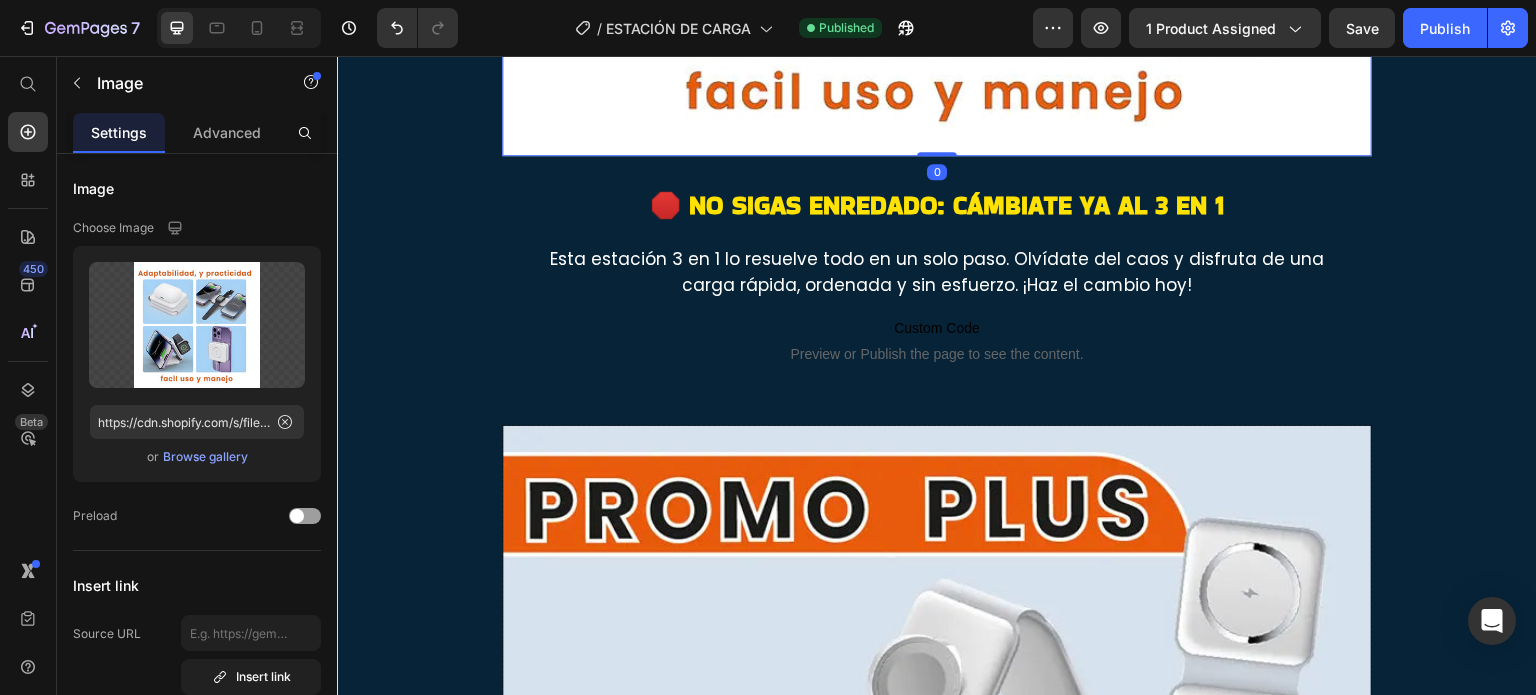 drag, startPoint x: 924, startPoint y: 184, endPoint x: 910, endPoint y: 79, distance: 105.92922 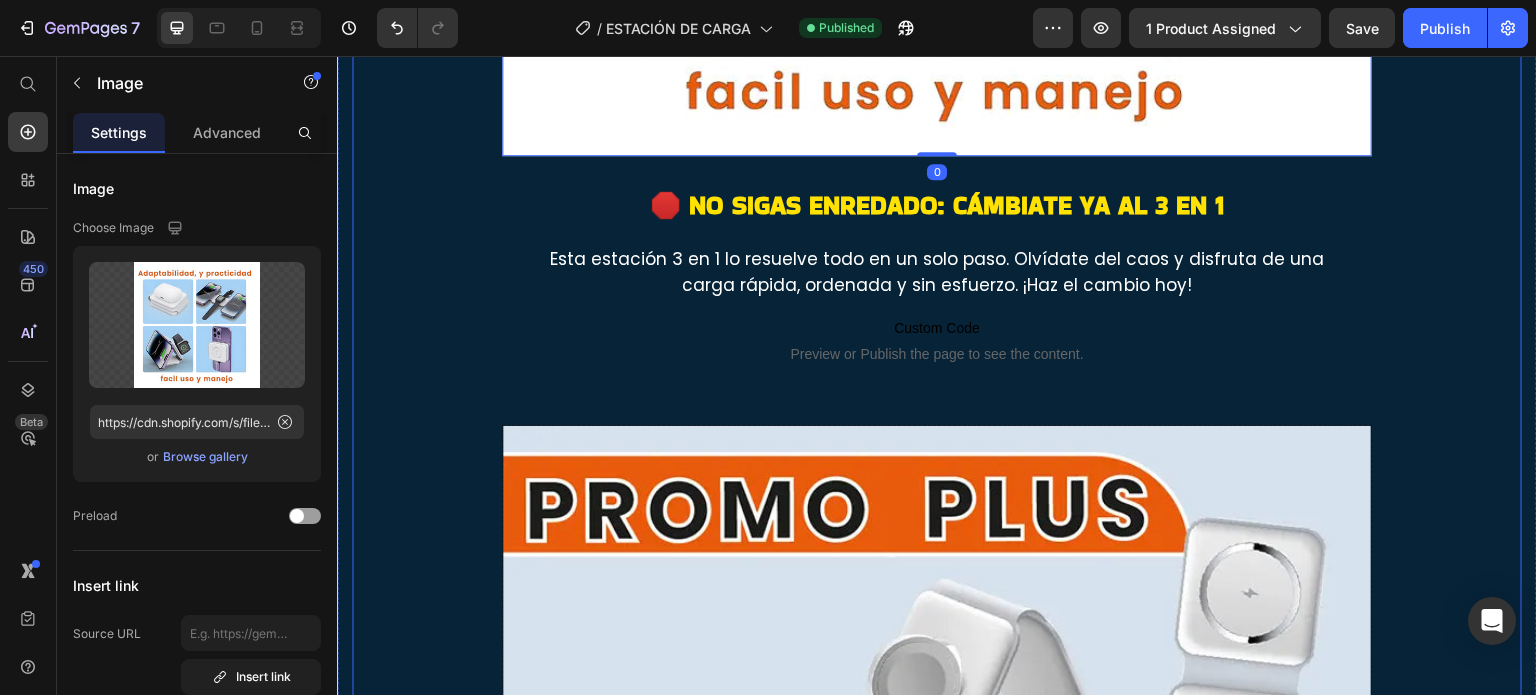 click on "Image Miles ya dejaron los cables atrás… ¿y tú qué esperas?🤷‍♂️ Heading Descubre lo que es vivir sin enredos, sin cargadores lentos y sin estrés. Esta base 3 en 1 cambió la rutina de miles… y ahora puede cambiar la tuya. Carga todo en un solo lugar, más rápido y con estilo. Text block Row Image ¿Sufres de caos y carga lenta? Esto lo soluciona TODO 👌 Heading Despídete del estrés de buscar cables, enchufes y cargadores por separado. Esta estación 3 en 1 carga tu iPhone, AirPods y Apple Watch al mismo tiempo, sin complicaciones. Es rápida, segura y te devuelve el control de tu espacio en segundos. Text block
Custom Code
Preview or Publish the page to see the content. Custom Code Image Image
Custom Code
Preview or Publish the page to see the content. Custom Code  Lo usan madres, freelancers💻, oficinistas👨‍💼 y viajeros🧳 Heading Text block Row Image Image   0 🛑 No sigas enredado: cámbiate ya al 3 en 1 Heading Text block
Custom Code" at bounding box center (937, -1105) 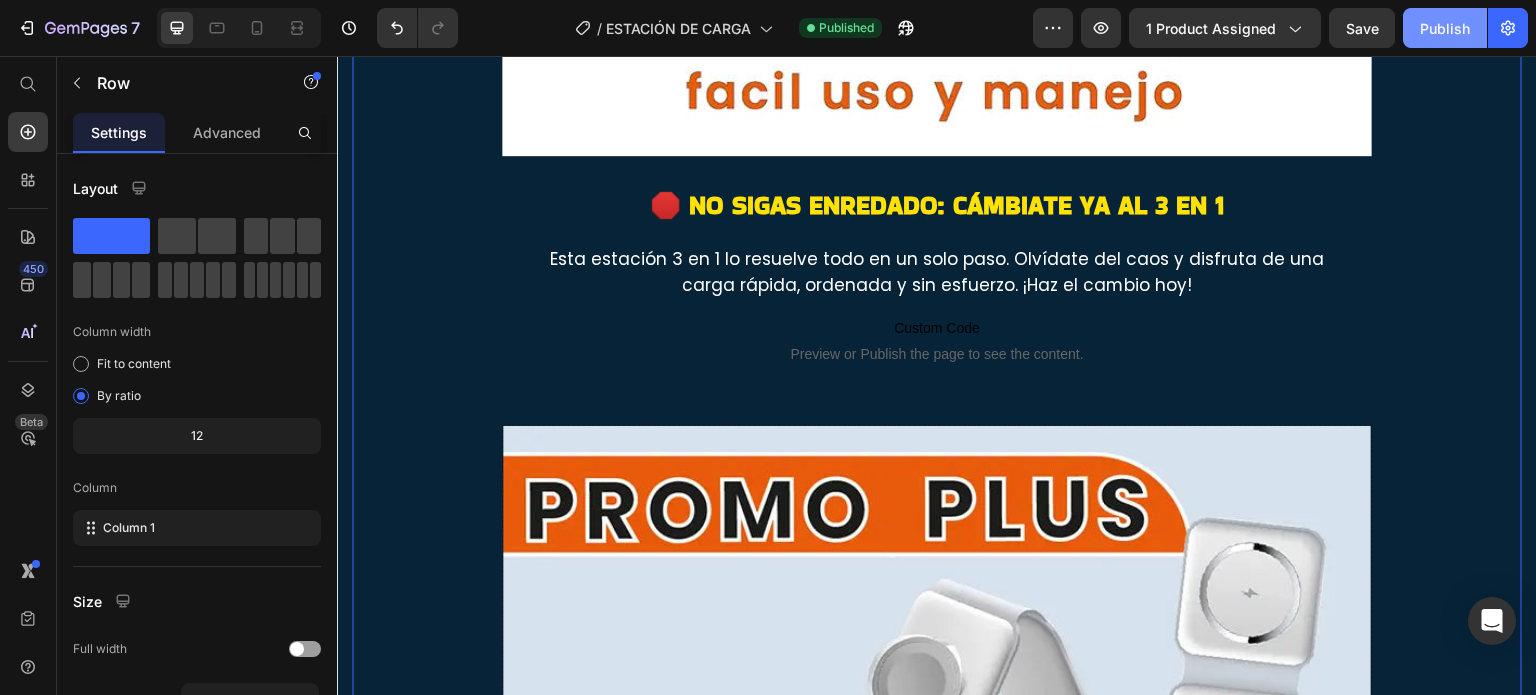 click on "Publish" 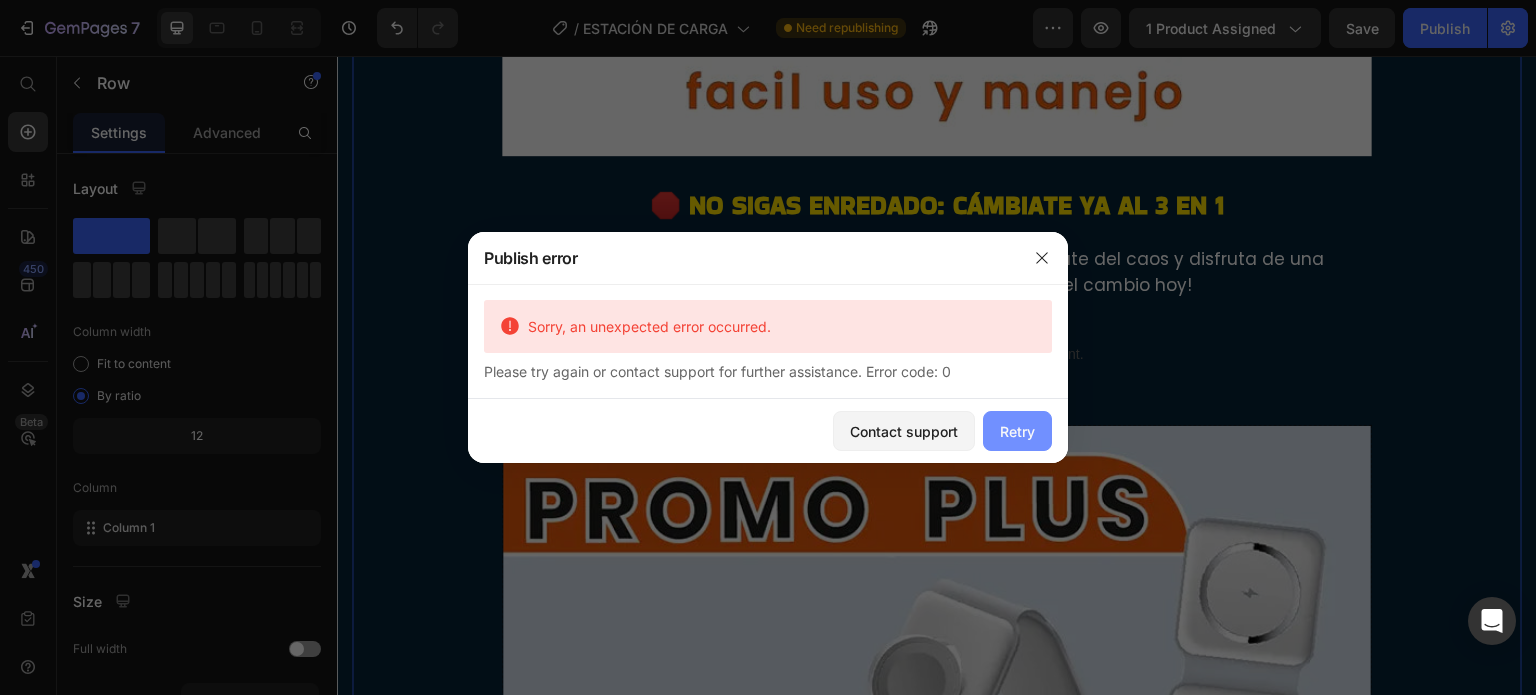 click on "Retry" at bounding box center (1017, 431) 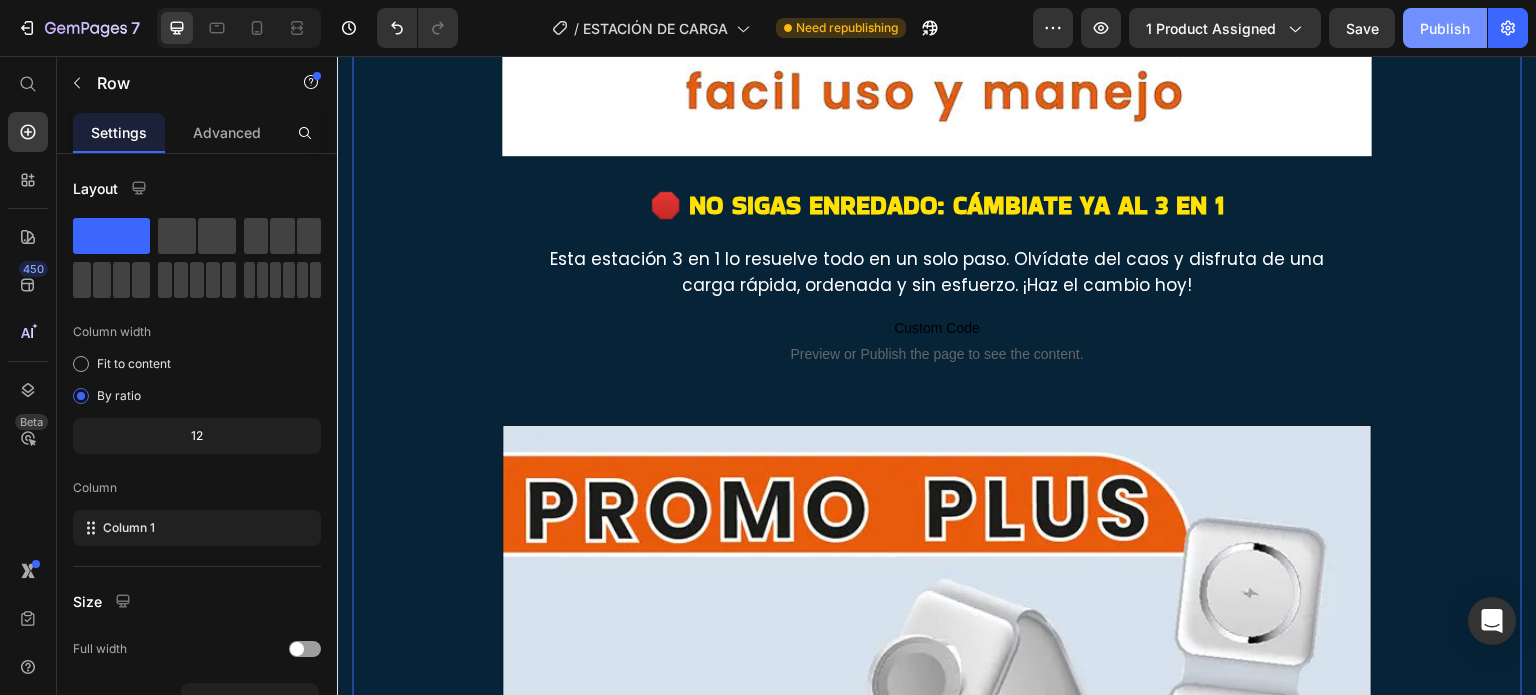 click on "Publish" at bounding box center [1445, 28] 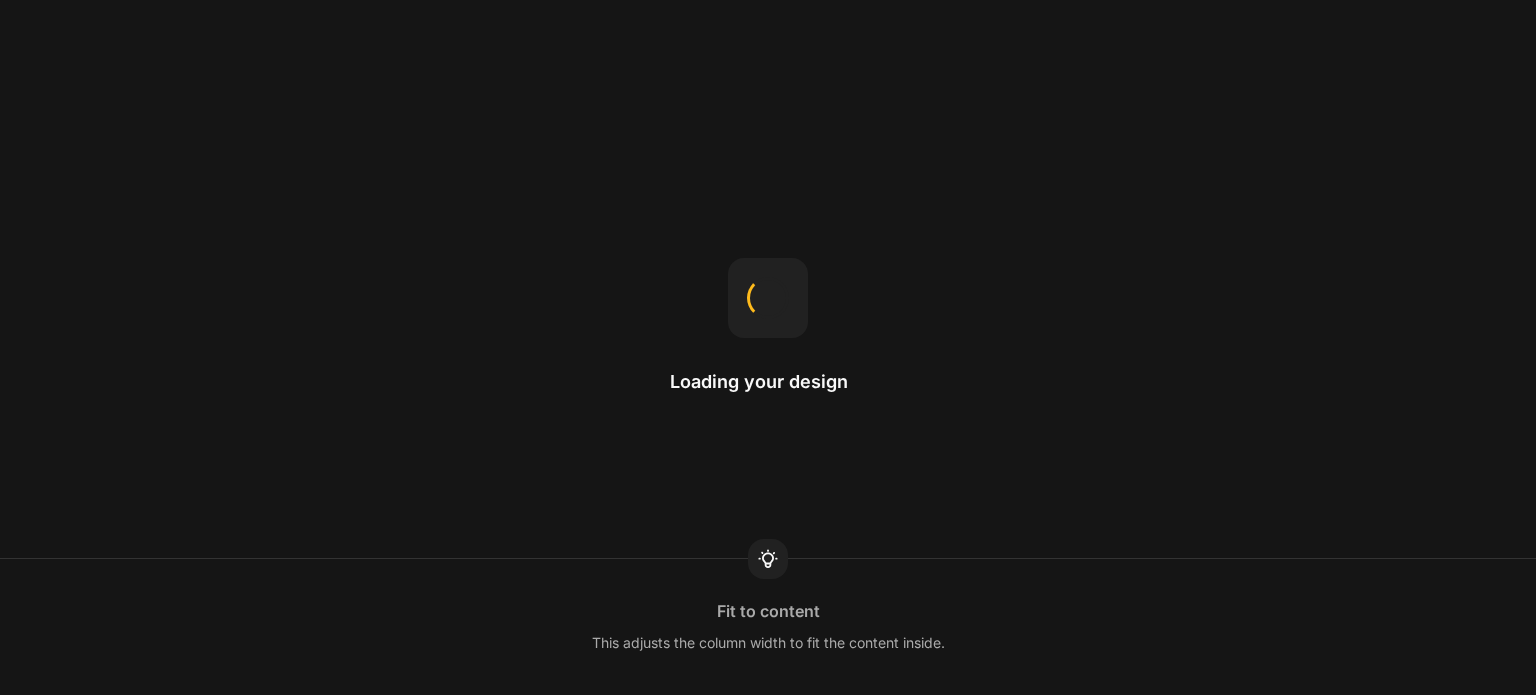 scroll, scrollTop: 0, scrollLeft: 0, axis: both 